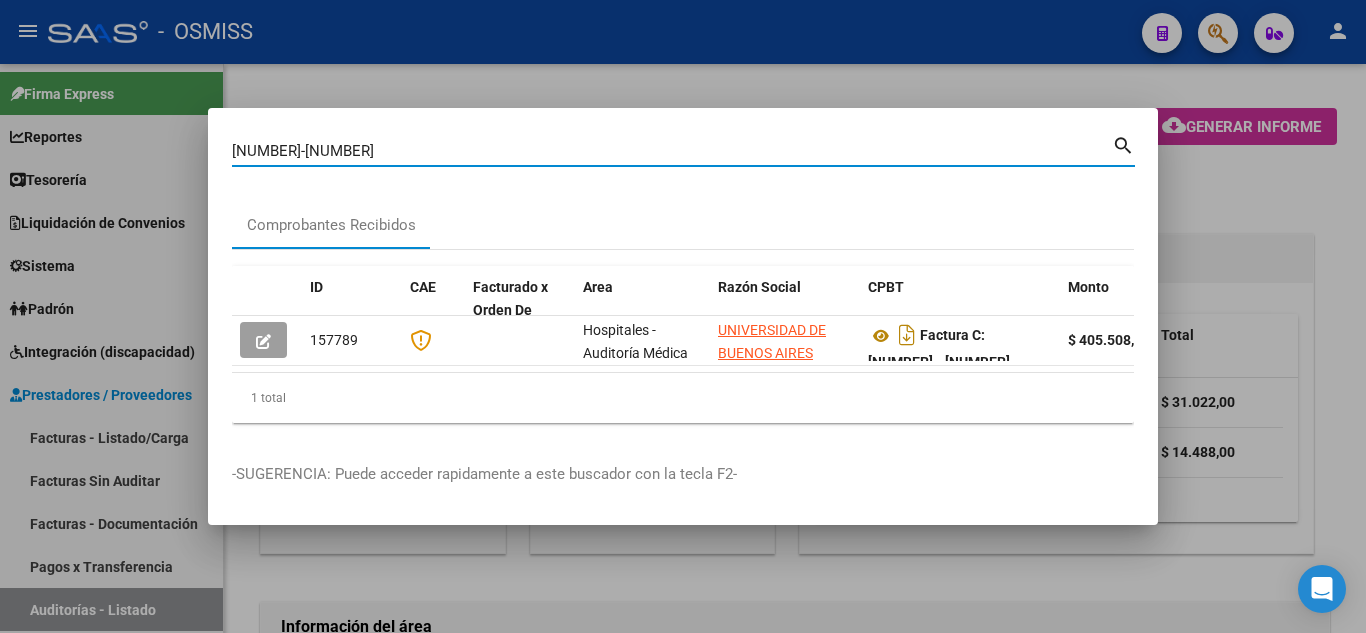 scroll, scrollTop: 0, scrollLeft: 0, axis: both 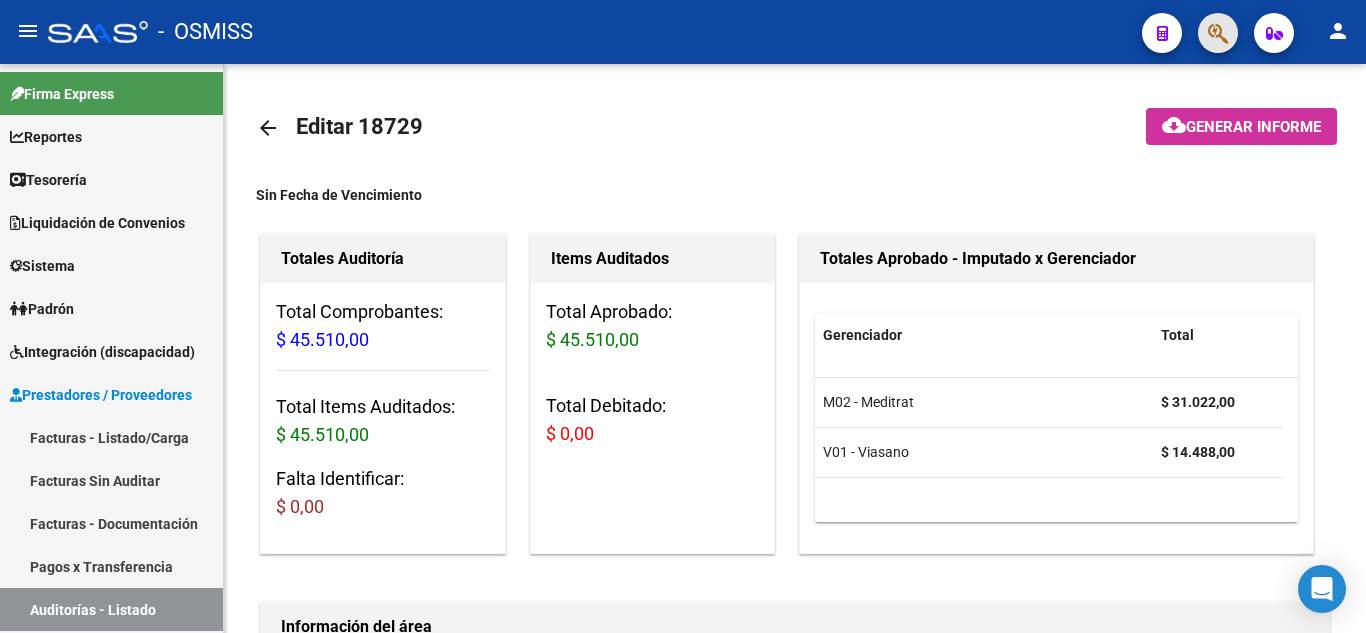 click 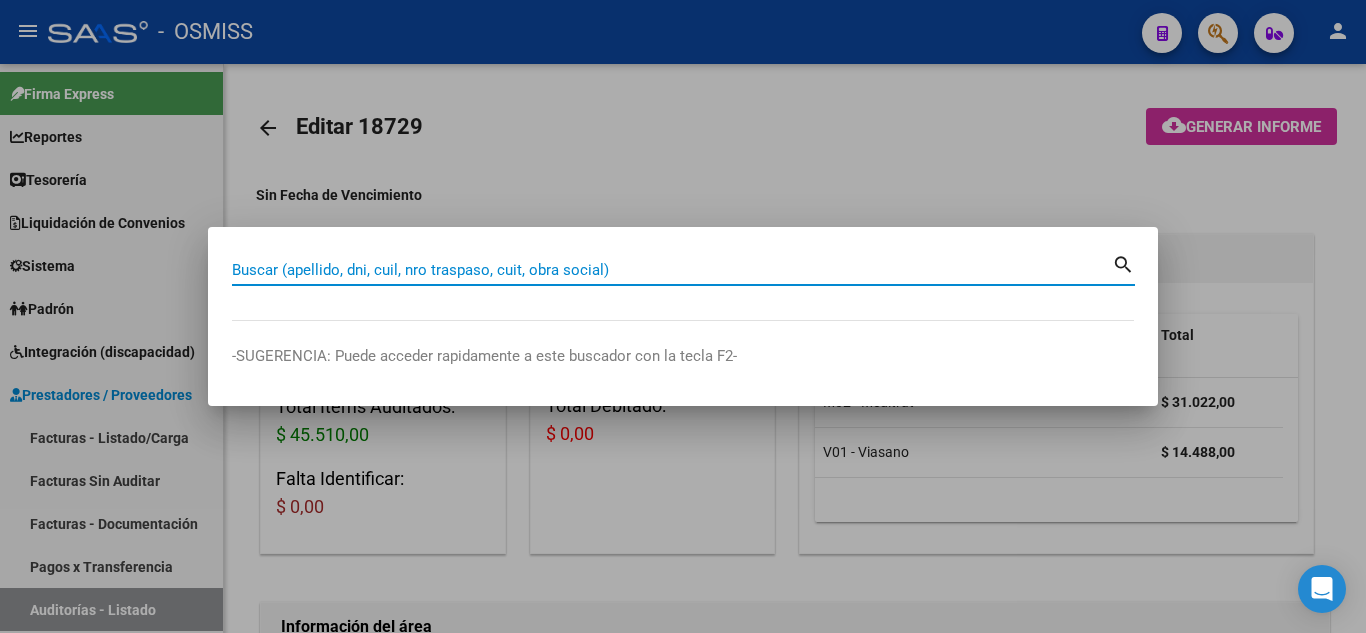 paste on "146 - 1807" 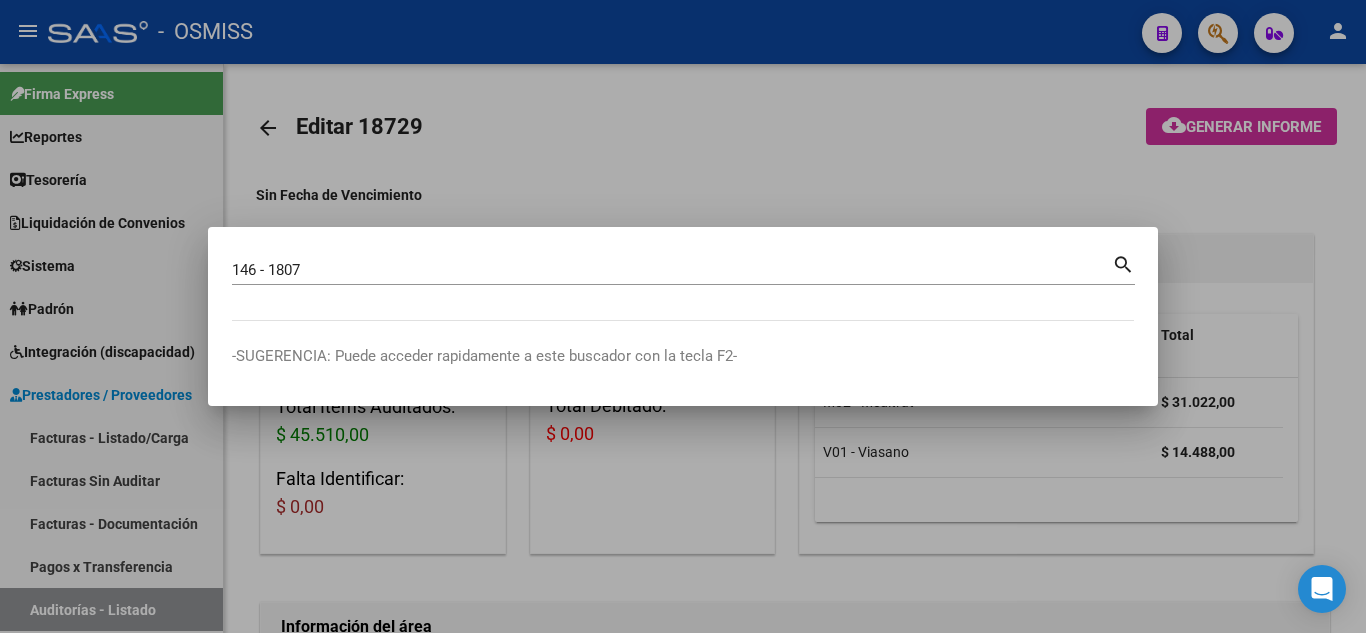 click on "146 - 1807 Buscar (apellido, dni, cuil, nro traspaso, cuit, obra social)" at bounding box center [672, 270] 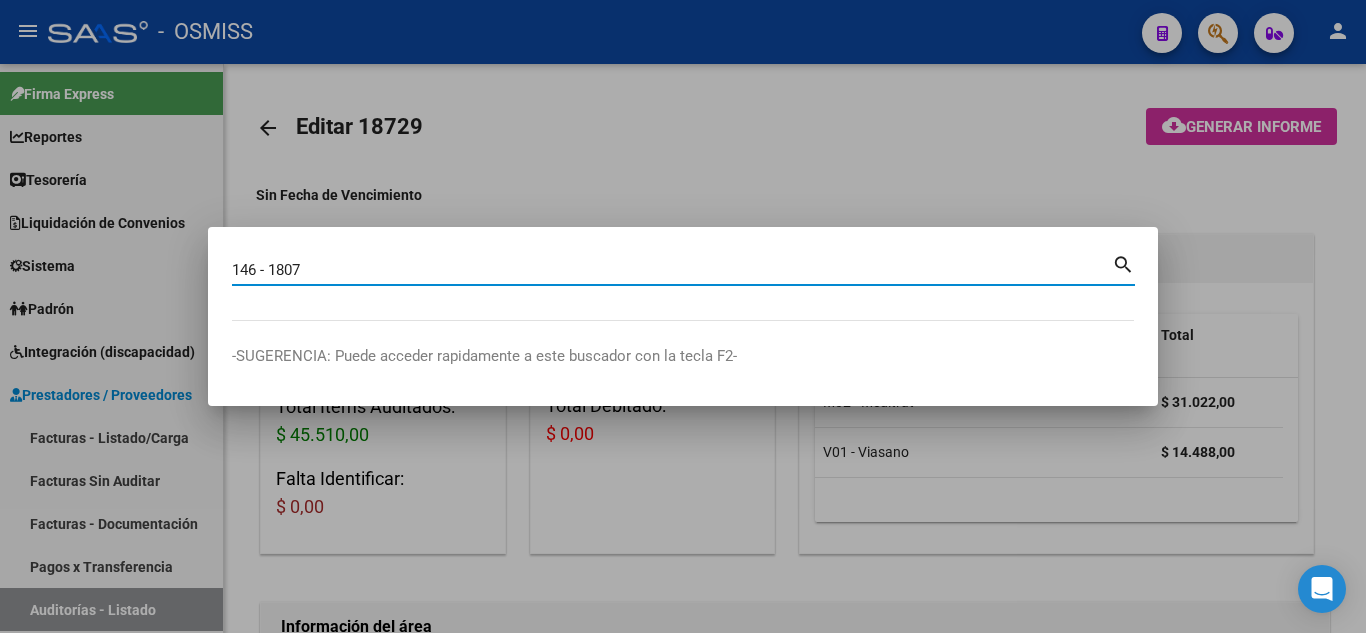 click on "146 - 1807" at bounding box center (672, 270) 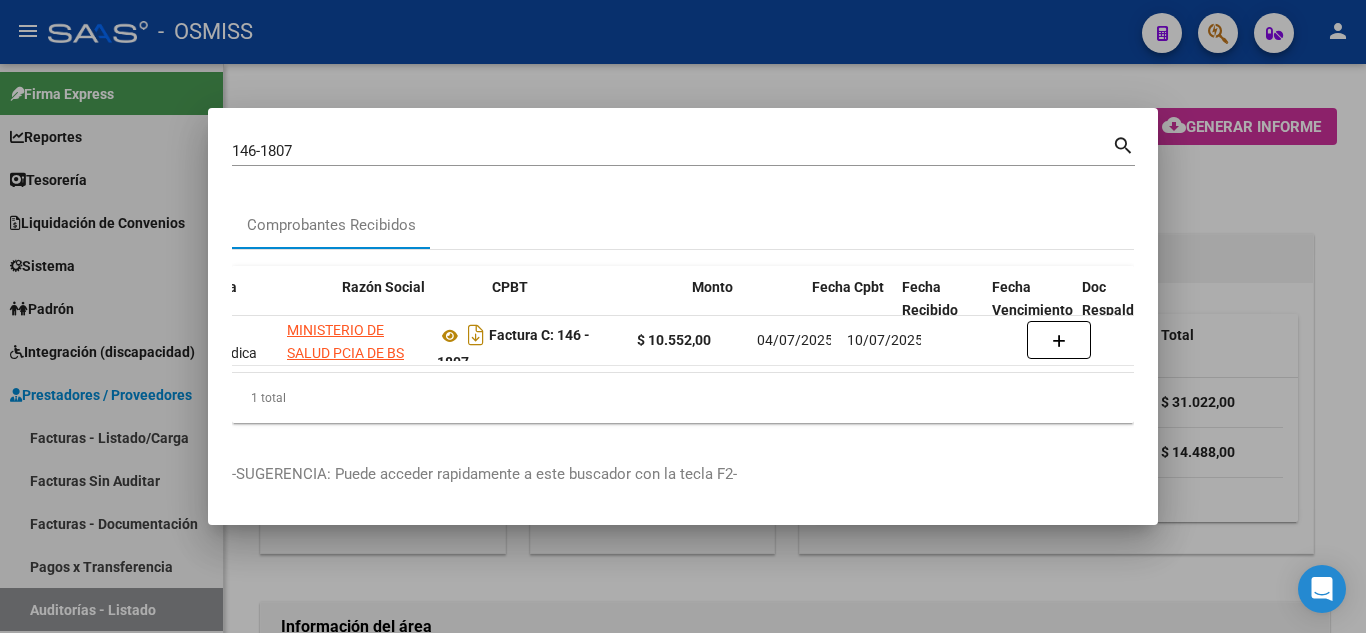 scroll, scrollTop: 0, scrollLeft: 461, axis: horizontal 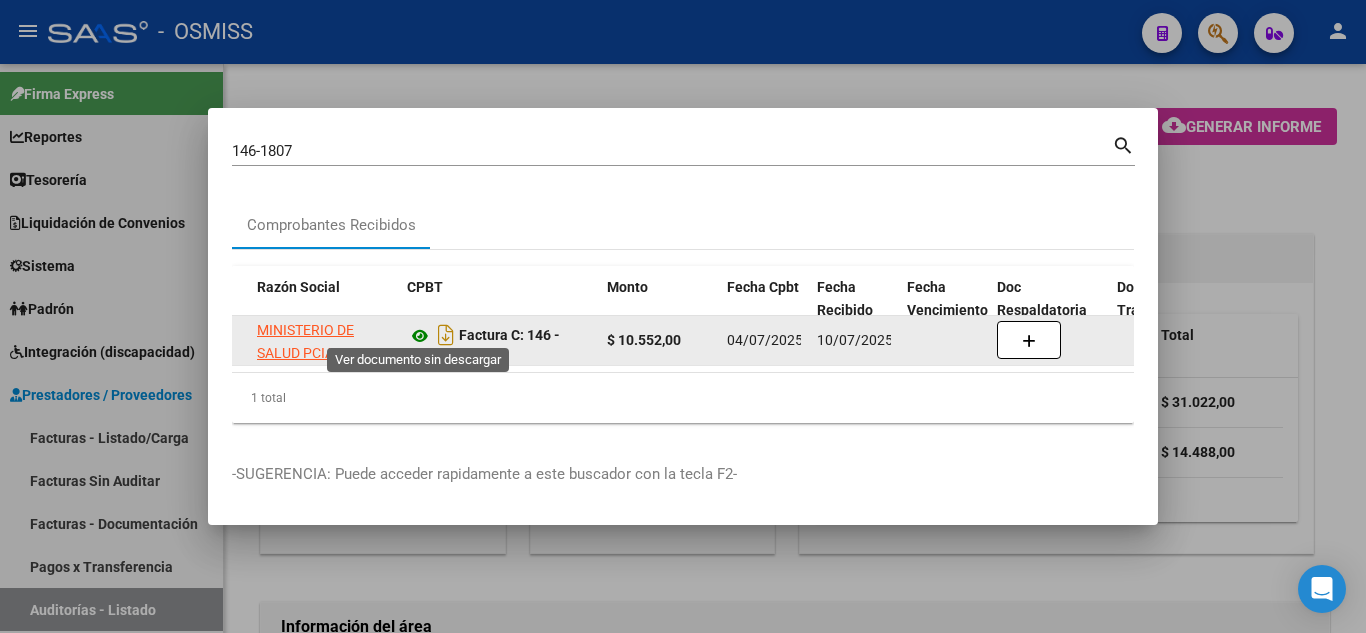 click 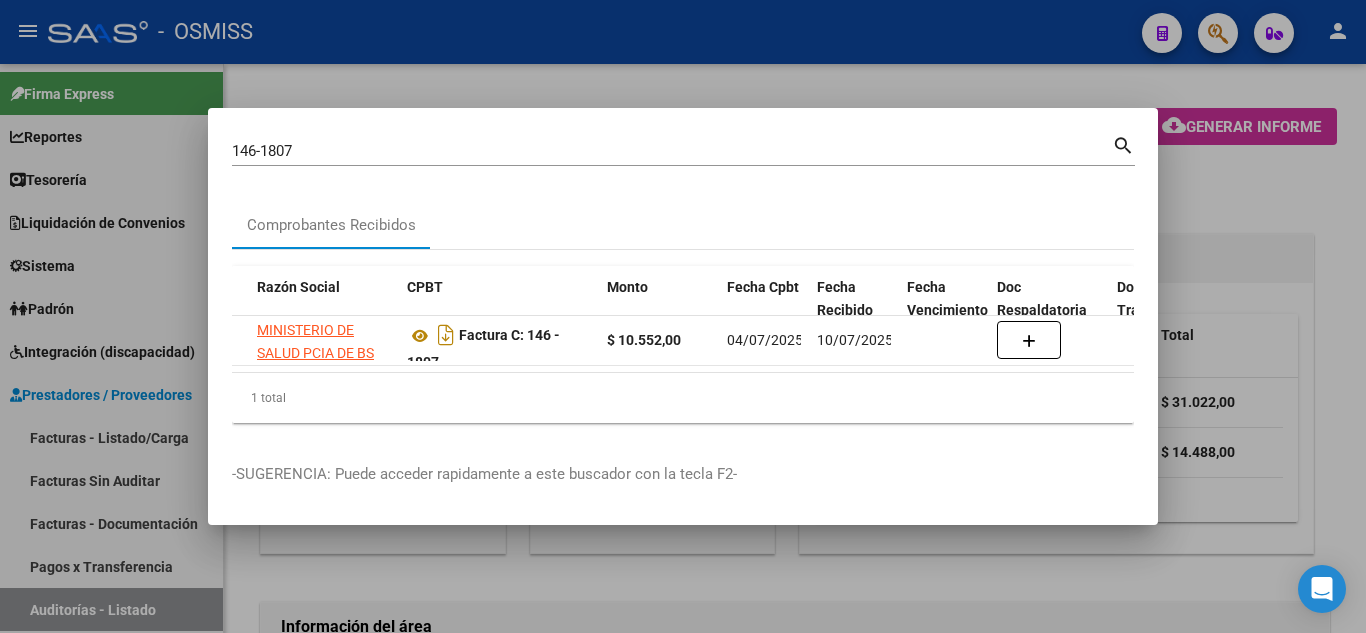 click on "146-1807" at bounding box center (672, 151) 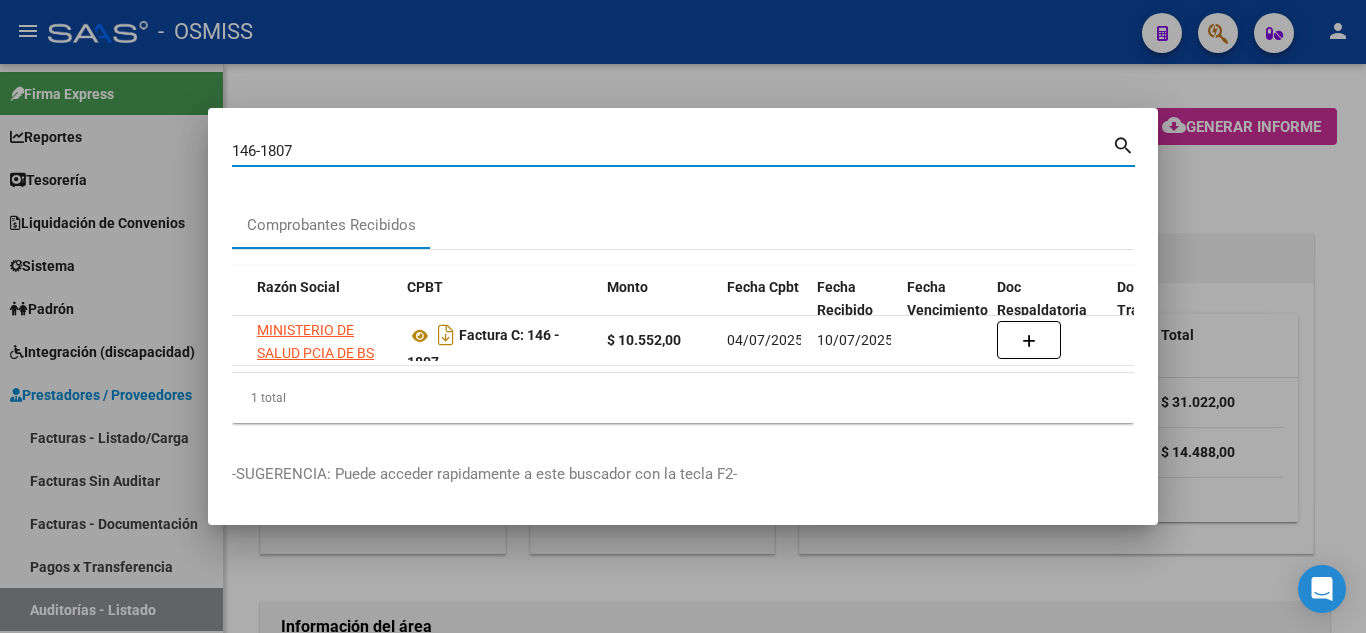 click on "146-1807" at bounding box center (672, 151) 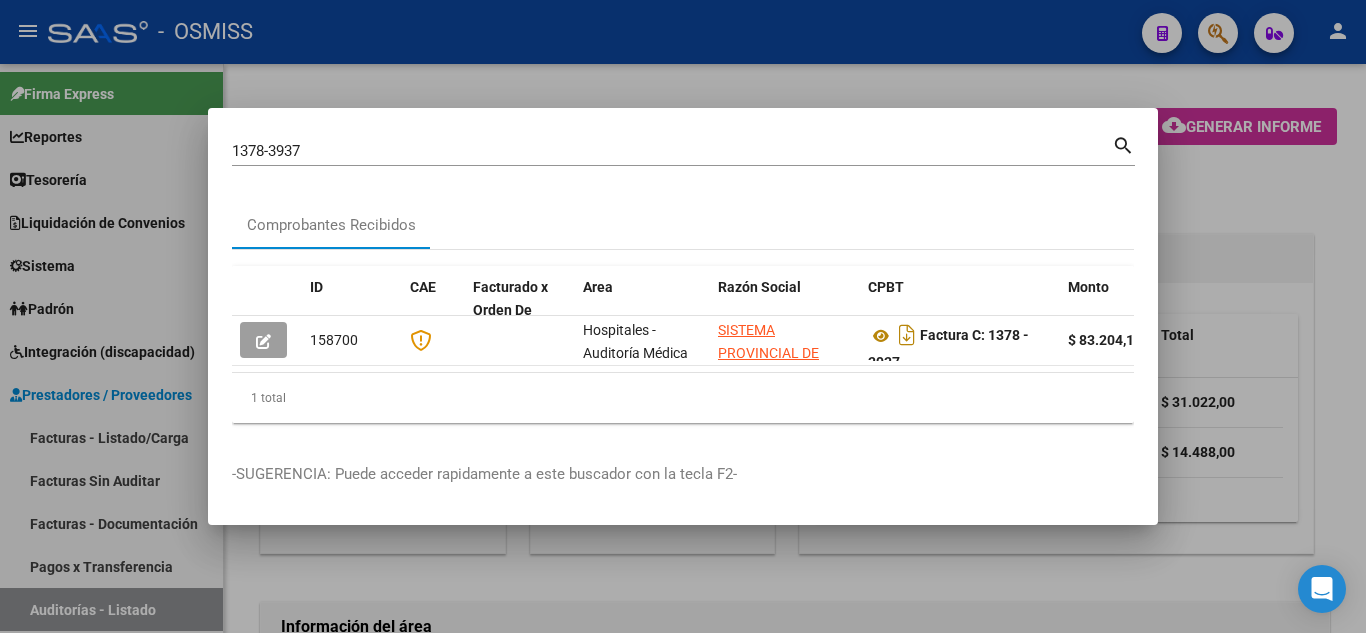 click on "1378-3937 Buscar (apellido, dni, cuil, nro traspaso, cuit, obra social)" at bounding box center [672, 151] 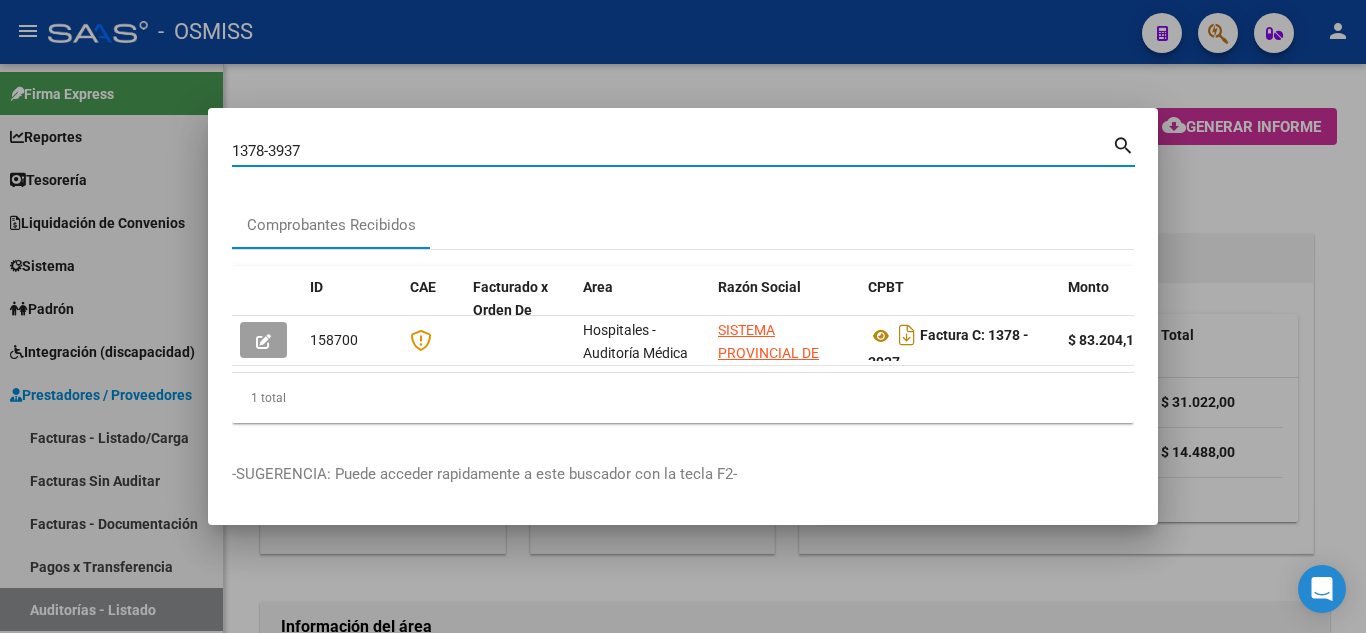 click on "1378-3937" at bounding box center (672, 151) 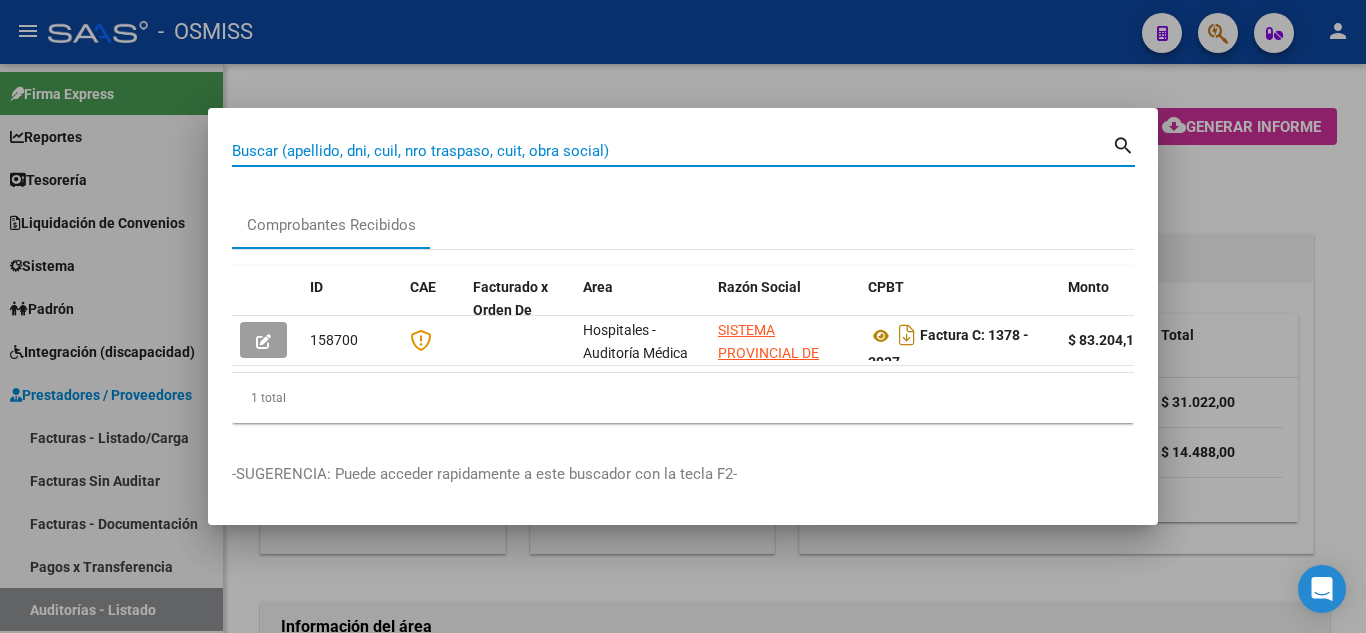 paste on "Factura C - 146 - 1807" 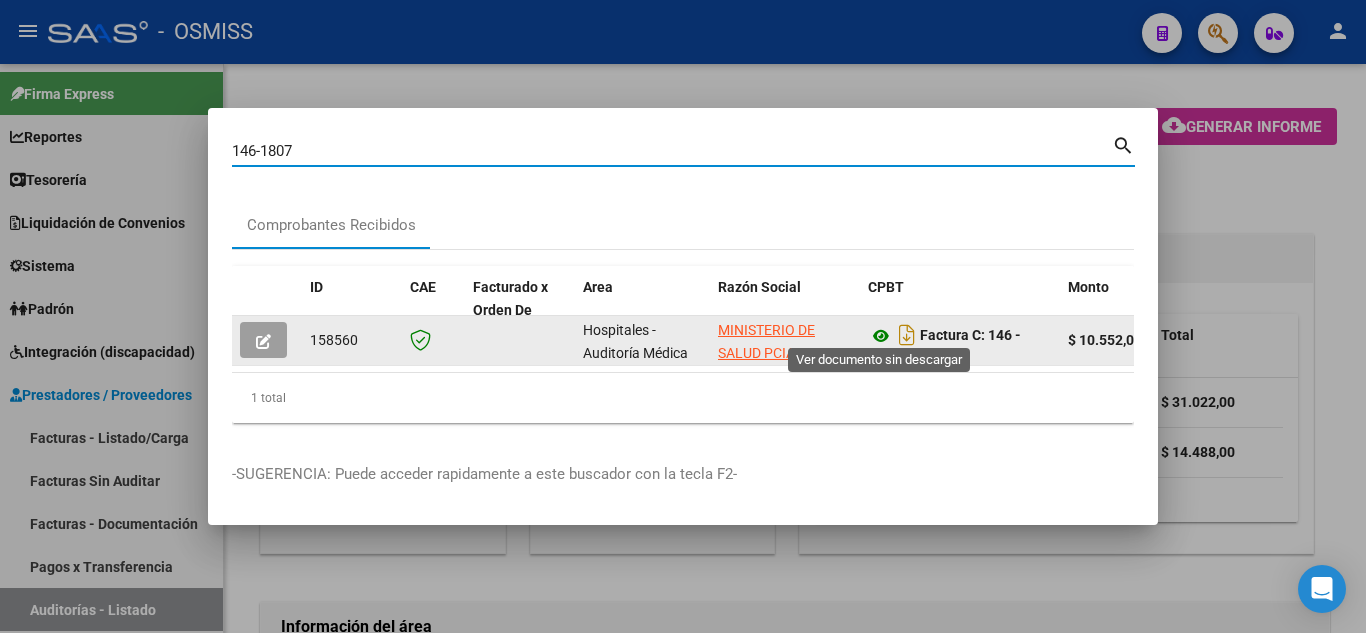 click 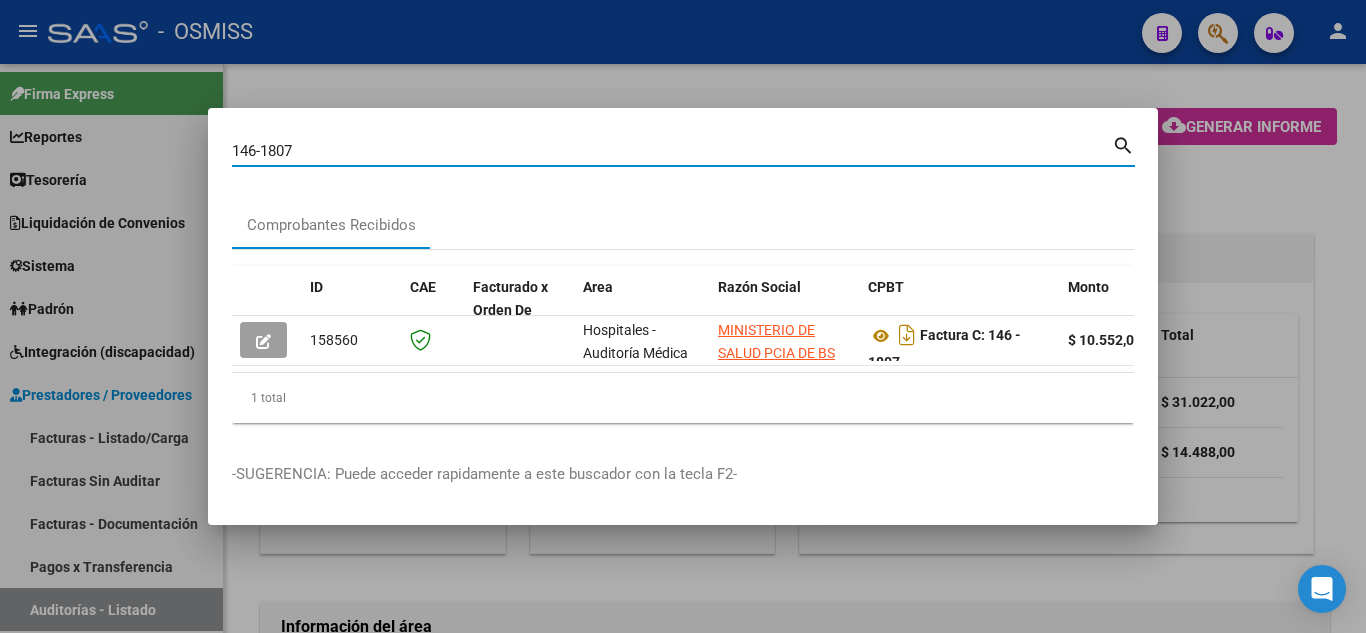 drag, startPoint x: 322, startPoint y: 148, endPoint x: 104, endPoint y: 142, distance: 218.08255 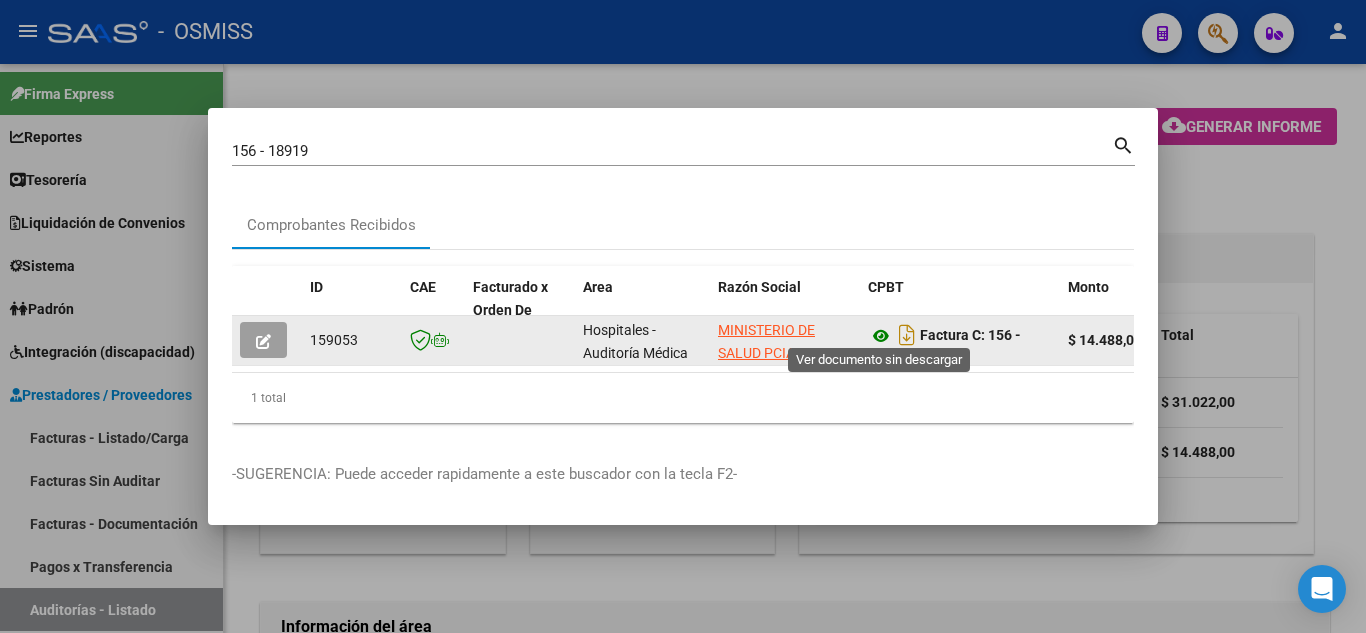 click 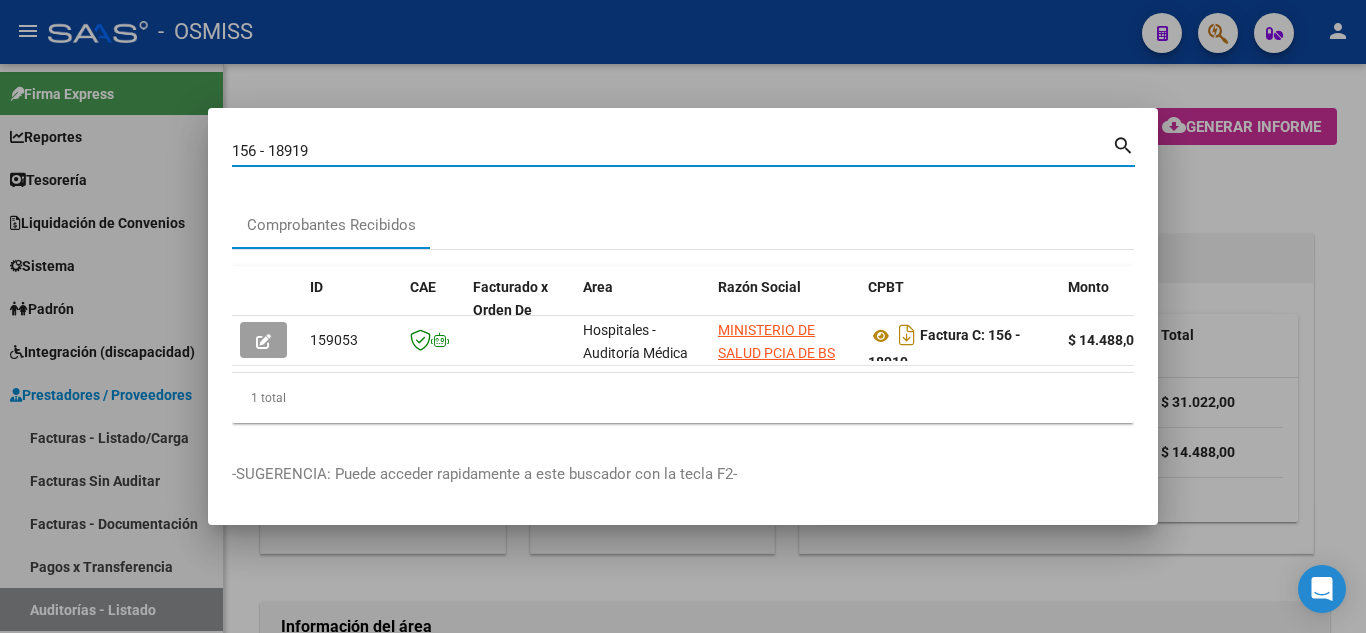 drag, startPoint x: 340, startPoint y: 145, endPoint x: 106, endPoint y: 130, distance: 234.48027 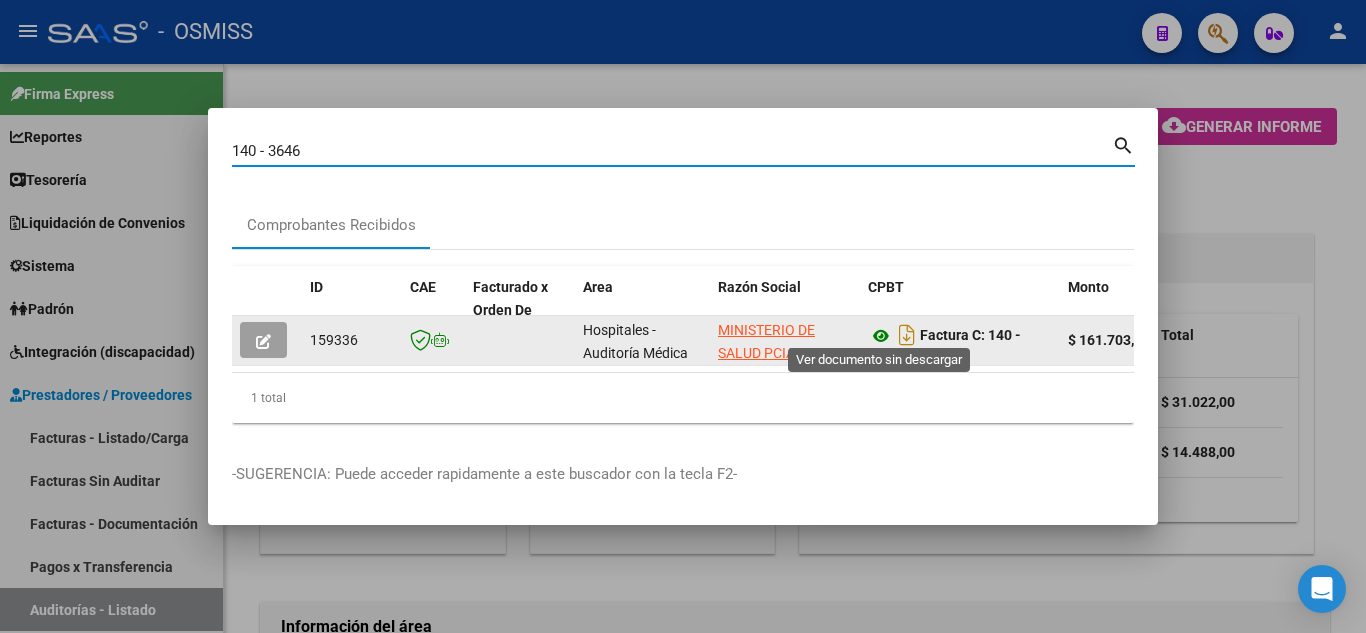 click 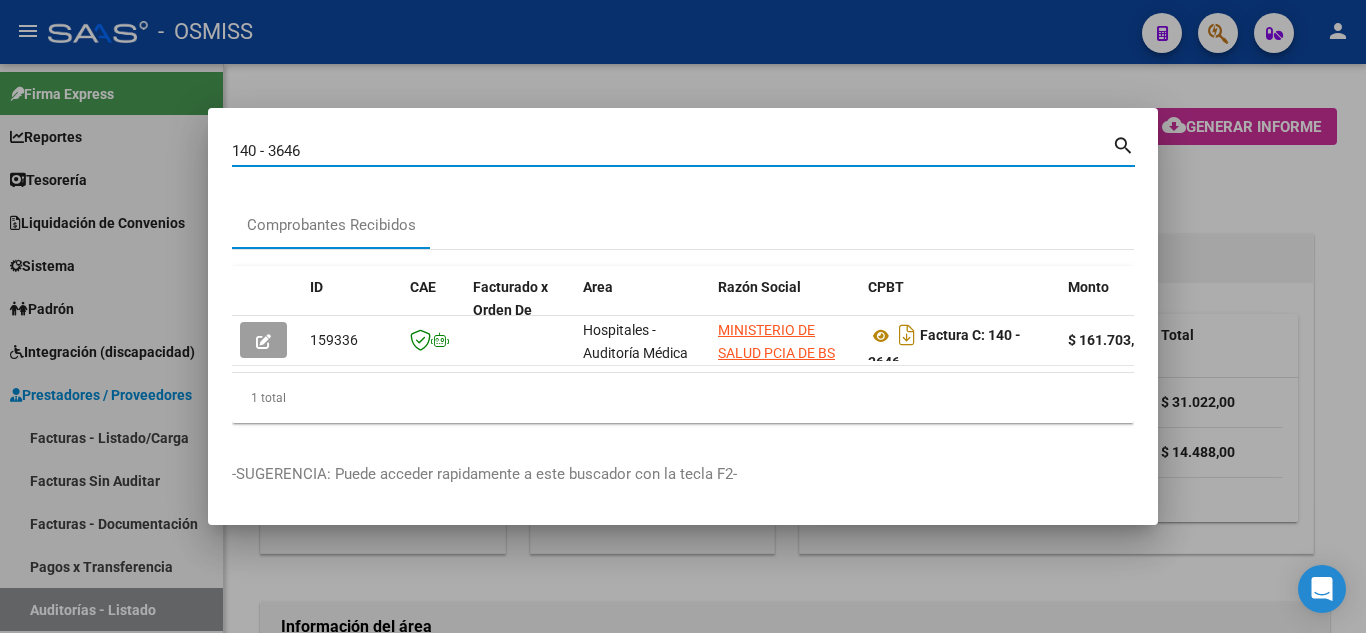 drag, startPoint x: 315, startPoint y: 146, endPoint x: 123, endPoint y: 168, distance: 193.2563 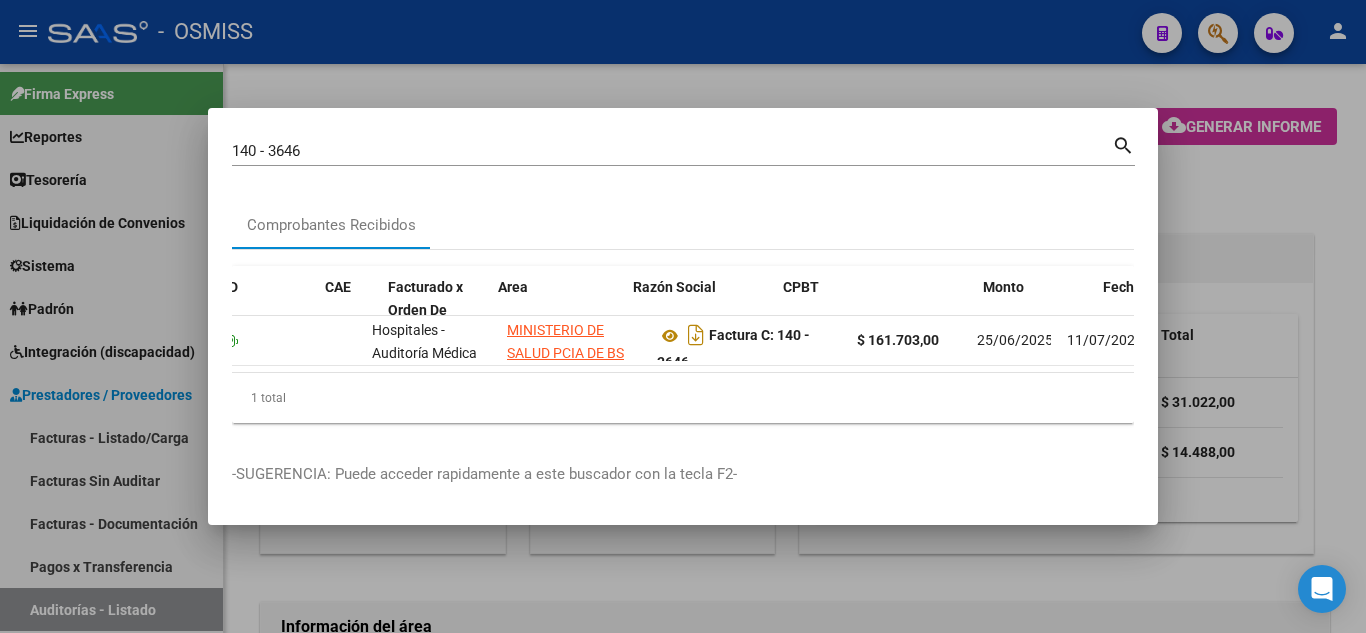 scroll, scrollTop: 0, scrollLeft: 341, axis: horizontal 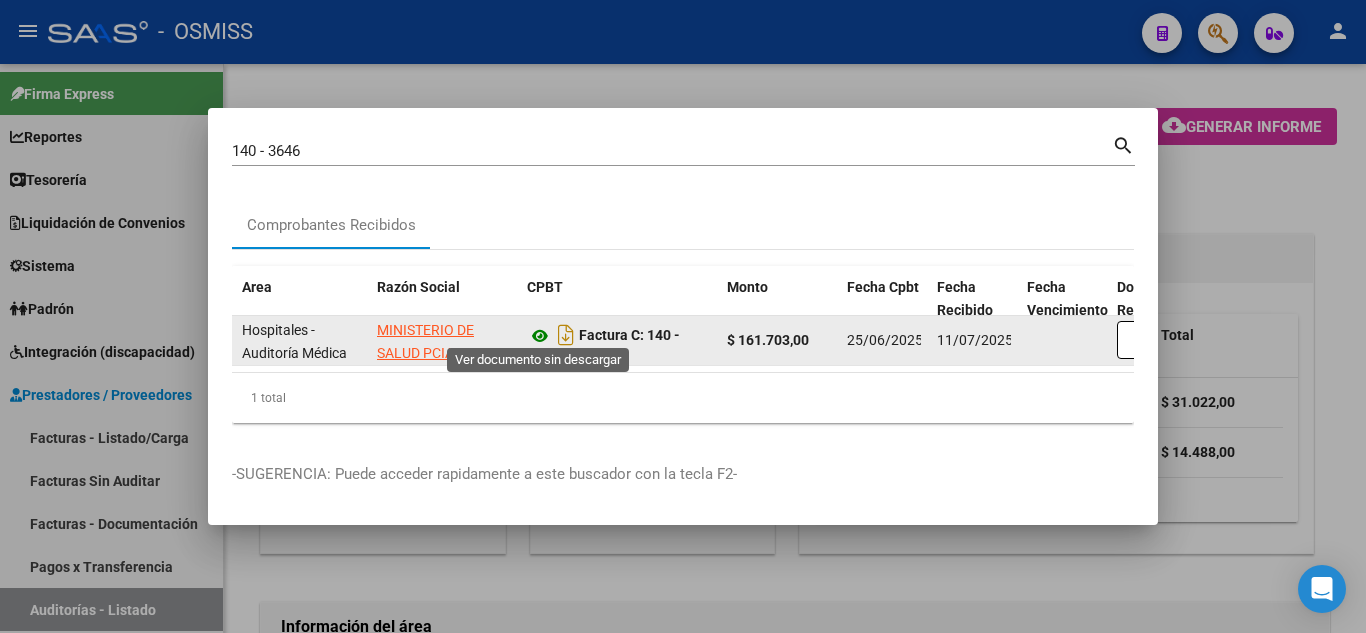 click 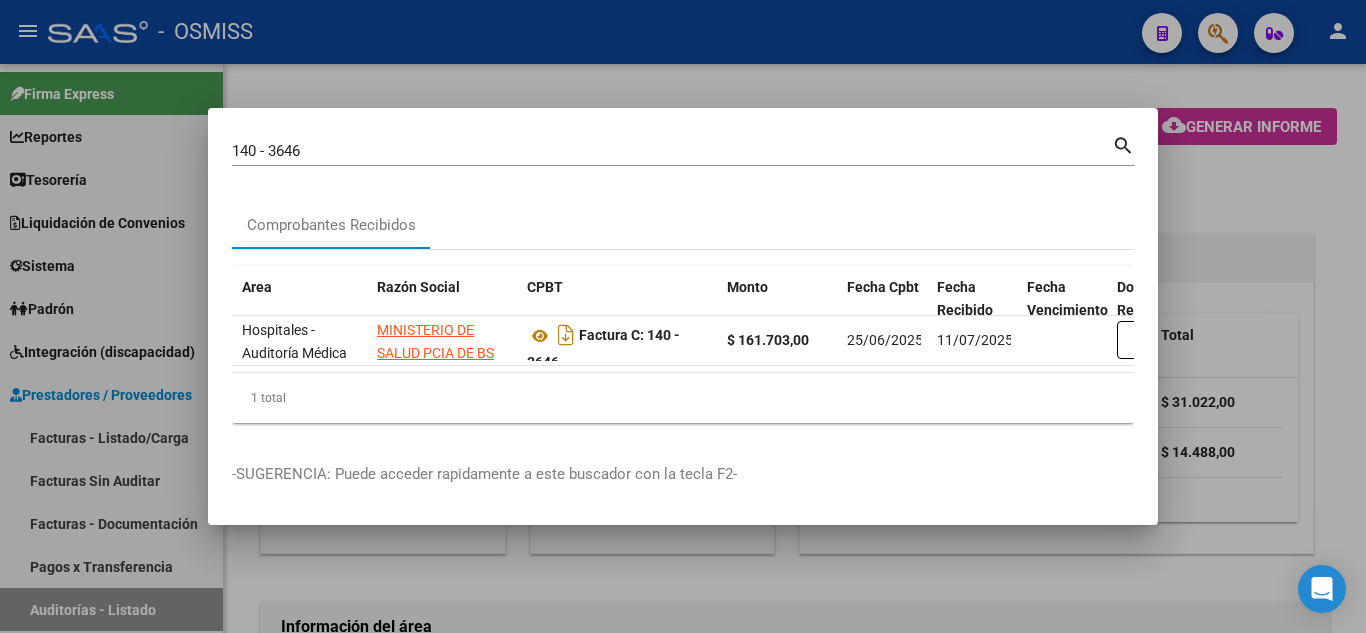 click on "140 - 3646" at bounding box center [672, 151] 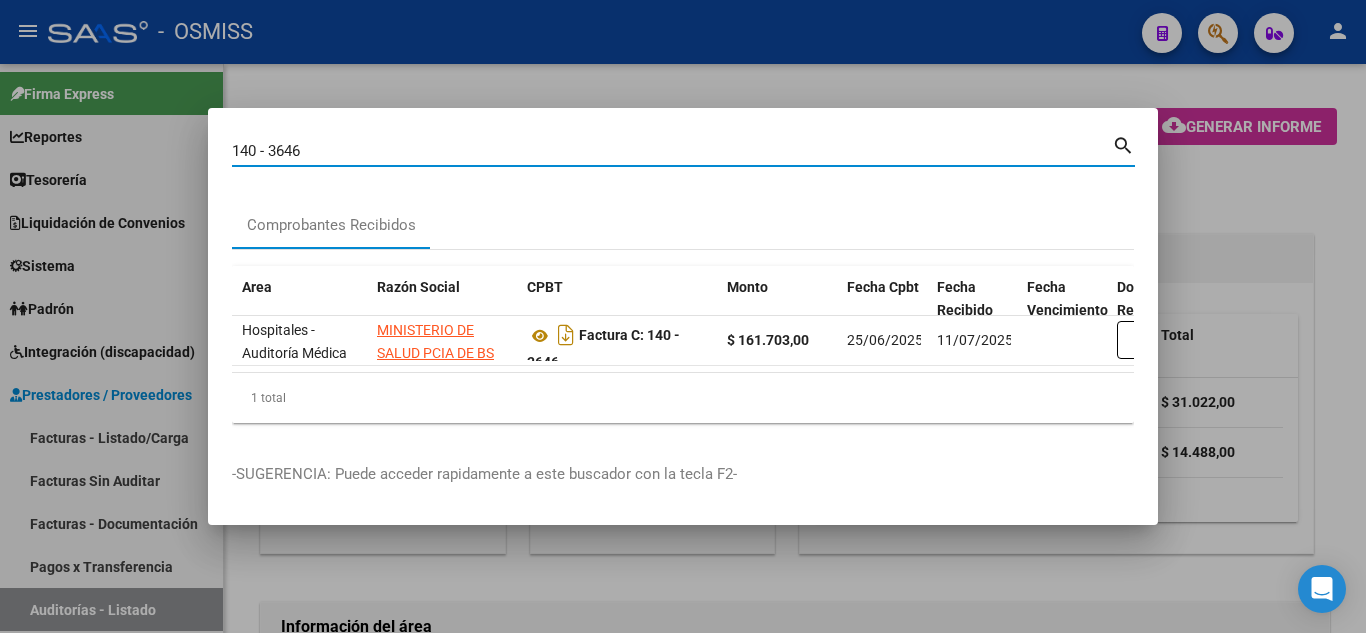 click on "140 - 3646" at bounding box center (672, 151) 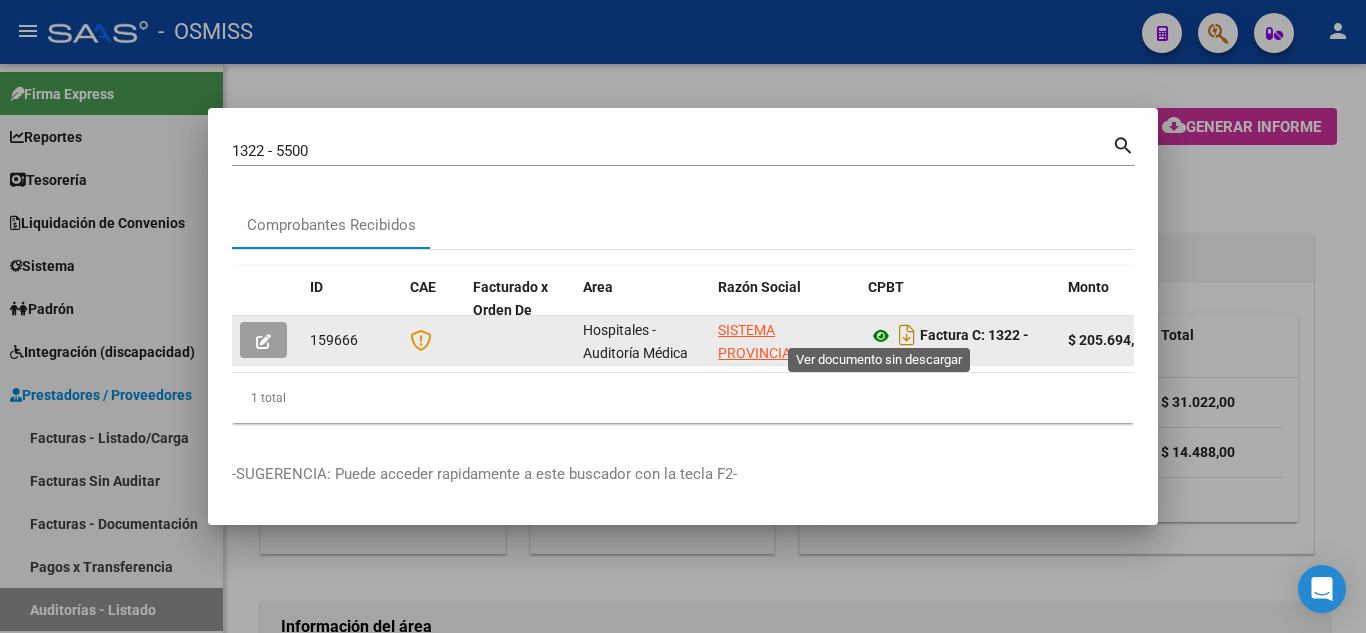 click 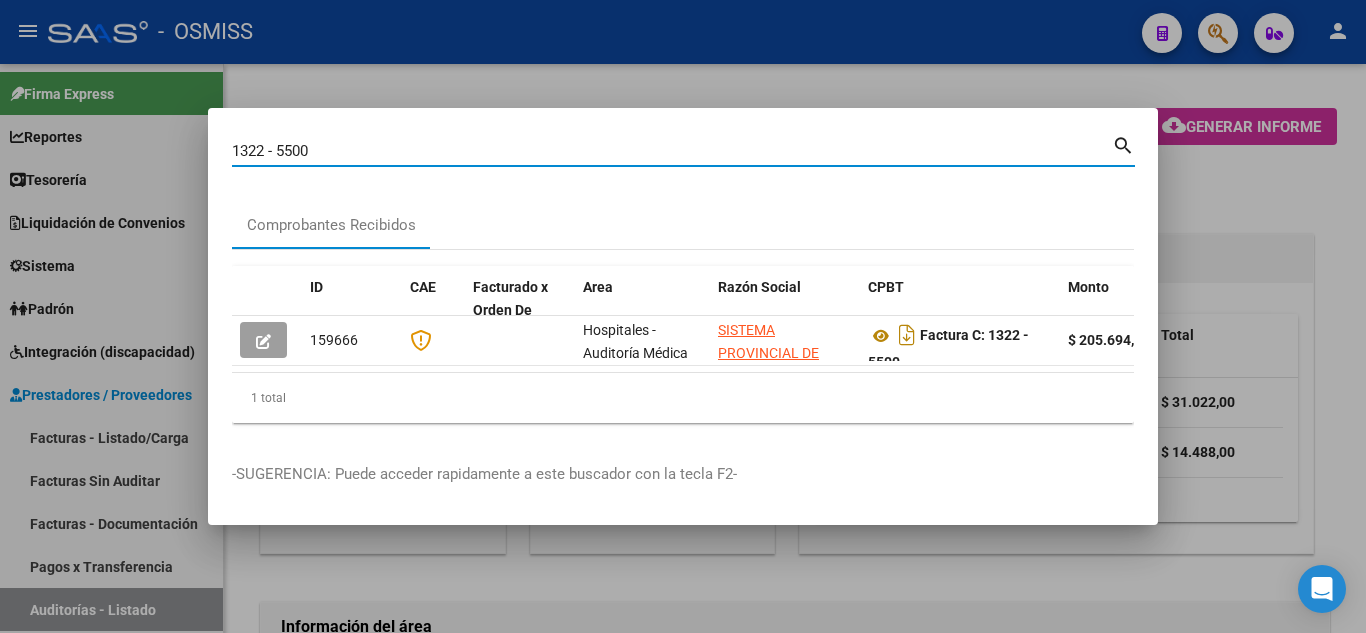 drag, startPoint x: 435, startPoint y: 151, endPoint x: 253, endPoint y: 150, distance: 182.00275 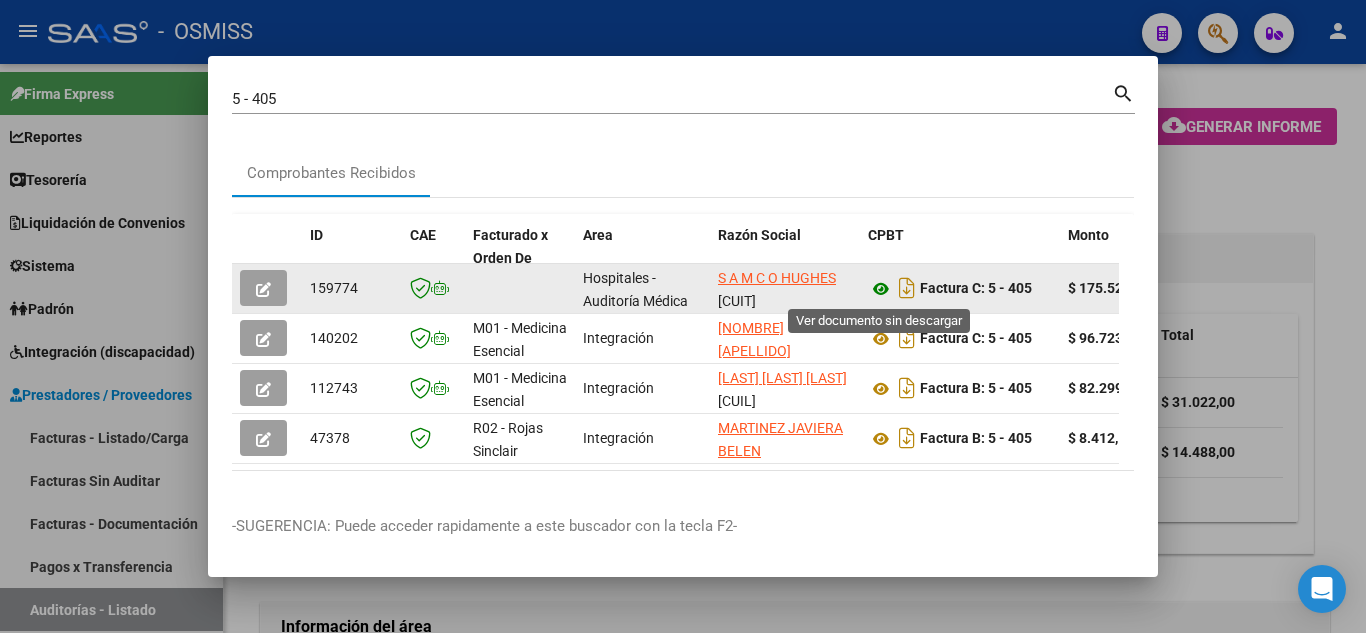 click 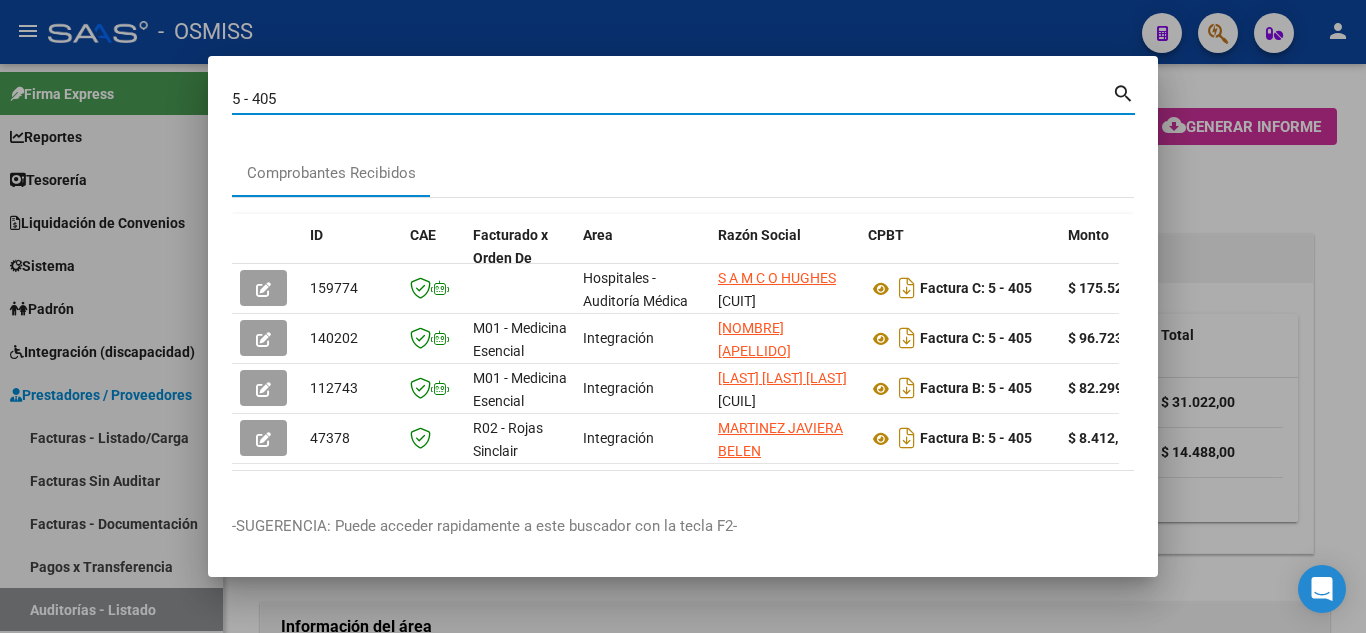 drag, startPoint x: 361, startPoint y: 96, endPoint x: 225, endPoint y: 91, distance: 136.09187 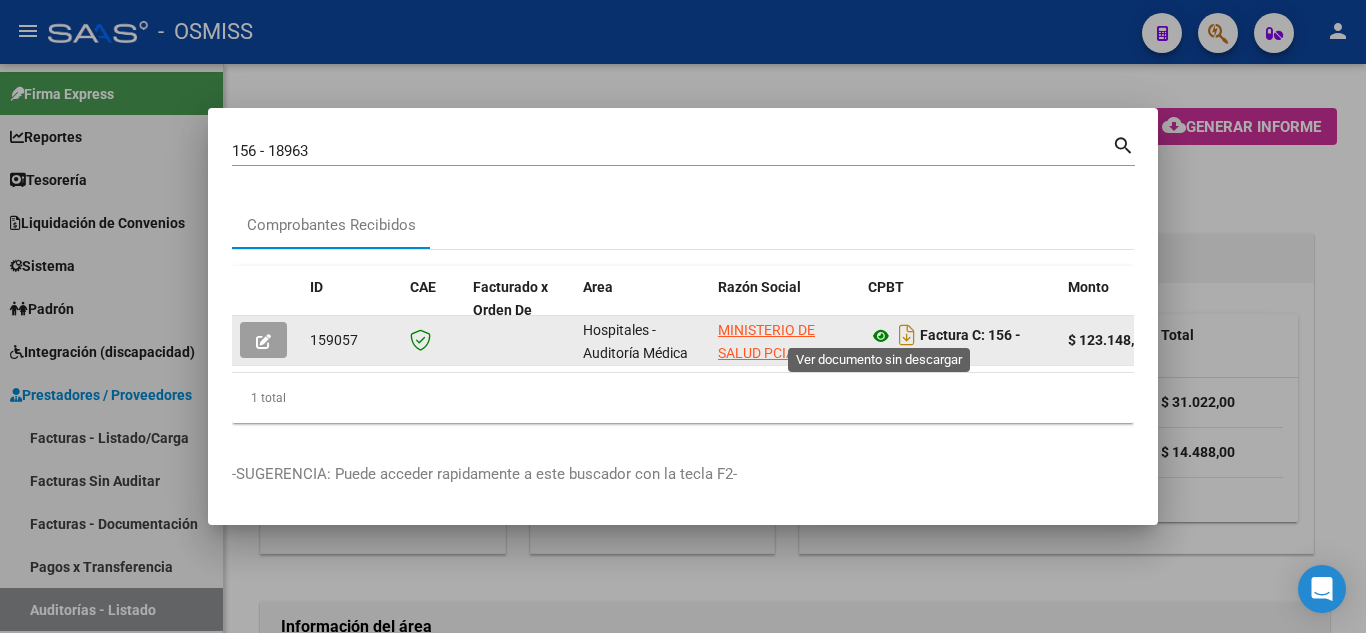 click 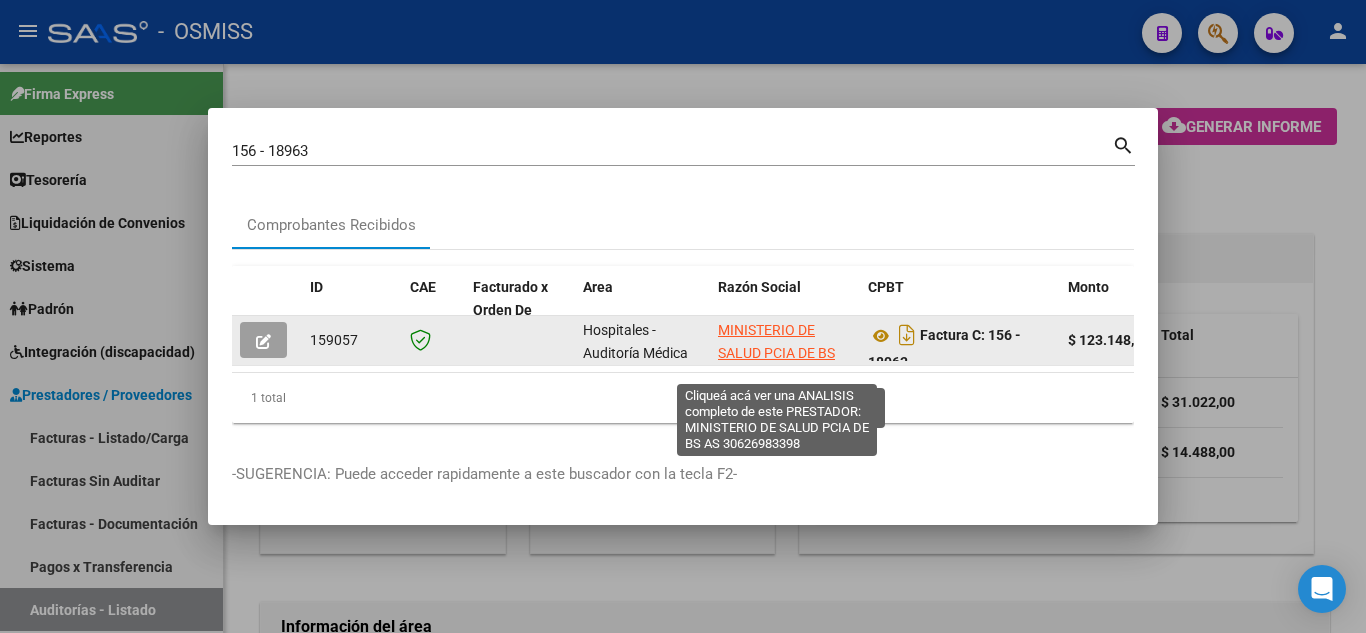 click on "MINISTERIO DE SALUD PCIA DE BS AS" 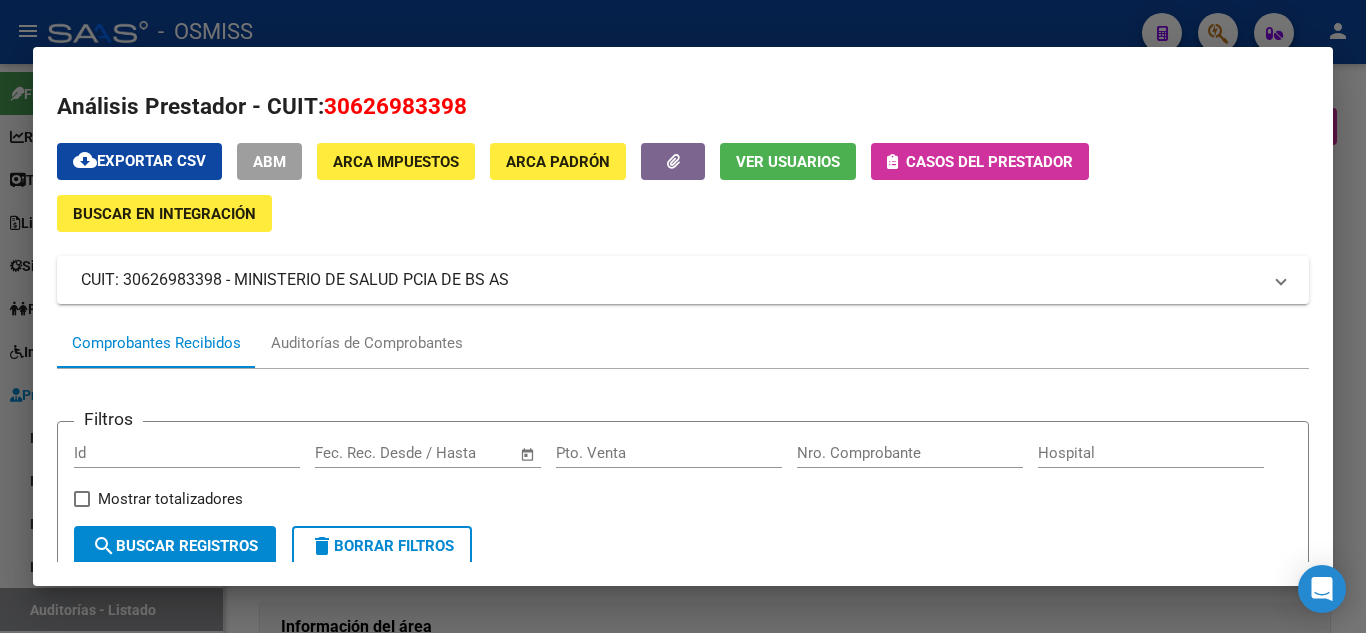 drag, startPoint x: 479, startPoint y: 108, endPoint x: 327, endPoint y: 104, distance: 152.05263 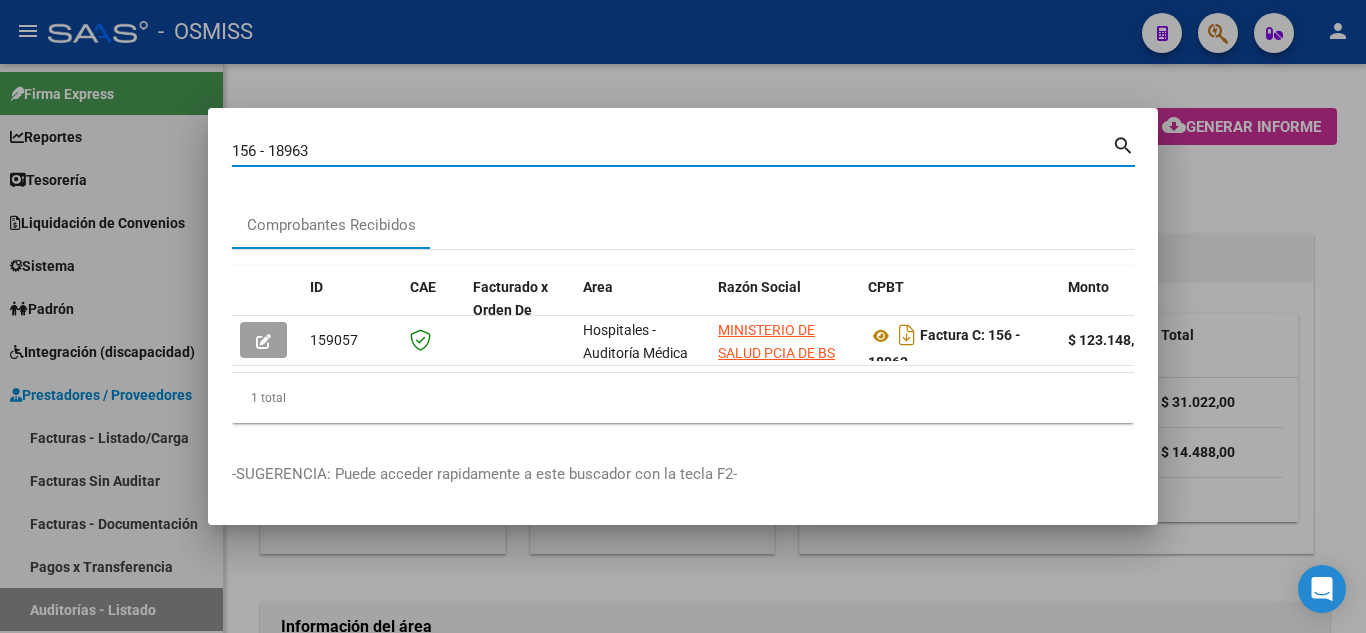 drag, startPoint x: 341, startPoint y: 146, endPoint x: 75, endPoint y: 139, distance: 266.0921 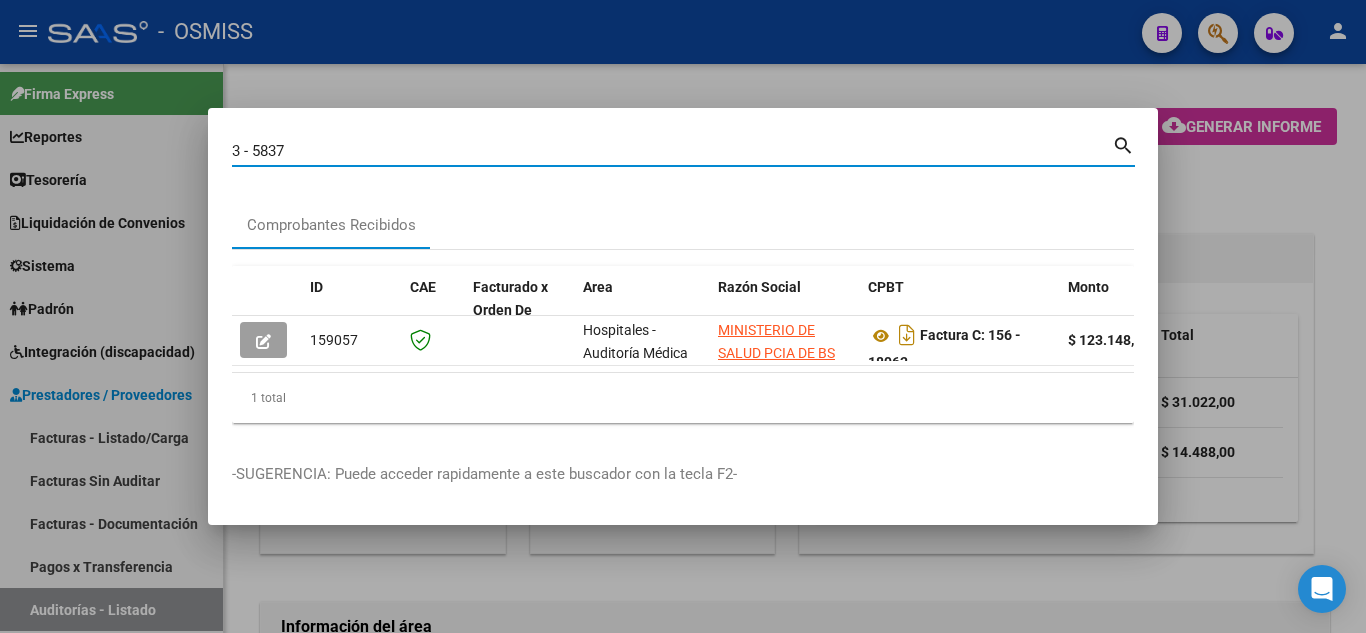 type on "3 - 5837" 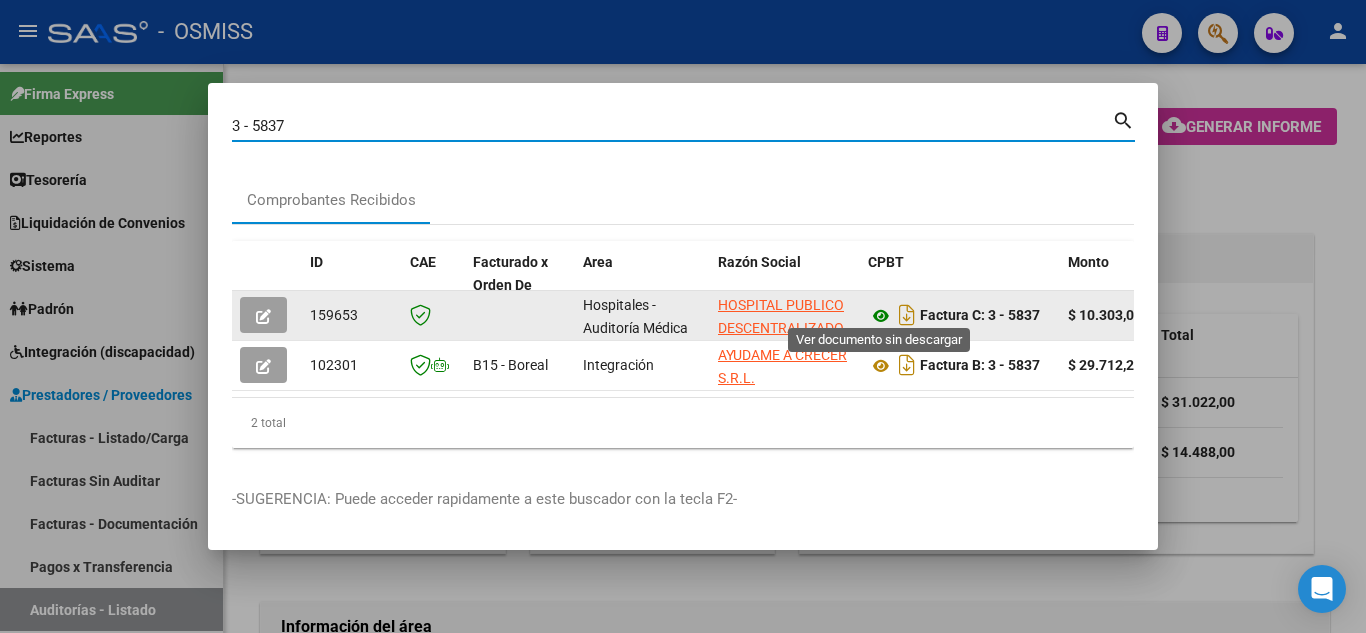 click 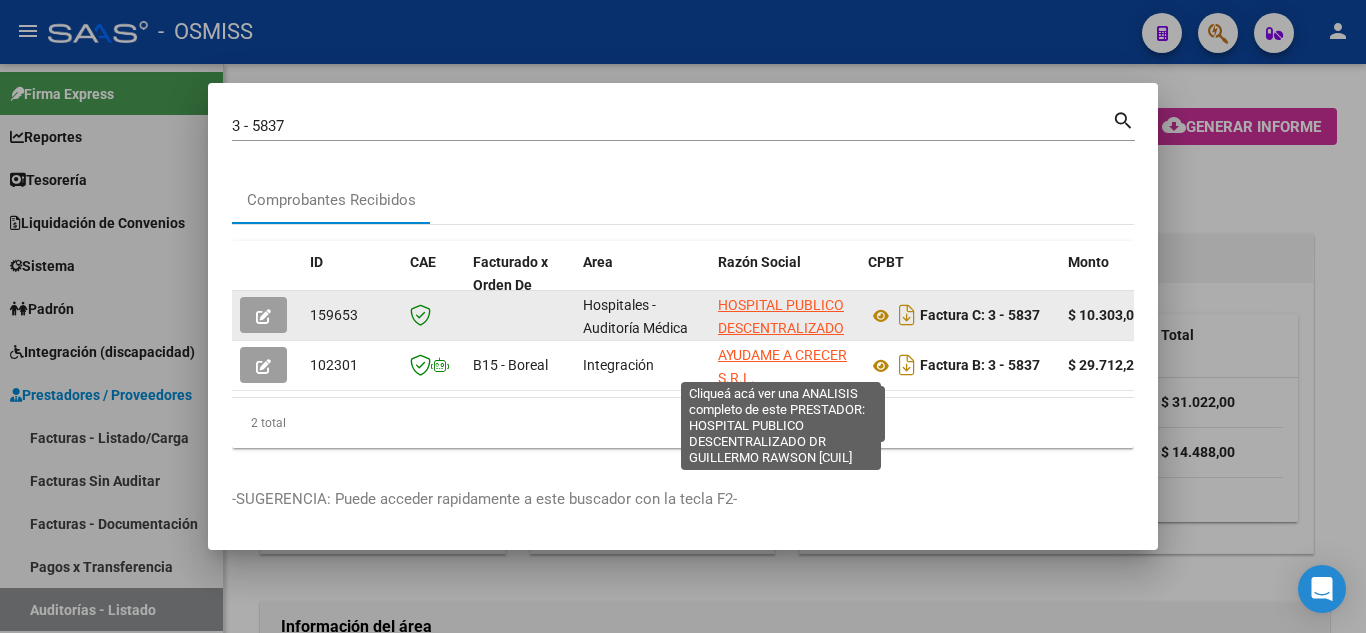 click on "HOSPITAL PUBLICO DESCENTRALIZADO DR GUILLERMO RAWSON" 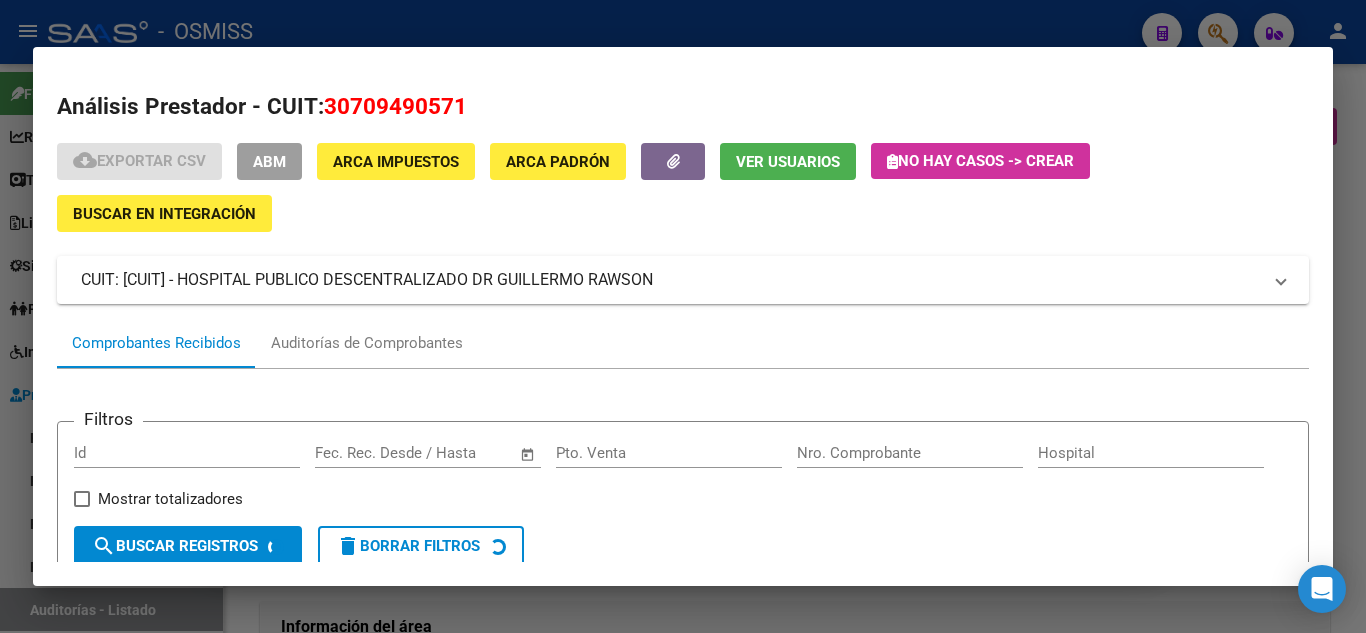 click on "30709490571" at bounding box center (395, 106) 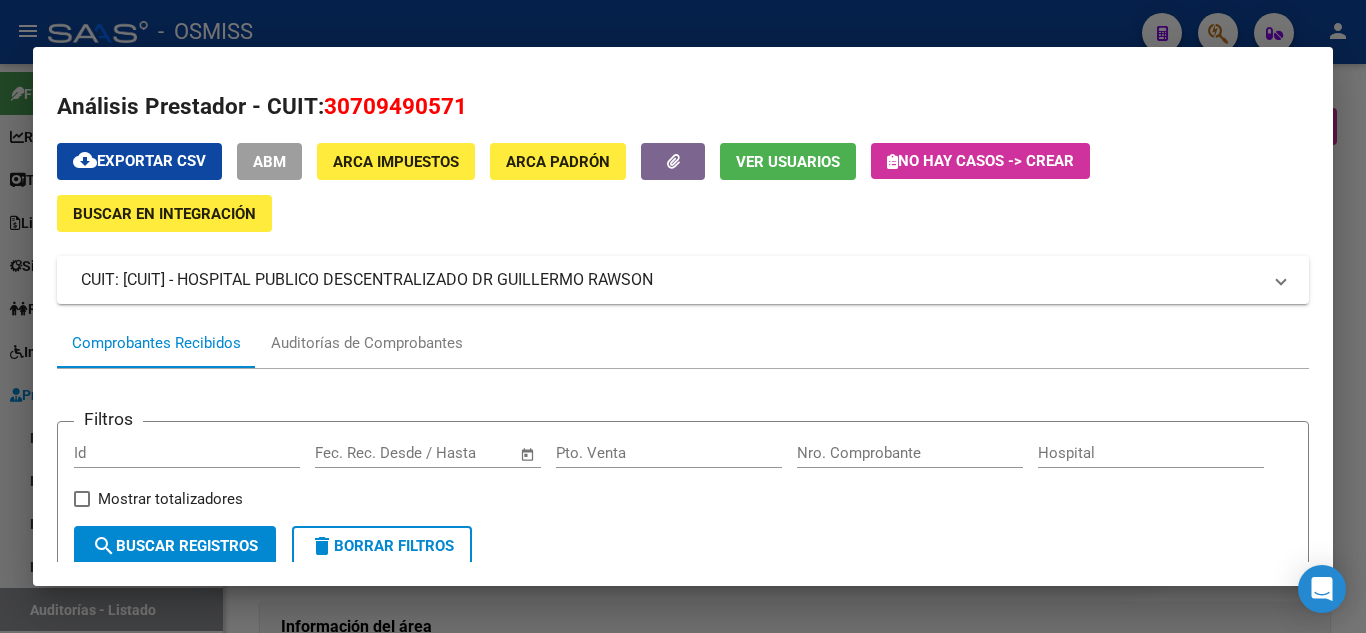 click at bounding box center [683, 316] 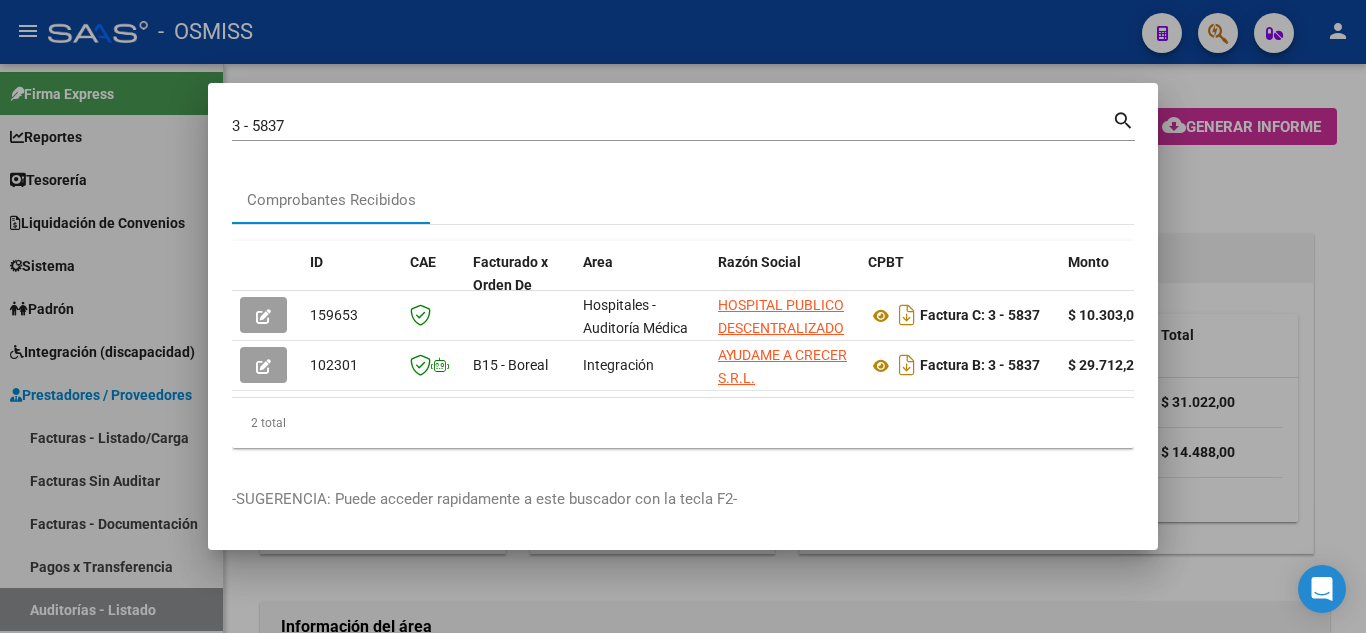 click on "3 - 5837" at bounding box center (672, 126) 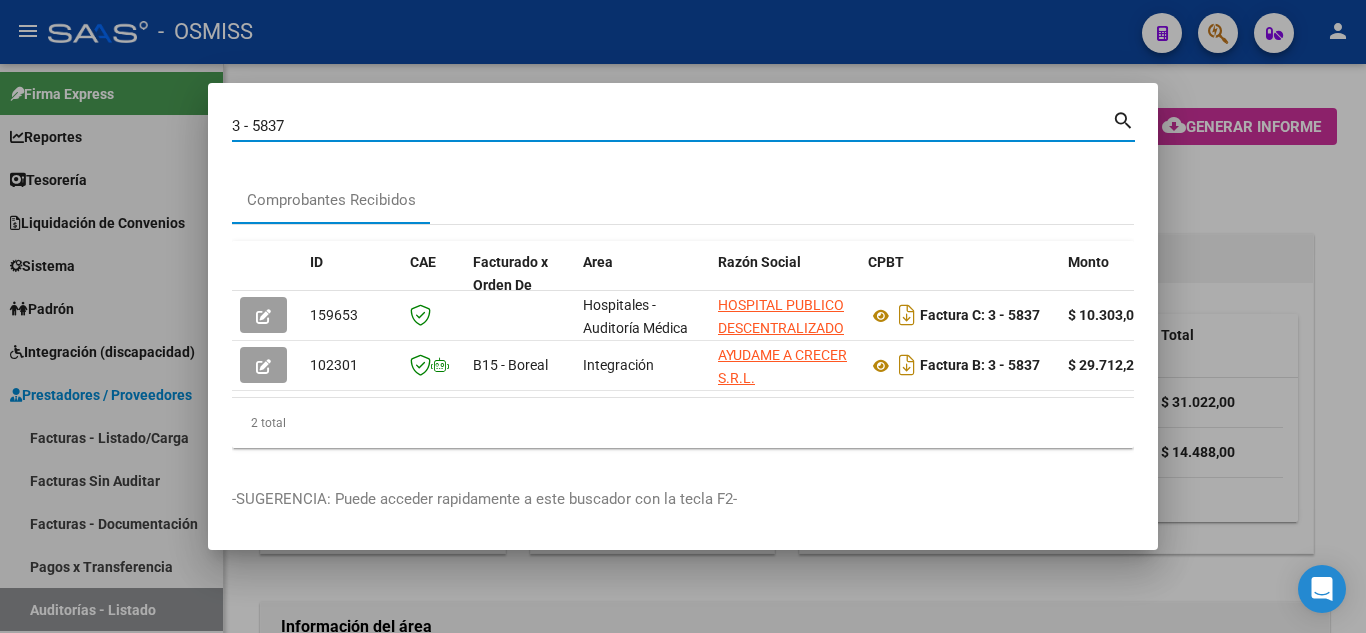 click on "3 - 5837" at bounding box center (672, 126) 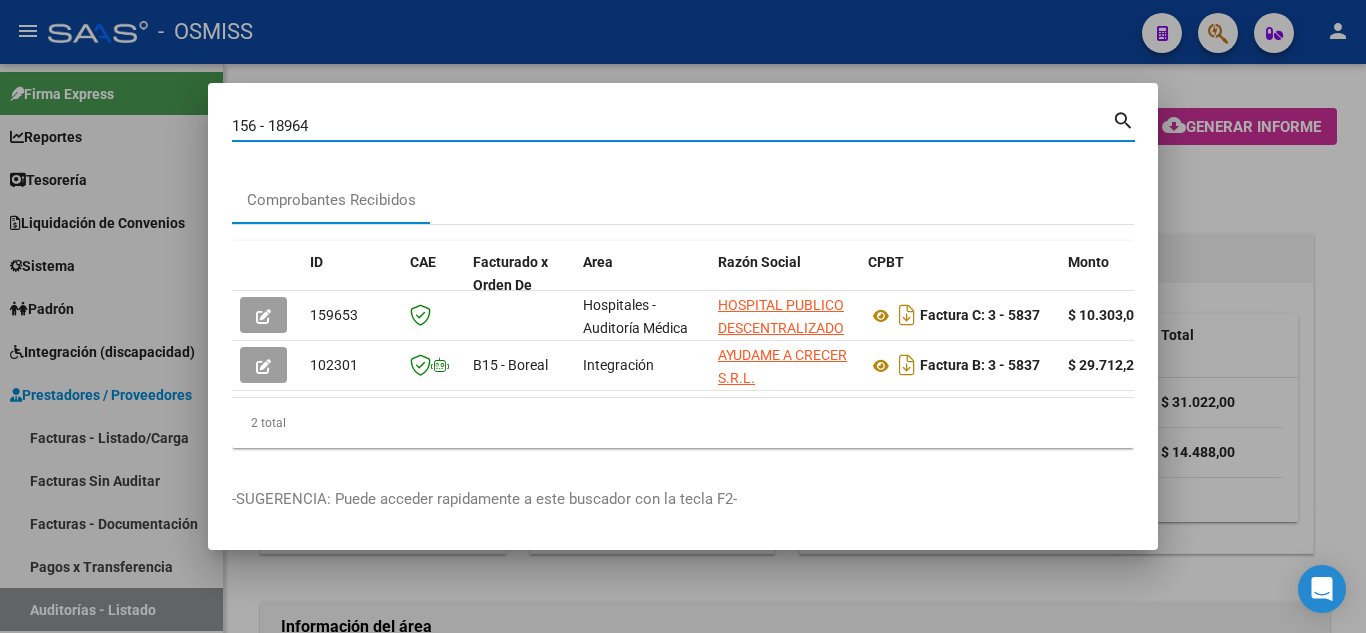 type on "156 - 18964" 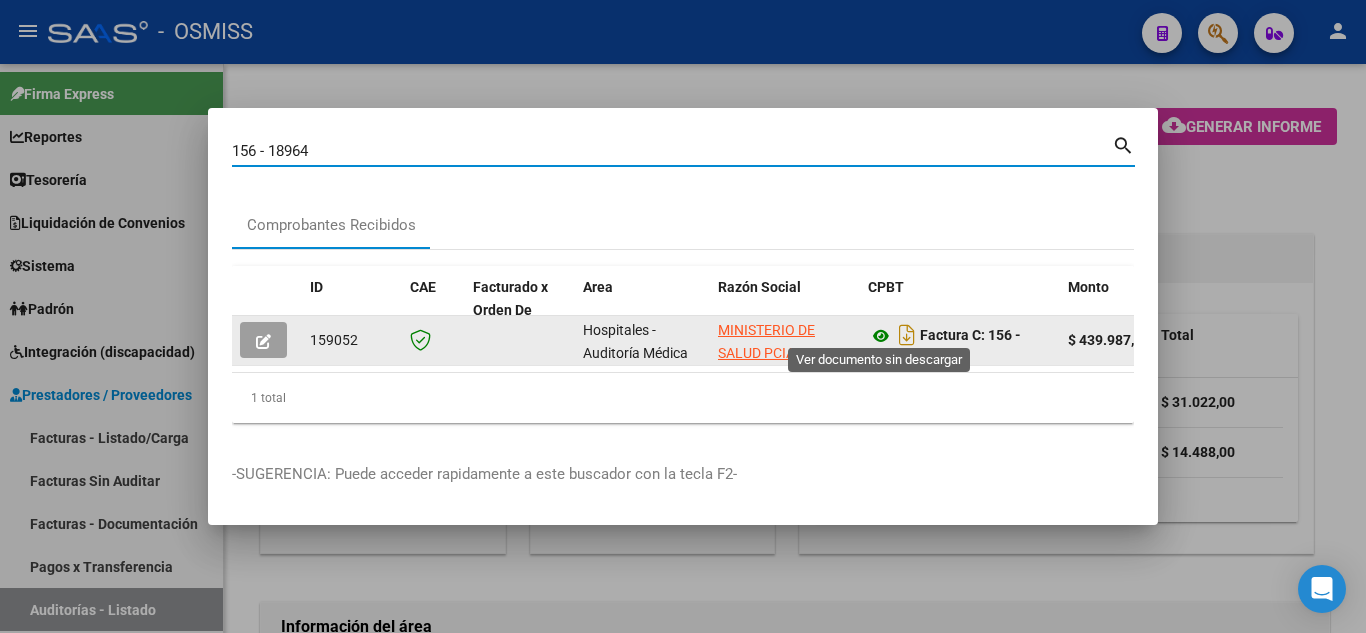 click 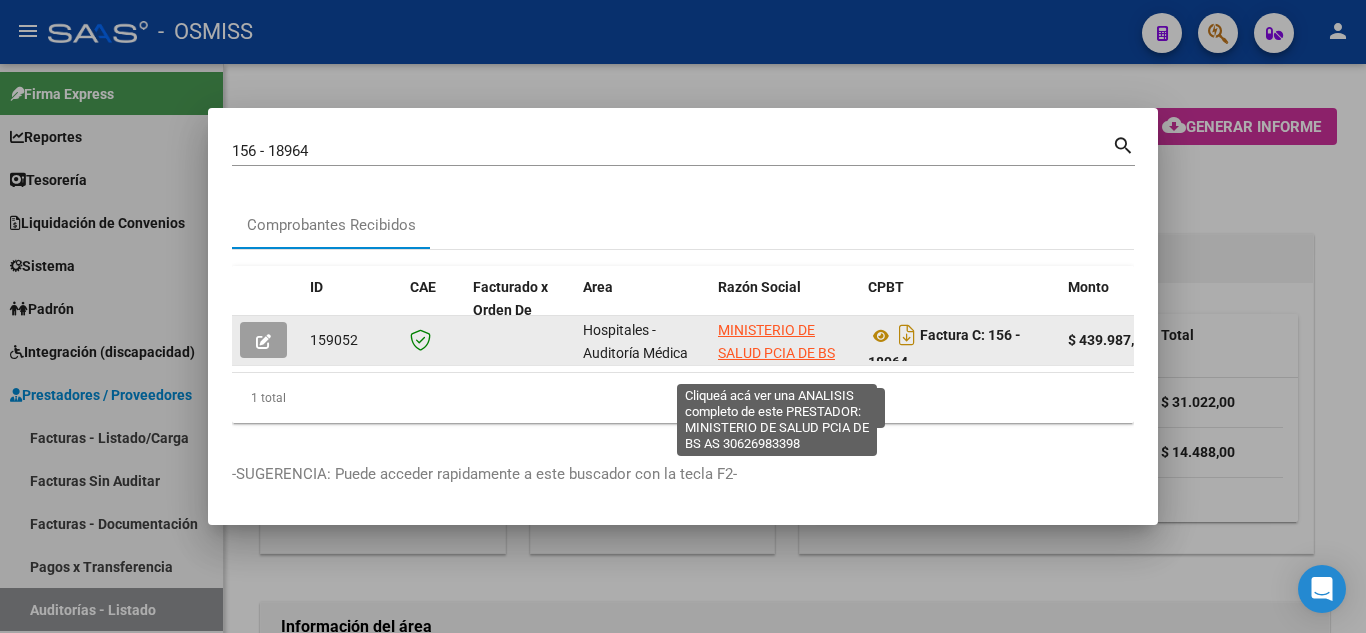 click on "MINISTERIO DE SALUD PCIA DE BS AS" 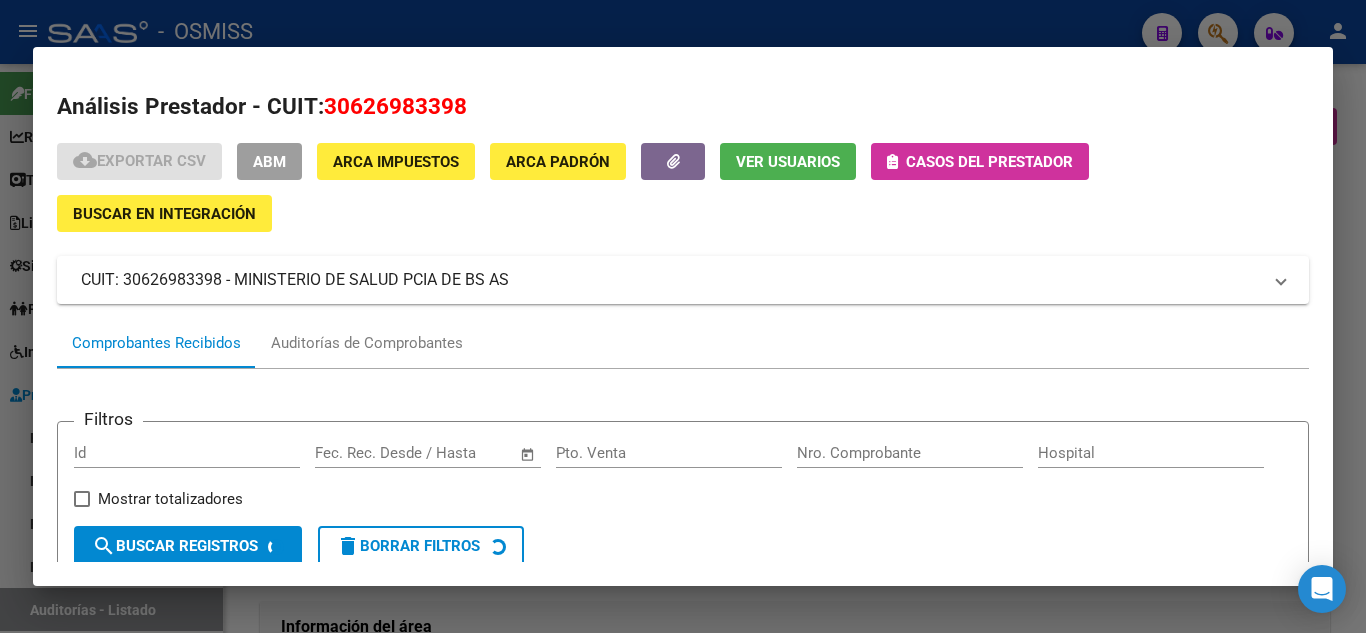 drag, startPoint x: 463, startPoint y: 103, endPoint x: 323, endPoint y: 93, distance: 140.35669 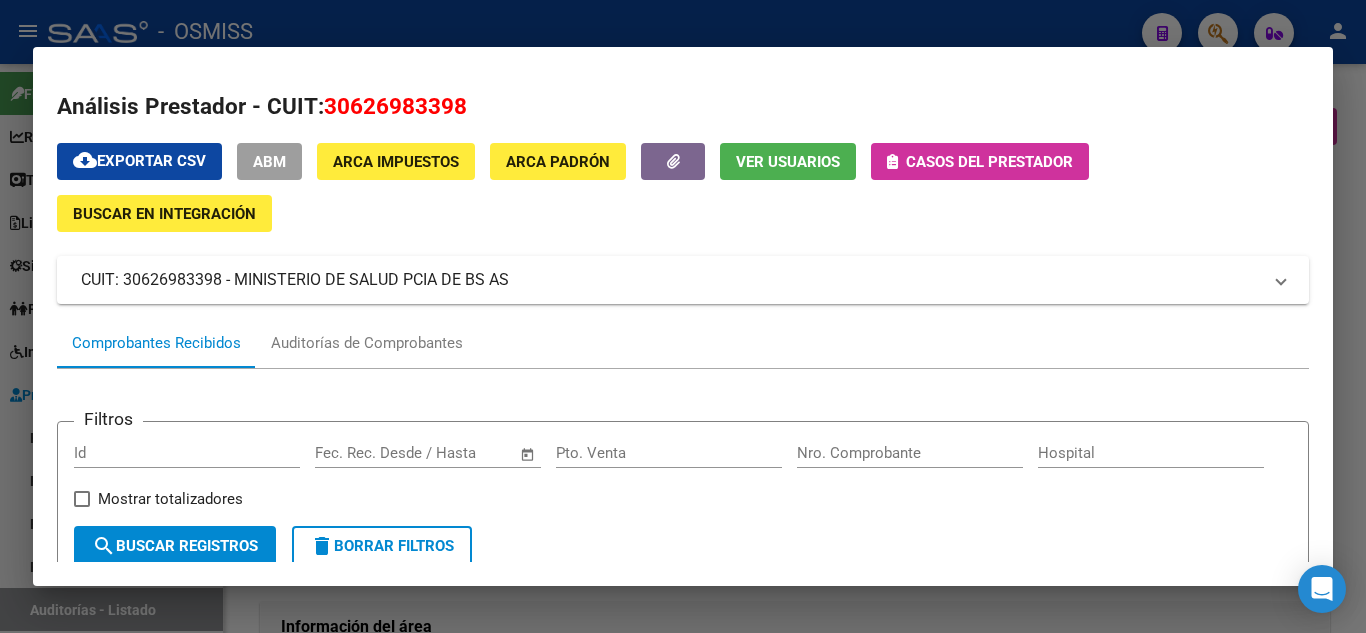 click at bounding box center [683, 316] 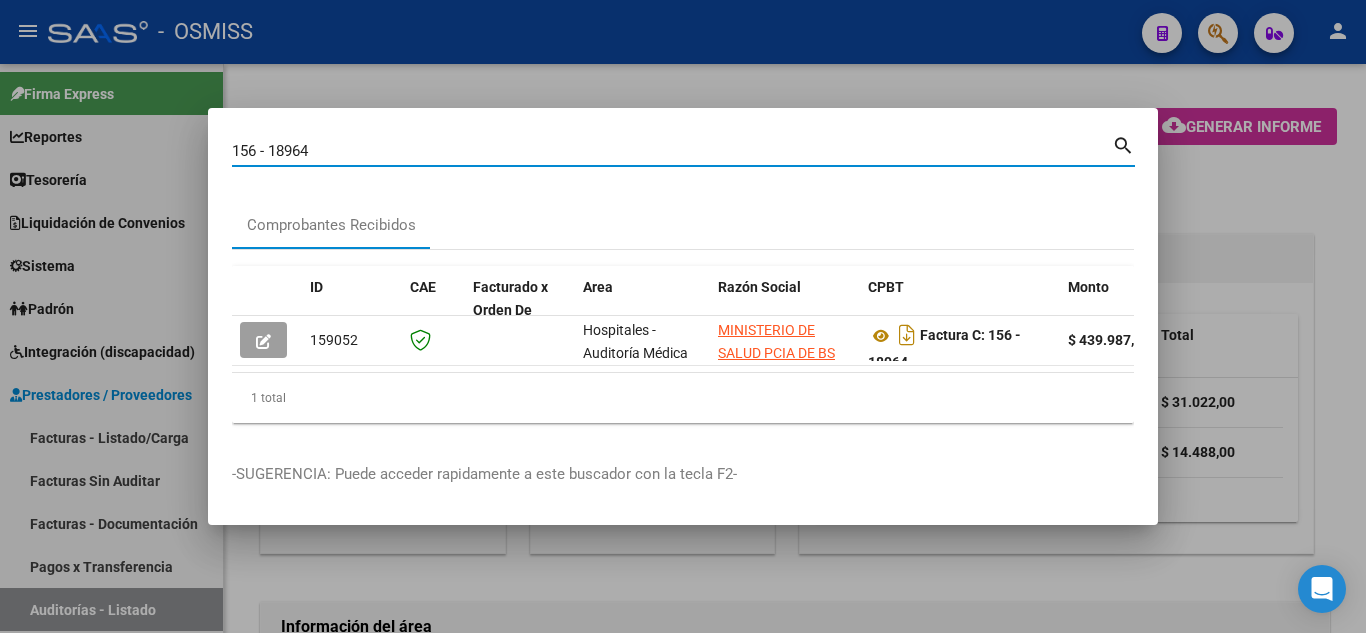 click on "156 - 18964" at bounding box center [672, 151] 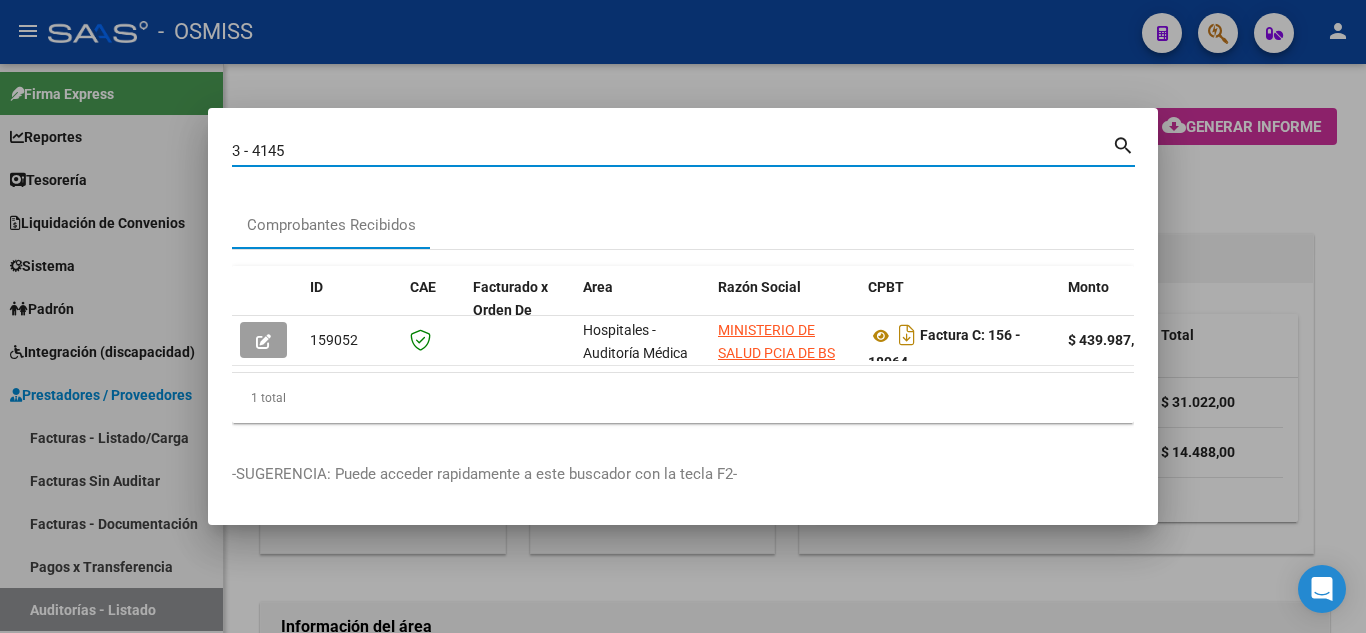 type on "3 - 4145" 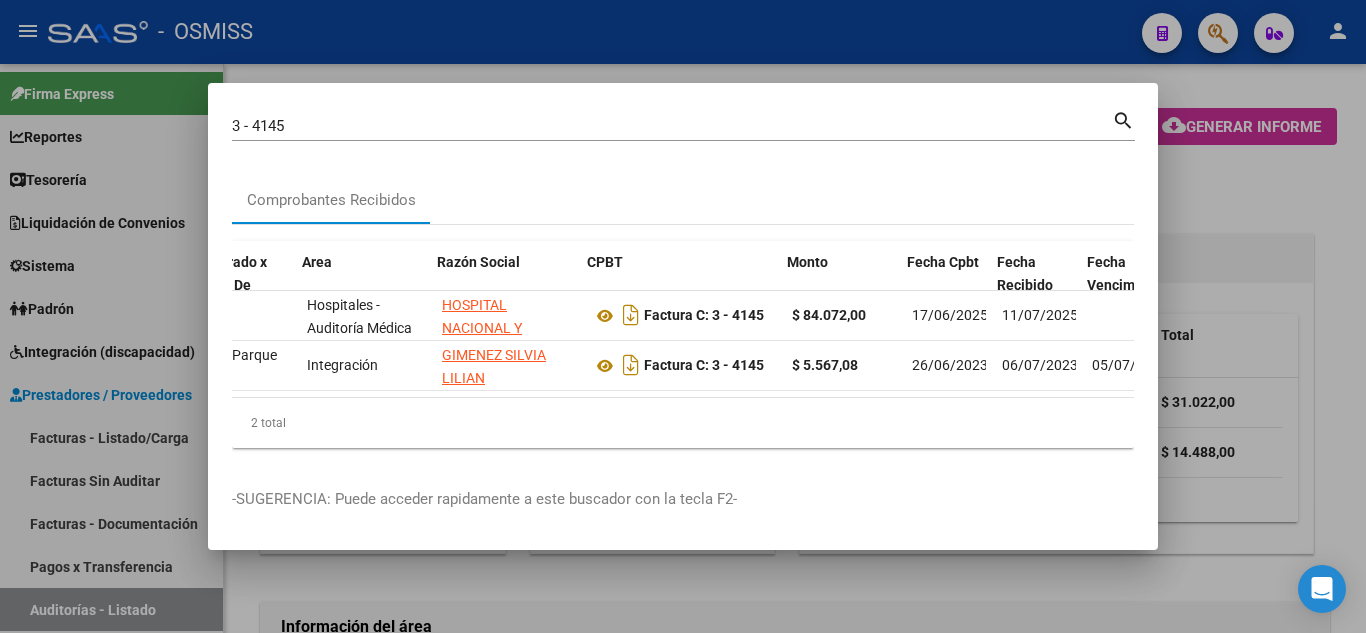 scroll, scrollTop: 0, scrollLeft: 281, axis: horizontal 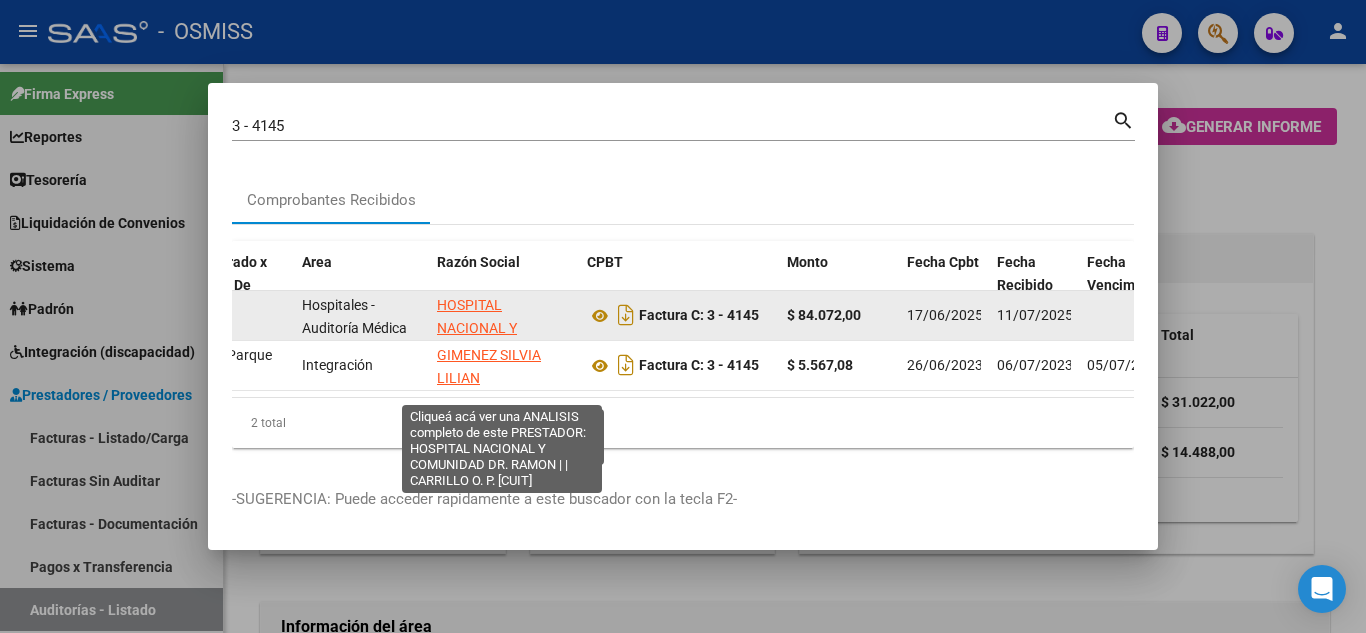 click on "HOSPITAL NACIONAL Y COMUNIDAD DR. RAMON | | CARRILLO O. P." 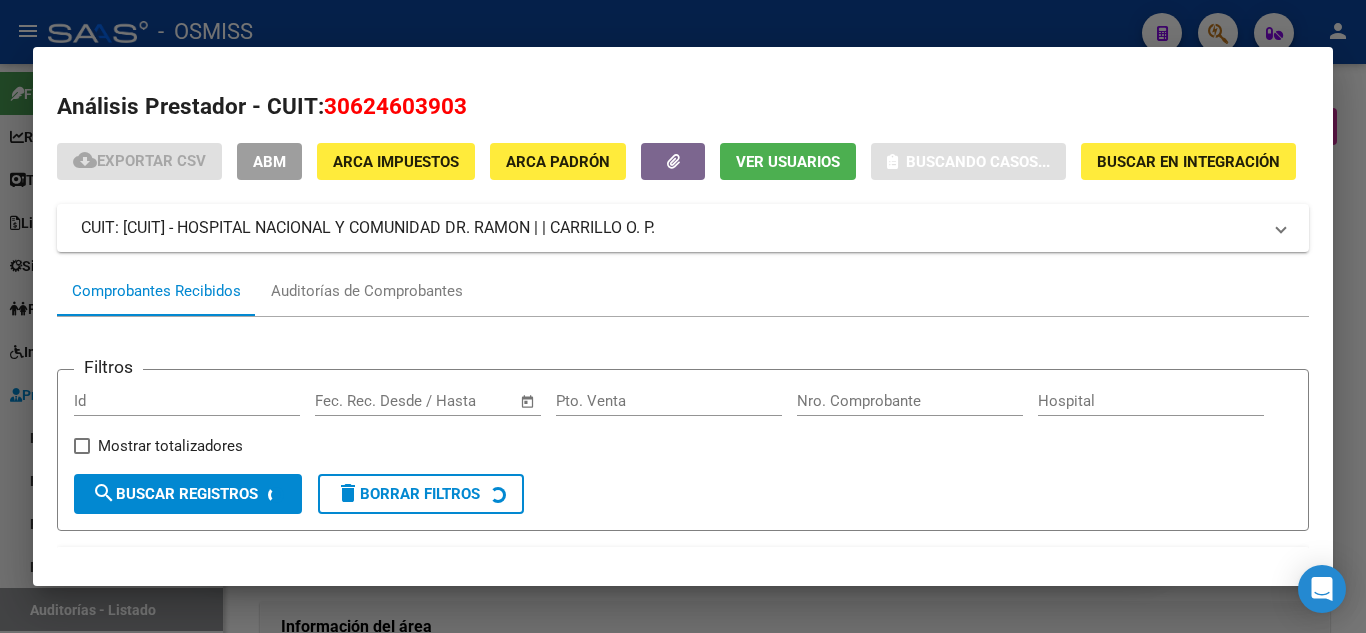 click on "30624603903" at bounding box center (395, 106) 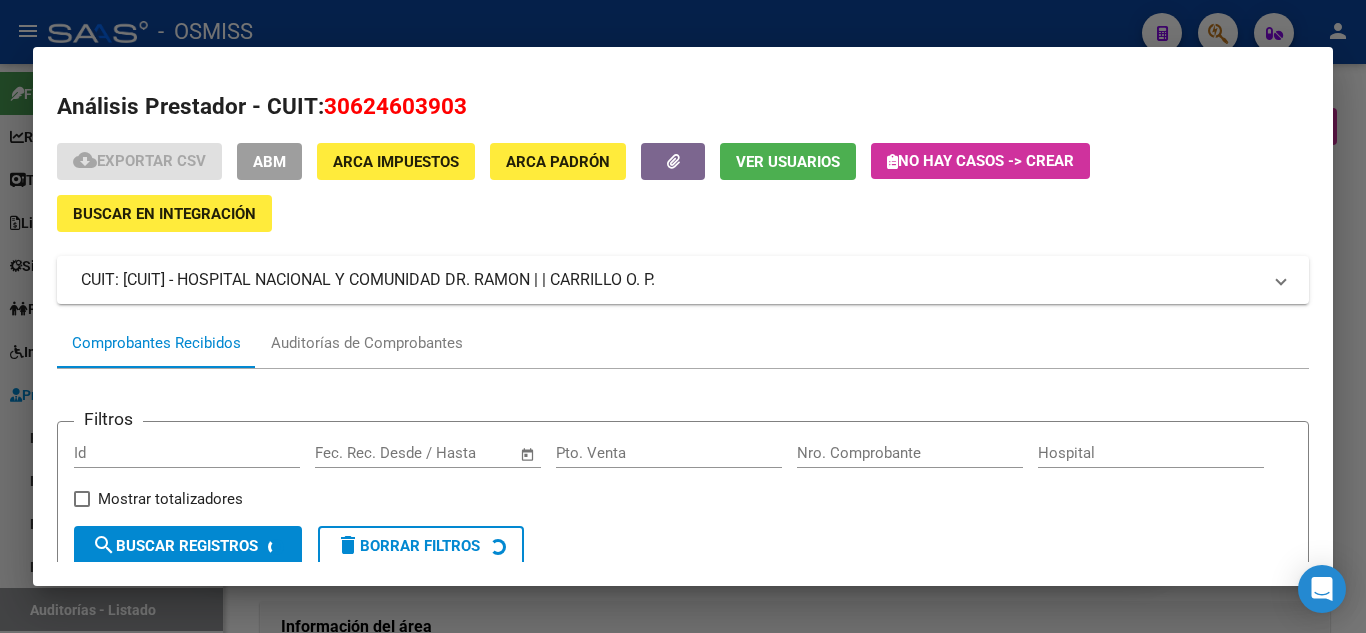click on "30624603903" at bounding box center [395, 106] 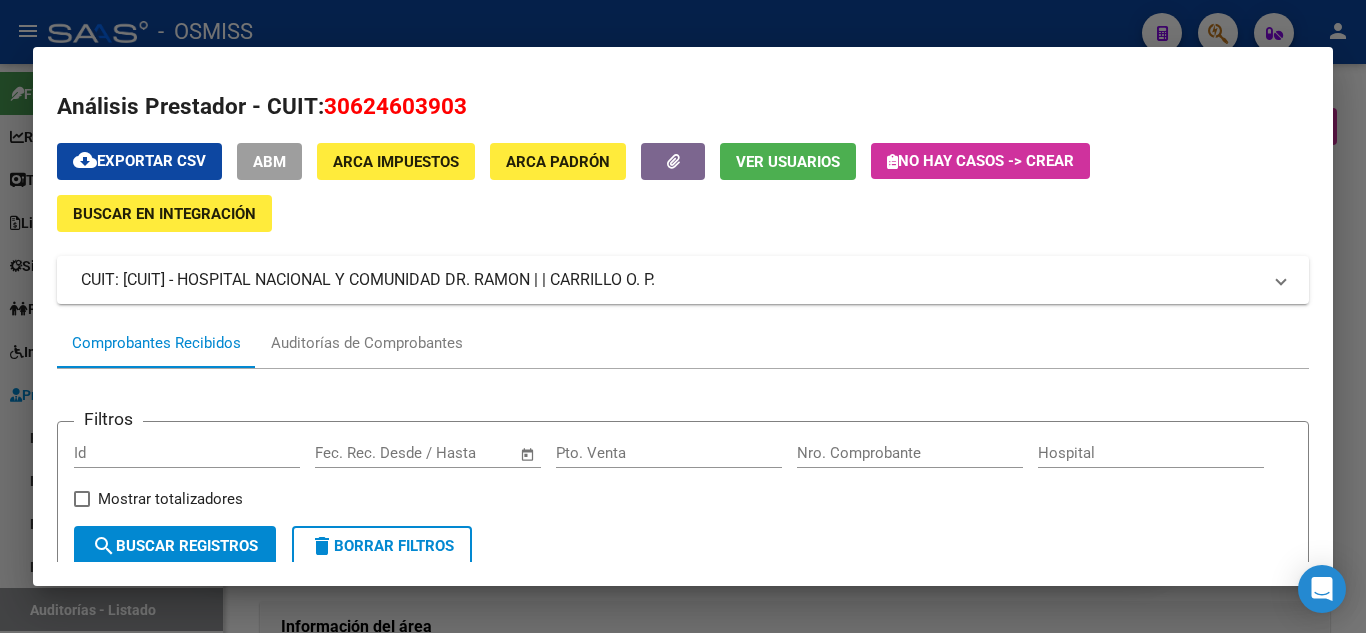 click at bounding box center [683, 316] 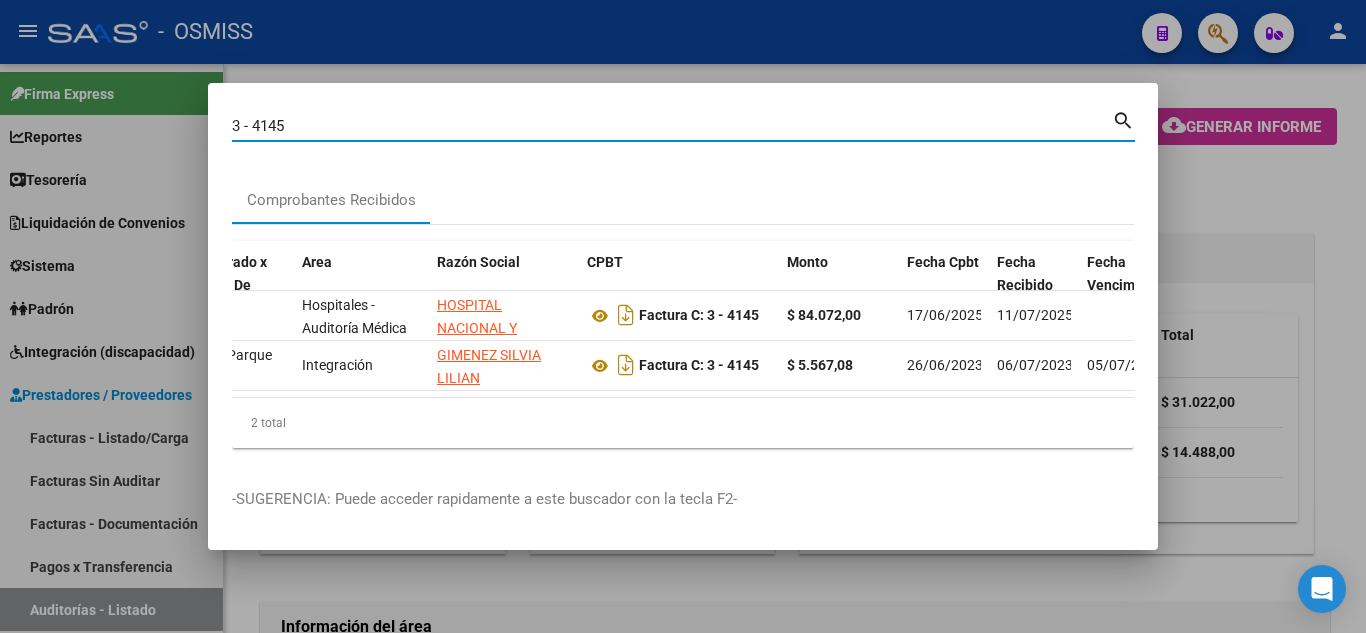 drag, startPoint x: 362, startPoint y: 121, endPoint x: 178, endPoint y: 112, distance: 184.21997 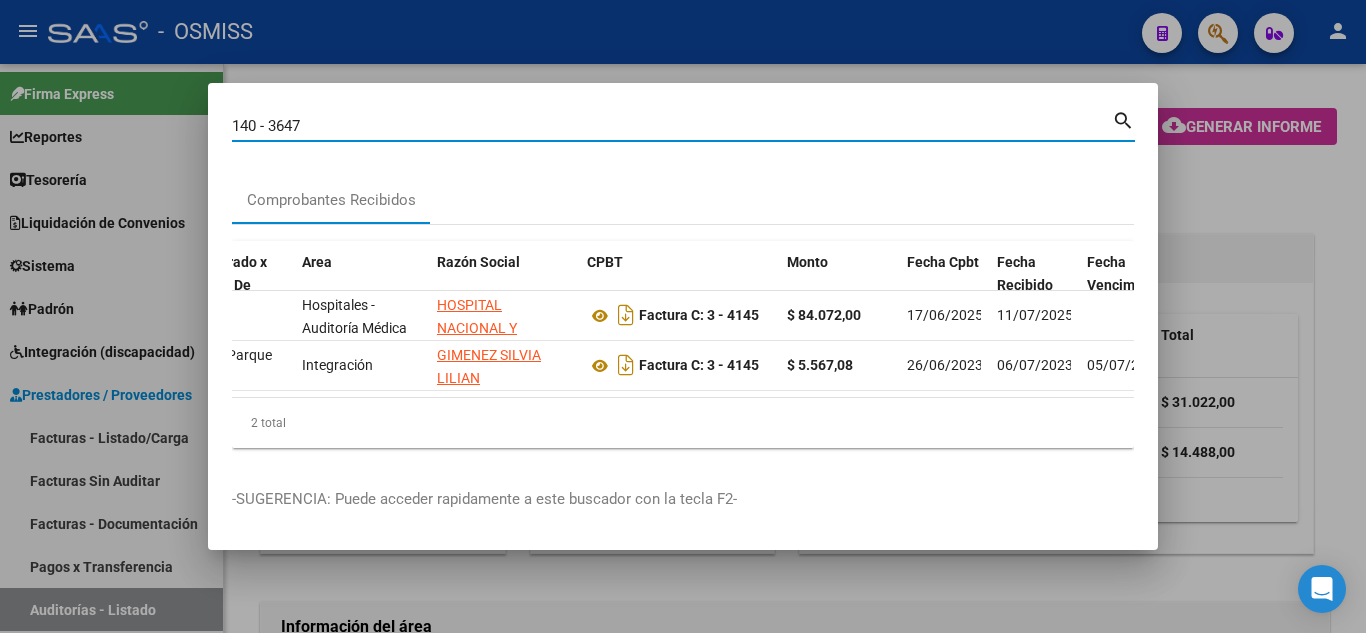 type on "140 - 3647" 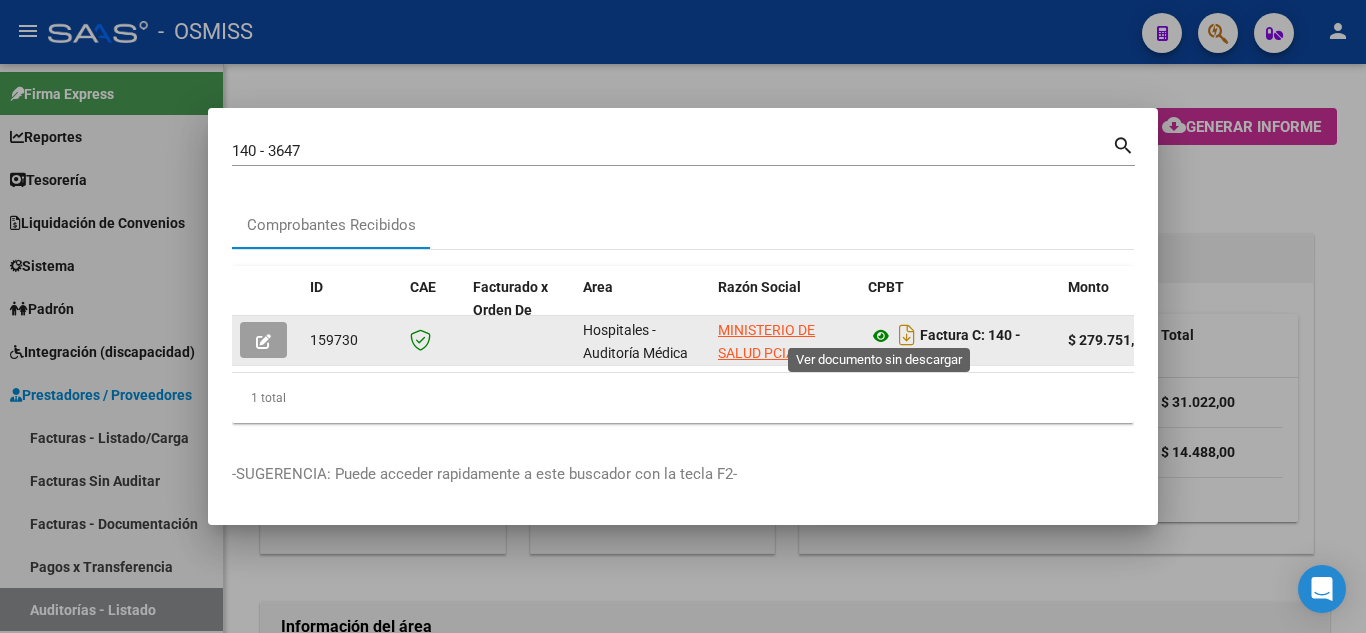 click 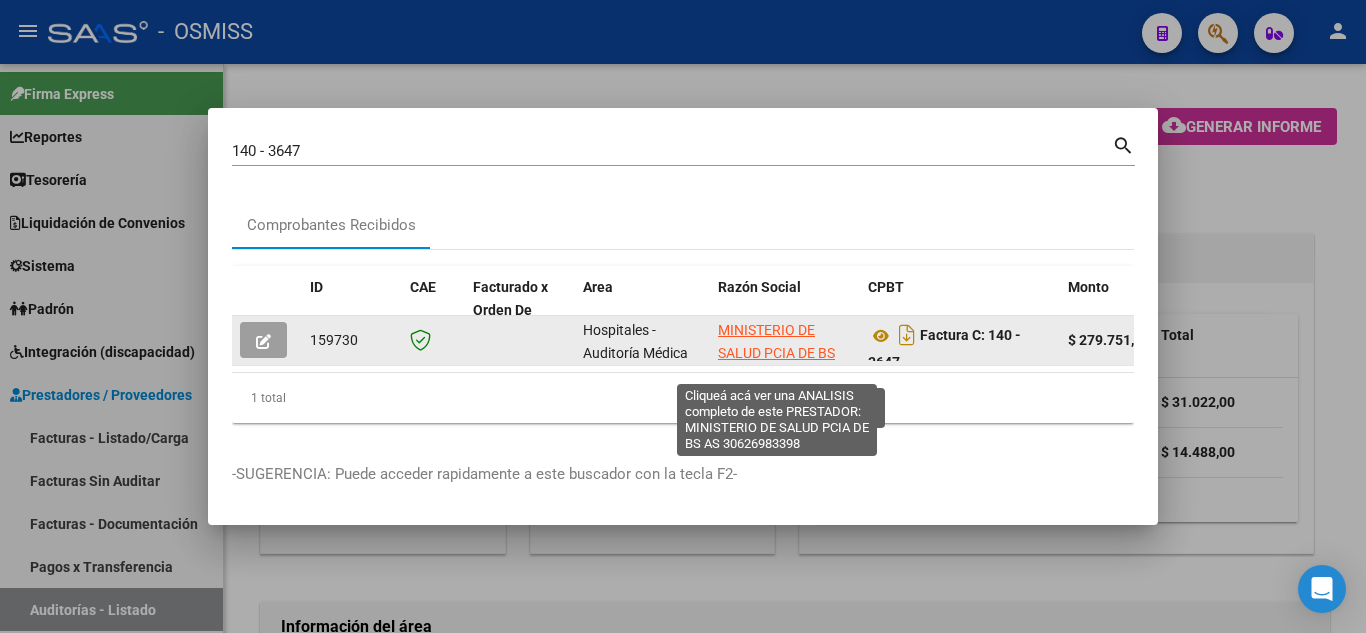 click on "MINISTERIO DE SALUD PCIA DE BS AS" 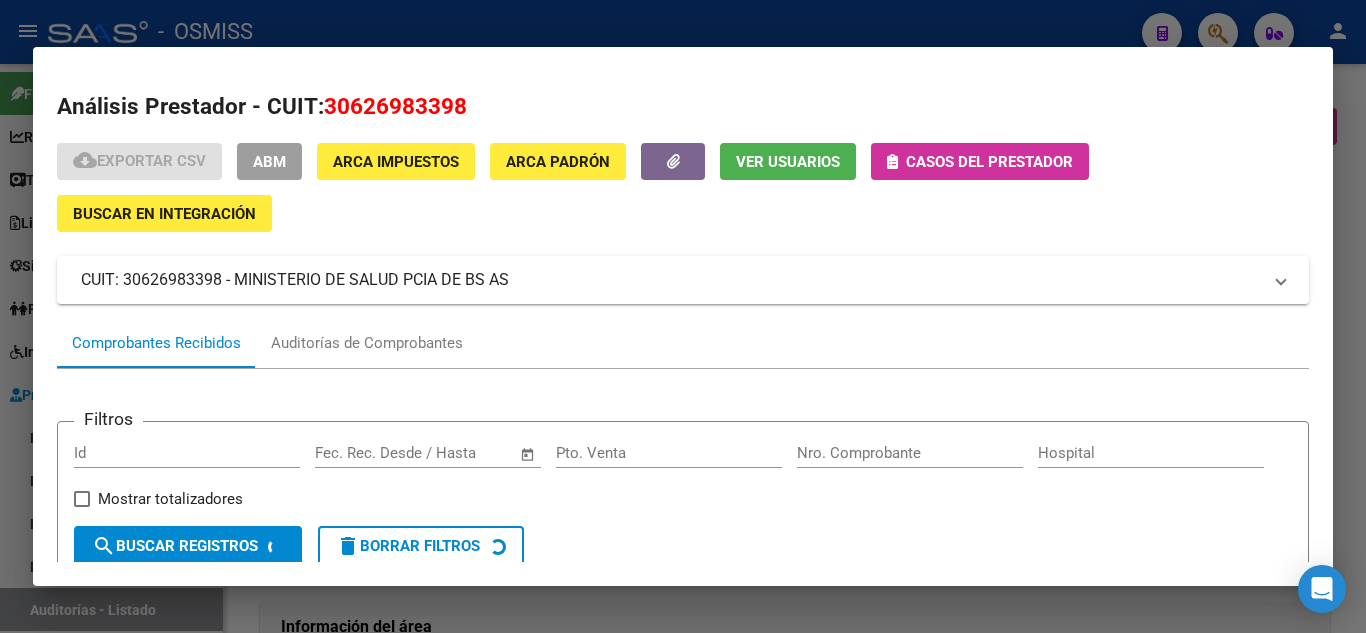 click on "30626983398" at bounding box center (395, 106) 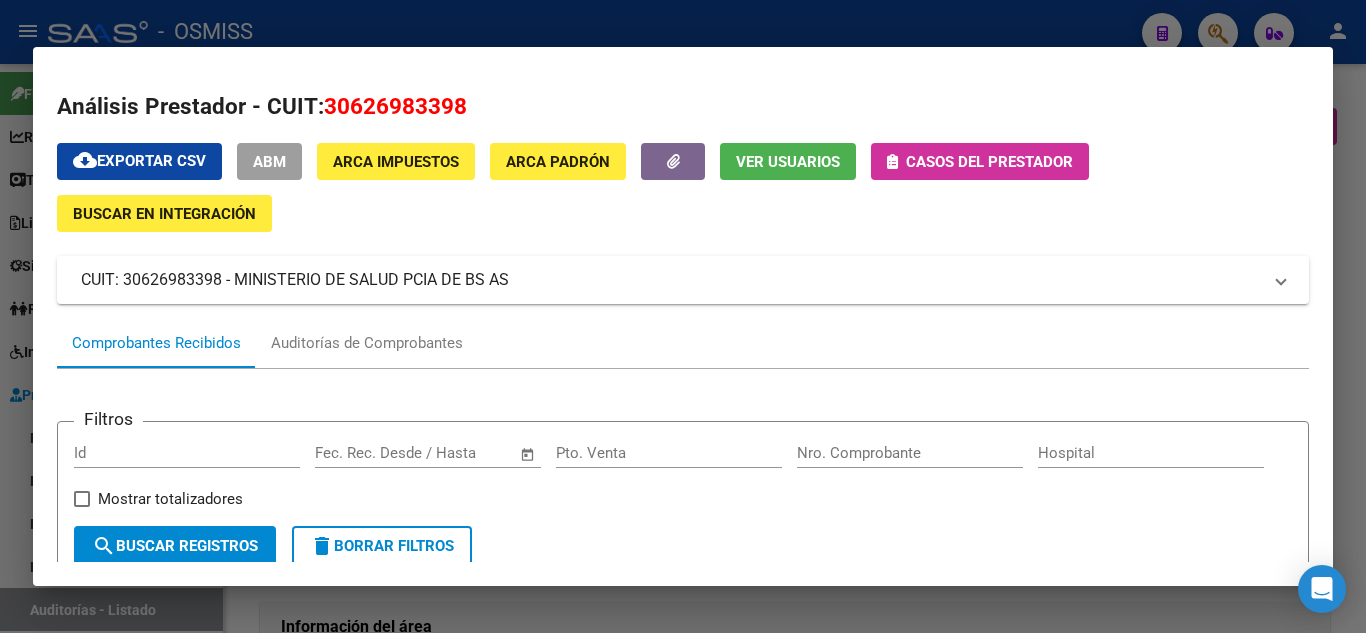 click at bounding box center (683, 316) 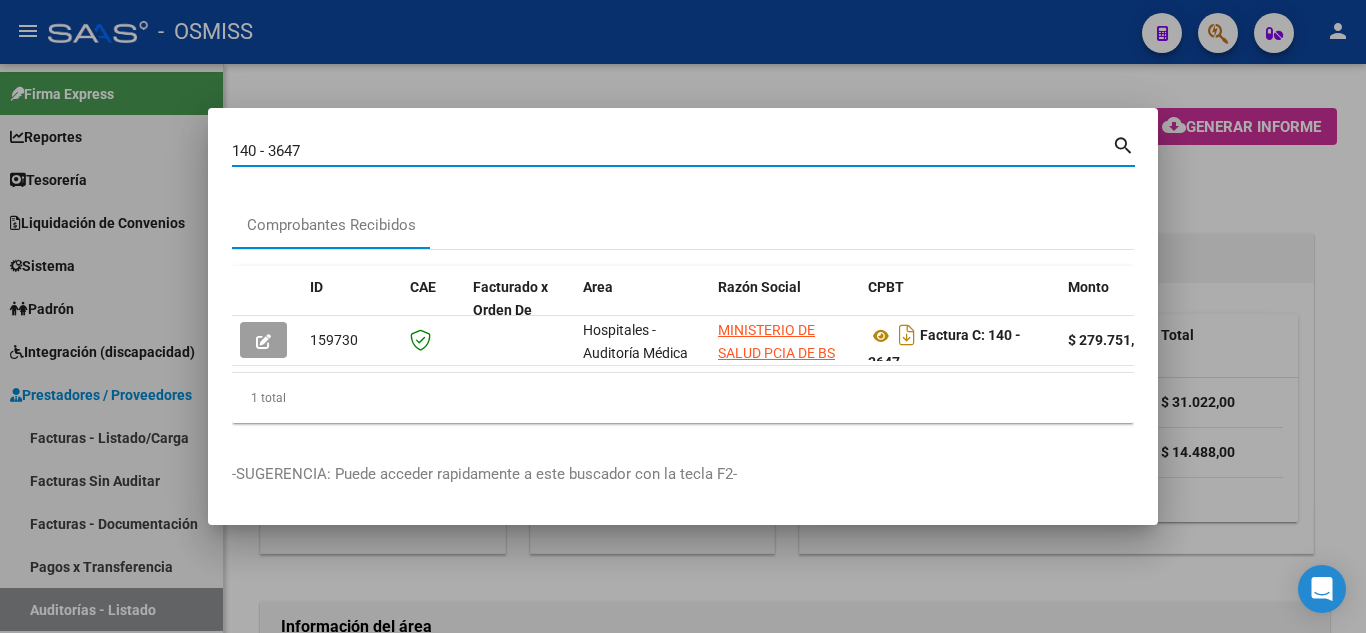 drag, startPoint x: 362, startPoint y: 143, endPoint x: 147, endPoint y: 140, distance: 215.02094 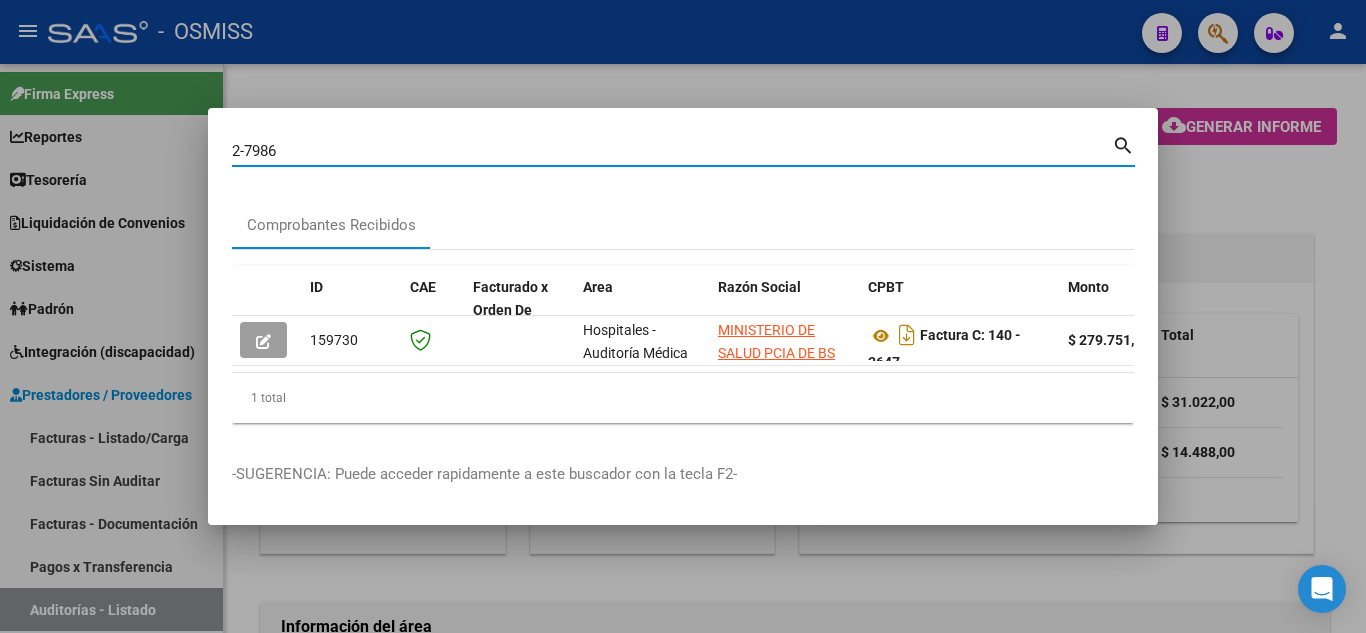 type on "2-7986" 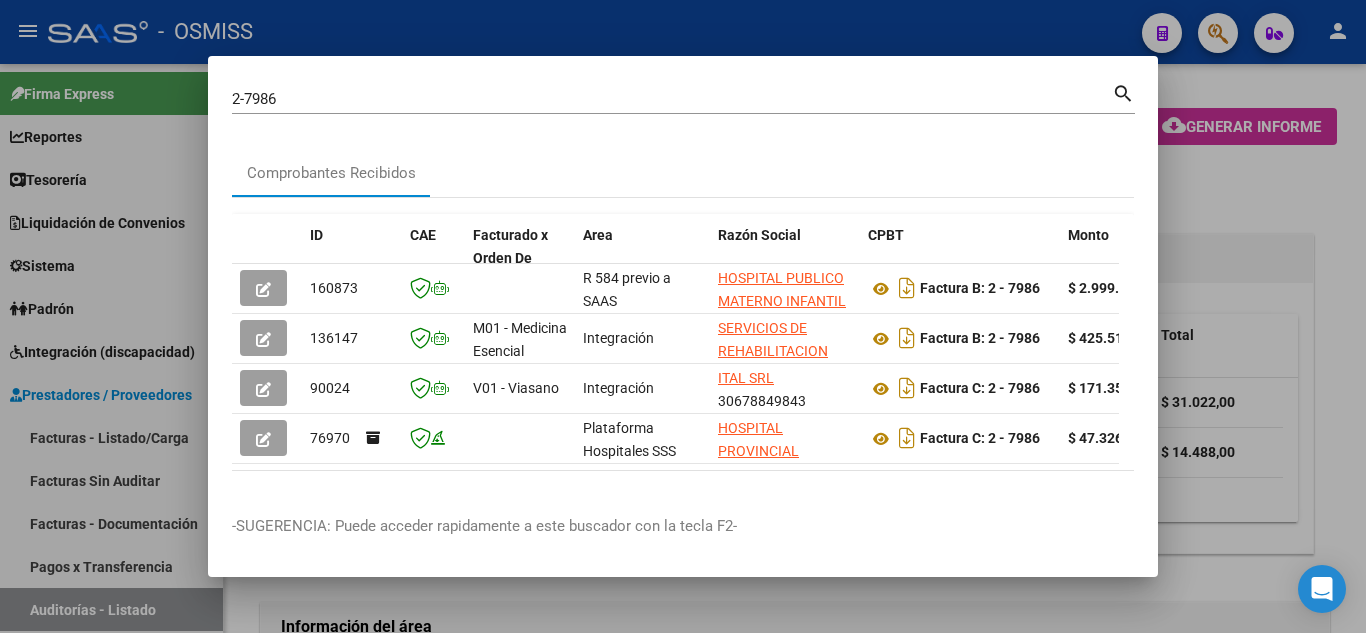 click on "Comprobantes Recibidos" at bounding box center [683, 173] 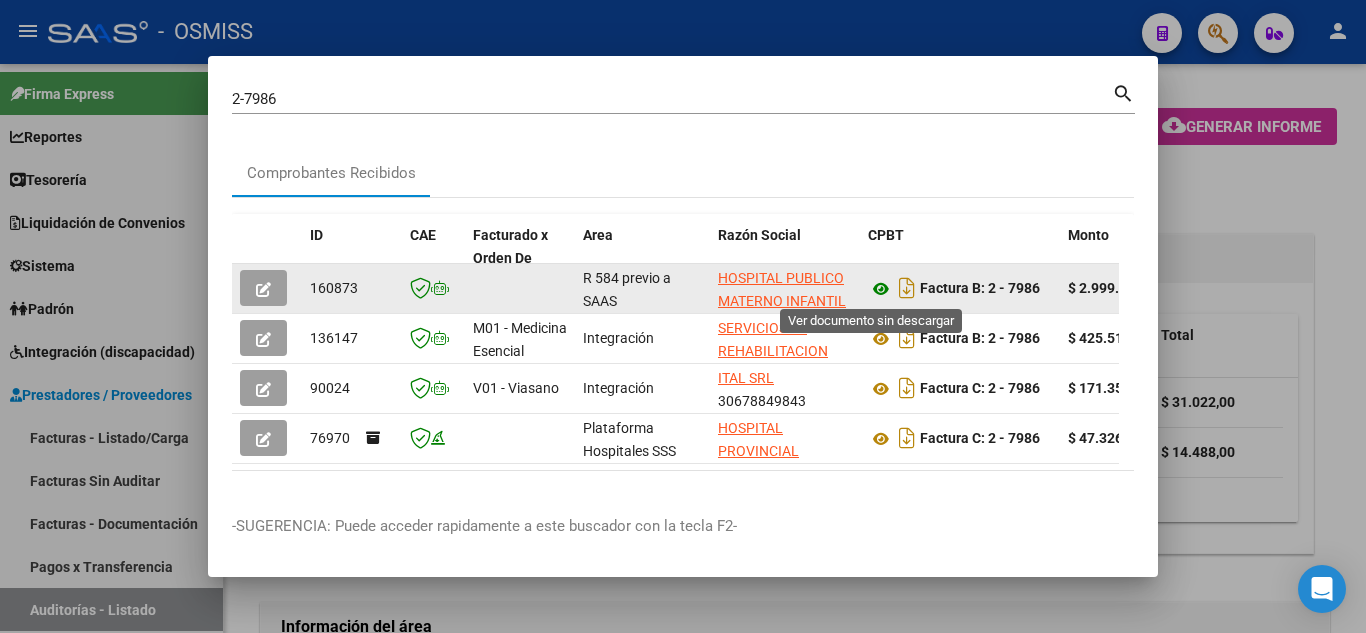 click 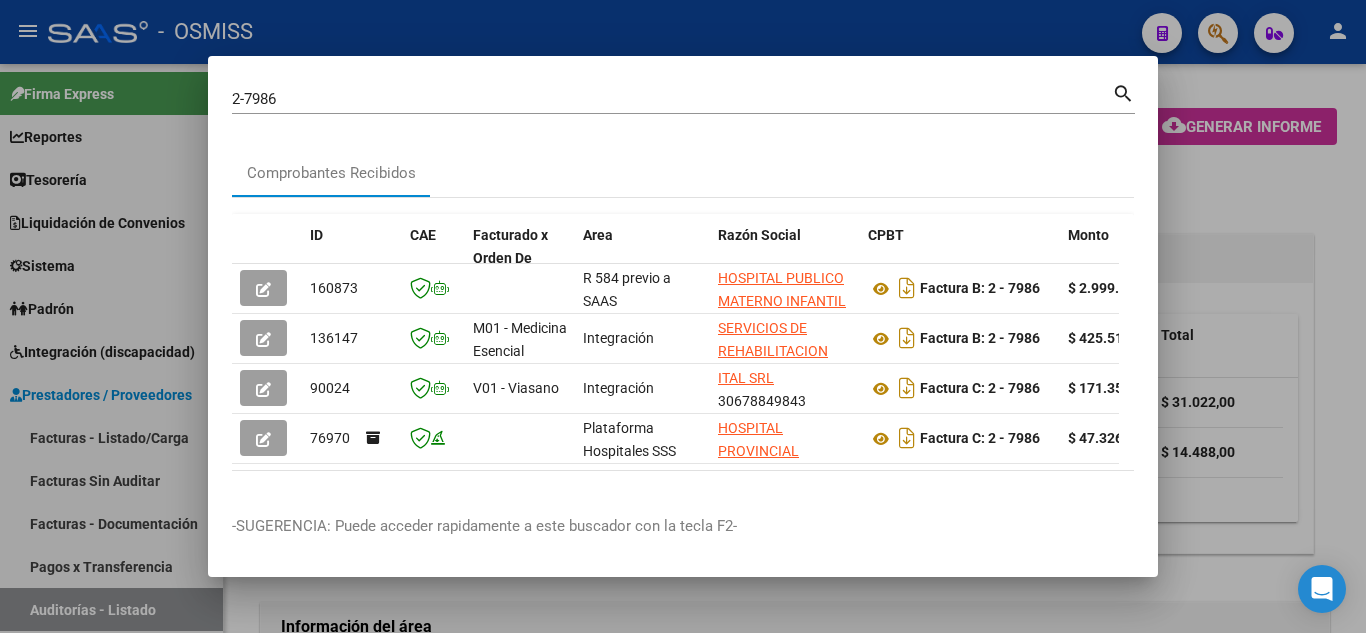 click on "2-7986" at bounding box center (672, 99) 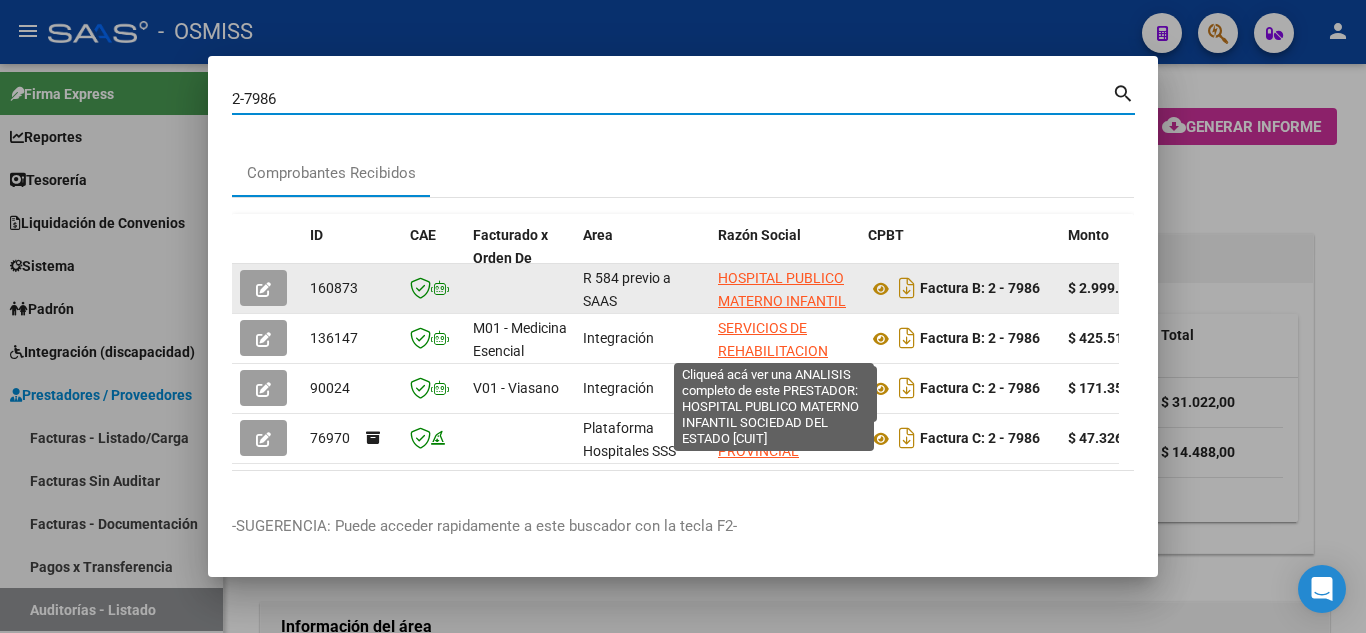 click on "HOSPITAL PUBLICO MATERNO INFANTIL SOCIEDAD DEL ESTADO" 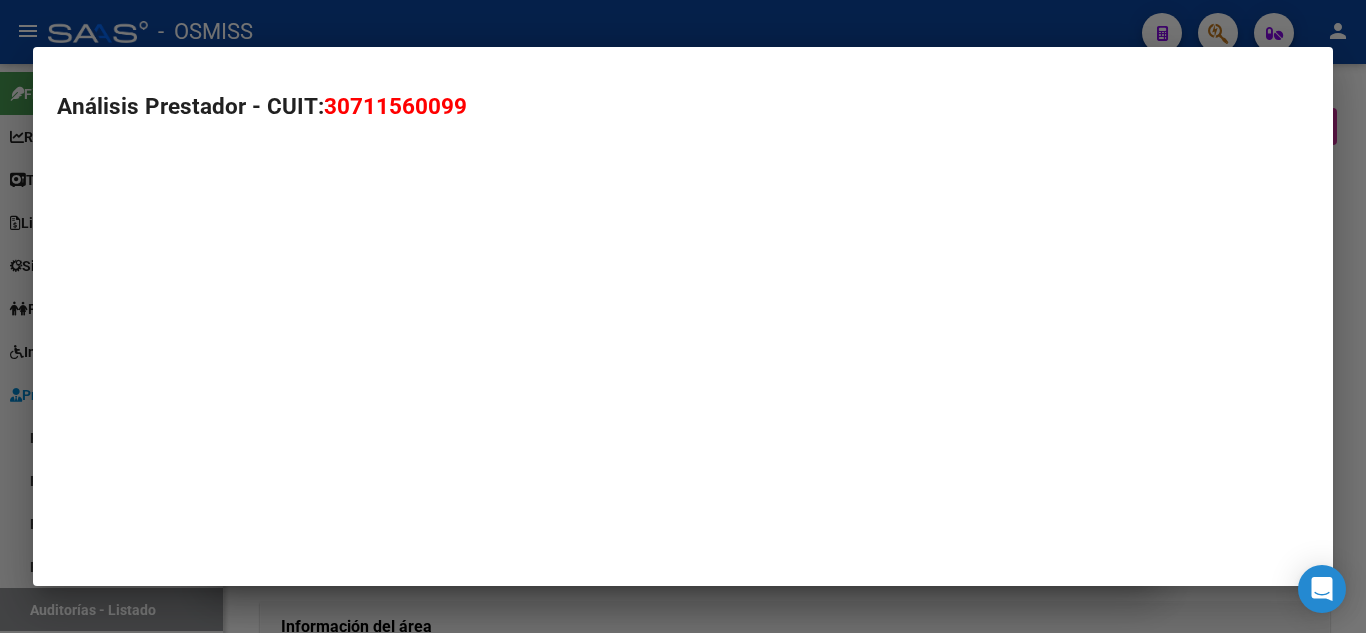 type on "30711560099" 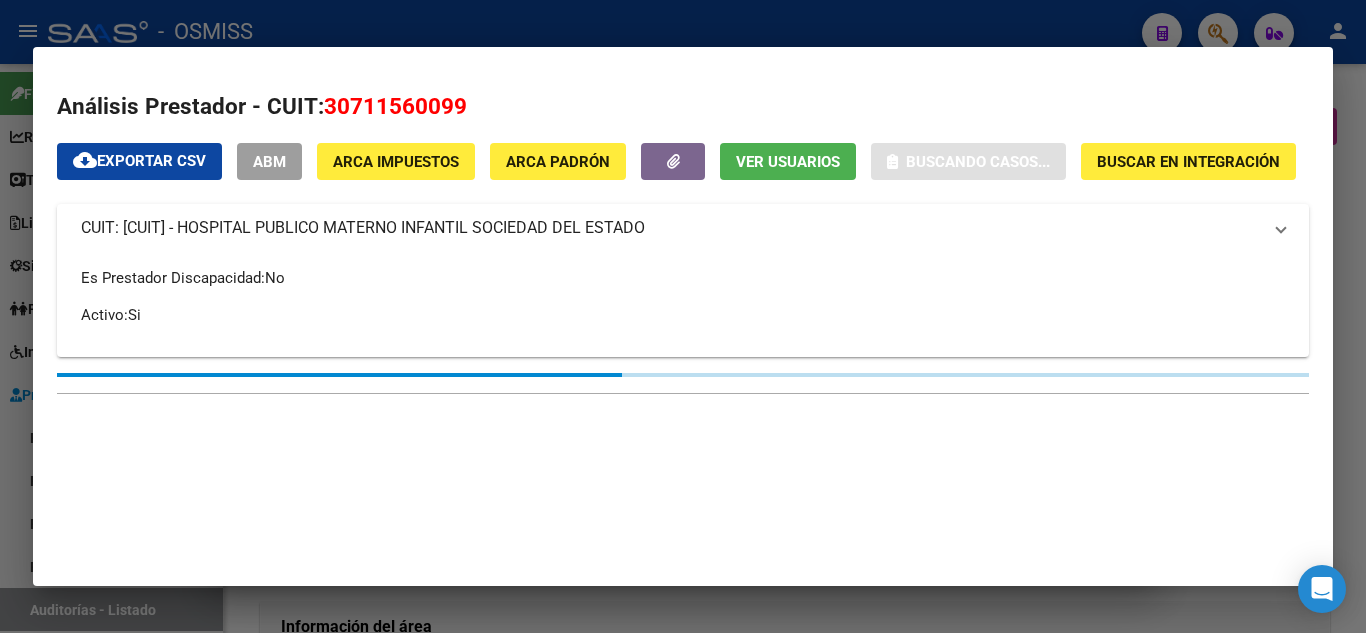 click on "30711560099" at bounding box center (395, 106) 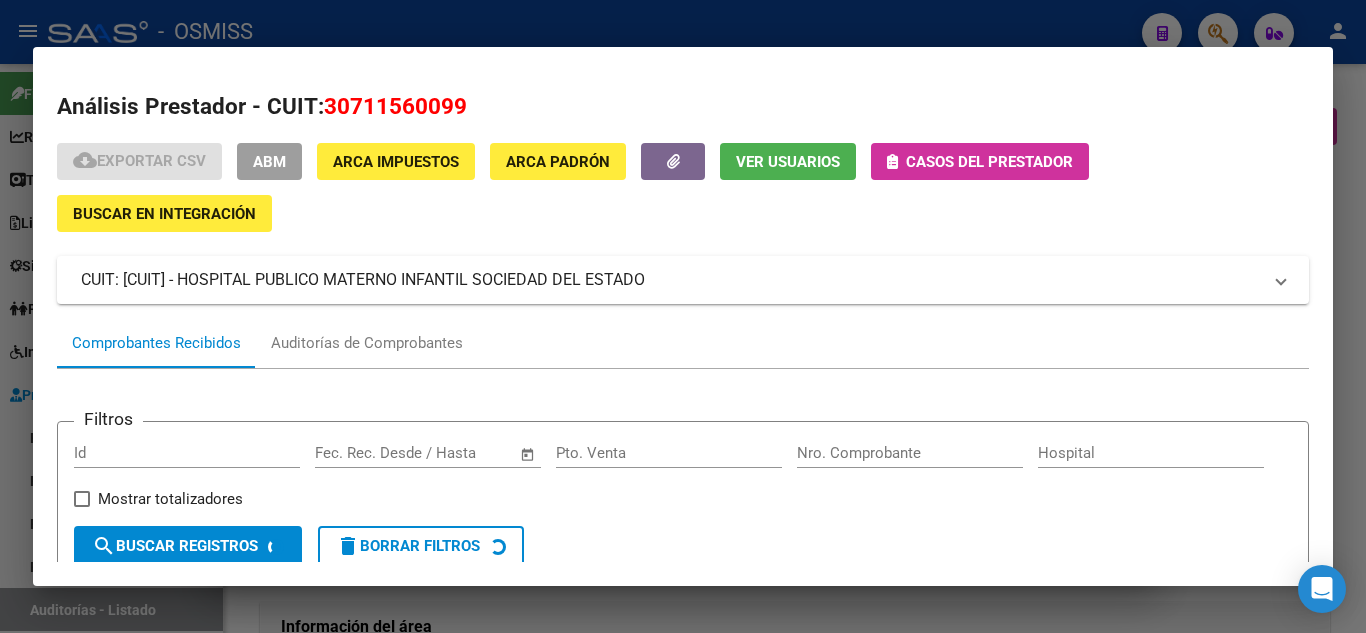 copy on "30711560099" 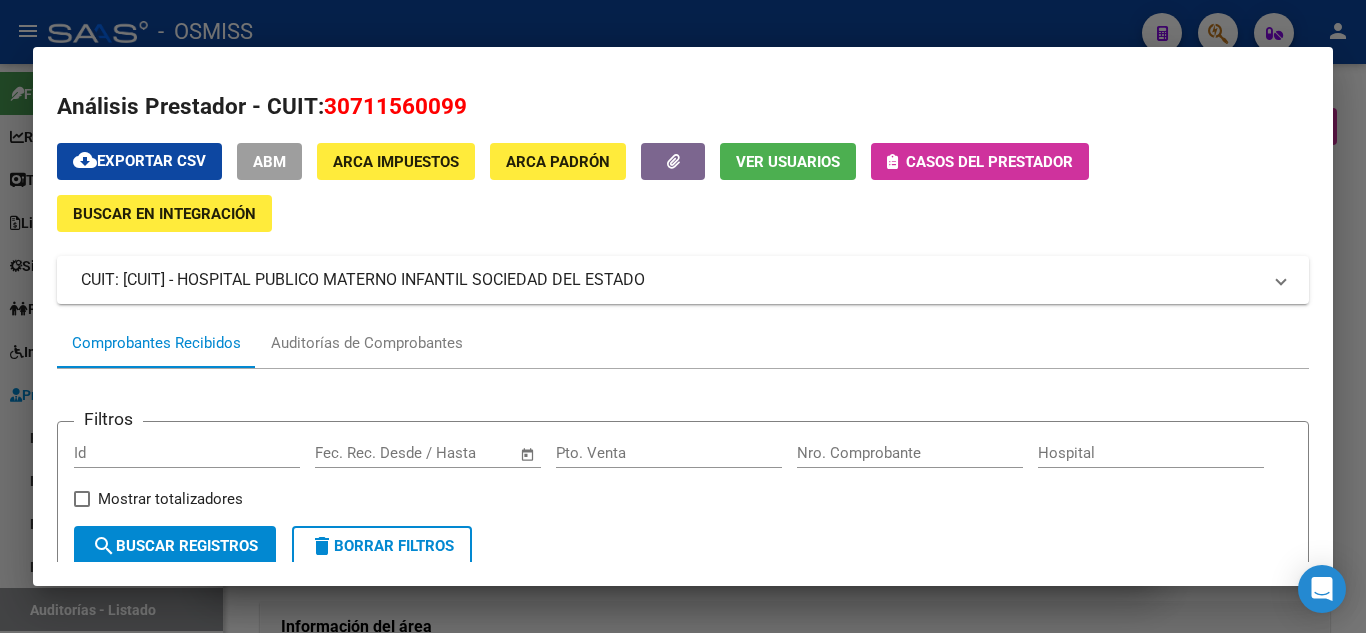 drag, startPoint x: 0, startPoint y: 303, endPoint x: 267, endPoint y: 161, distance: 302.41196 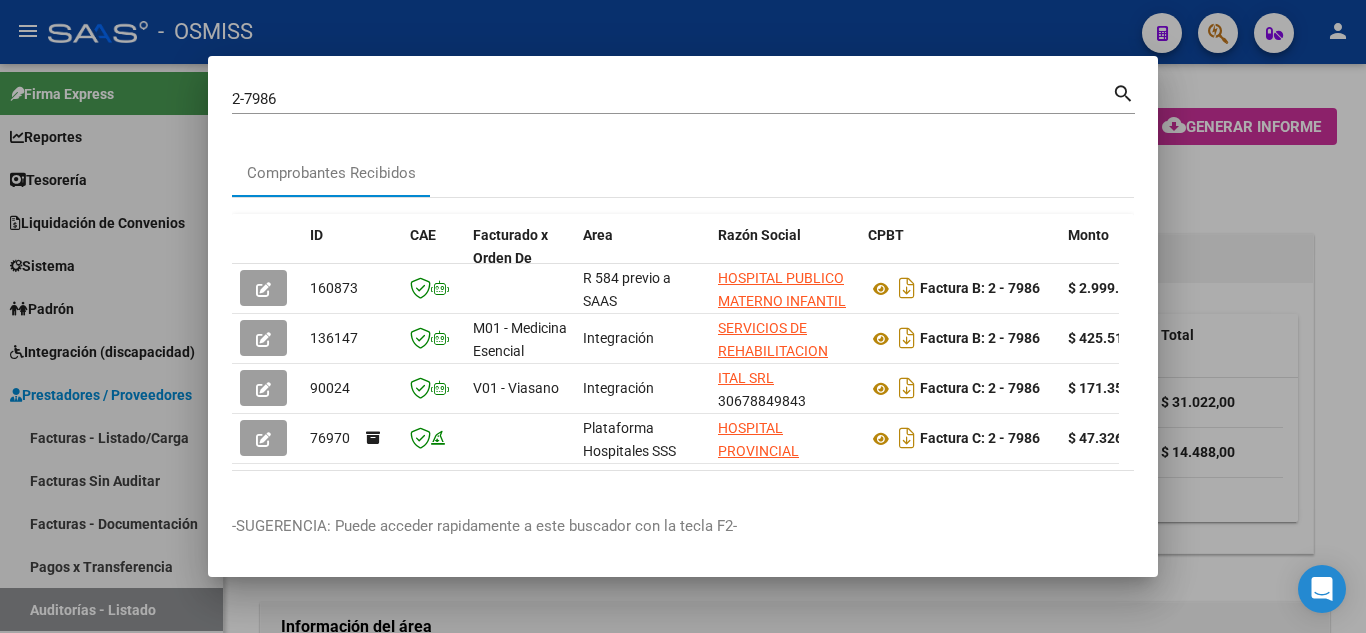 click on "2-7986 Buscar (apellido, dni, cuil, nro traspaso, cuit, obra social)" at bounding box center [672, 99] 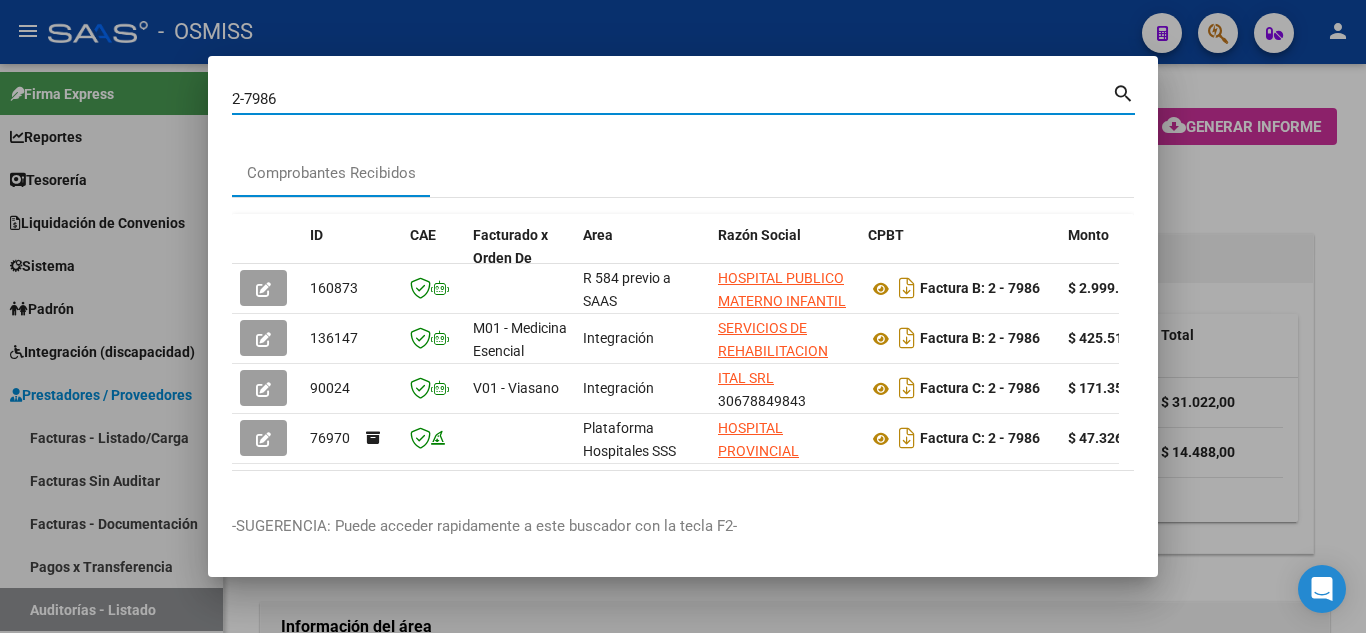click on "2-7986" at bounding box center [672, 99] 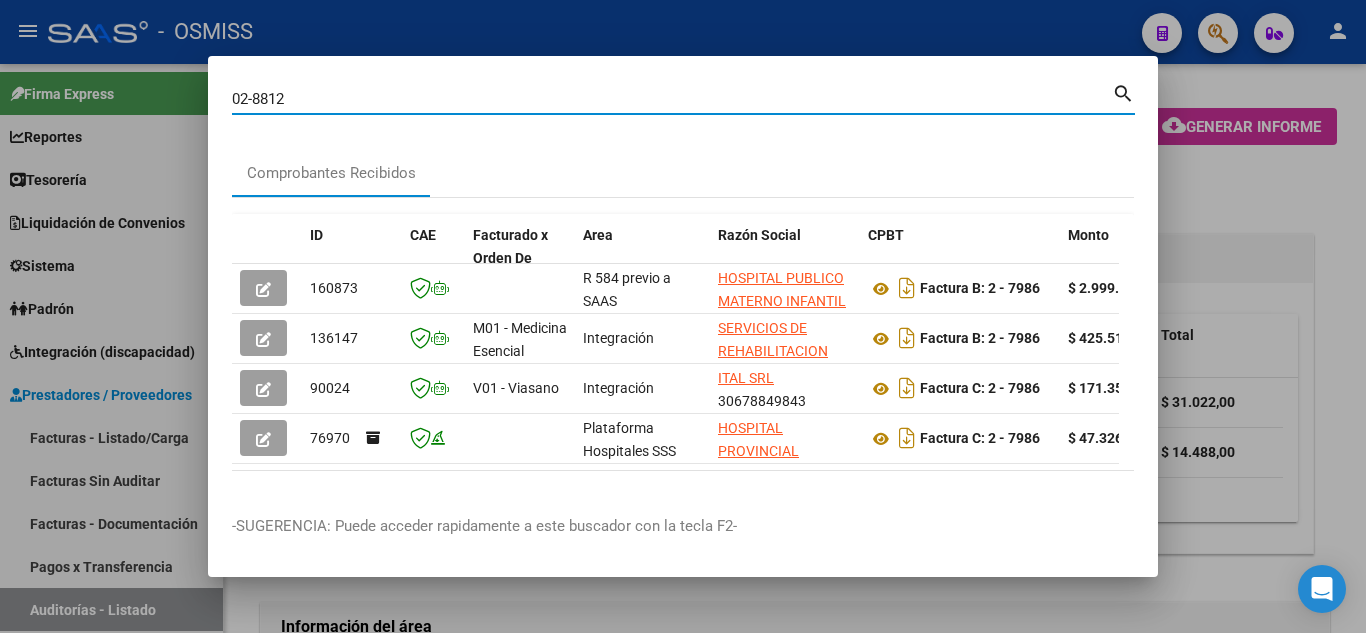 type on "02-8812" 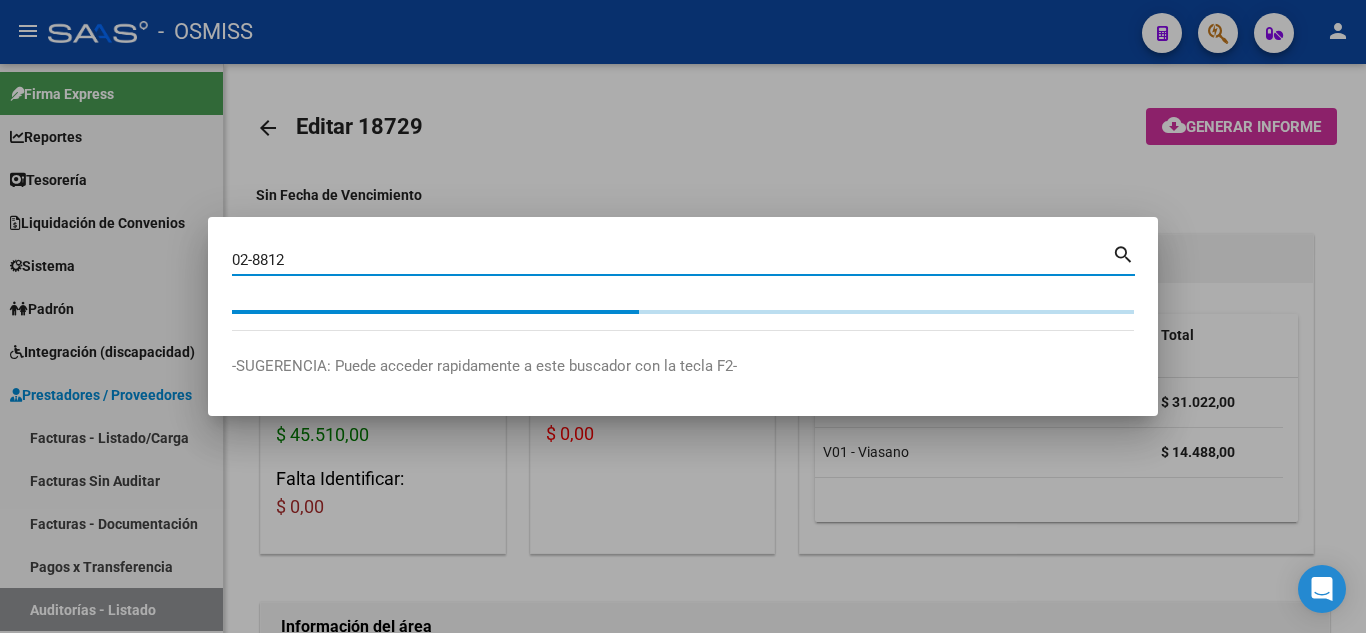 scroll, scrollTop: 0, scrollLeft: 0, axis: both 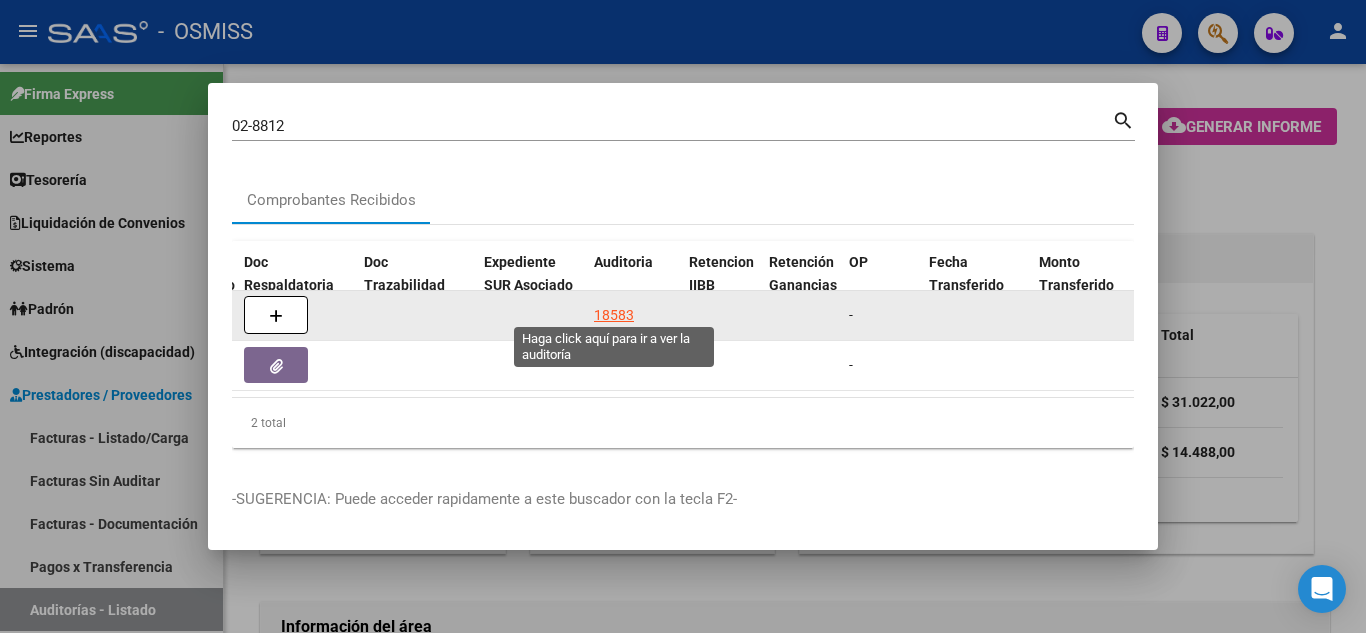 click on "18583" 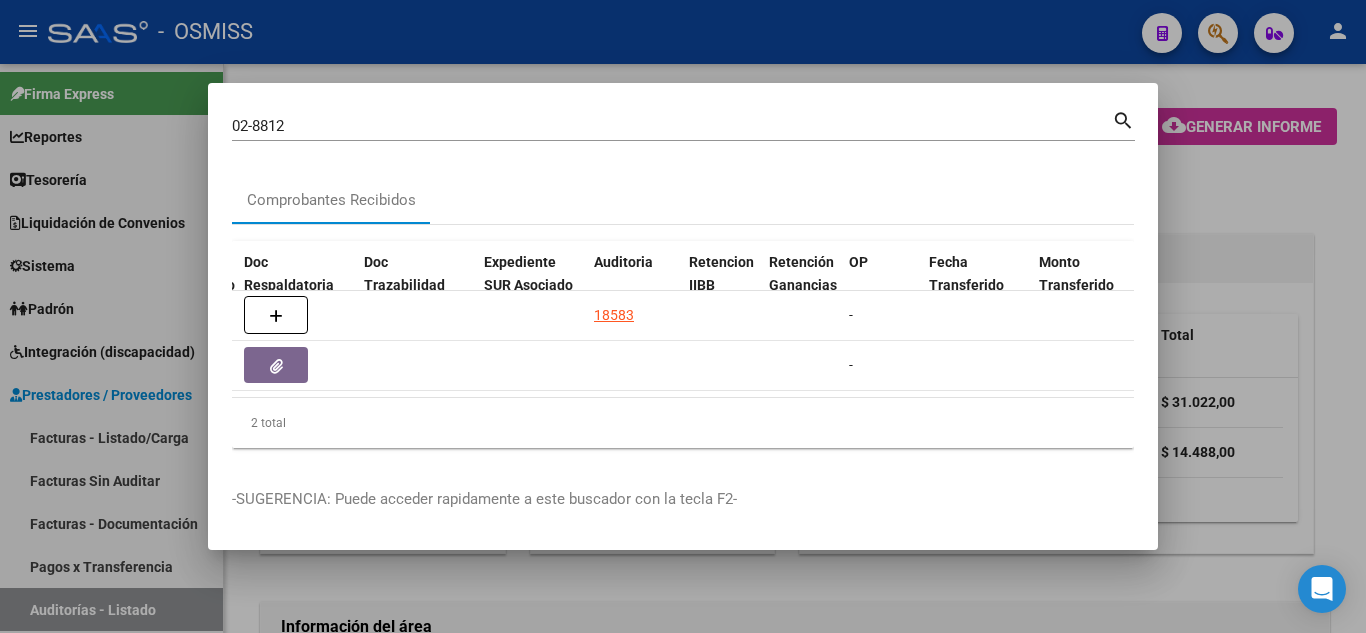 click at bounding box center [683, 316] 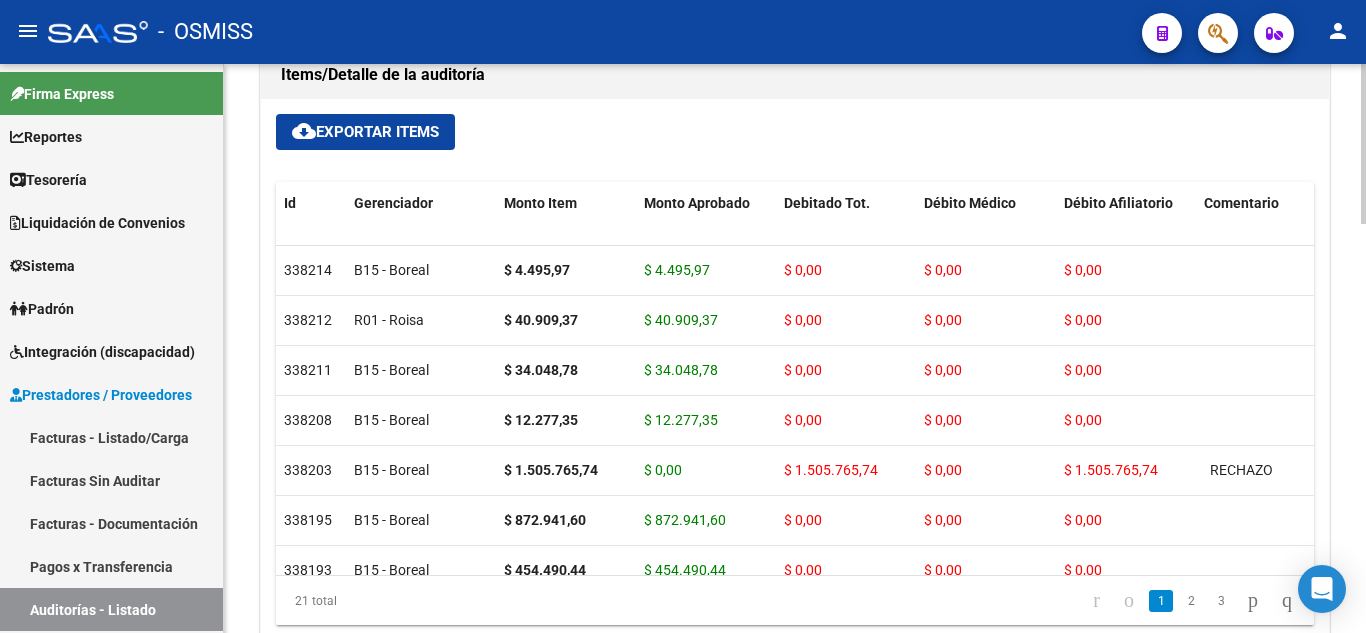 scroll, scrollTop: 1300, scrollLeft: 0, axis: vertical 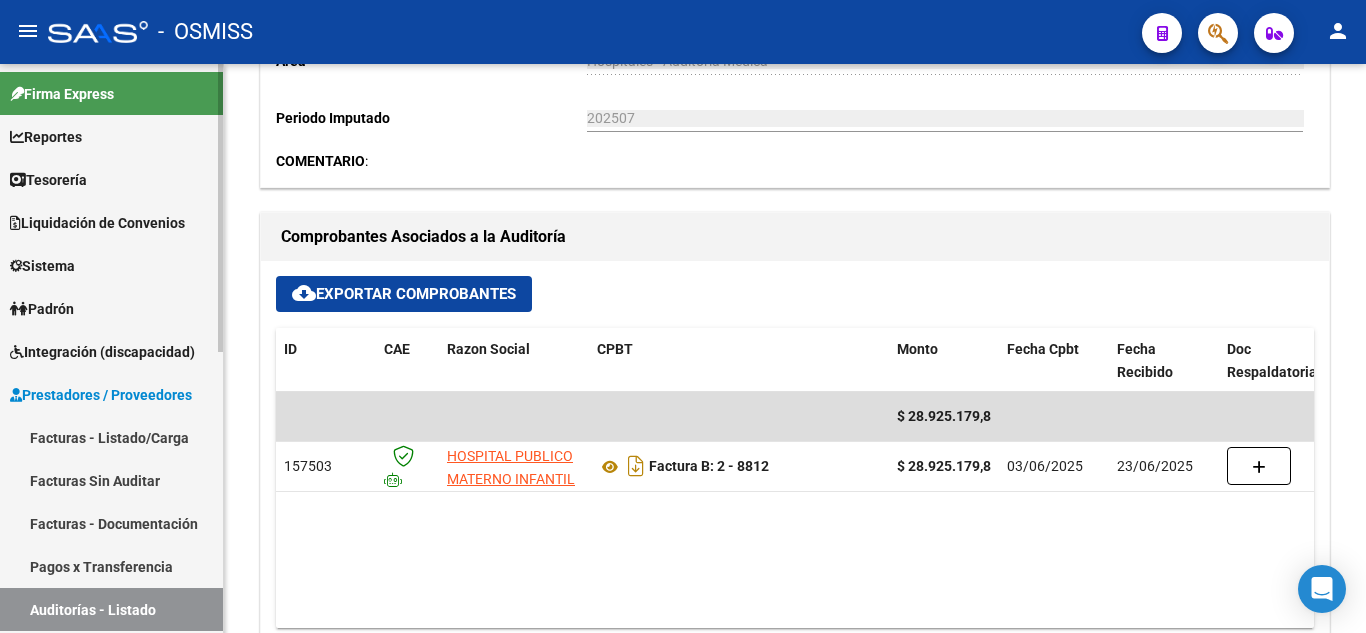 click on "Tesorería" at bounding box center [48, 180] 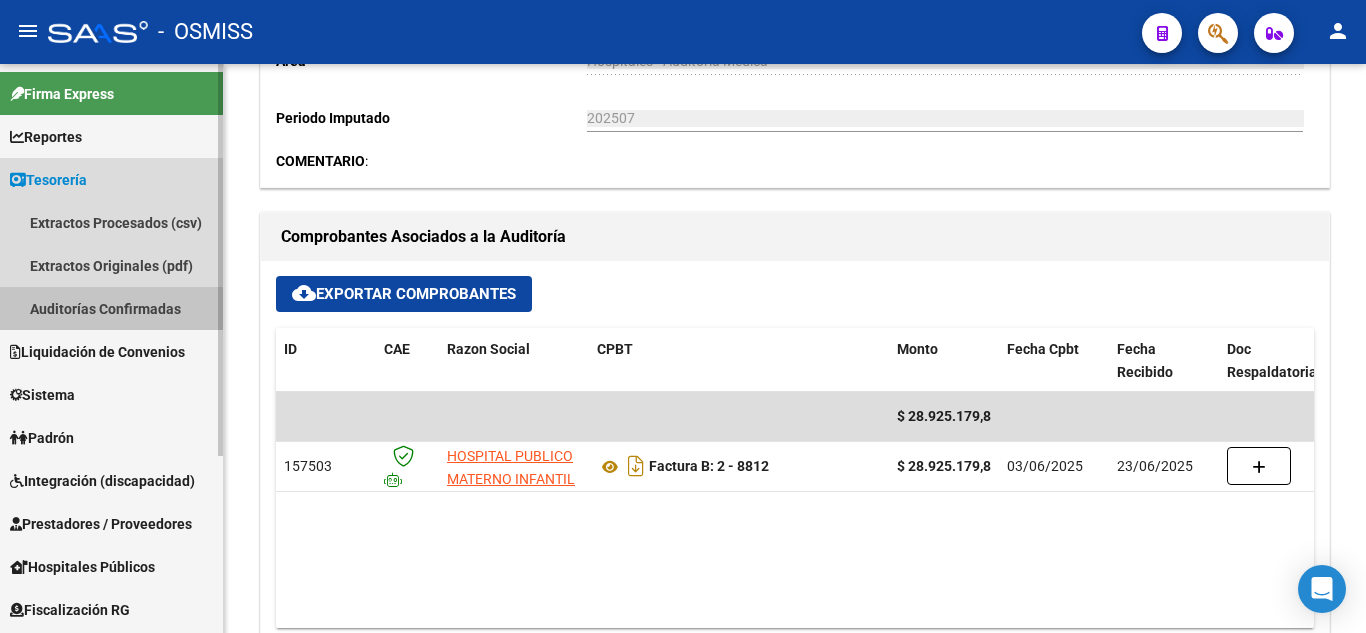 click on "Auditorías Confirmadas" at bounding box center [111, 308] 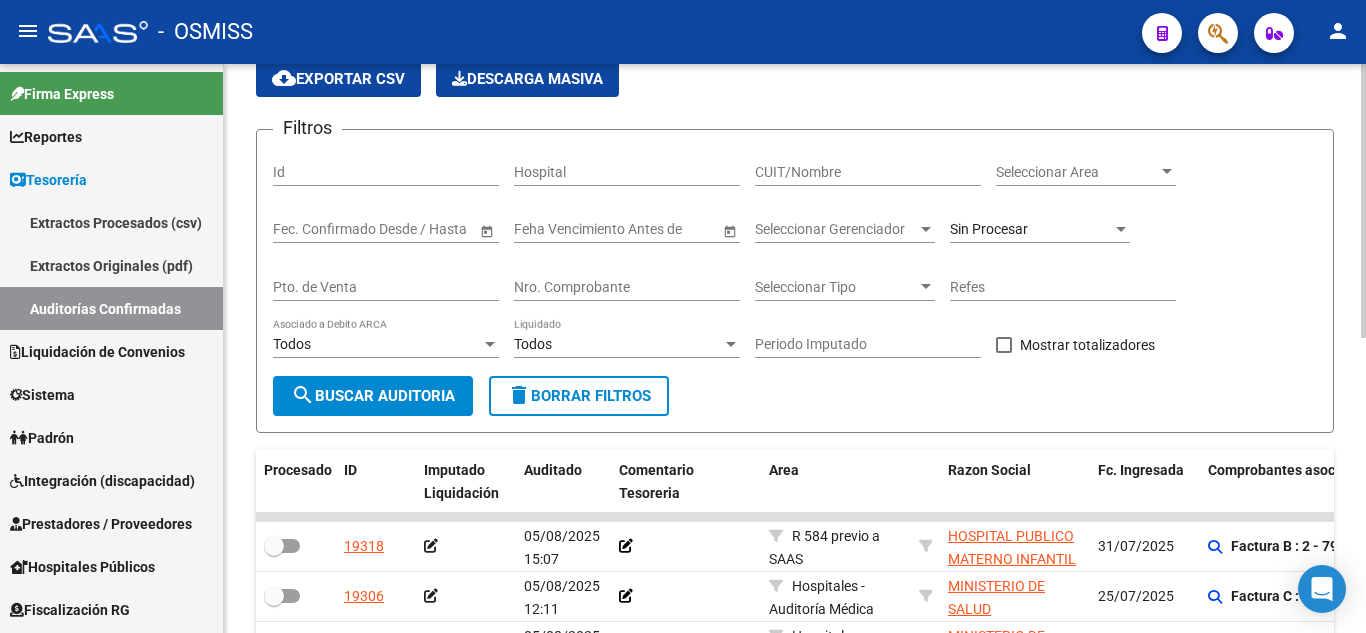 scroll, scrollTop: 612, scrollLeft: 0, axis: vertical 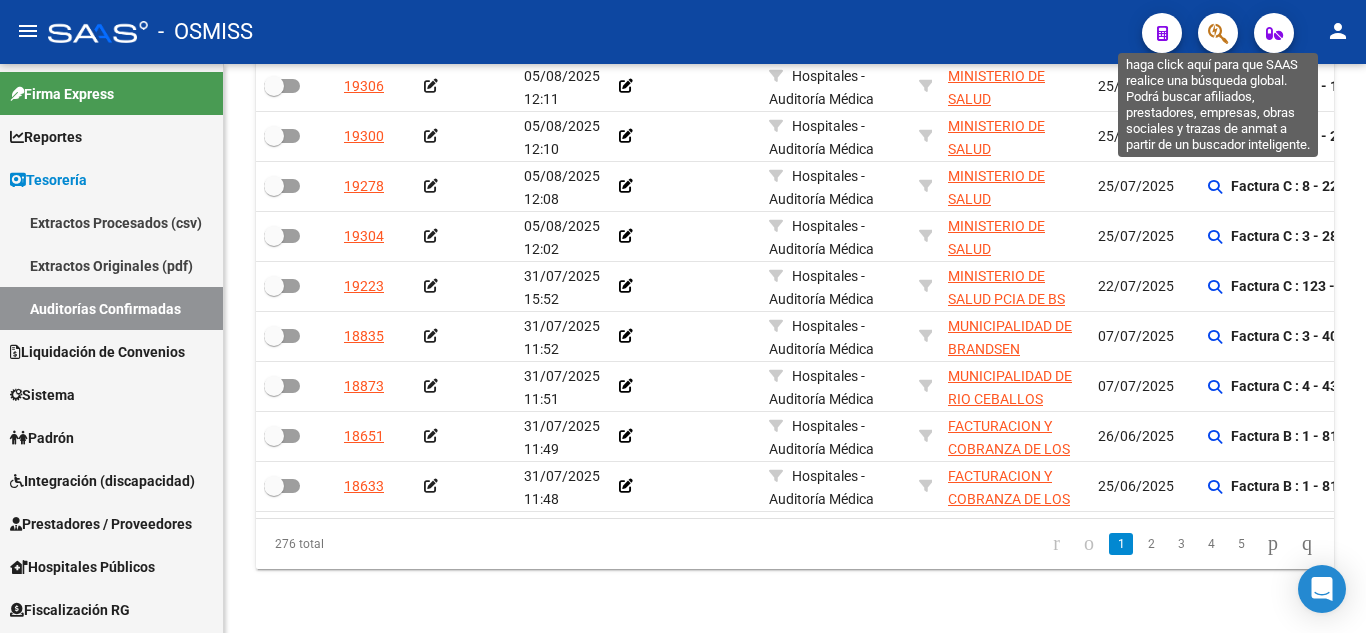 click 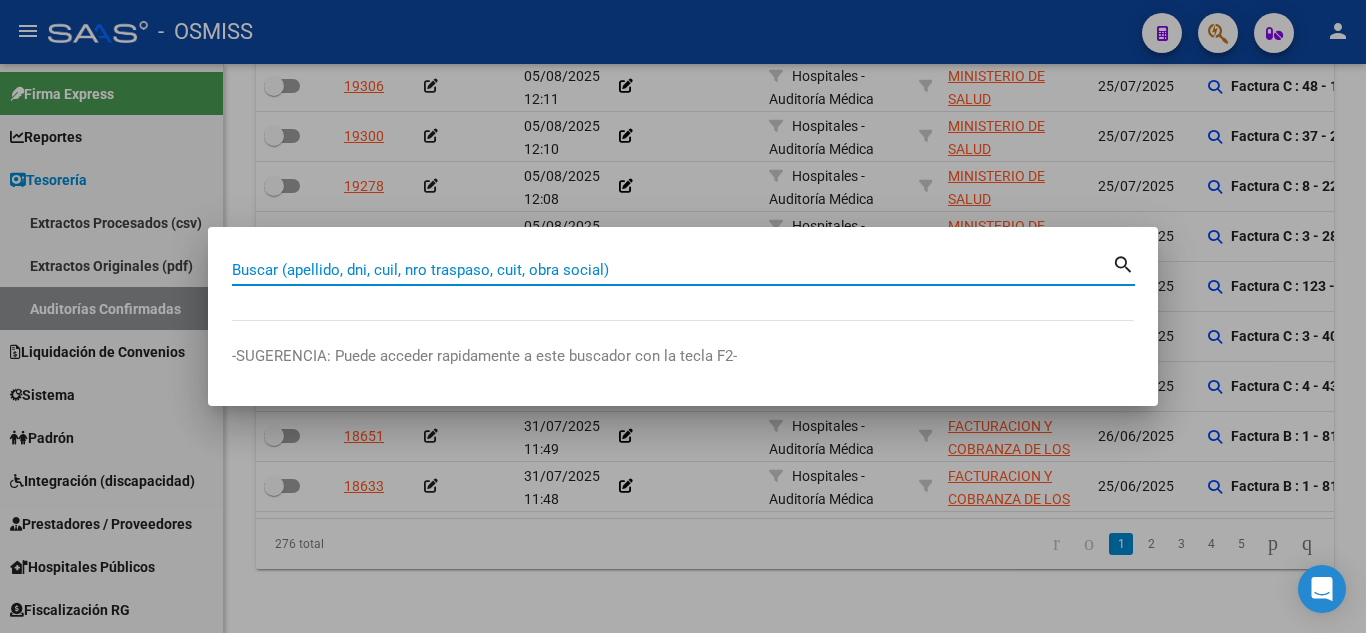 click on "Buscar (apellido, dni, cuil, nro traspaso, cuit, obra social)" at bounding box center (672, 270) 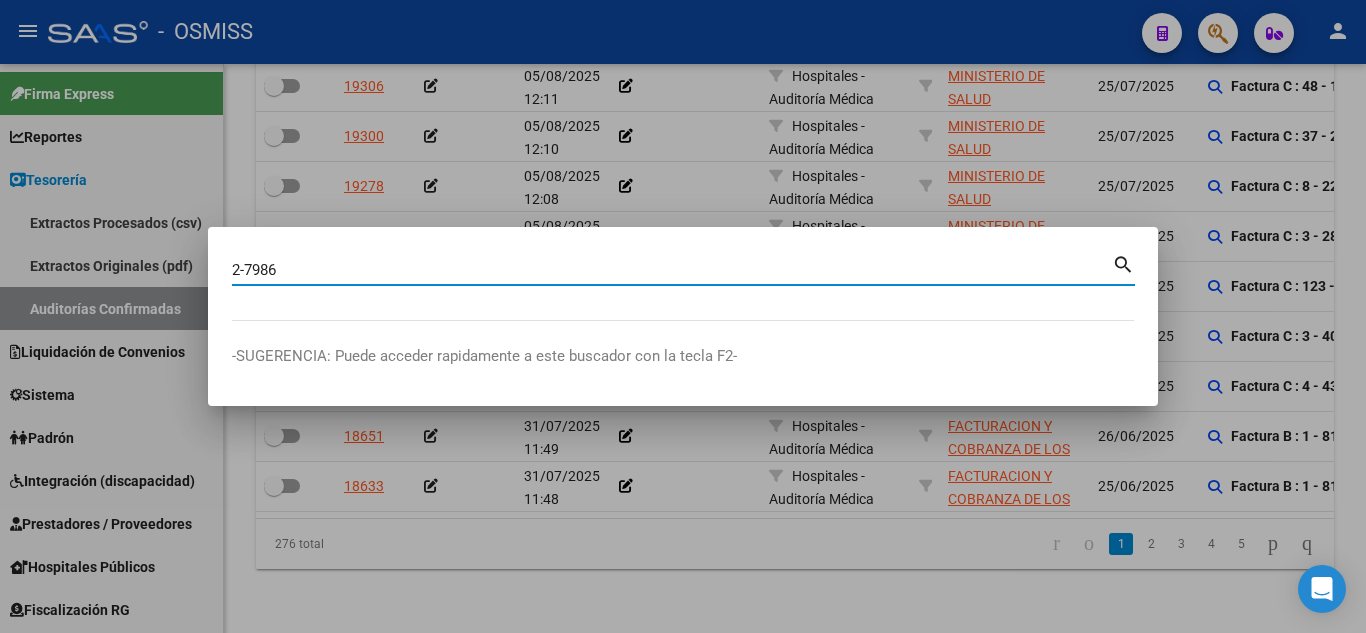 type on "2-7986" 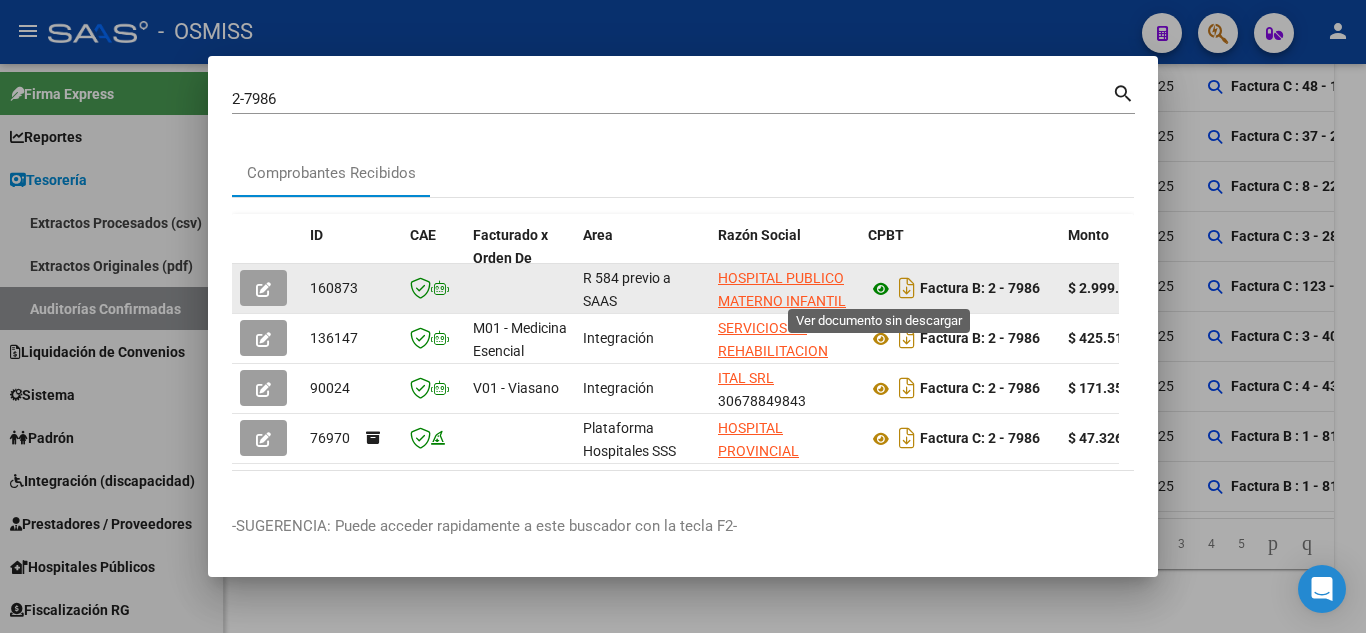 click 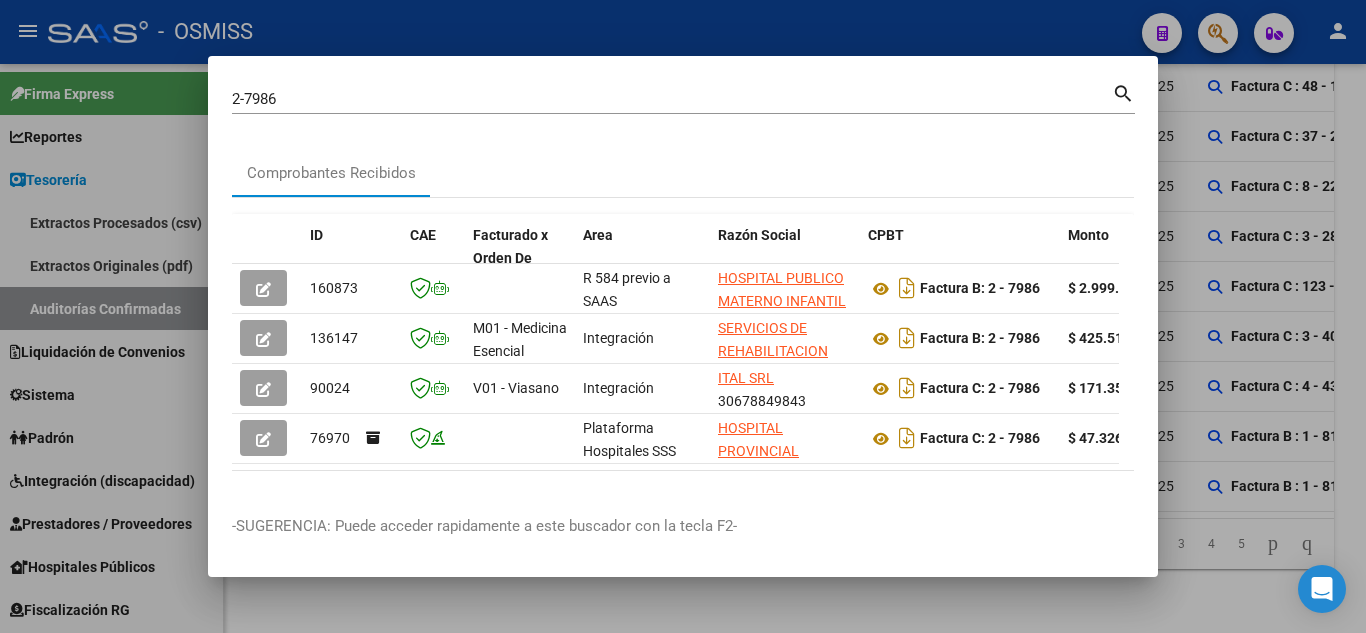 click at bounding box center [683, 316] 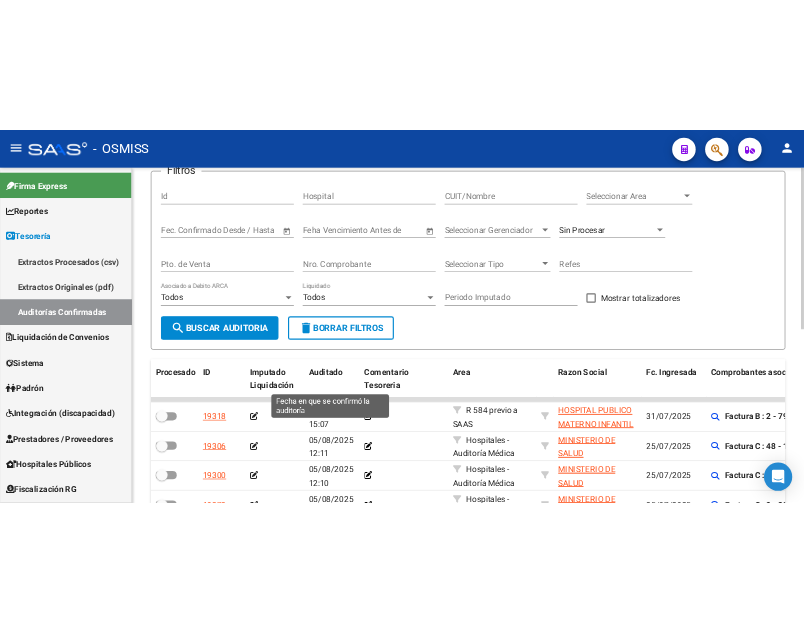 scroll, scrollTop: 112, scrollLeft: 0, axis: vertical 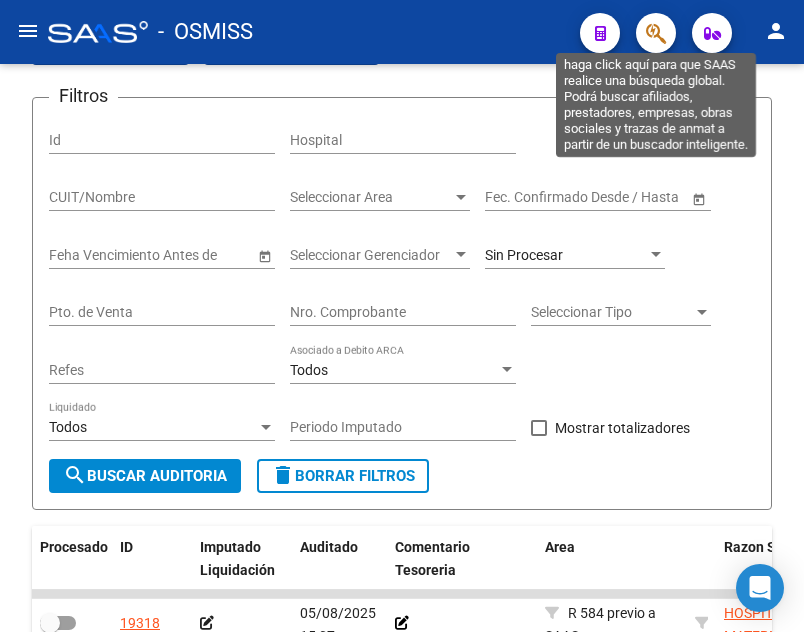 click 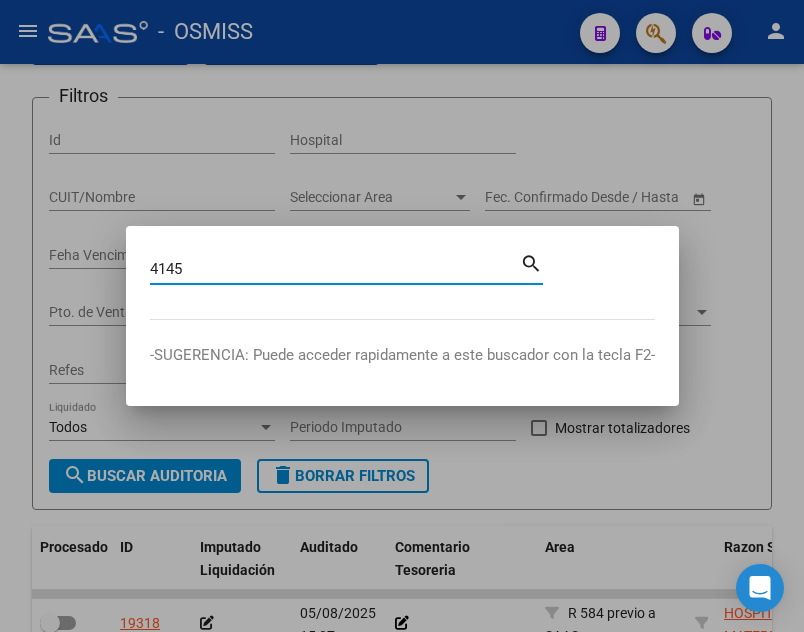 type on "4145" 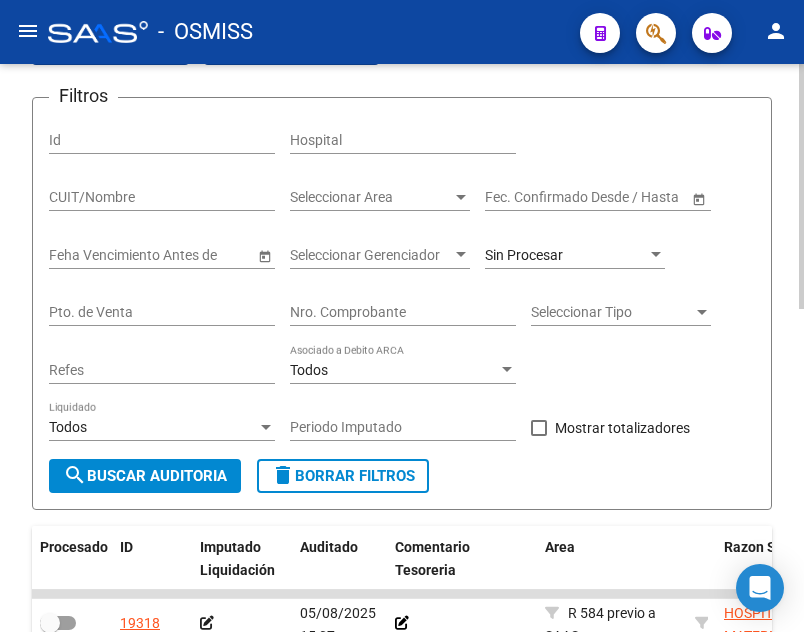 click on "Nro. Comprobante" 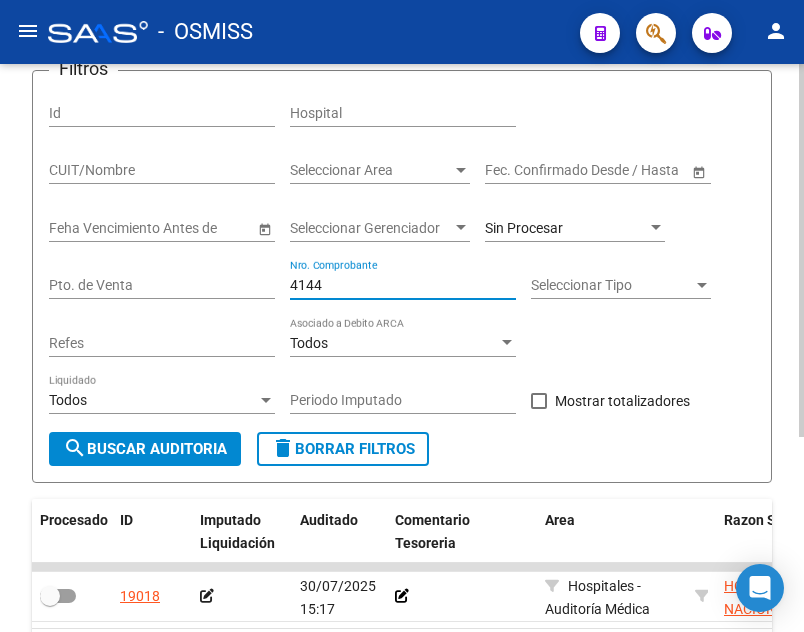 scroll, scrollTop: 298, scrollLeft: 0, axis: vertical 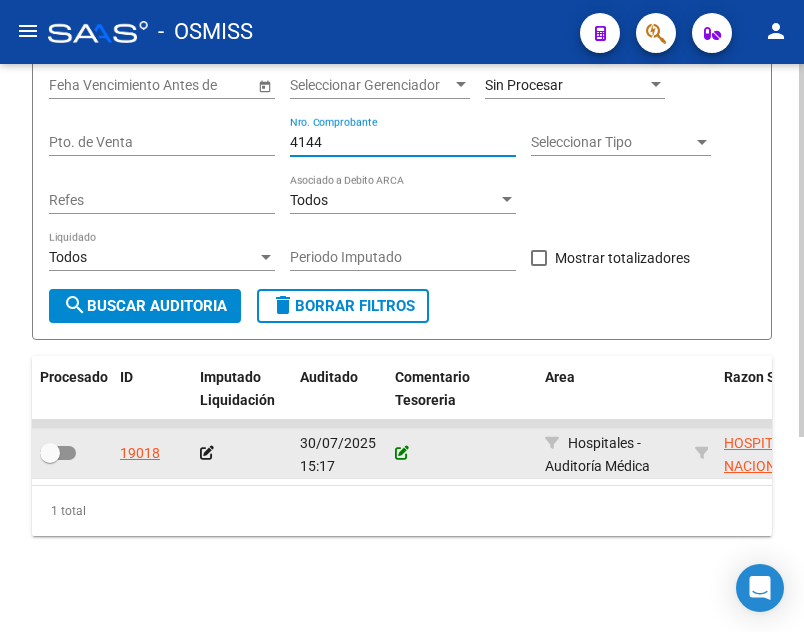 type on "4144" 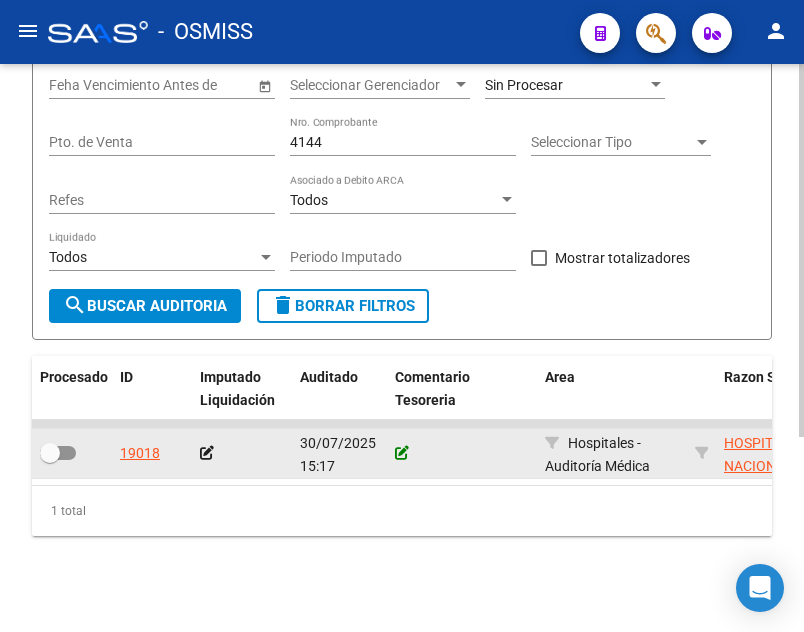 click 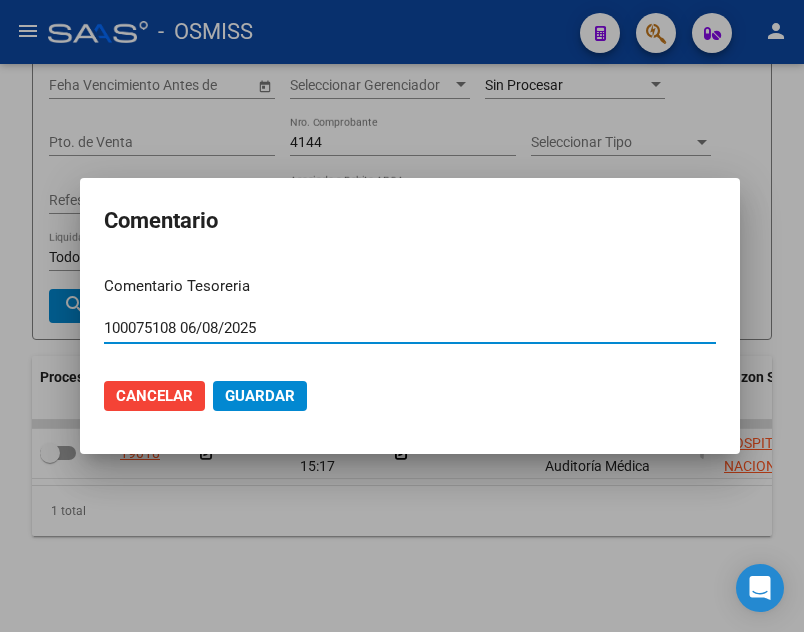 click on "100075108 06/08/2025" at bounding box center (410, 328) 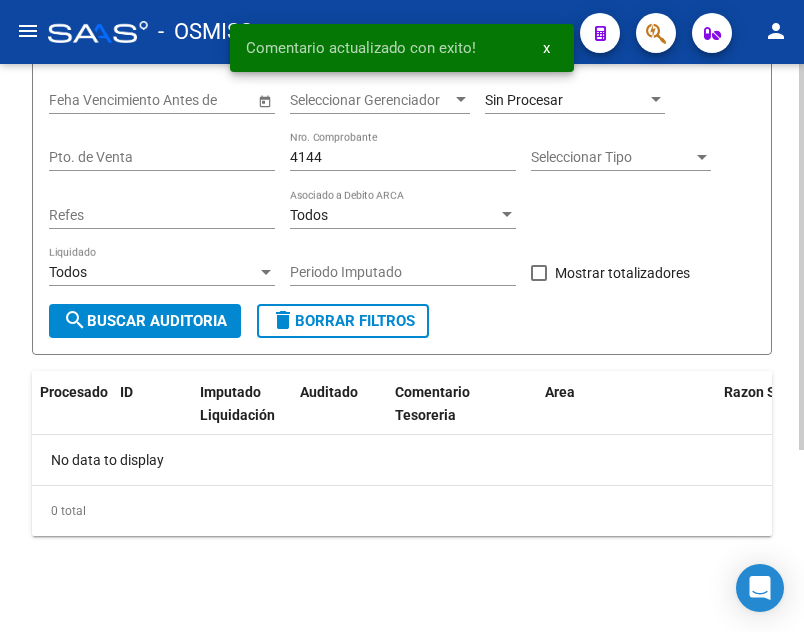 scroll, scrollTop: 267, scrollLeft: 0, axis: vertical 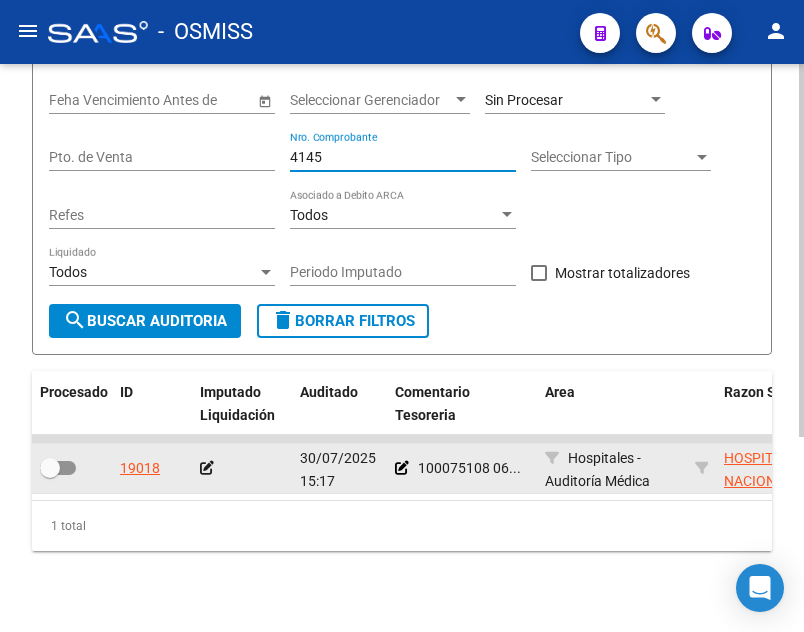 type on "4145" 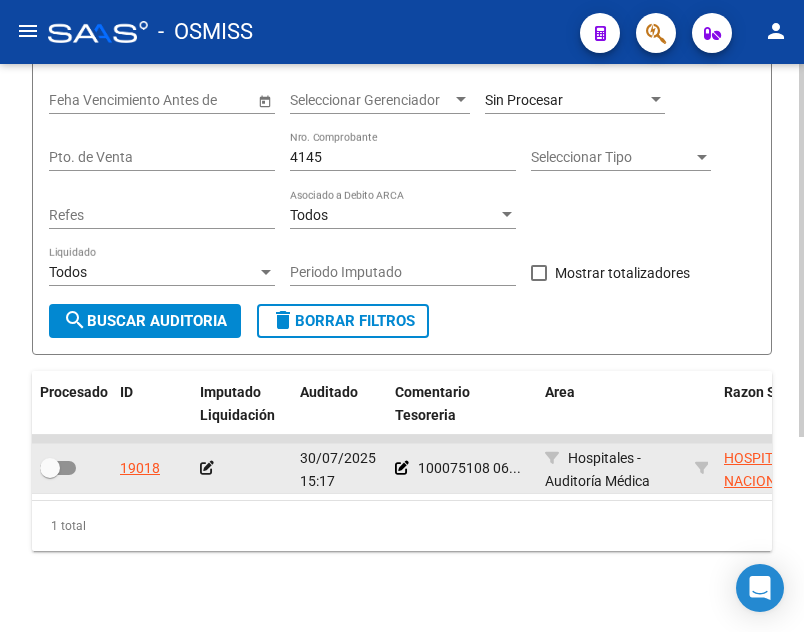 click 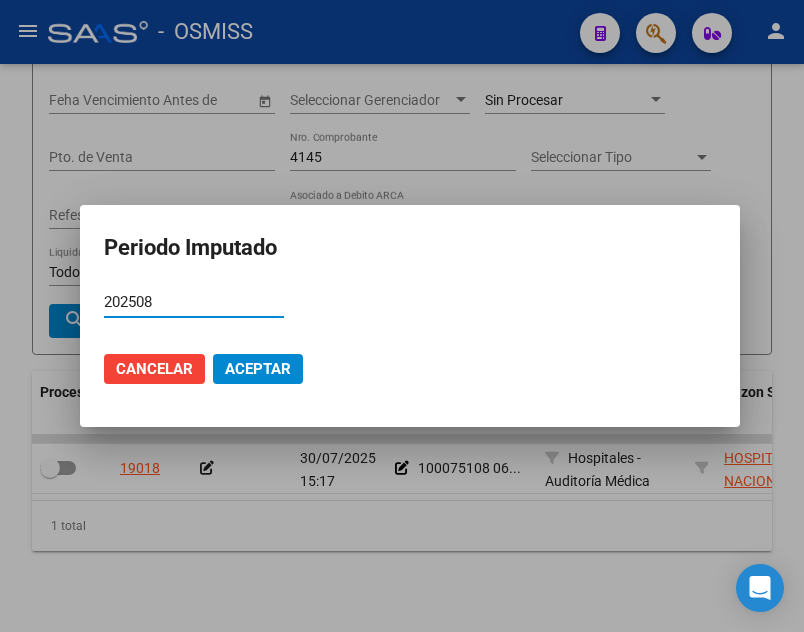 type on "202508" 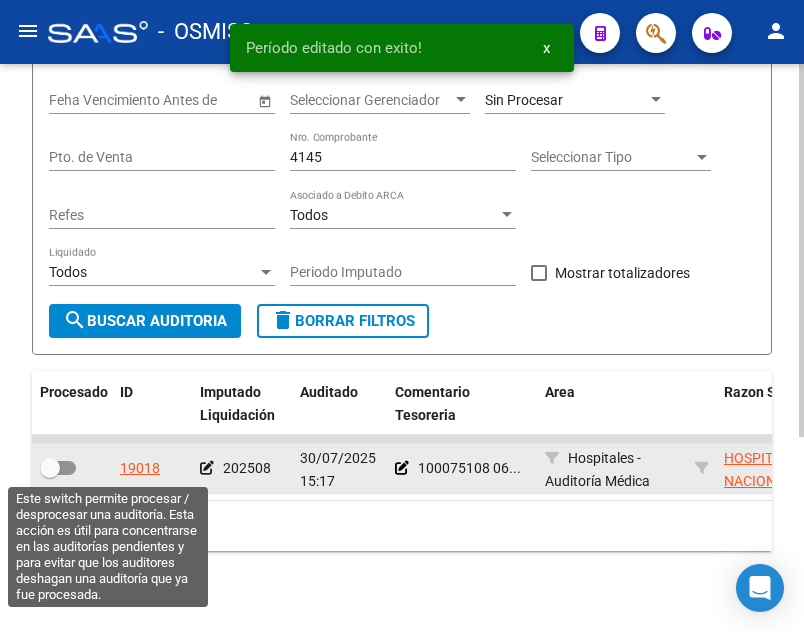 click at bounding box center (58, 468) 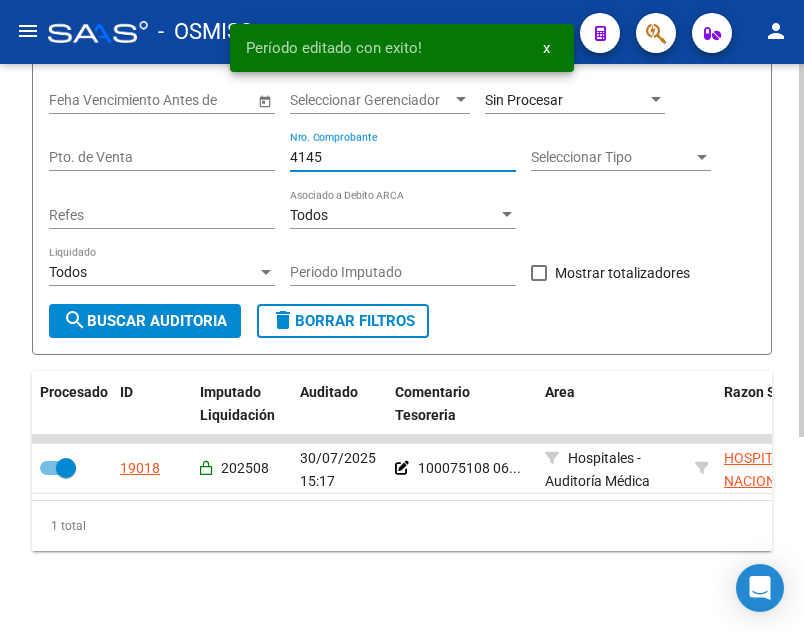 drag, startPoint x: 332, startPoint y: 150, endPoint x: 157, endPoint y: 140, distance: 175.28548 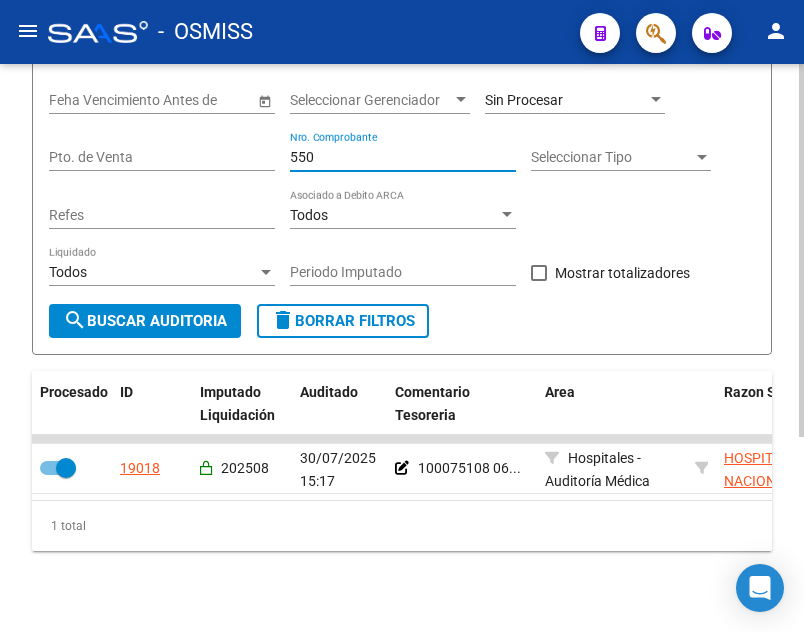 type on "5500" 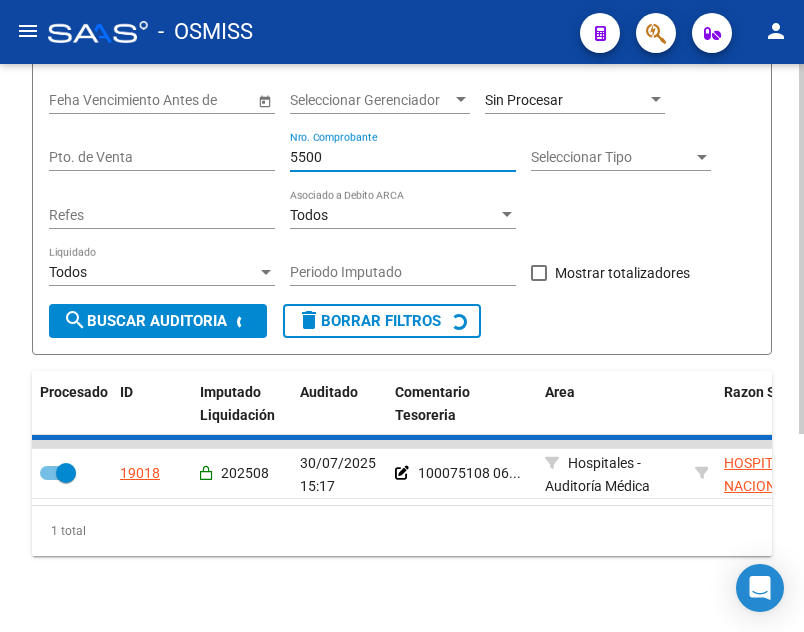 checkbox on "false" 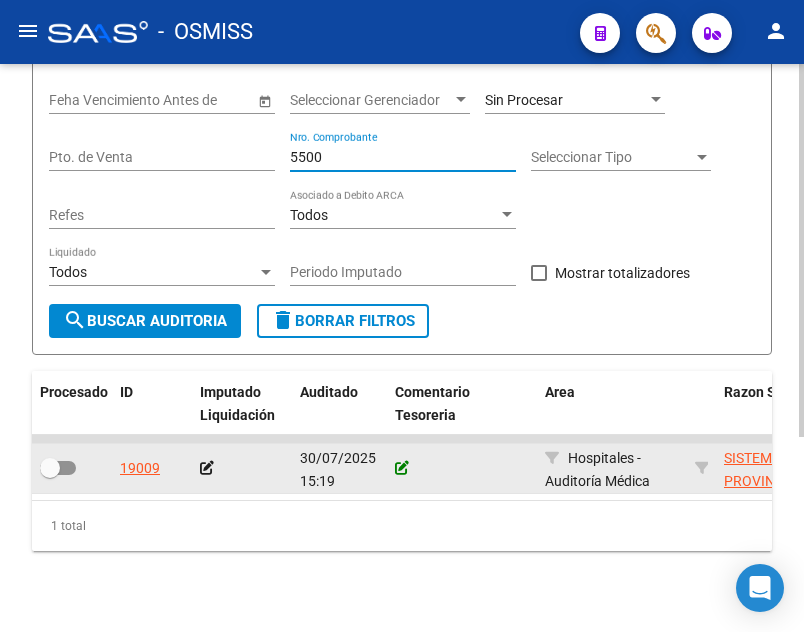 type on "5500" 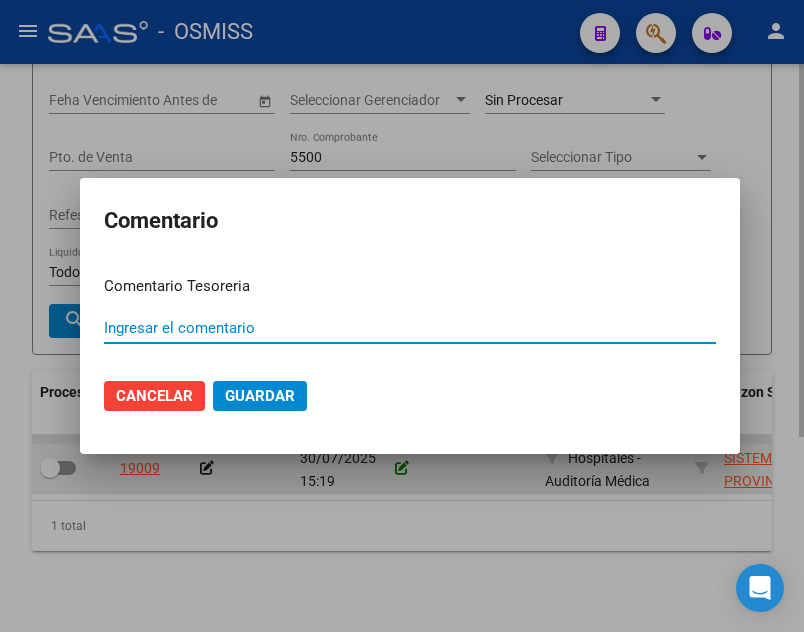 paste on "100075108 06/08/2025" 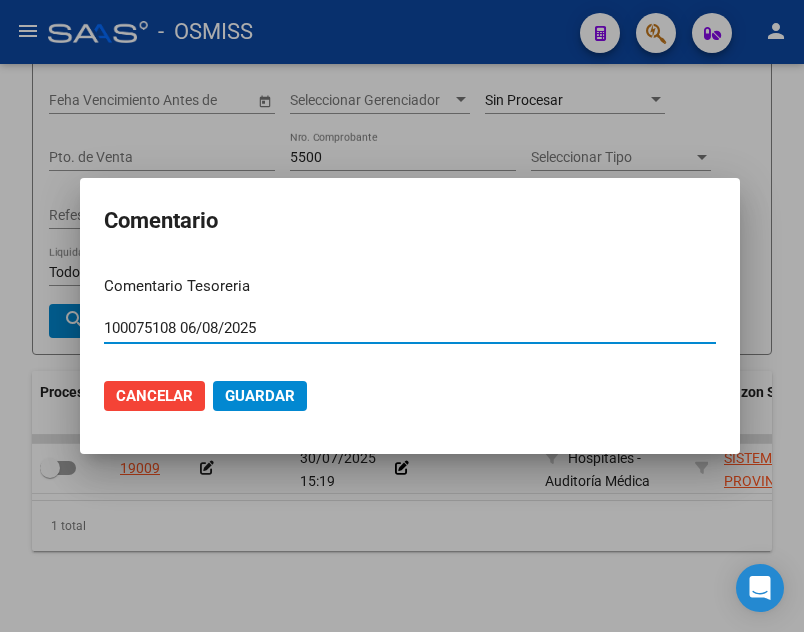 click on "100075108 06/08/2025" at bounding box center (410, 328) 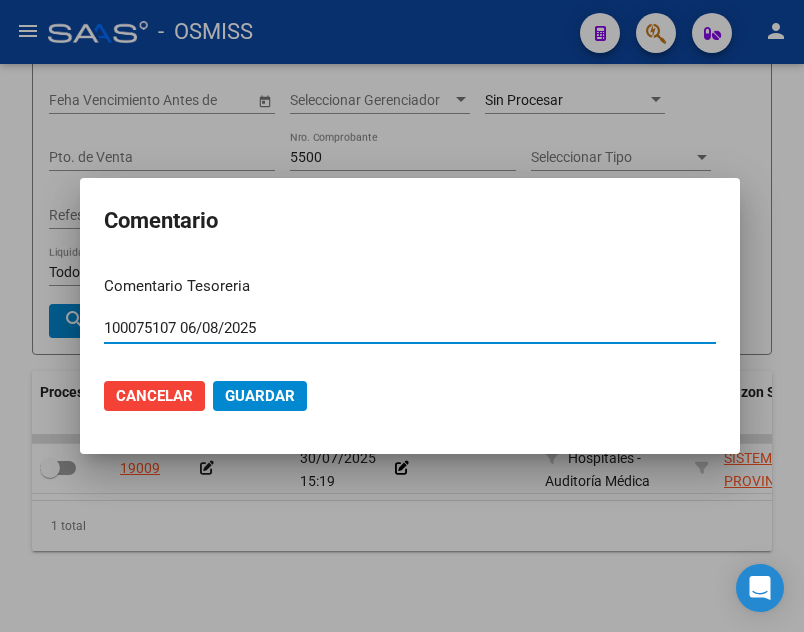 type on "100075107 06/08/2025" 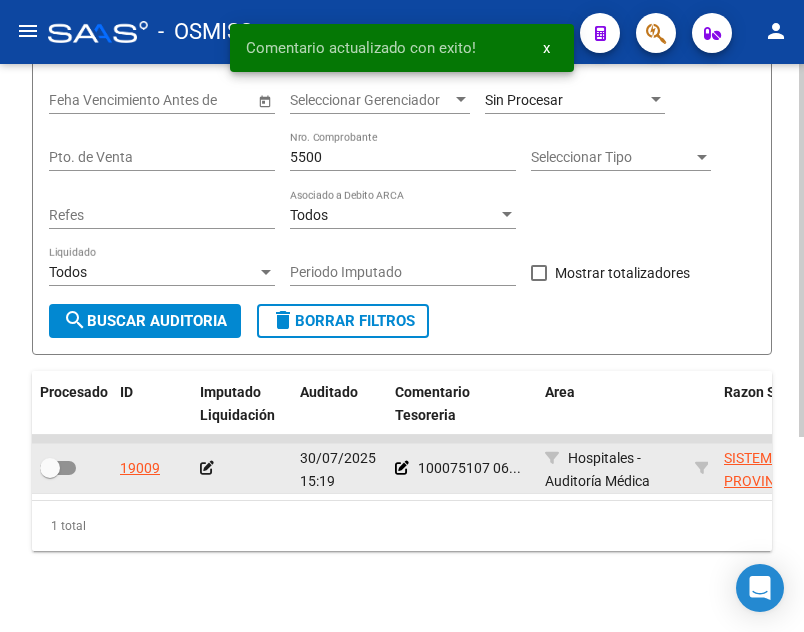 click 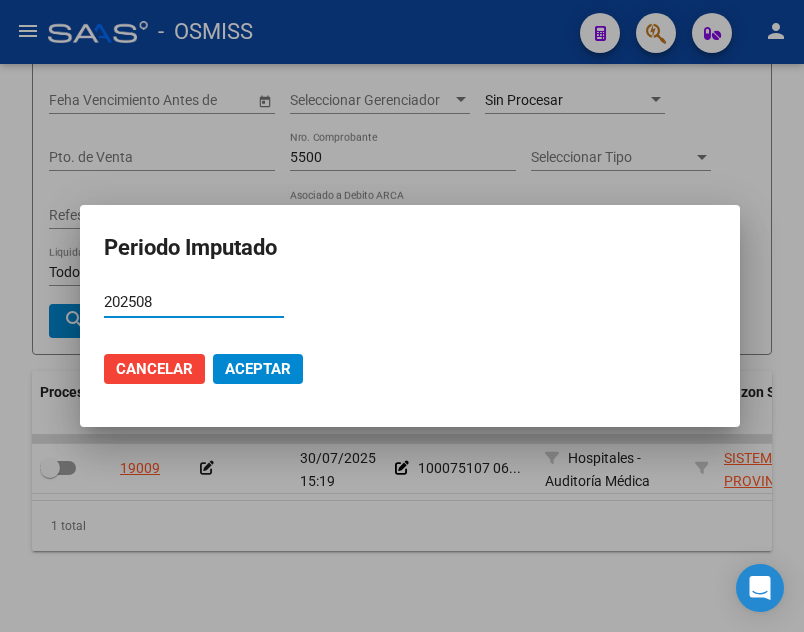 type on "202508" 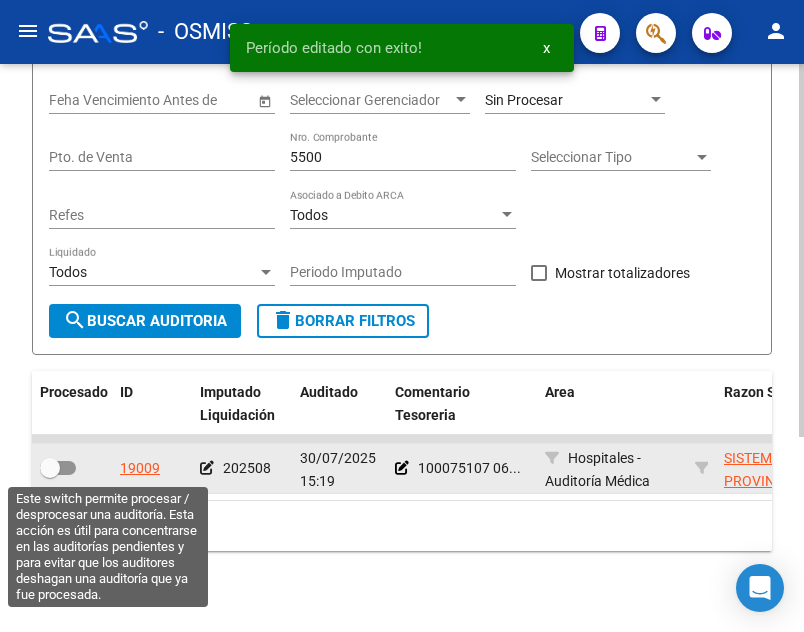 click at bounding box center [58, 468] 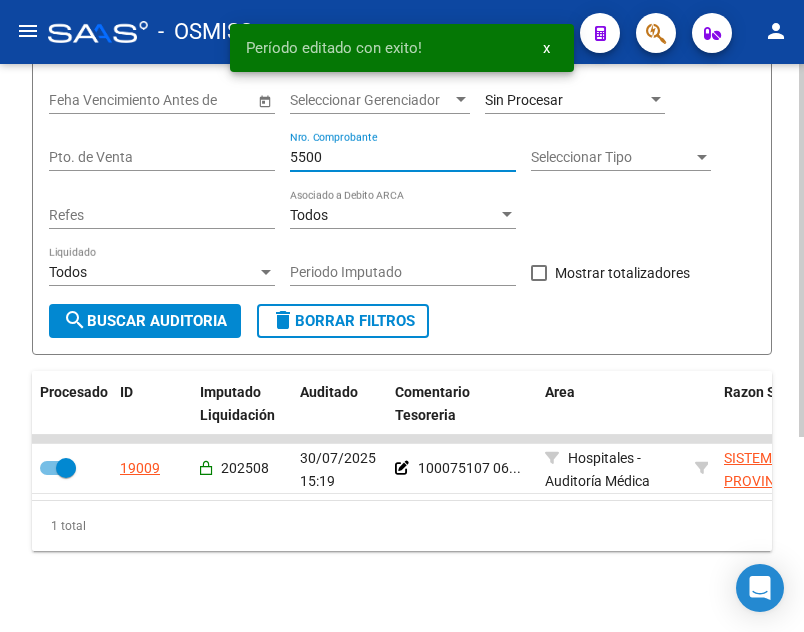 drag, startPoint x: 371, startPoint y: 161, endPoint x: 29, endPoint y: 152, distance: 342.1184 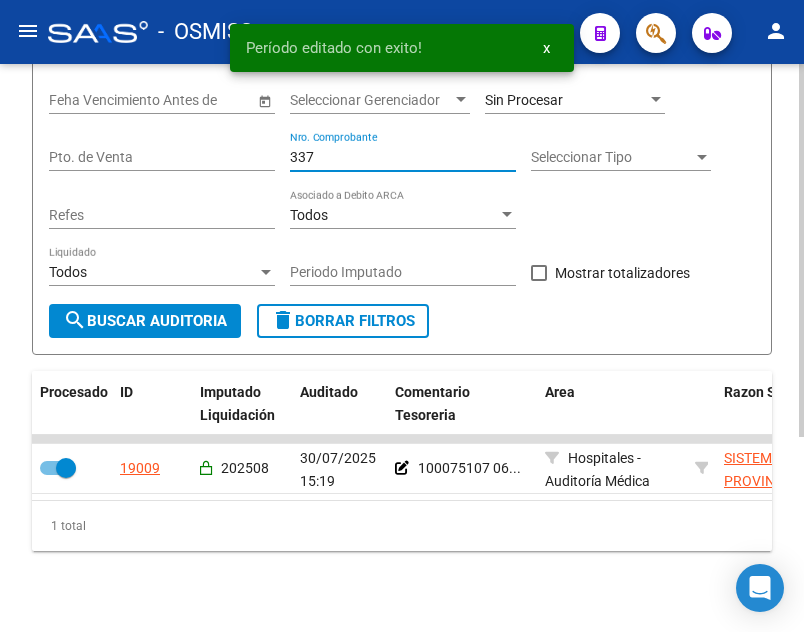 type on "3374" 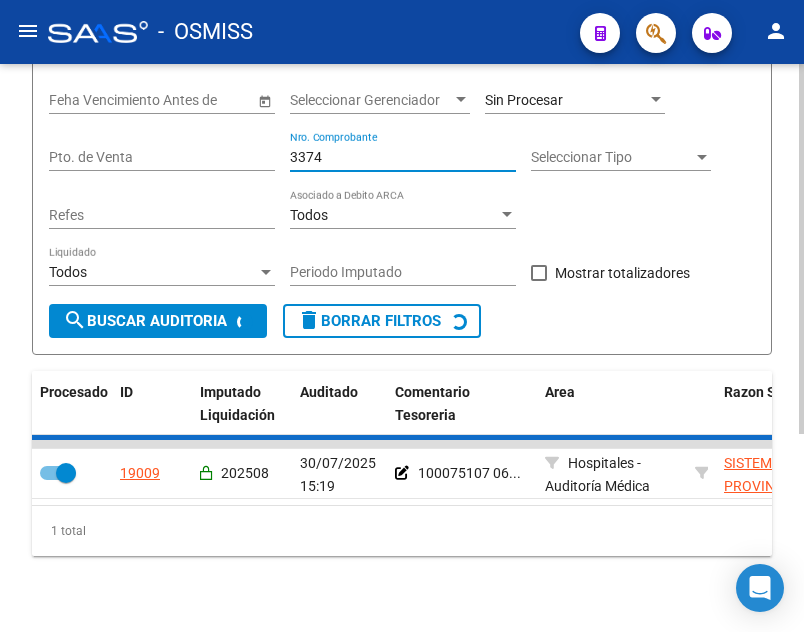 checkbox on "false" 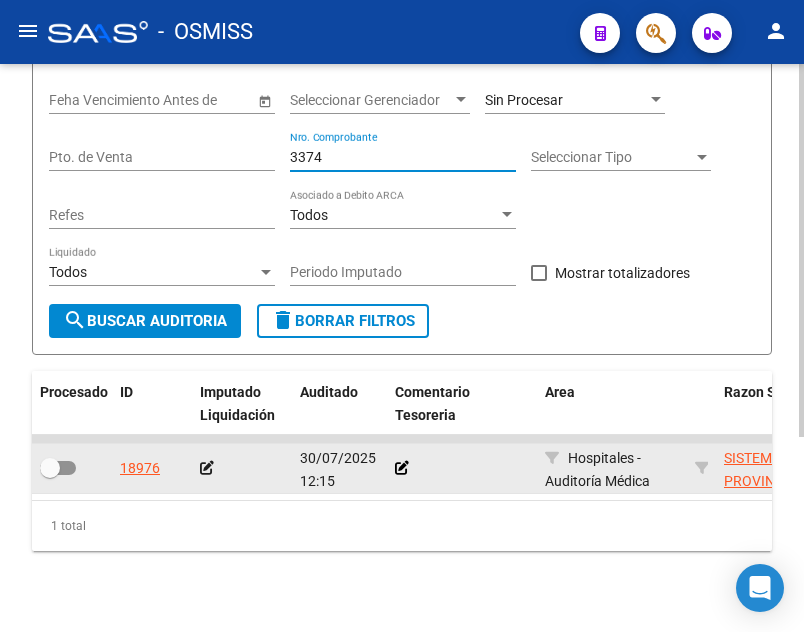 type on "3374" 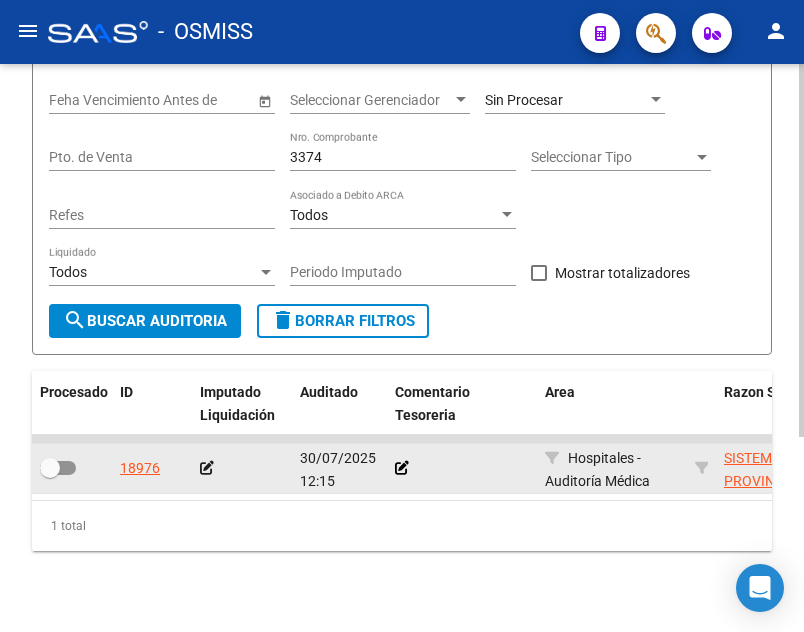 click 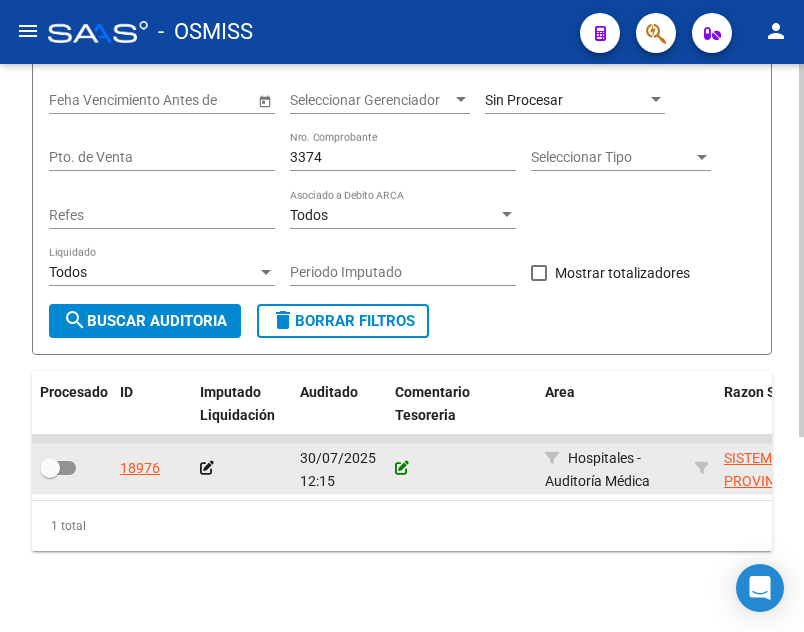 click 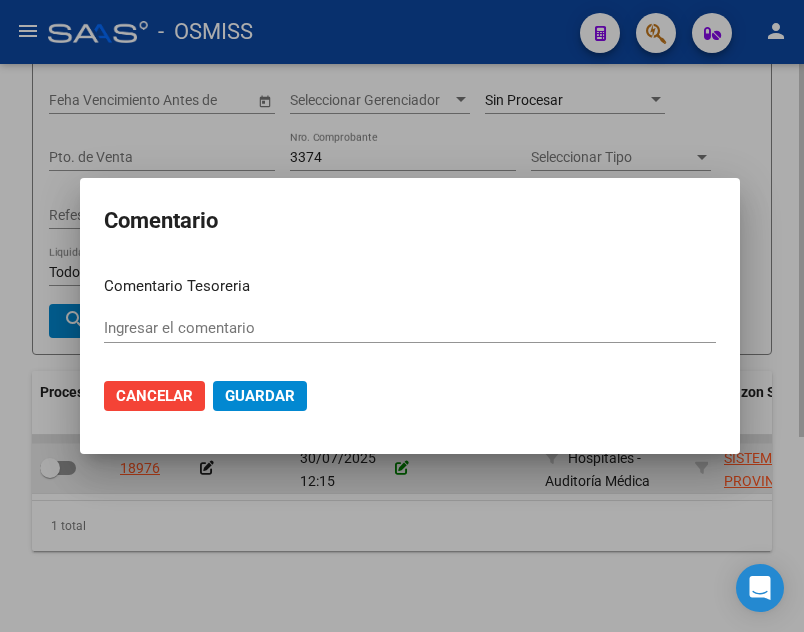 paste on "100075108 06/08/2025" 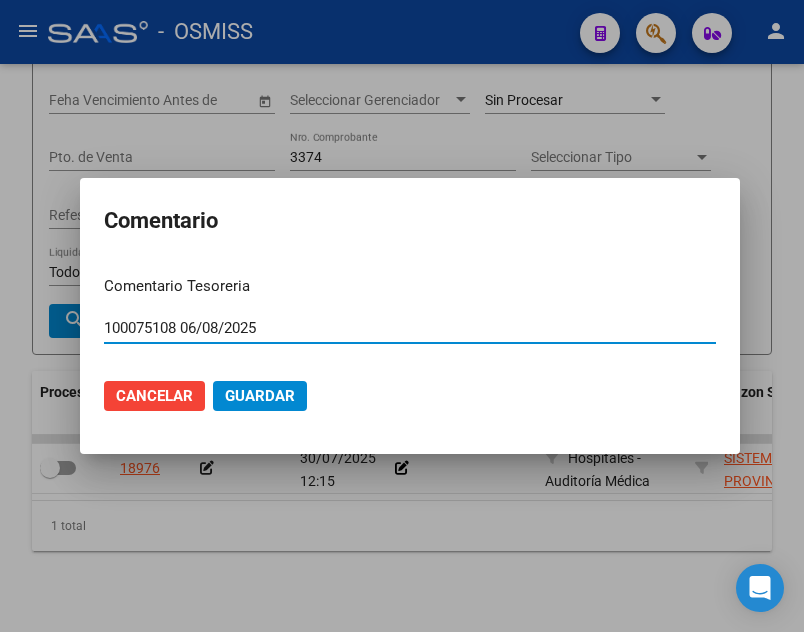 click on "100075108 06/08/2025" at bounding box center (410, 328) 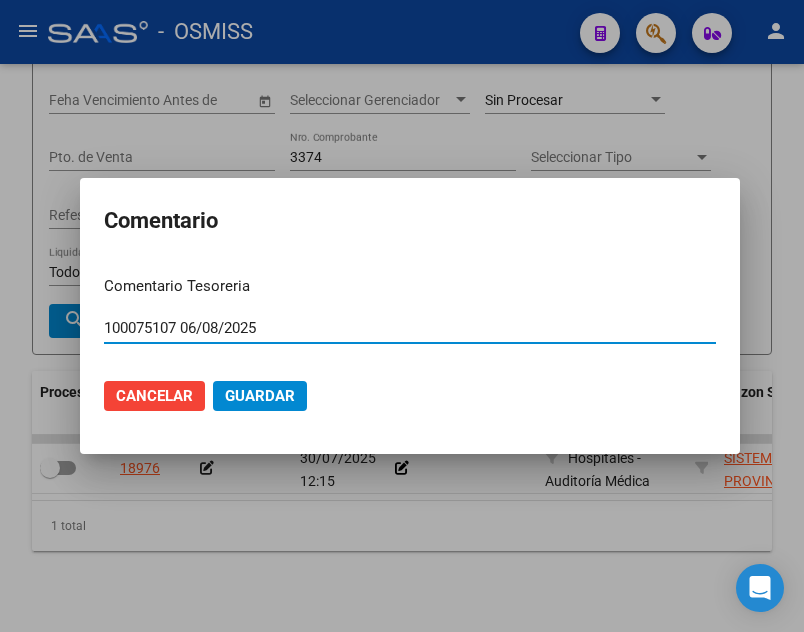 click on "100075107 06/08/2025" at bounding box center [410, 328] 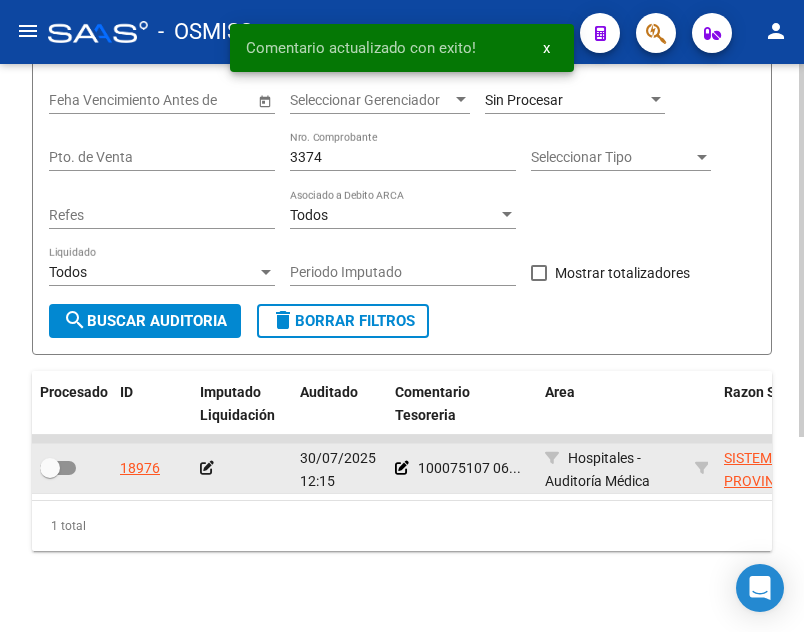 click 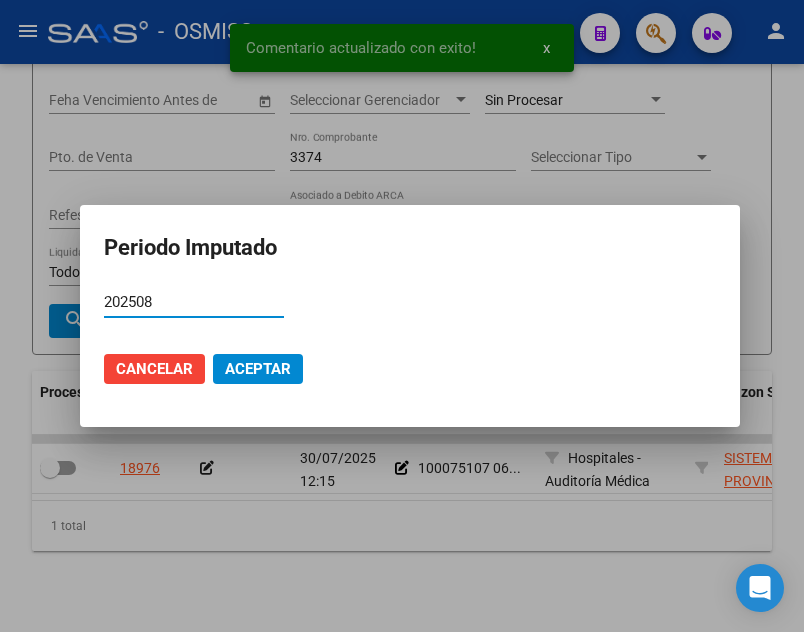type on "202508" 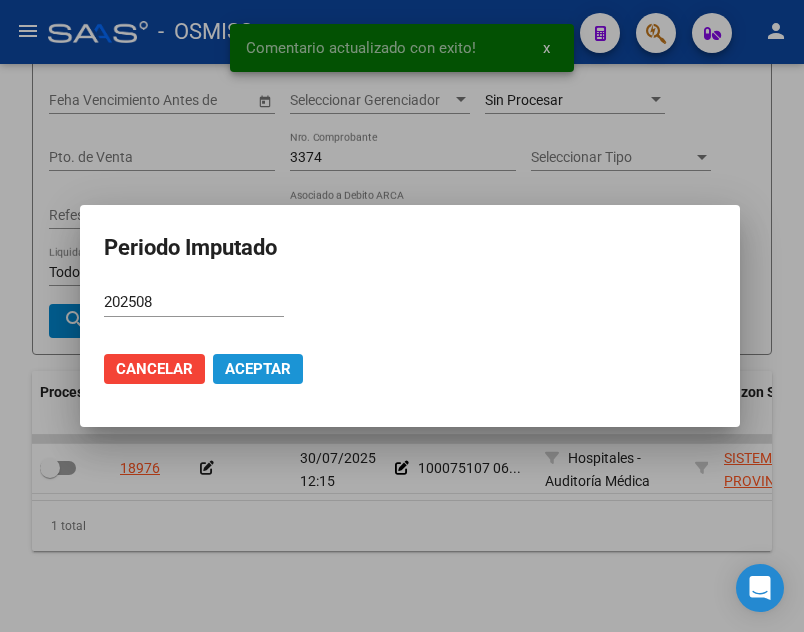 click on "Aceptar" 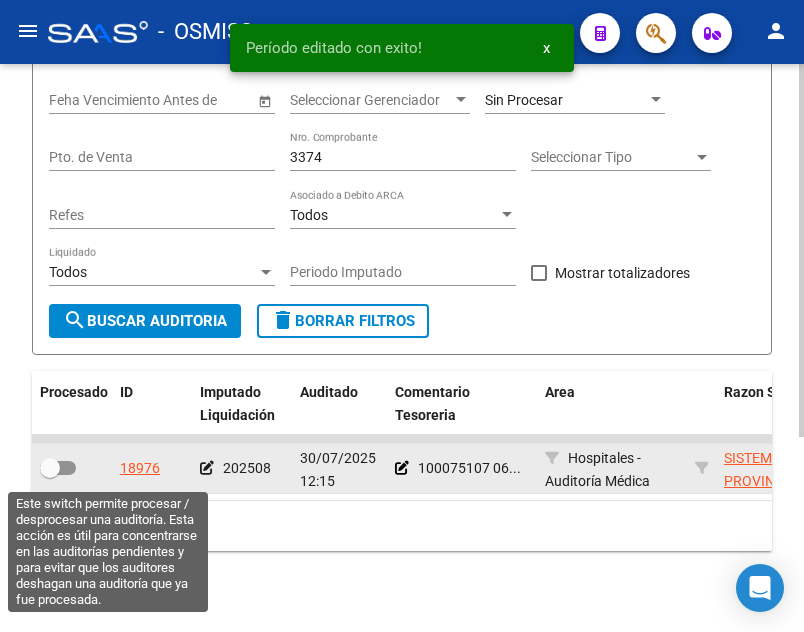 click at bounding box center (58, 468) 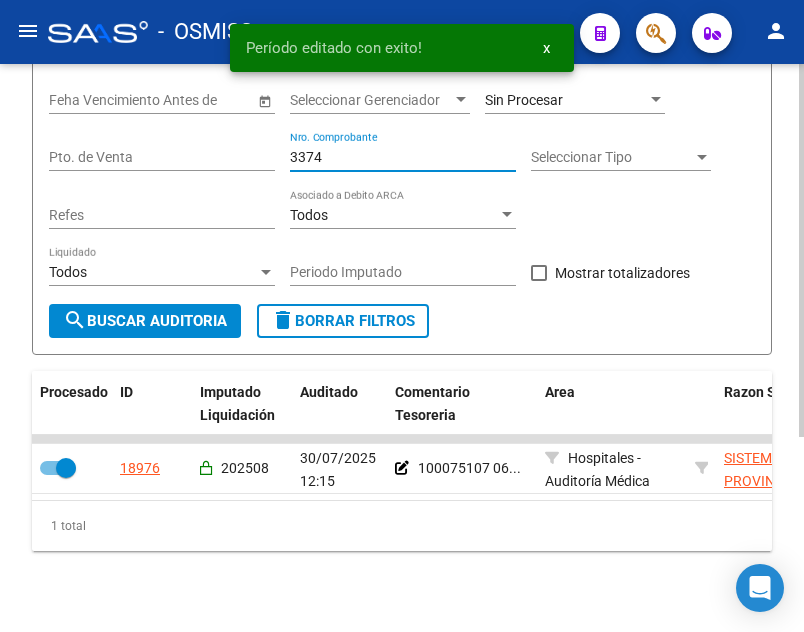 drag, startPoint x: 339, startPoint y: 161, endPoint x: 190, endPoint y: 99, distance: 161.38463 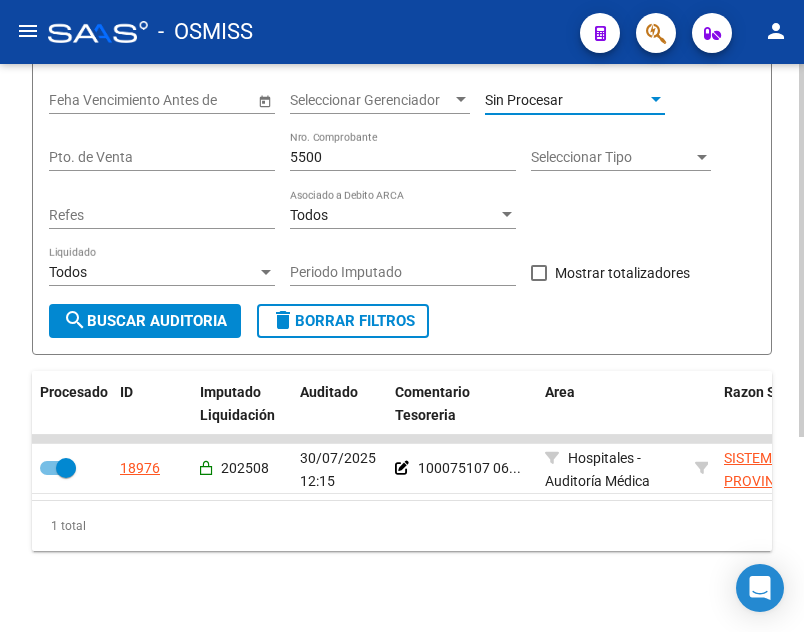 click on "Sin Procesar" at bounding box center (524, 100) 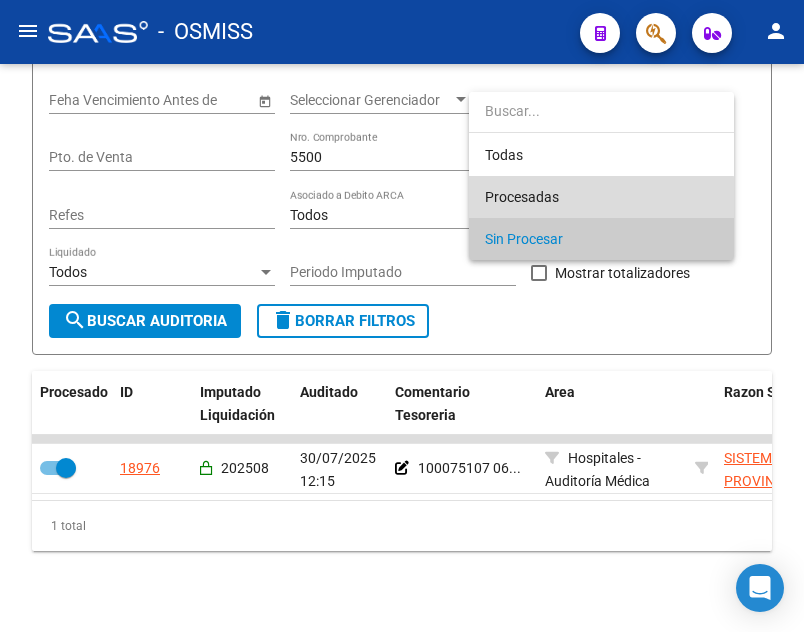 click on "Procesadas" at bounding box center (601, 197) 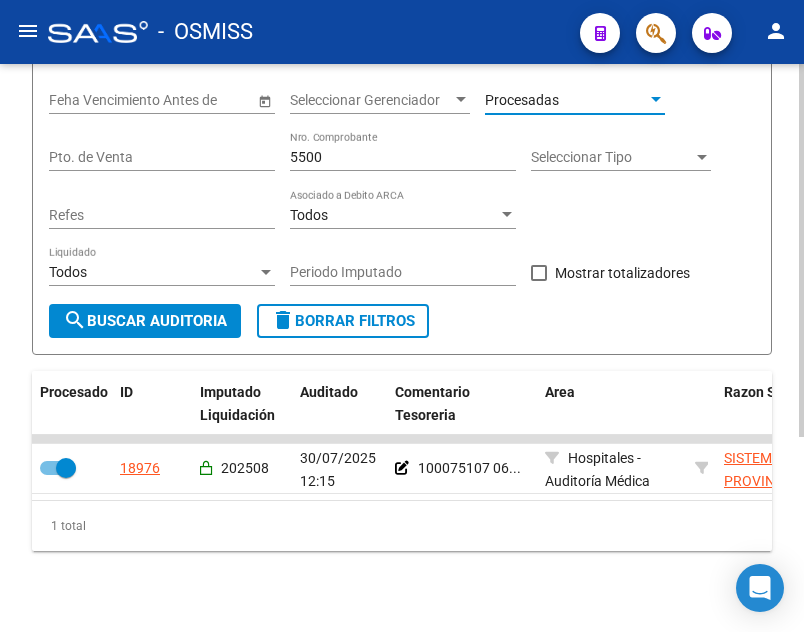 click on "search  Buscar Auditoria" 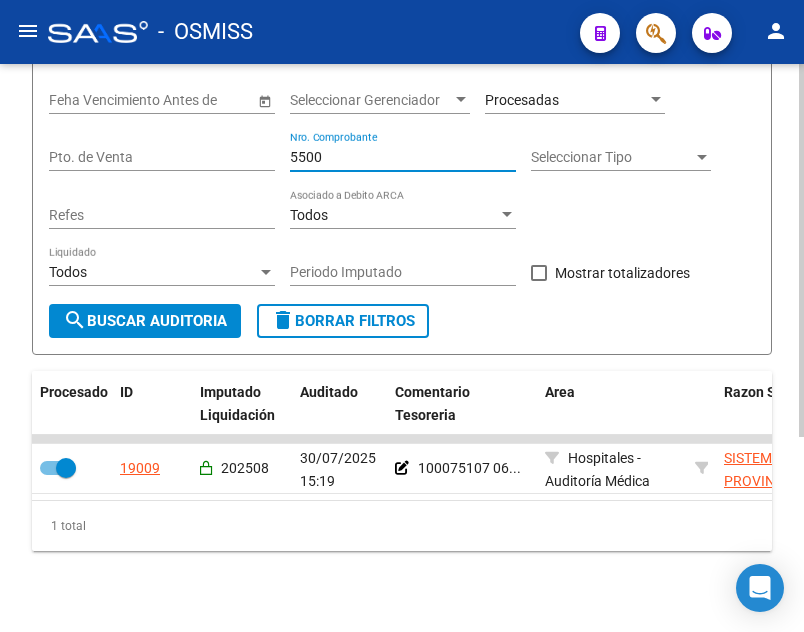 drag, startPoint x: 329, startPoint y: 162, endPoint x: 219, endPoint y: 150, distance: 110.65261 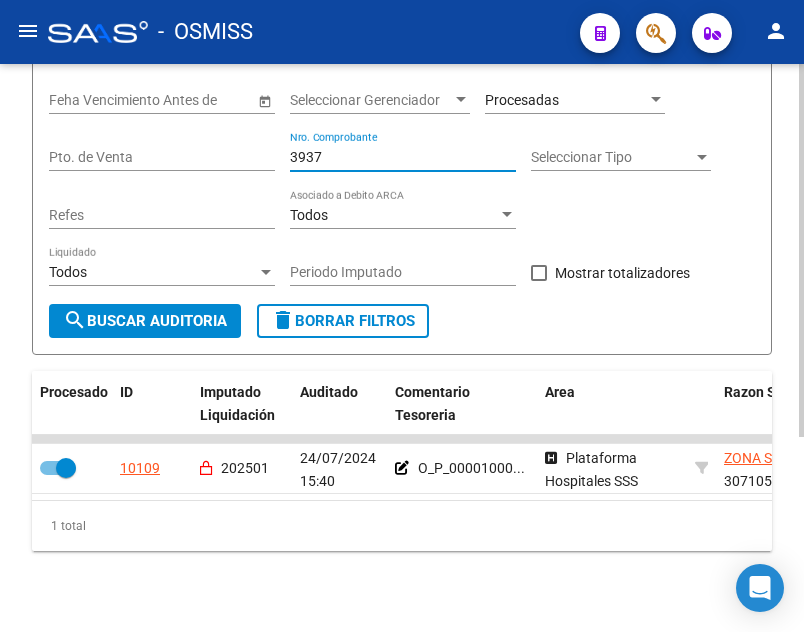 type on "3937" 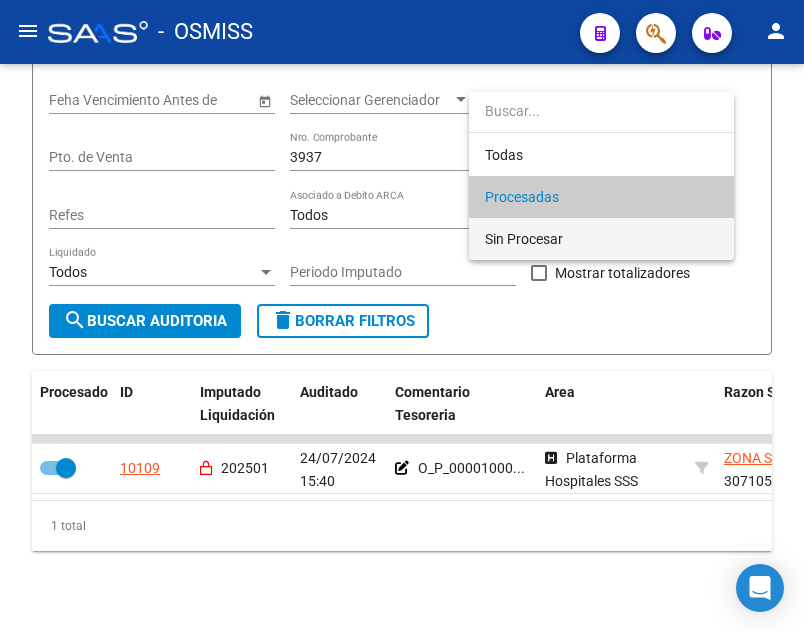 click on "Sin Procesar" at bounding box center [601, 239] 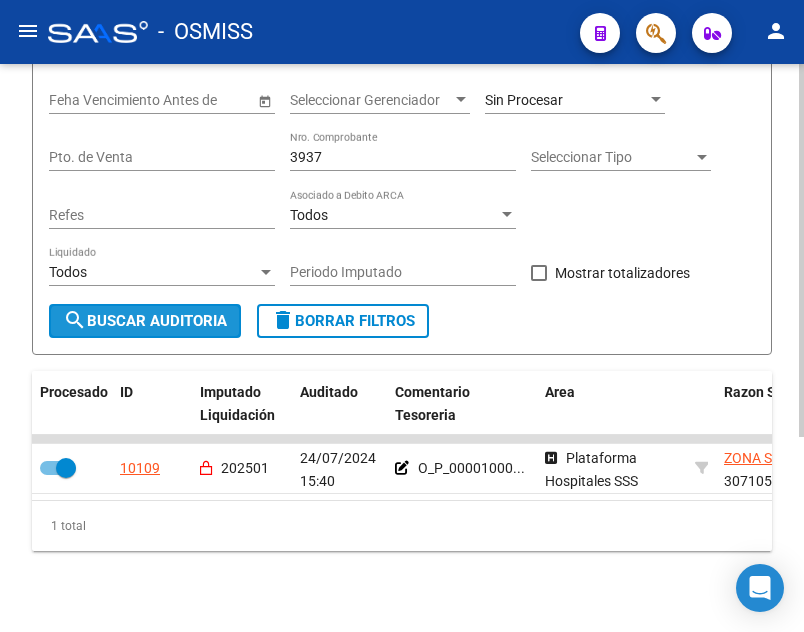 click on "search  Buscar Auditoria" 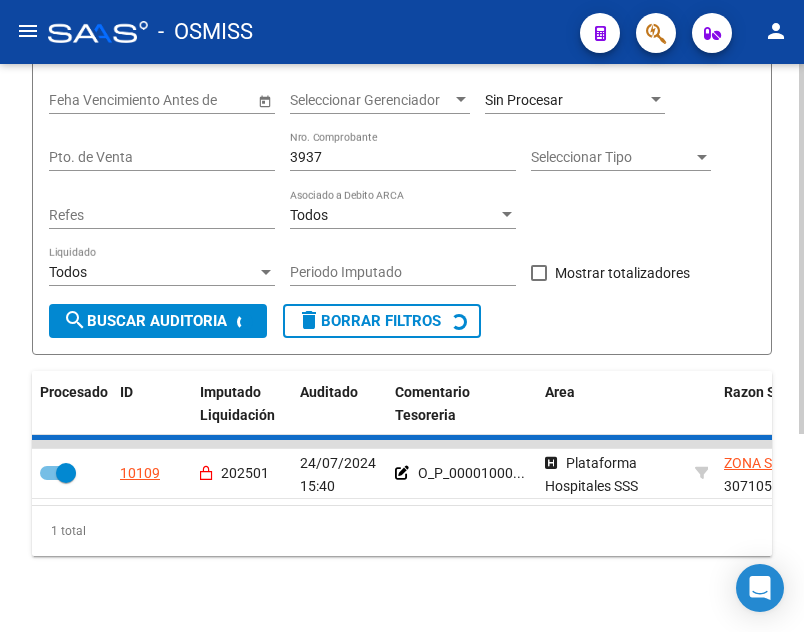 checkbox on "false" 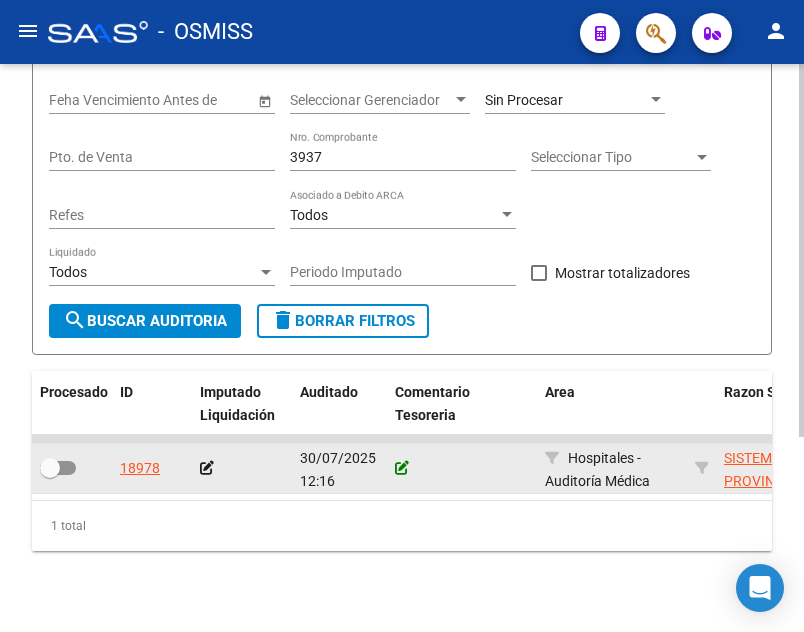 click 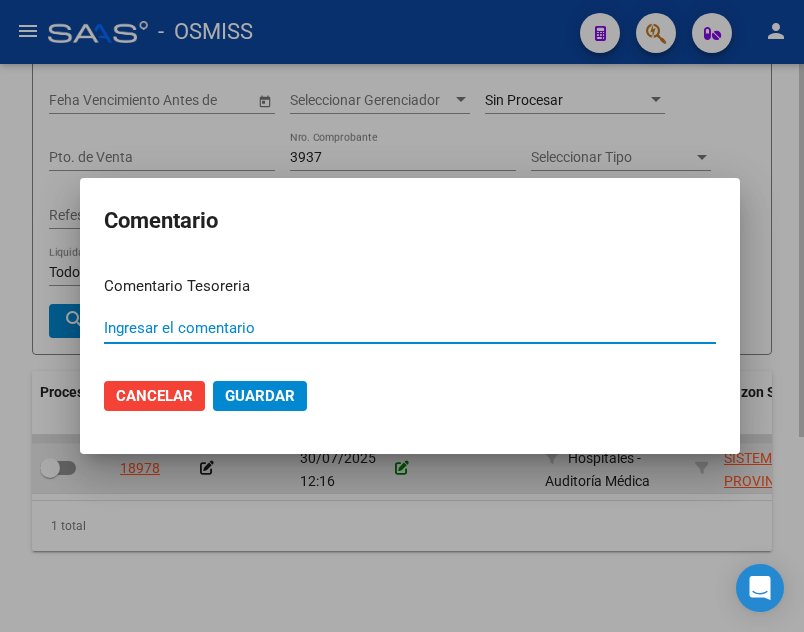 paste on "100075107 06/08/2025" 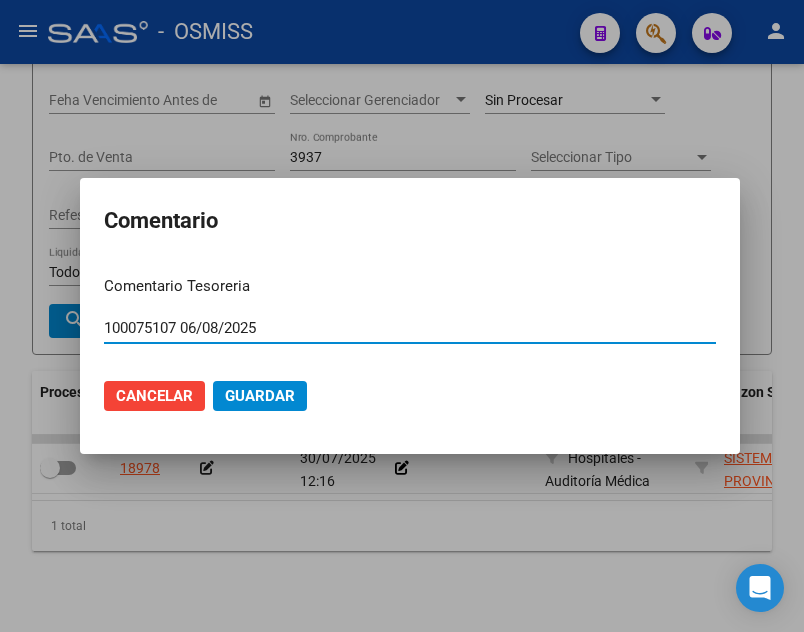 type on "100075107 06/08/2025" 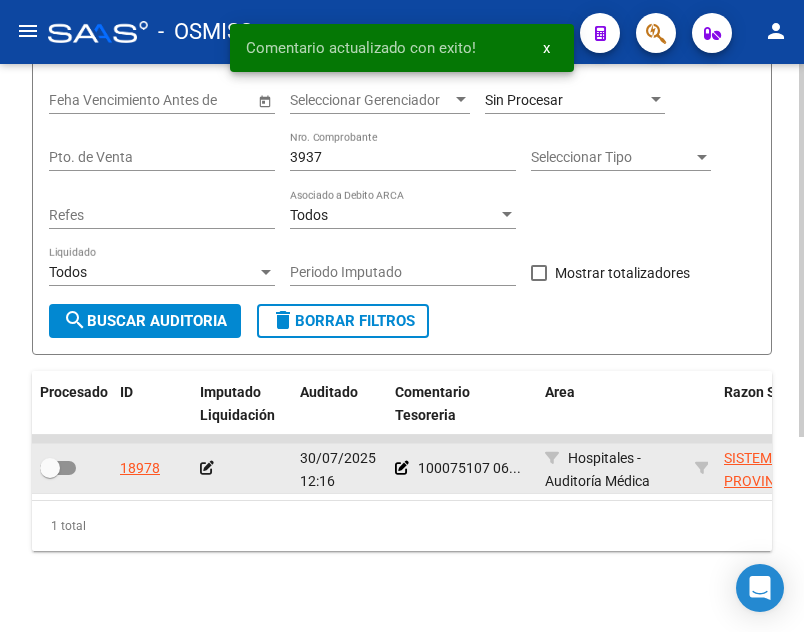 click 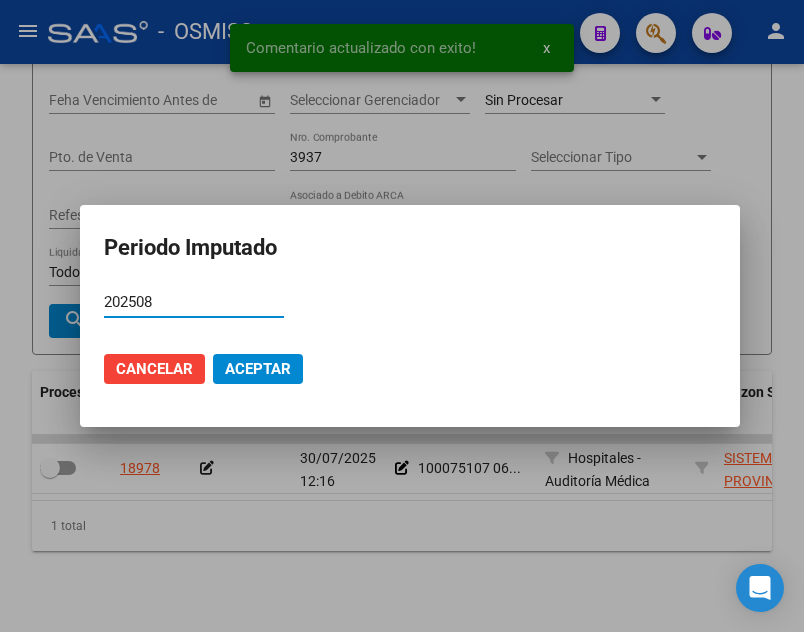 type on "202508" 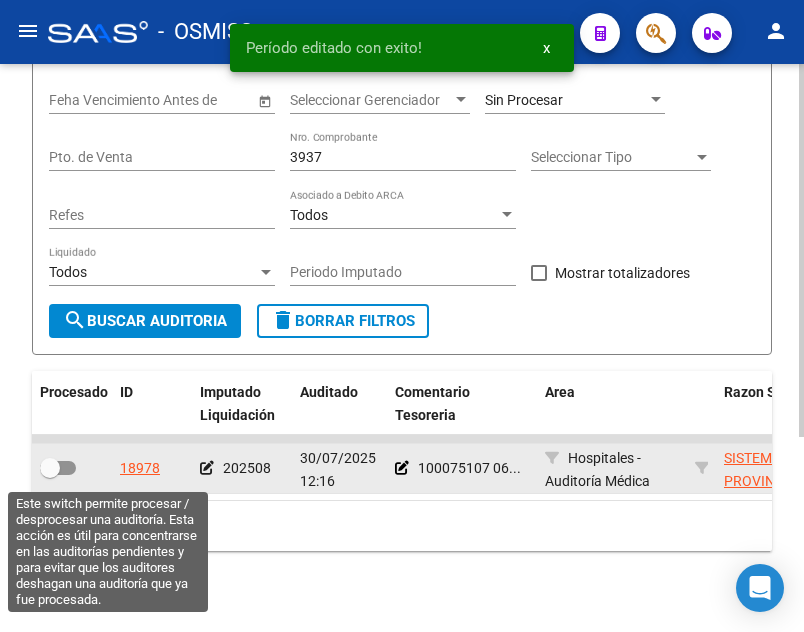 click at bounding box center [58, 468] 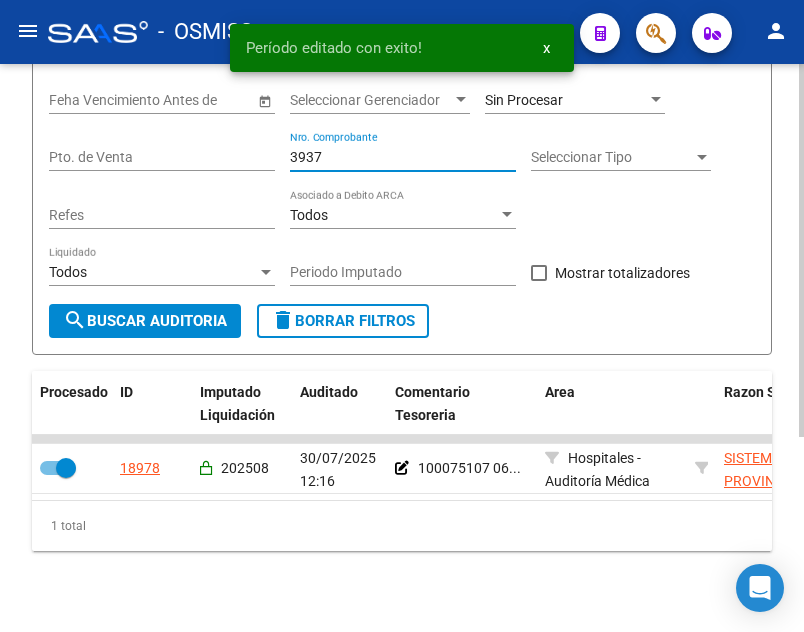 drag, startPoint x: 351, startPoint y: 160, endPoint x: 2, endPoint y: 154, distance: 349.05157 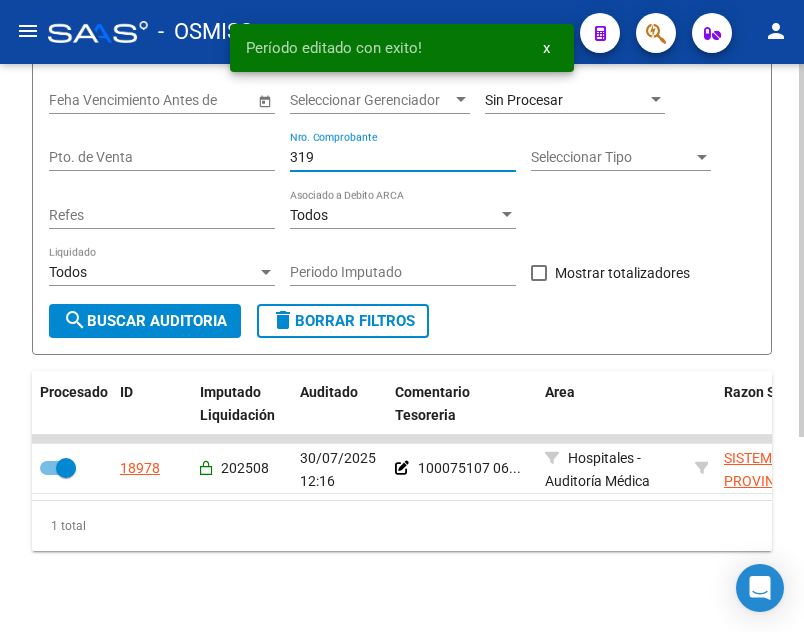 type on "3193" 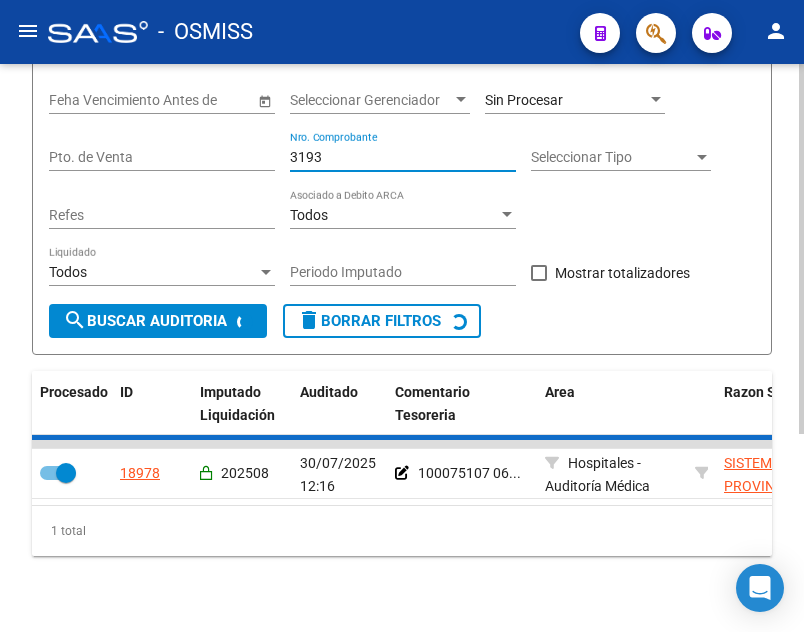 checkbox on "false" 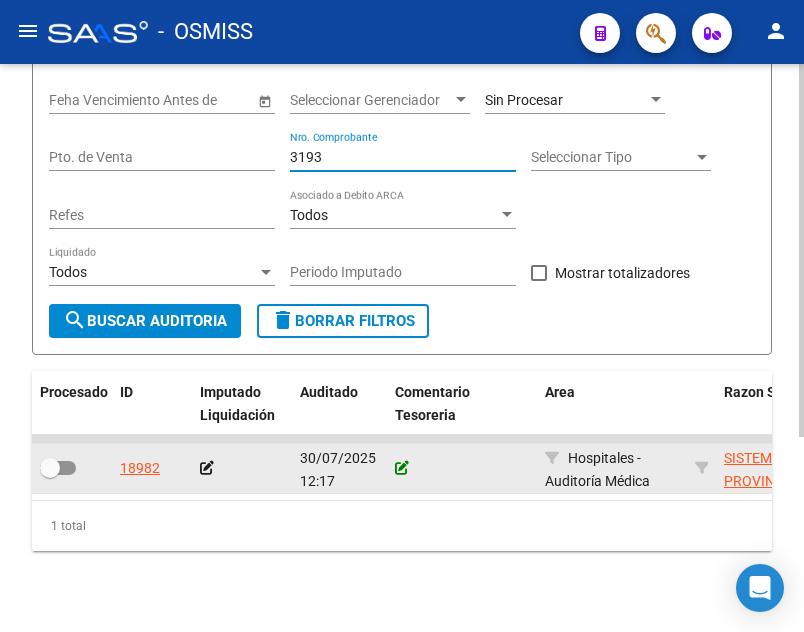 type on "3193" 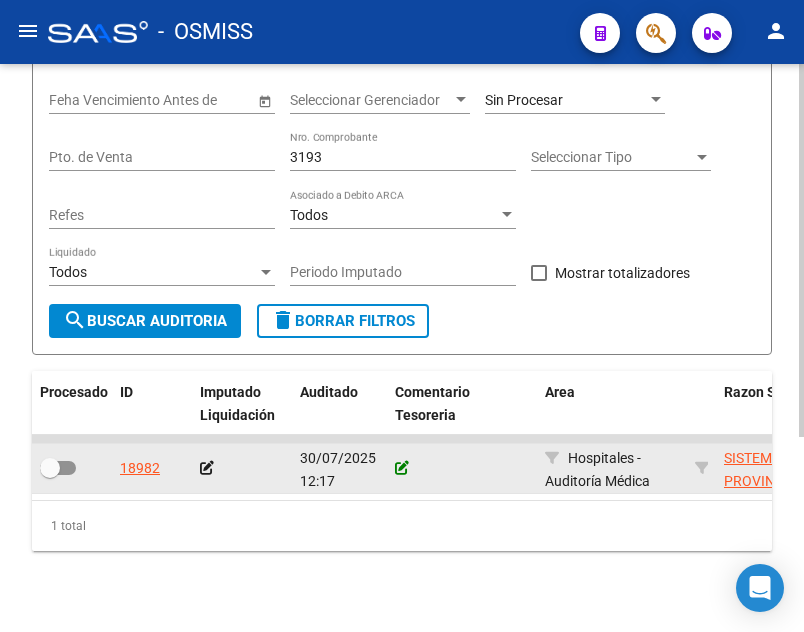 click 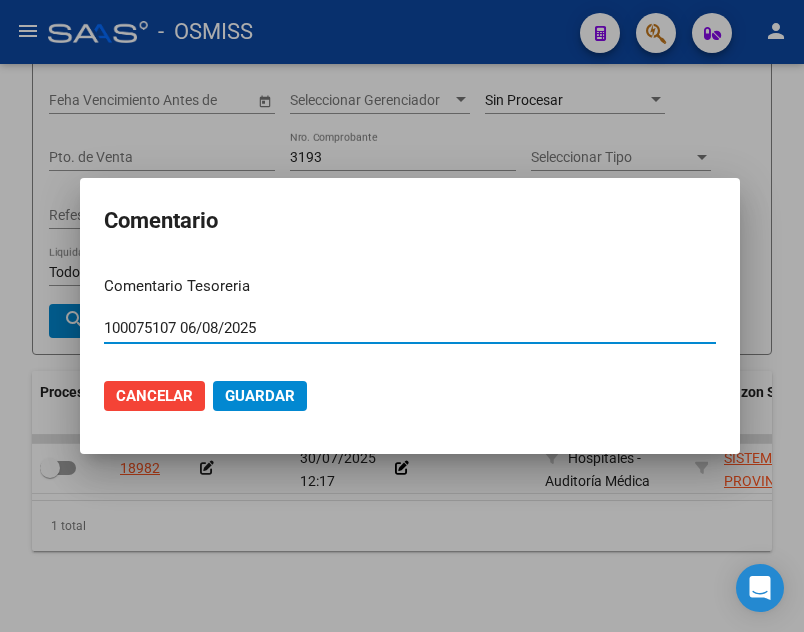 type on "100075107 06/08/2025" 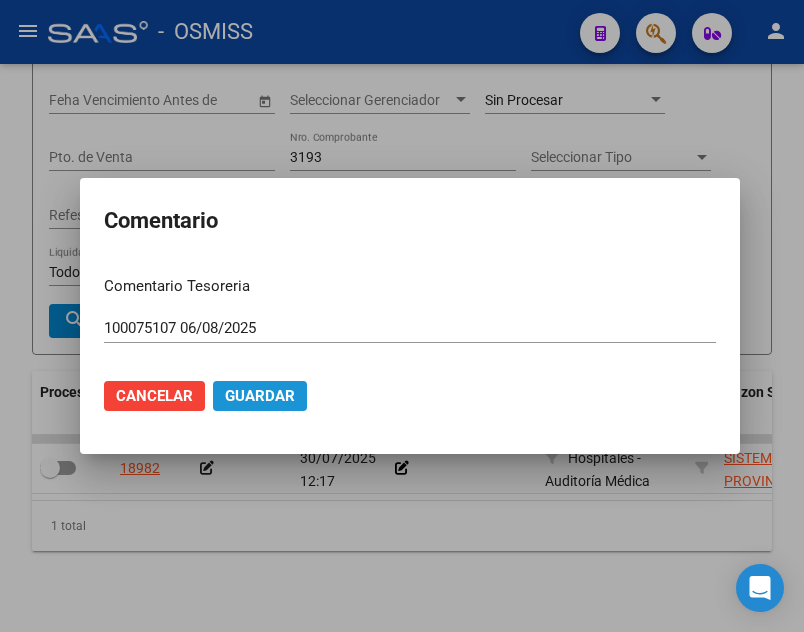 click on "Guardar" 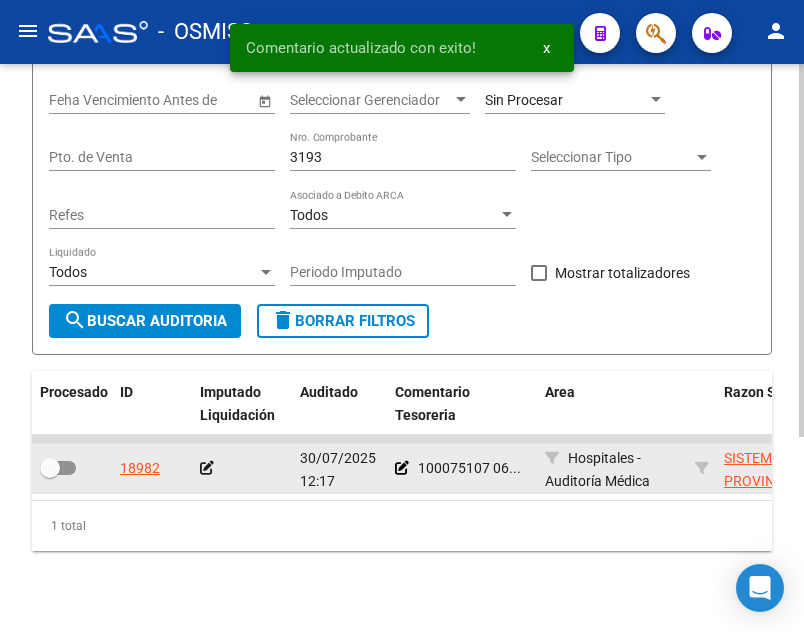 click 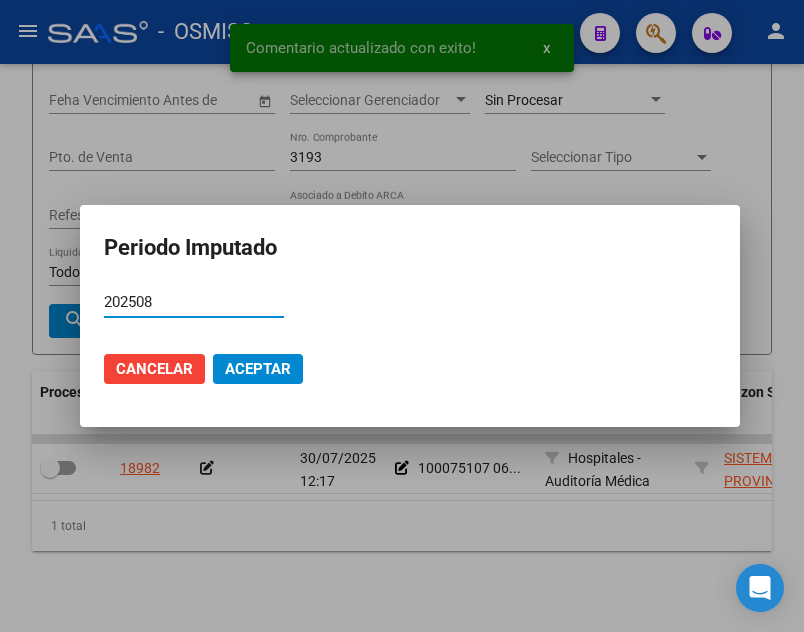 type on "202508" 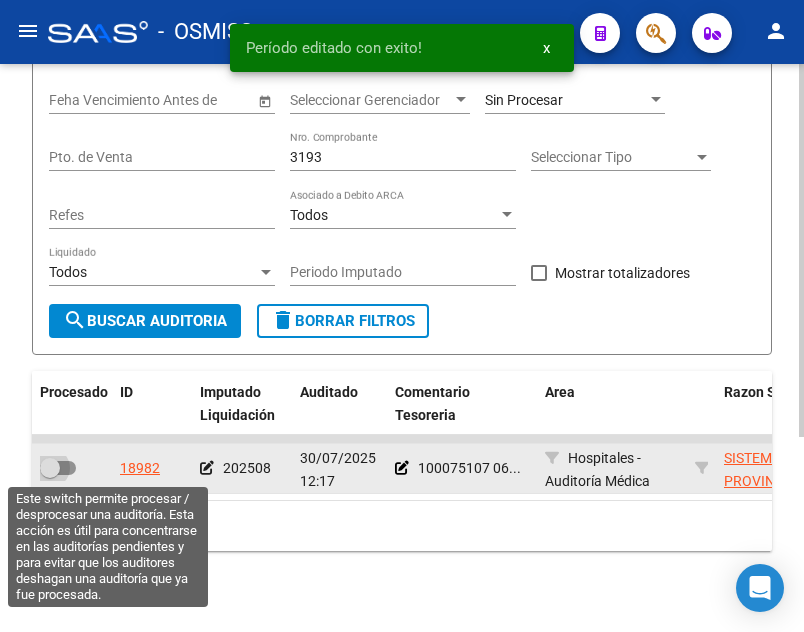 click at bounding box center (58, 468) 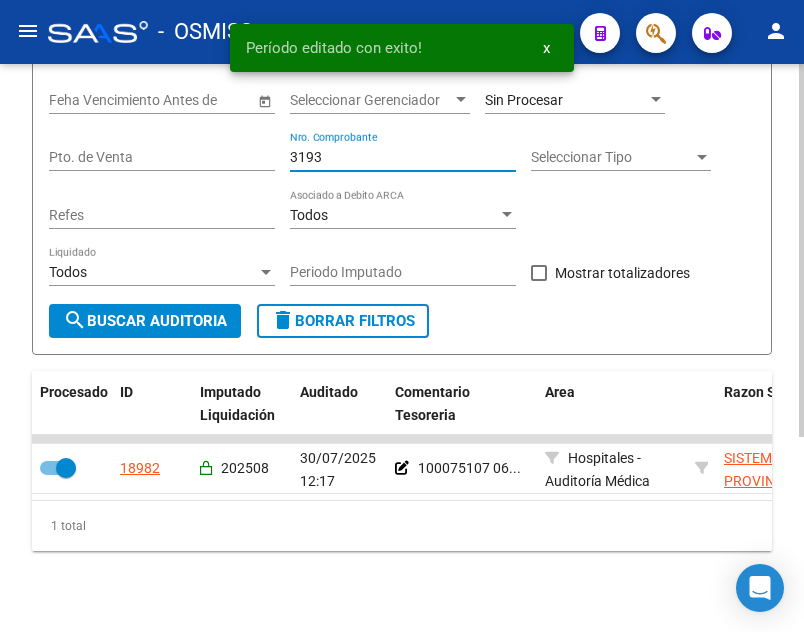 drag, startPoint x: 339, startPoint y: 155, endPoint x: 110, endPoint y: 138, distance: 229.63014 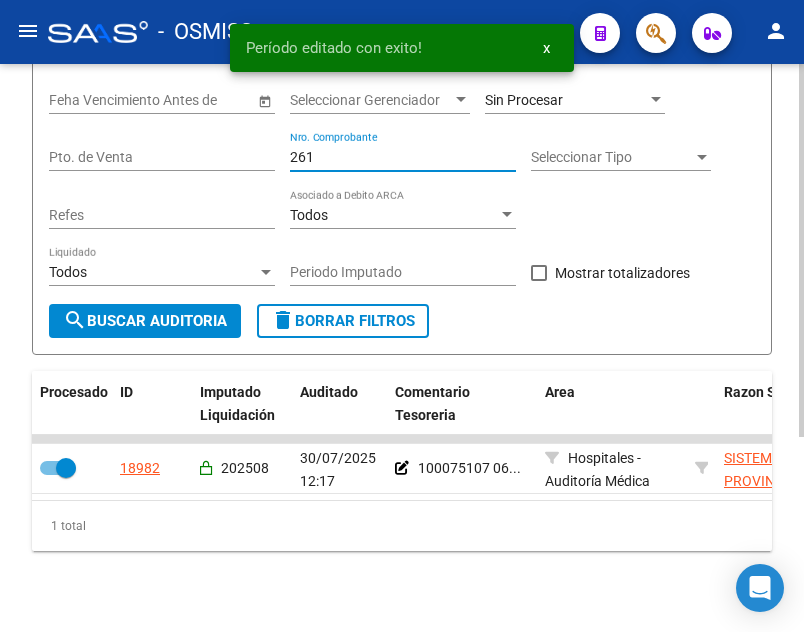 type on "2619" 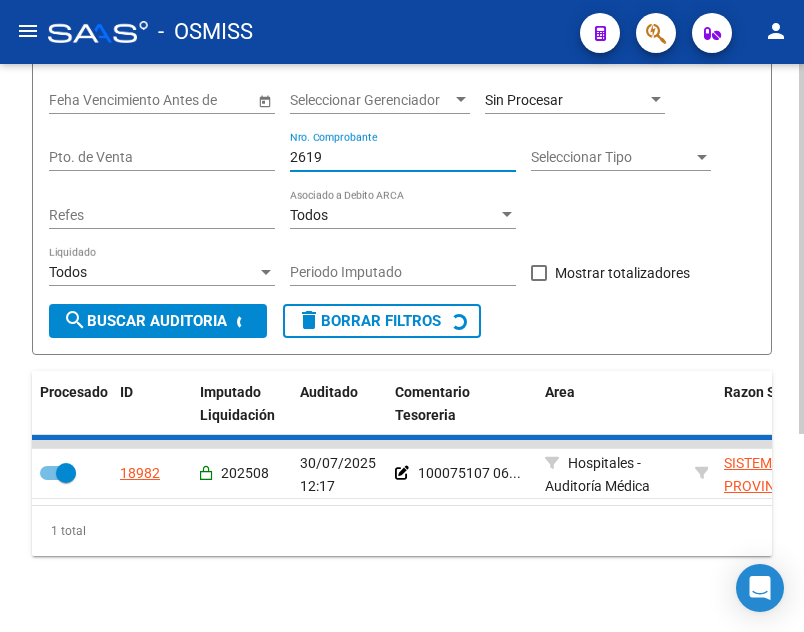 checkbox on "false" 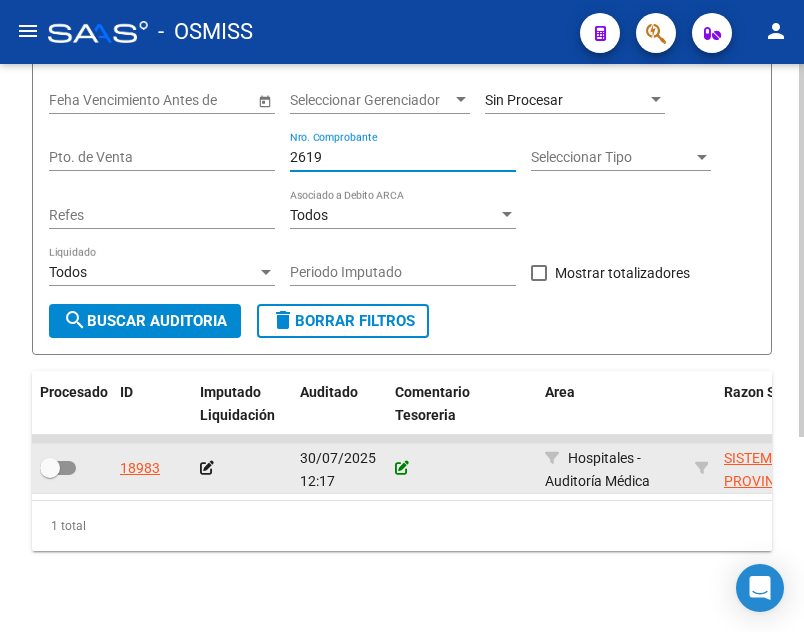 type on "2619" 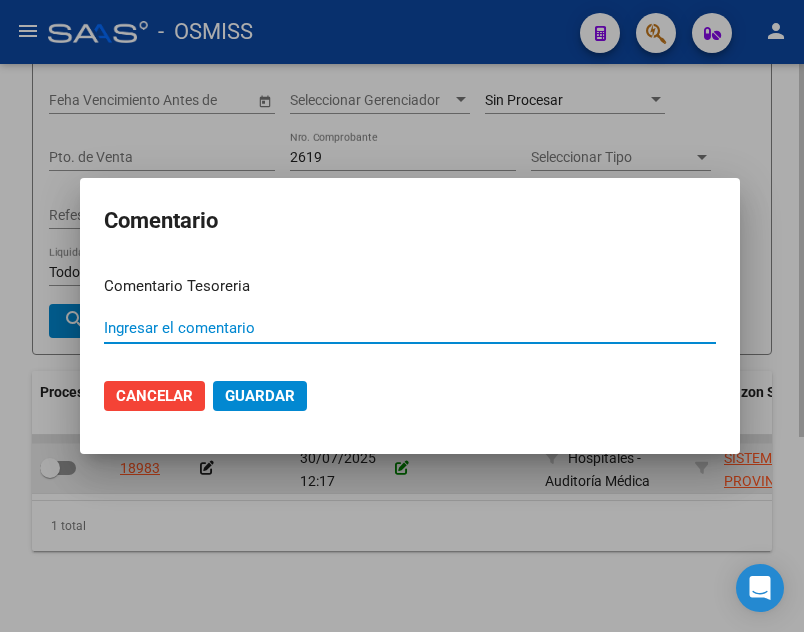 paste on "100075107 06/08/2025" 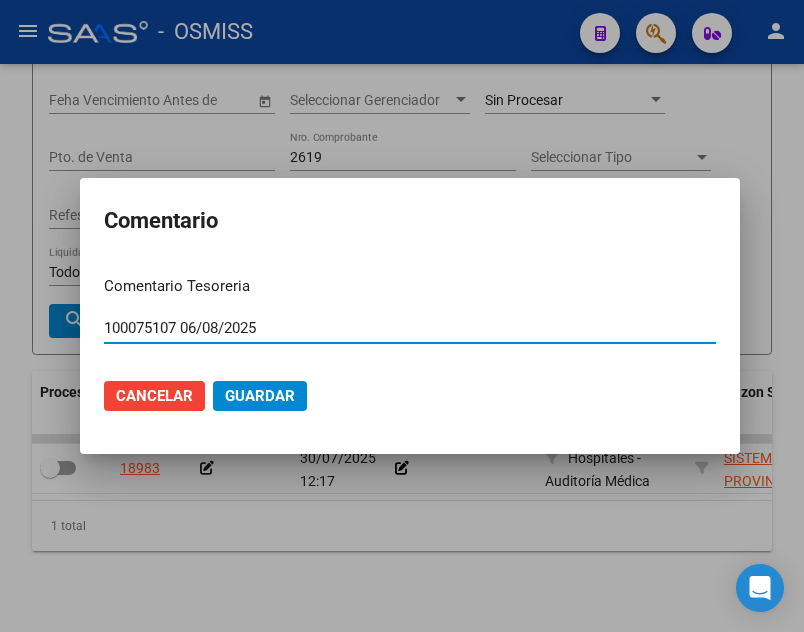 type on "100075107 06/08/2025" 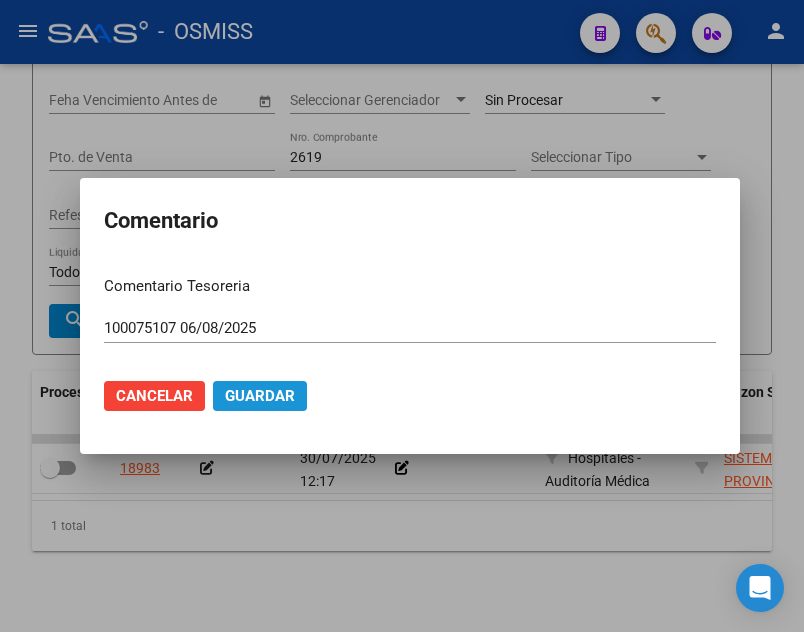 click on "Guardar" 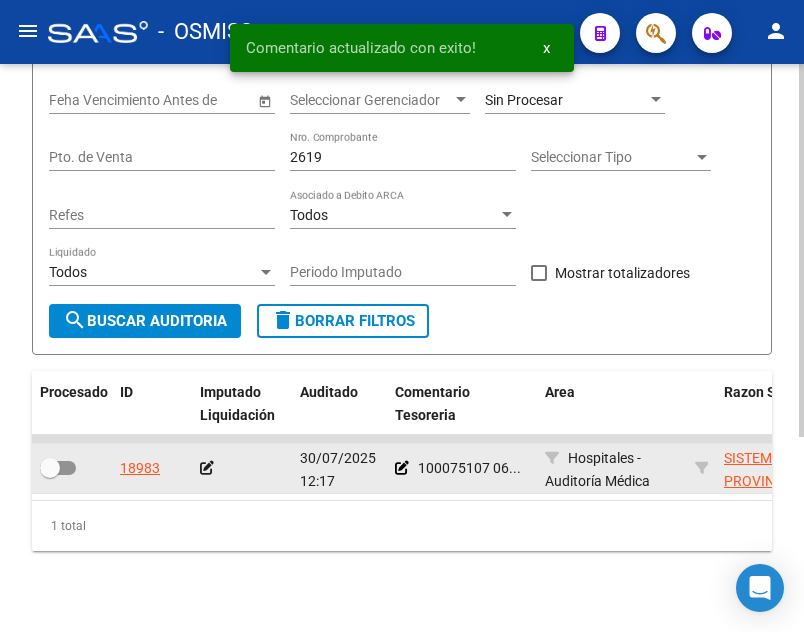 click 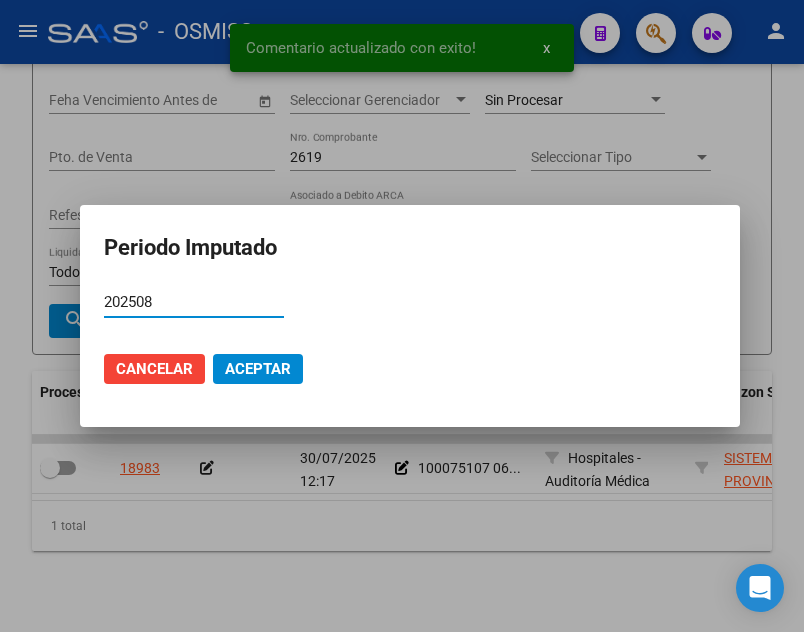 type on "202508" 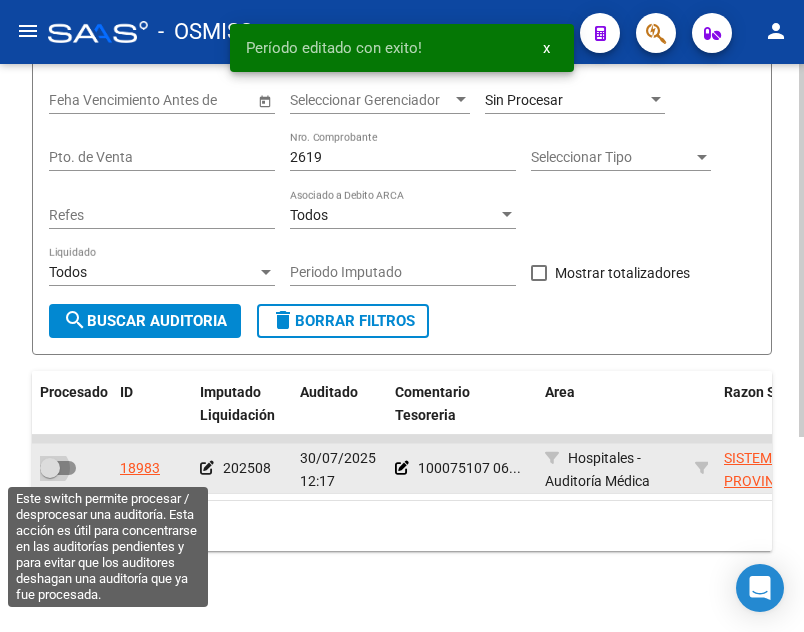 click at bounding box center [58, 468] 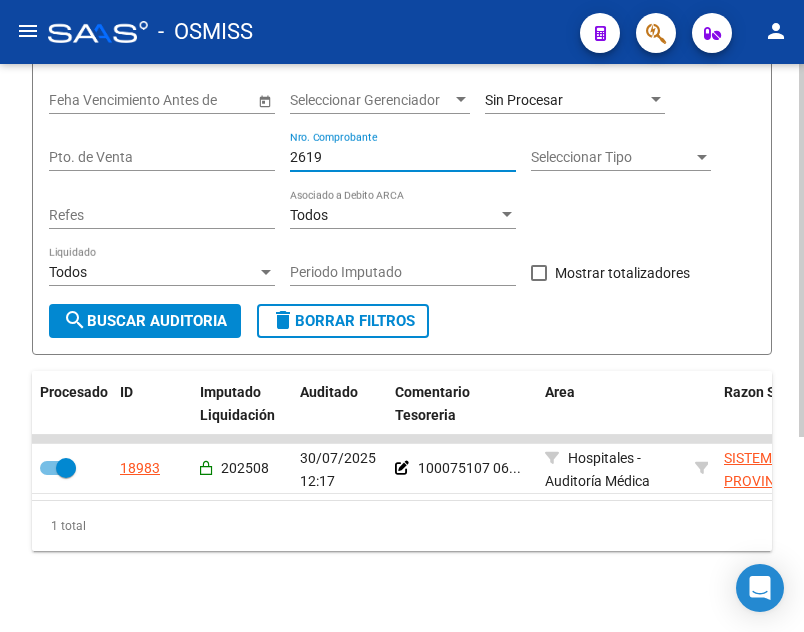 drag, startPoint x: 353, startPoint y: 152, endPoint x: 166, endPoint y: 140, distance: 187.38463 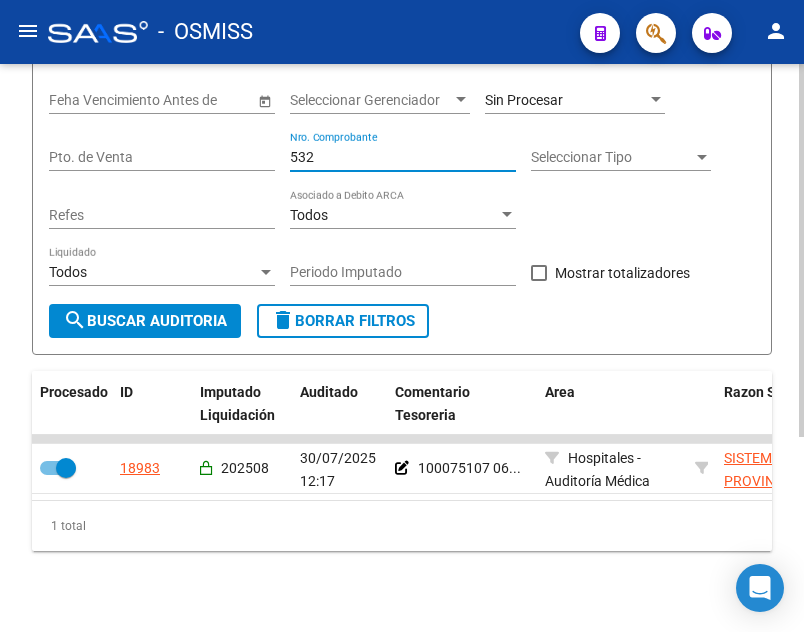 type on "5321" 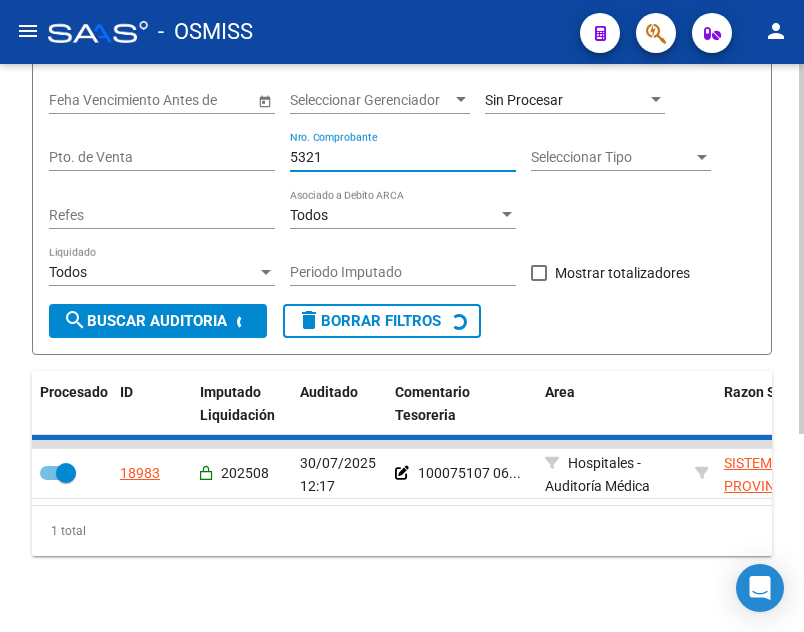checkbox on "false" 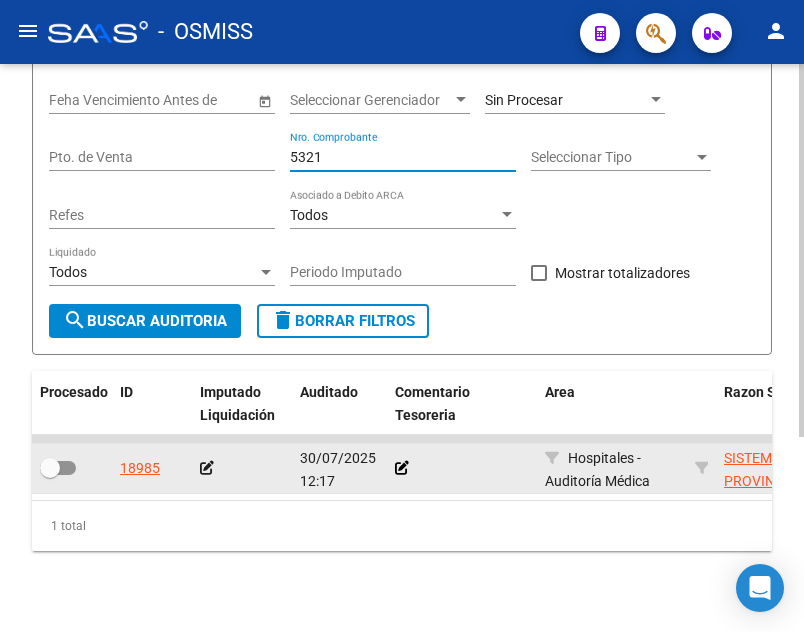 type on "5321" 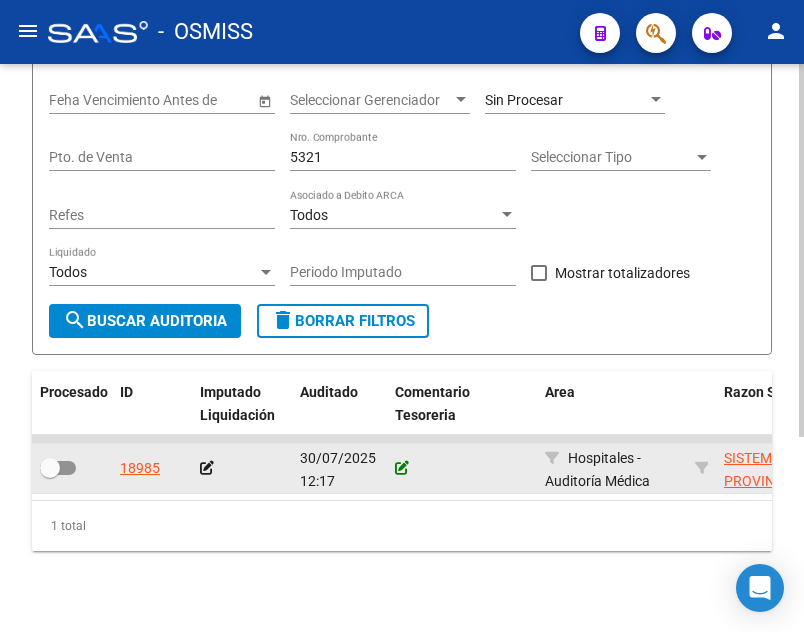 click 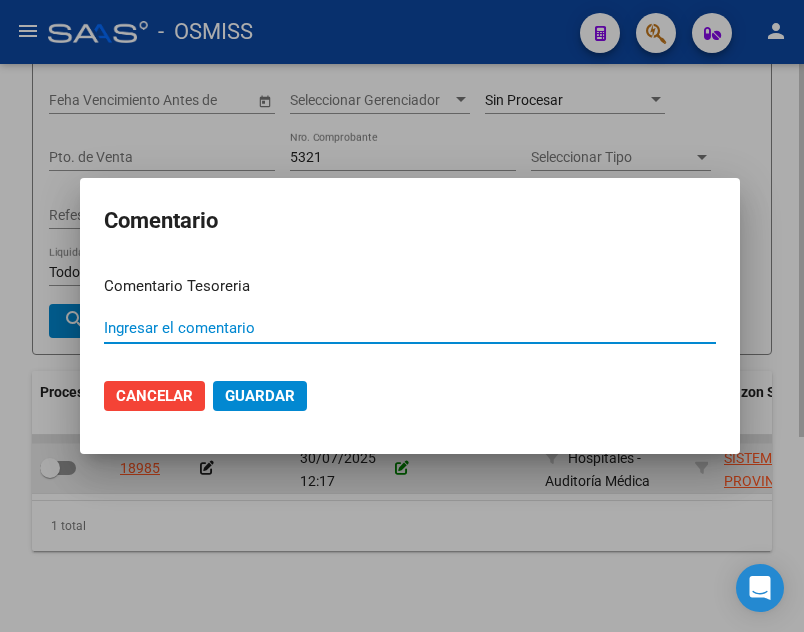paste on "100075107 06/08/2025" 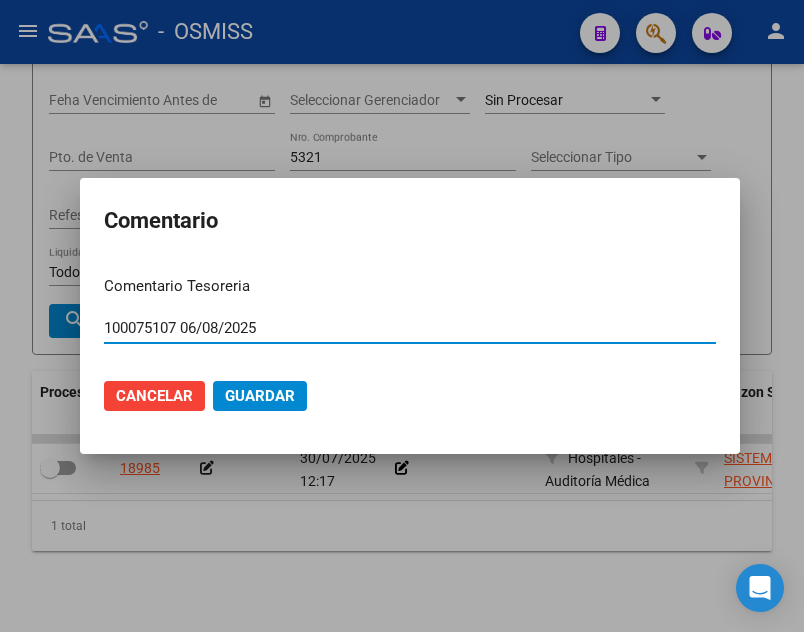 type on "100075107 06/08/2025" 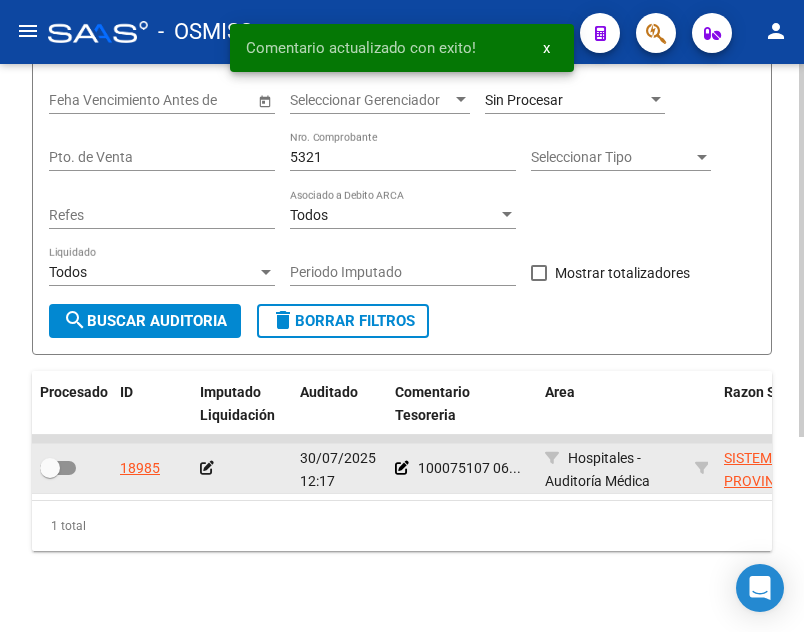 click 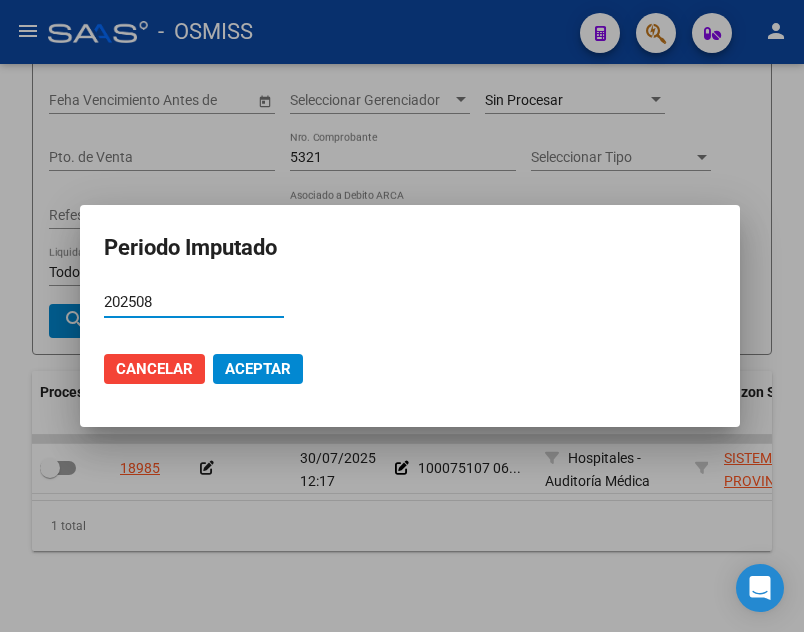 type on "202508" 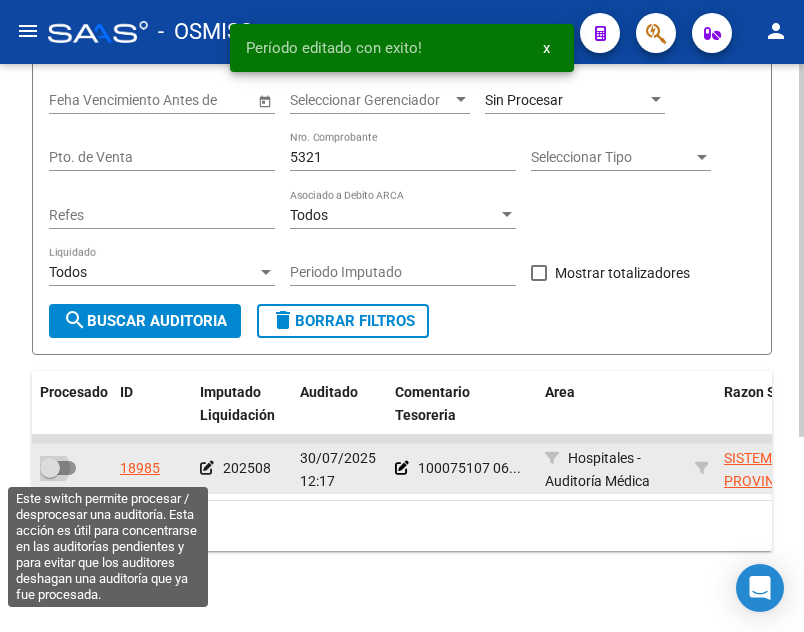 click at bounding box center (58, 468) 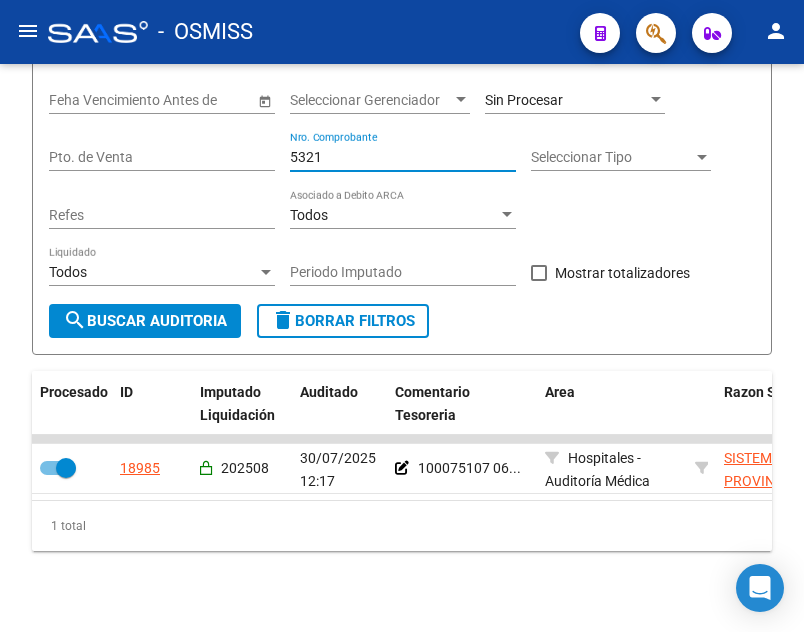 drag, startPoint x: 368, startPoint y: 159, endPoint x: -8, endPoint y: 150, distance: 376.1077 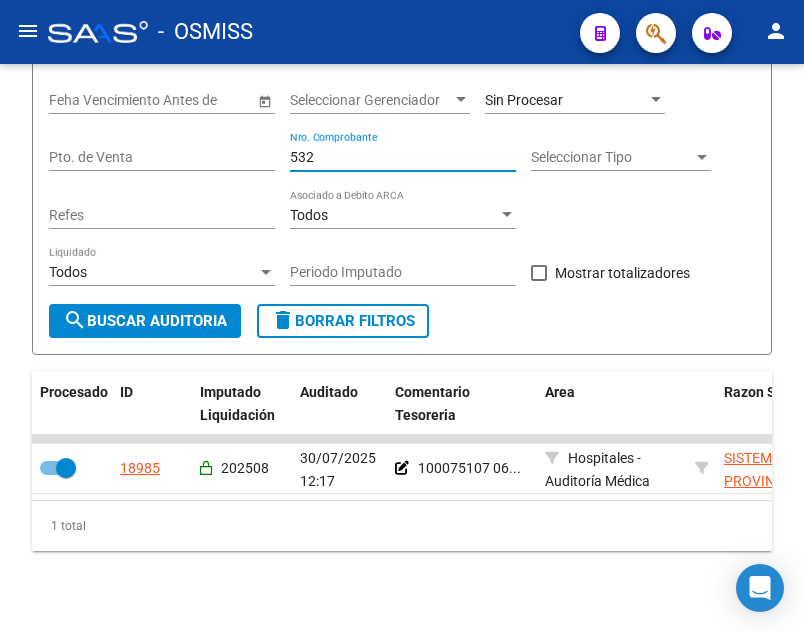 type on "5328" 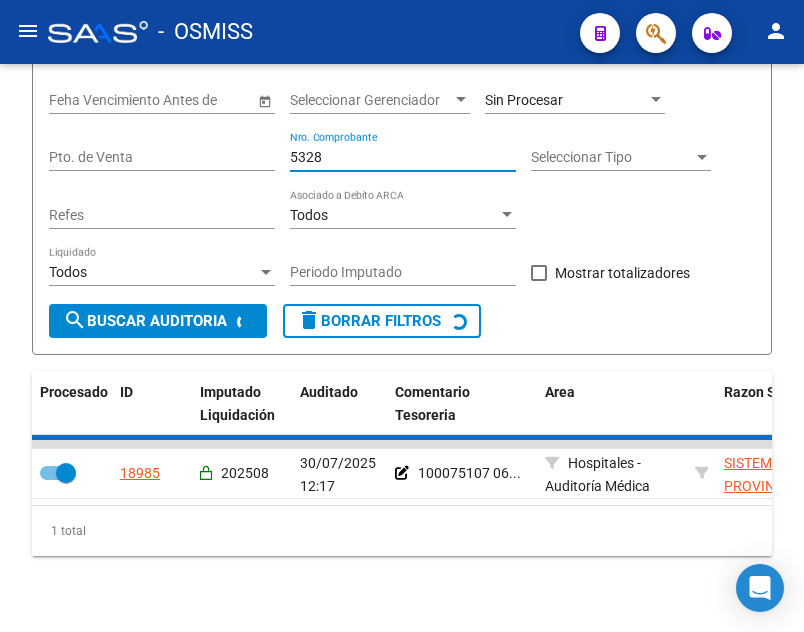checkbox on "false" 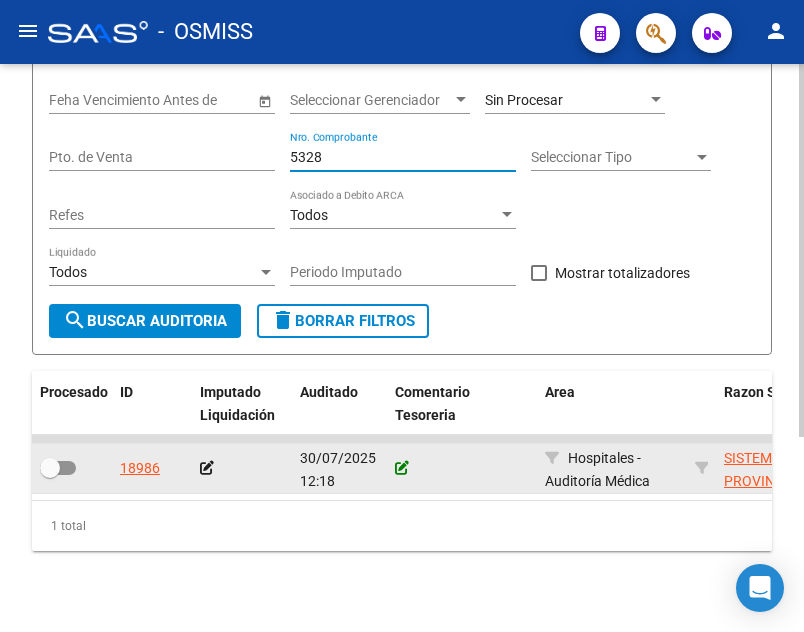 type on "5328" 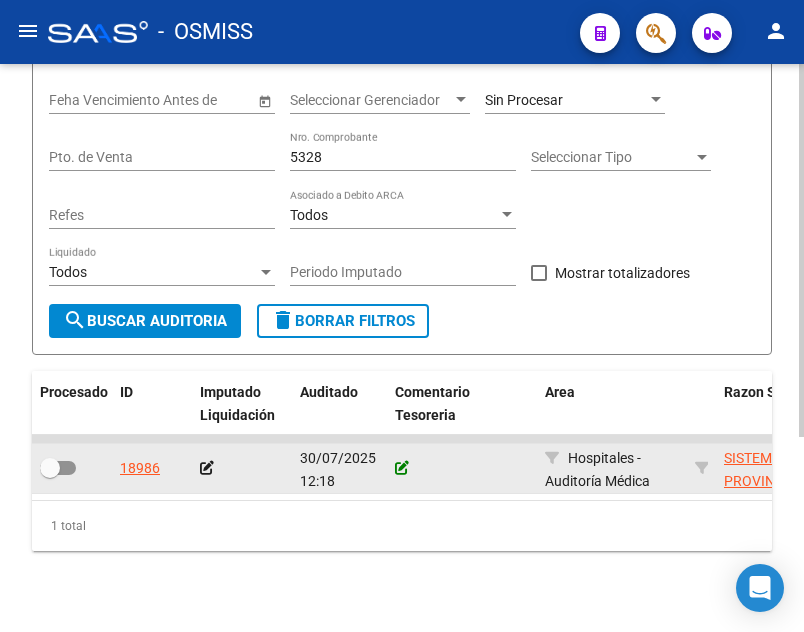 click 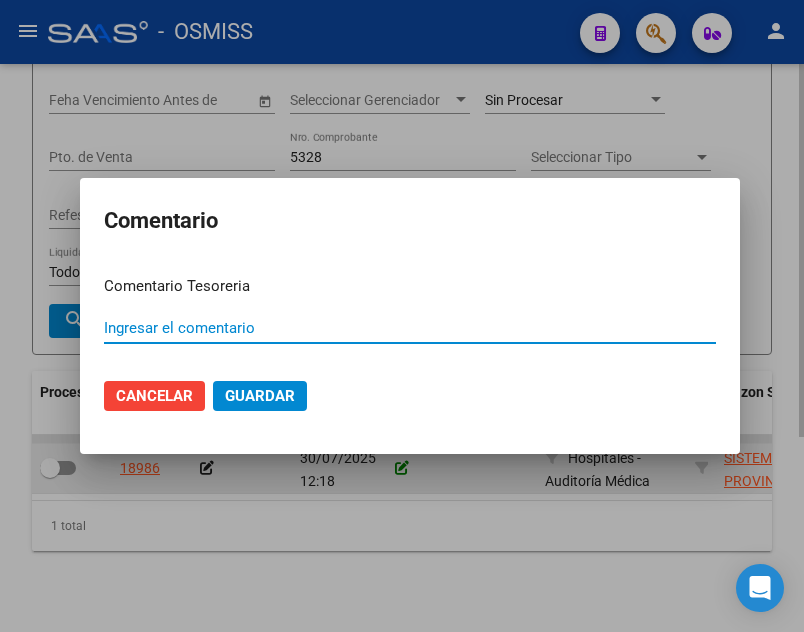 paste on "100075107 06/08/2025" 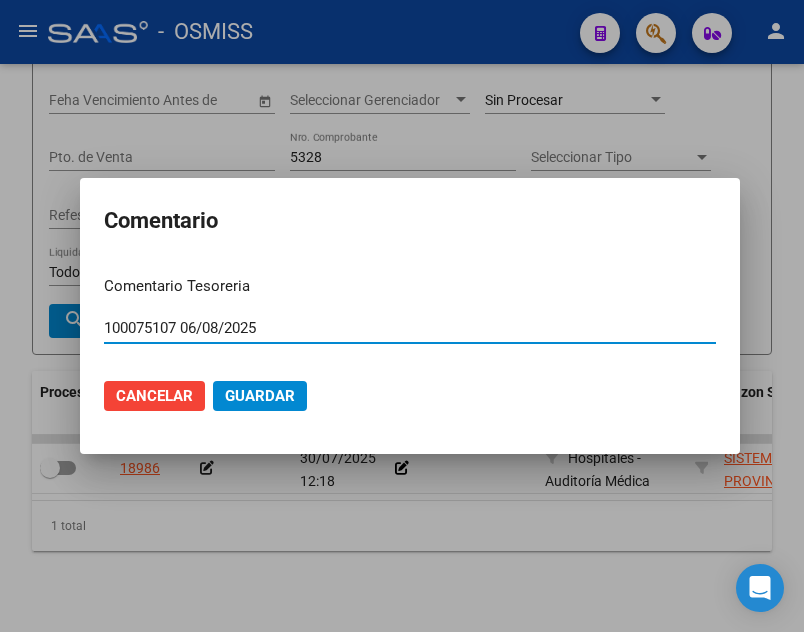 type on "100075107 06/08/2025" 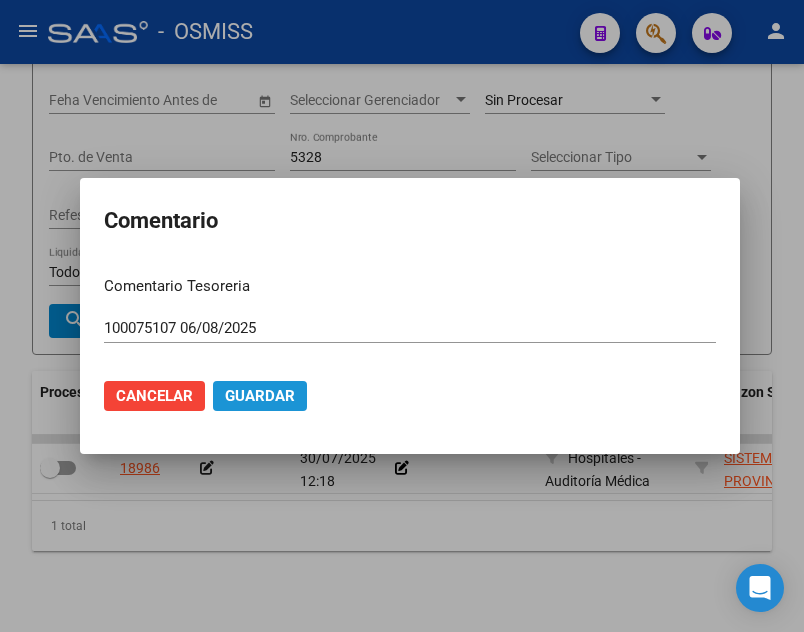 click on "Guardar" 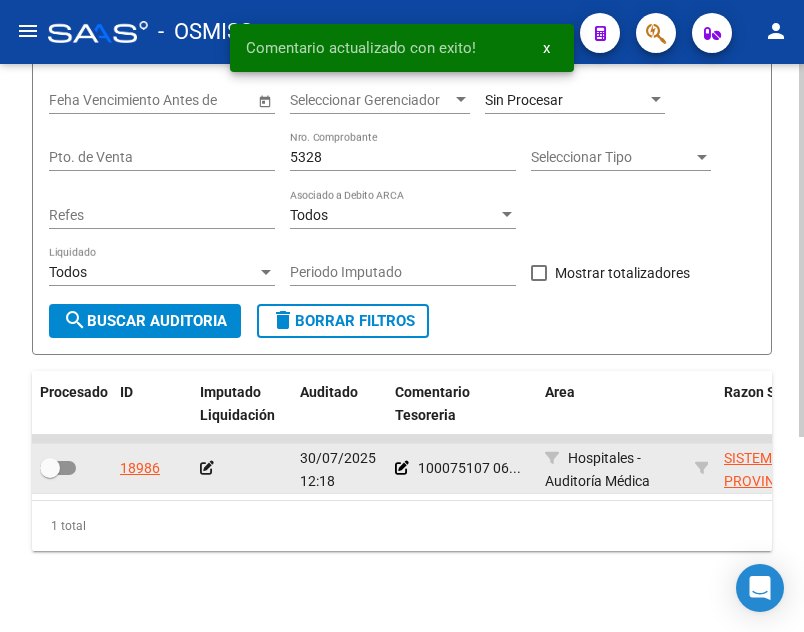 click 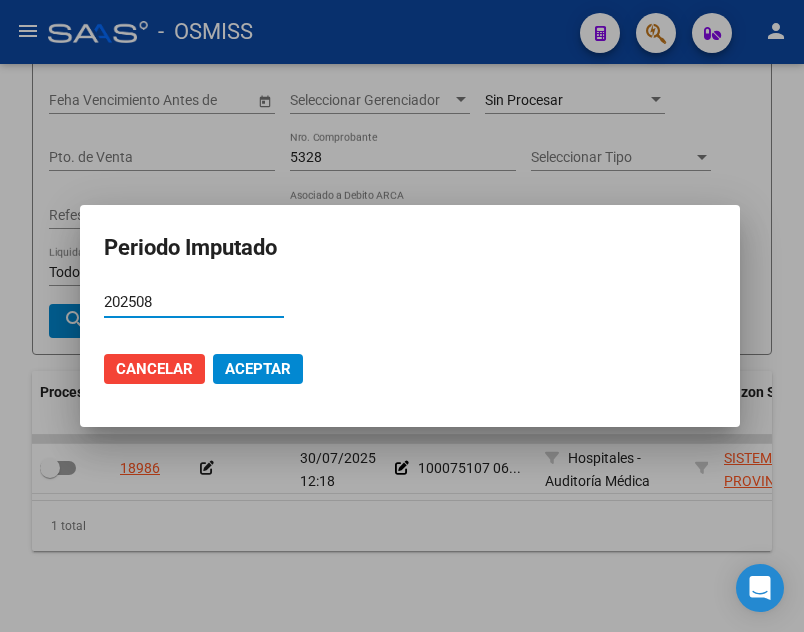 type on "202508" 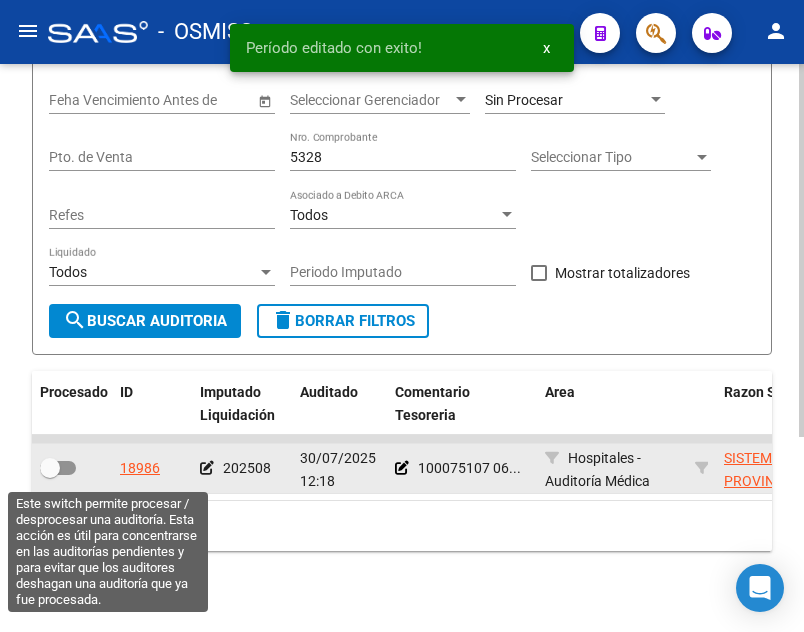 click at bounding box center (58, 468) 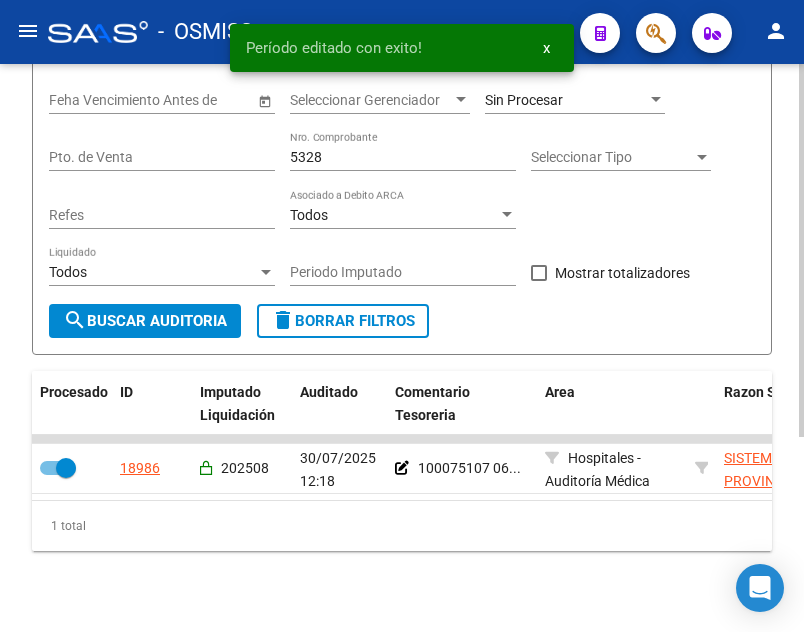 click on "5328 Nro. Comprobante" 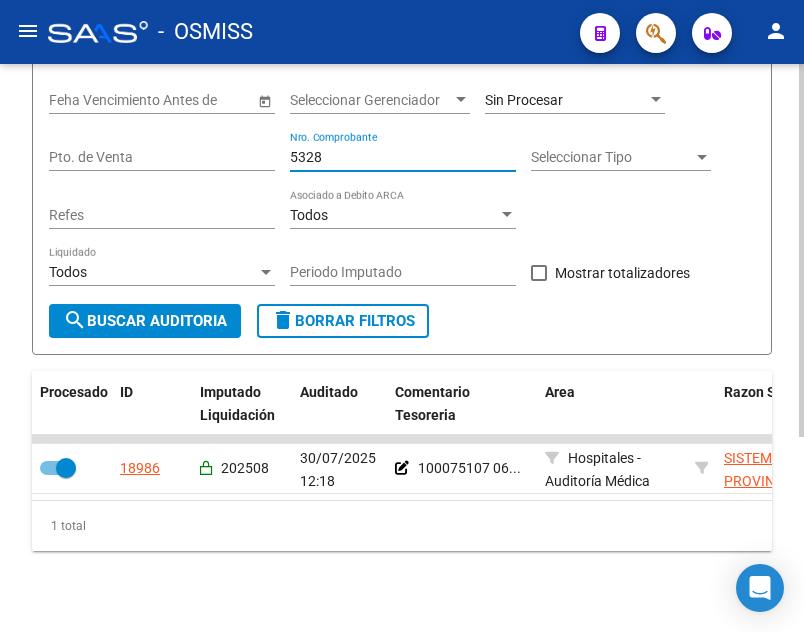 drag, startPoint x: 334, startPoint y: 154, endPoint x: 75, endPoint y: 144, distance: 259.193 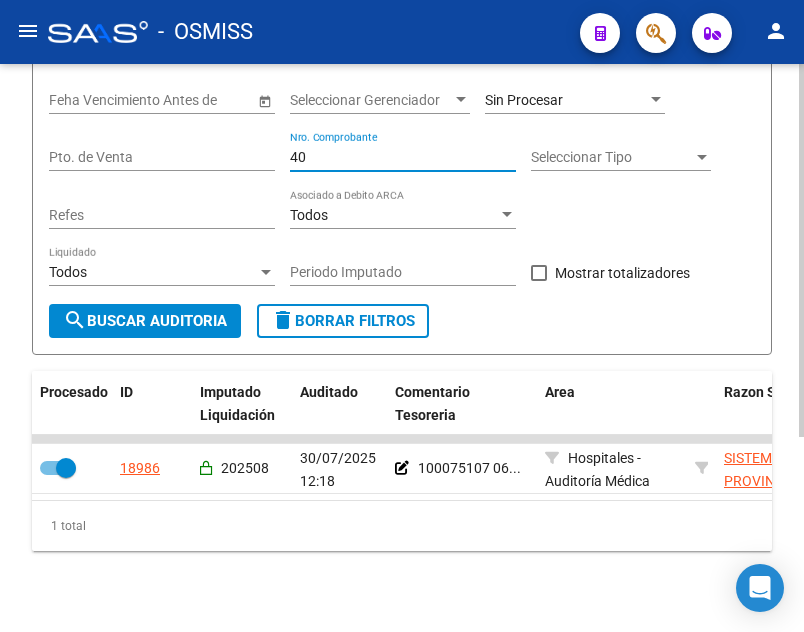 type on "405" 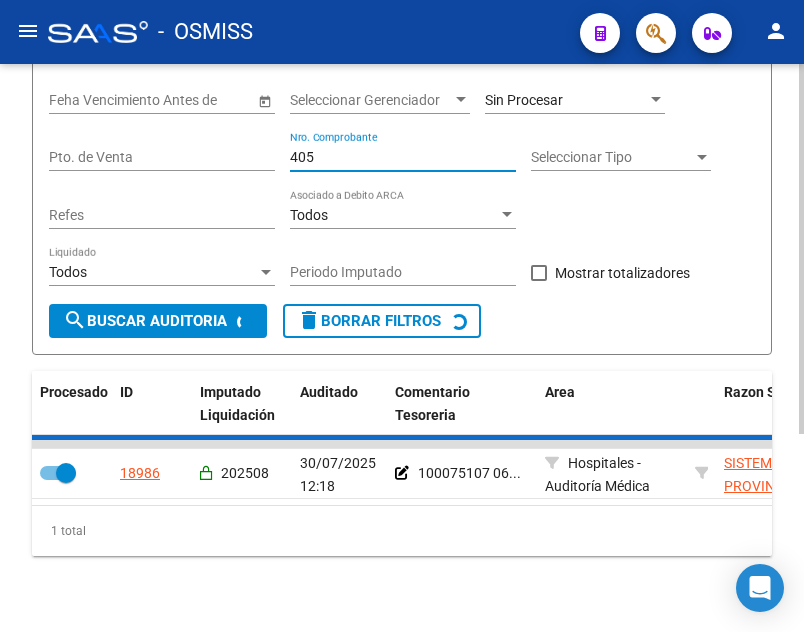 checkbox on "false" 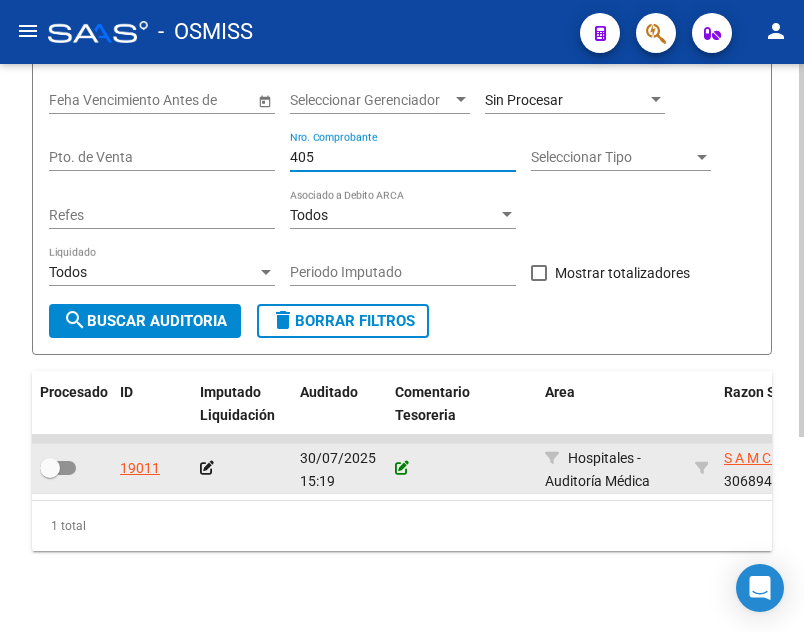 type on "405" 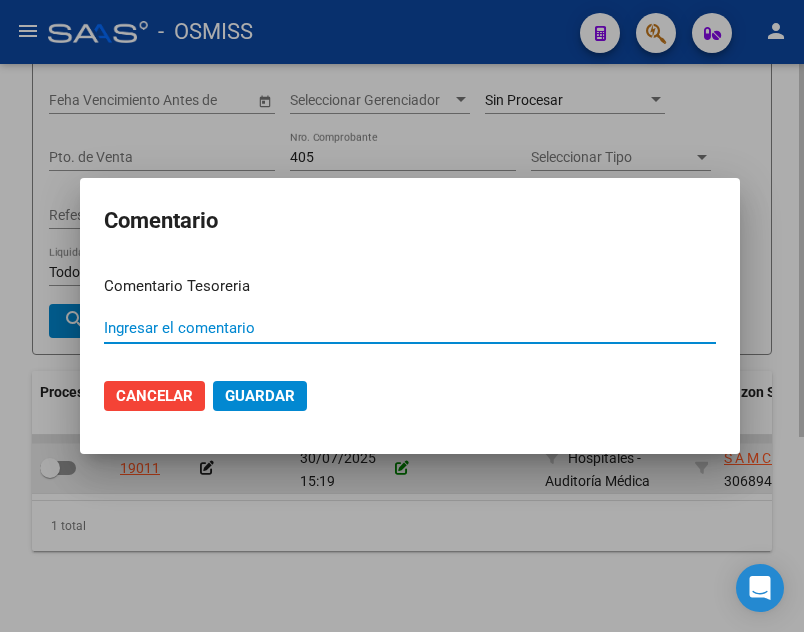 paste on "100075107 06/08/2025" 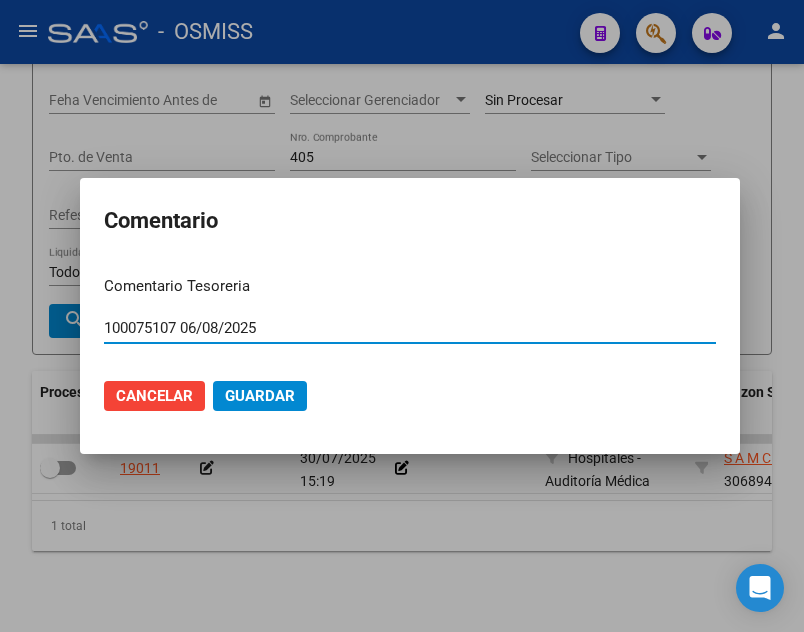 type on "100075107 06/08/2025" 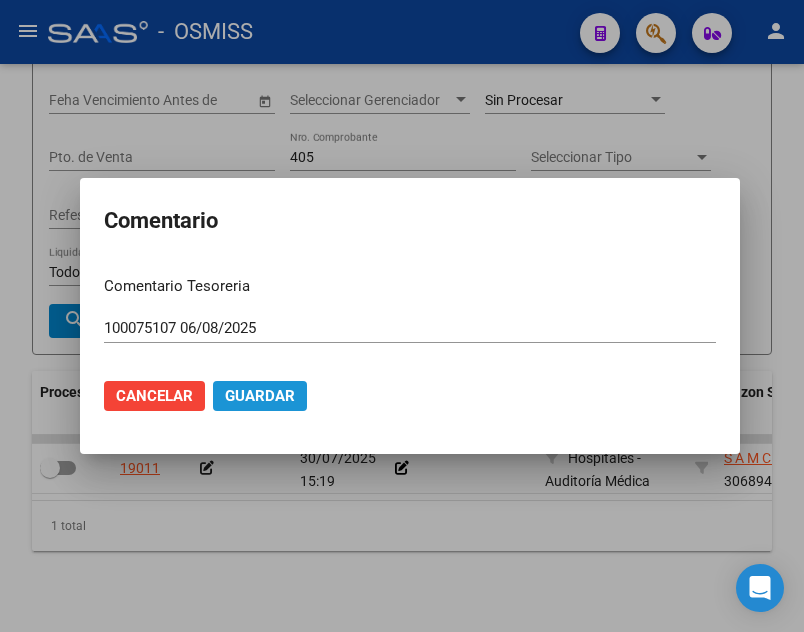 click on "Guardar" 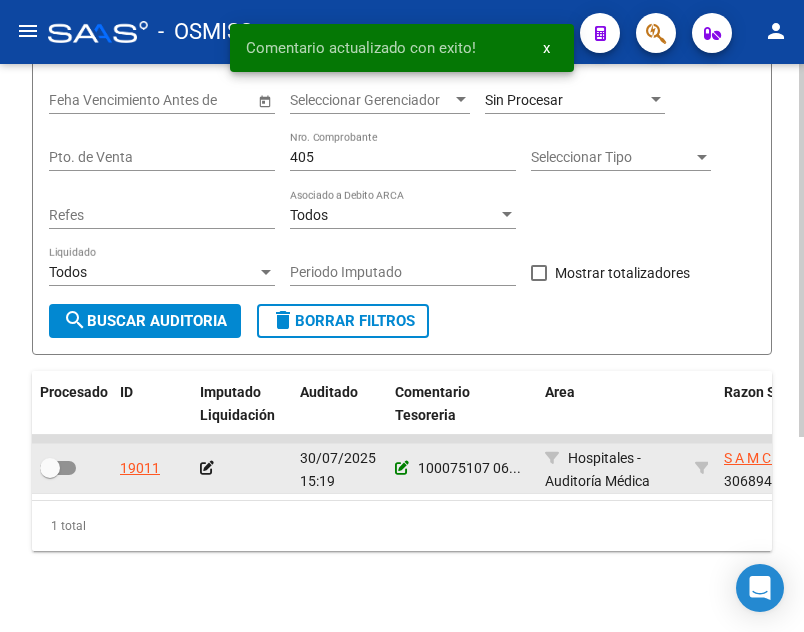 click 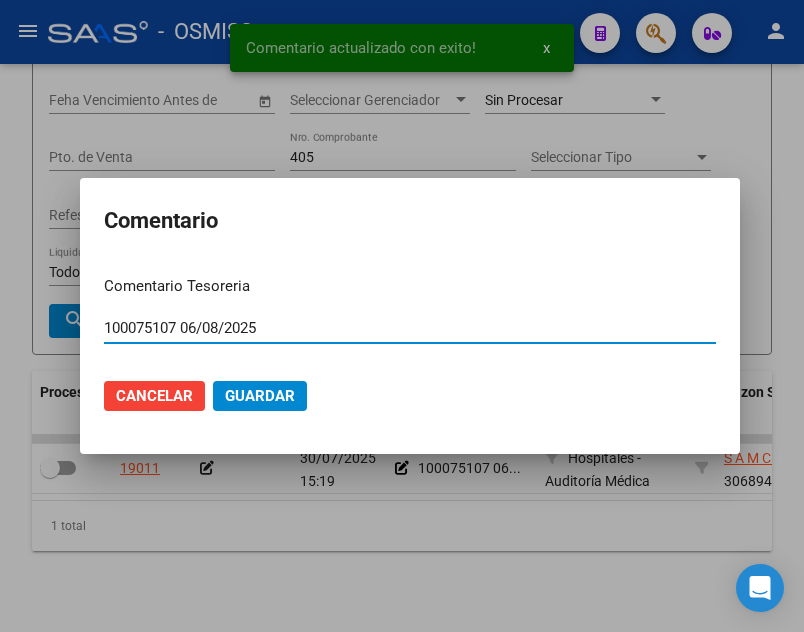 click on "100075107 06/08/2025" at bounding box center [410, 328] 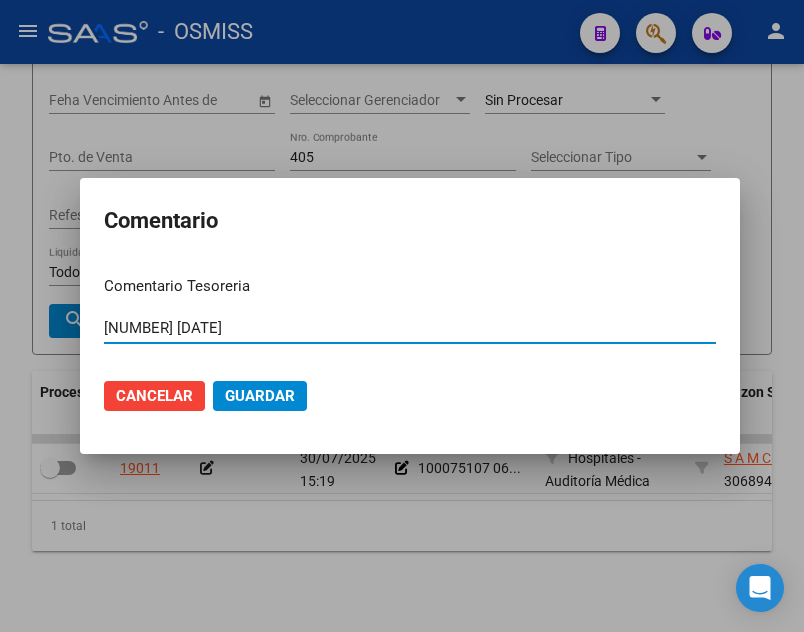 type on "[NUMBER] [DATE]" 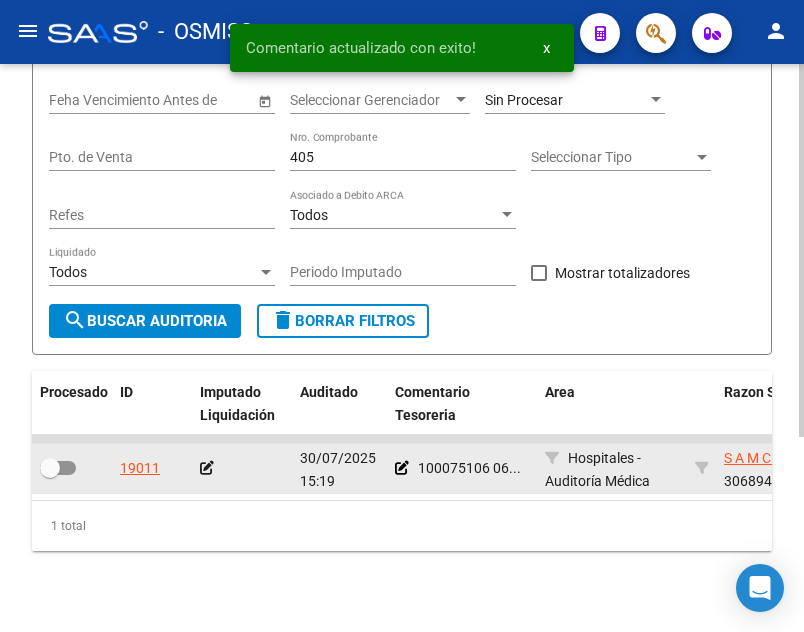 click 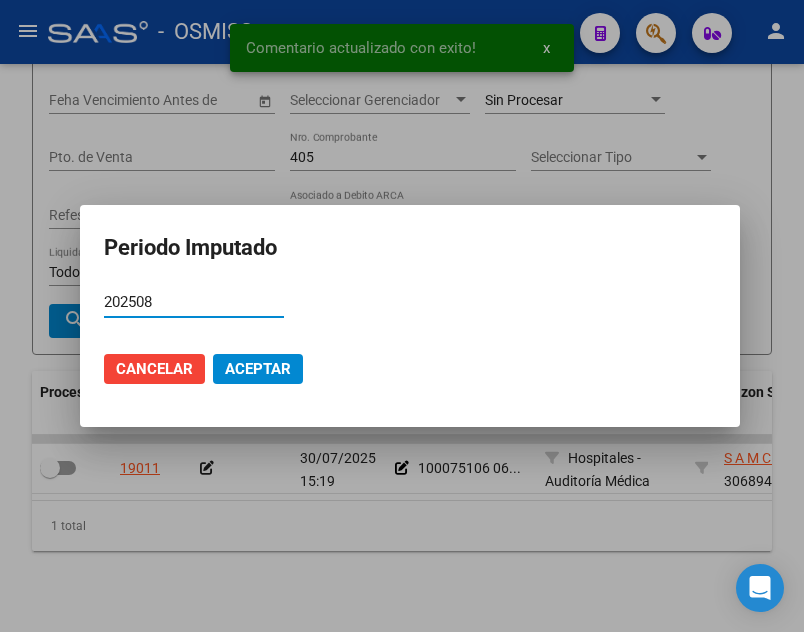 type on "202508" 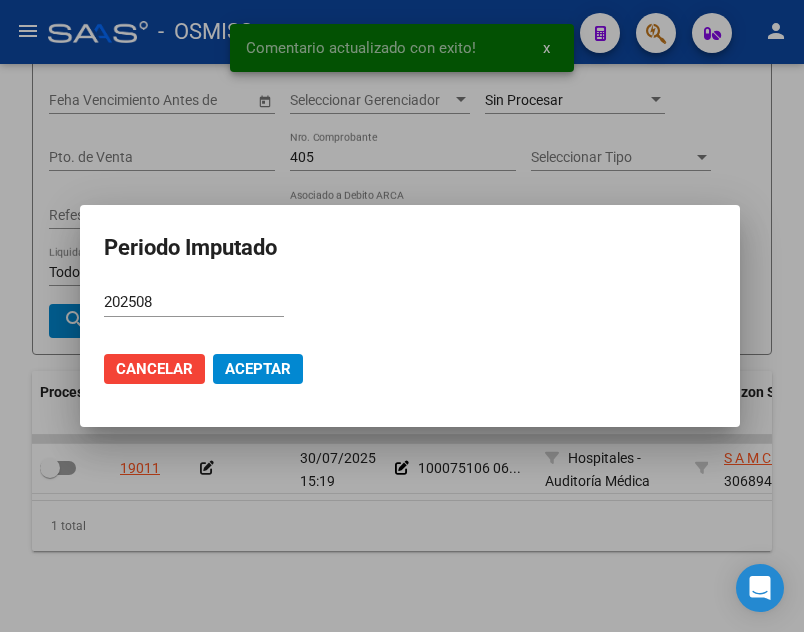 click on "Cancelar Aceptar" 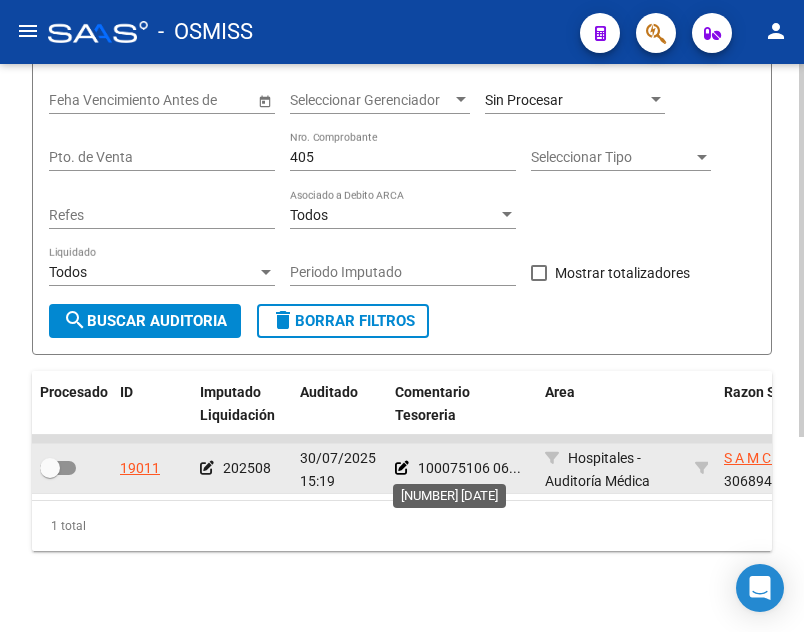 drag, startPoint x: 488, startPoint y: 468, endPoint x: 420, endPoint y: 462, distance: 68.26419 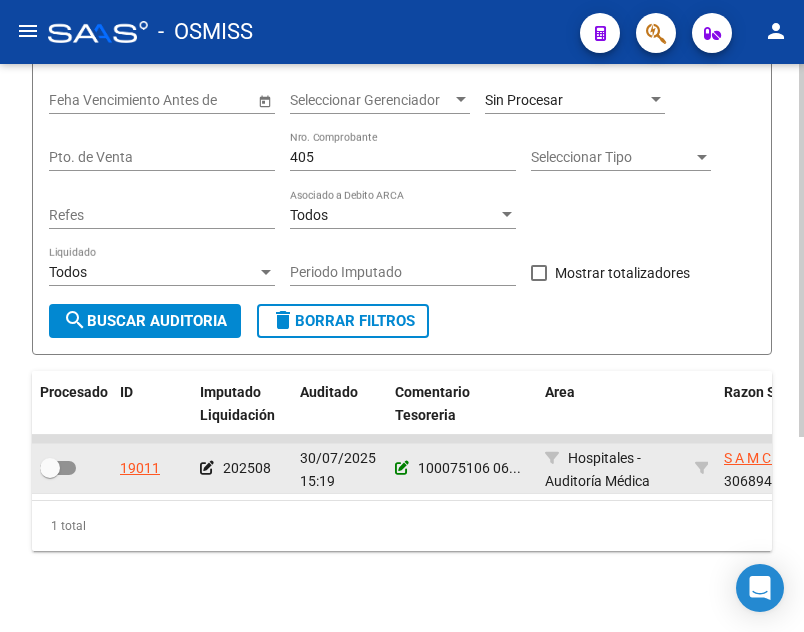 click 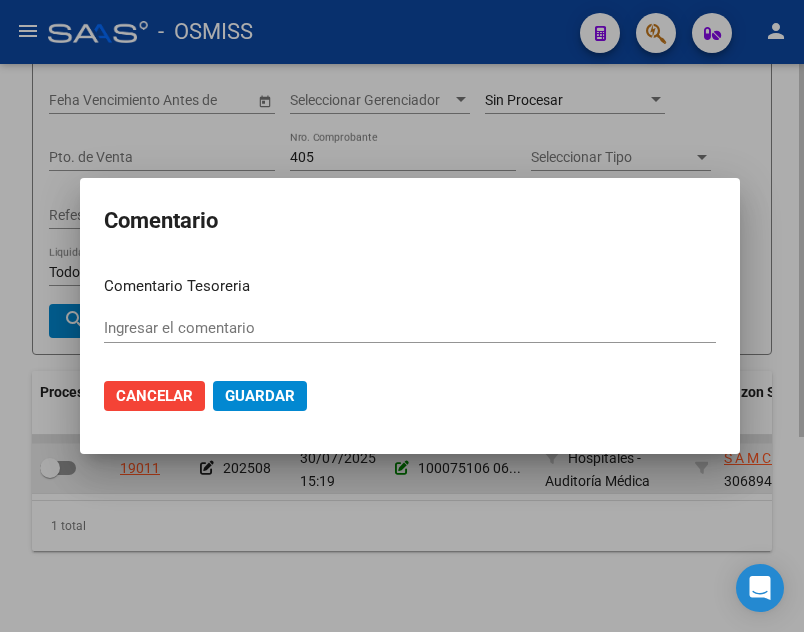 type on "[NUMBER] [DATE]" 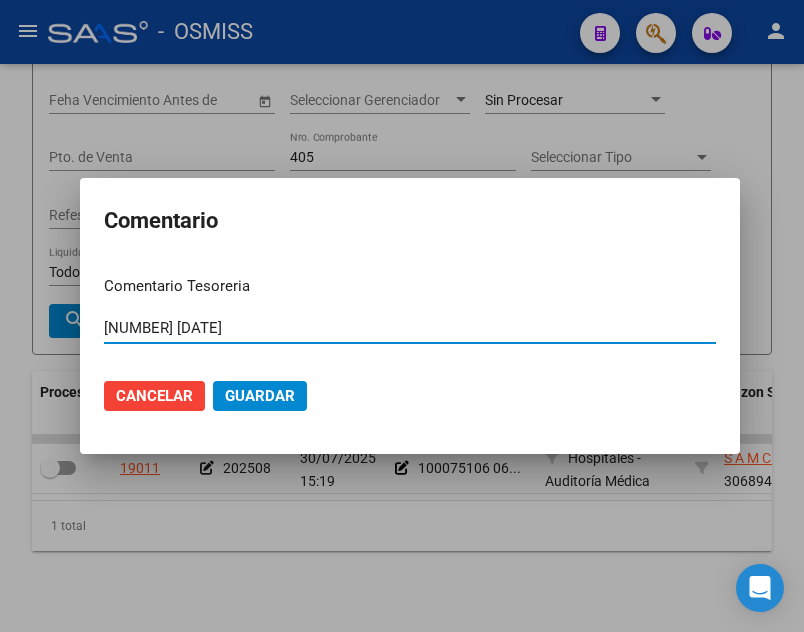 click on "[NUMBER] [DATE]" at bounding box center (410, 328) 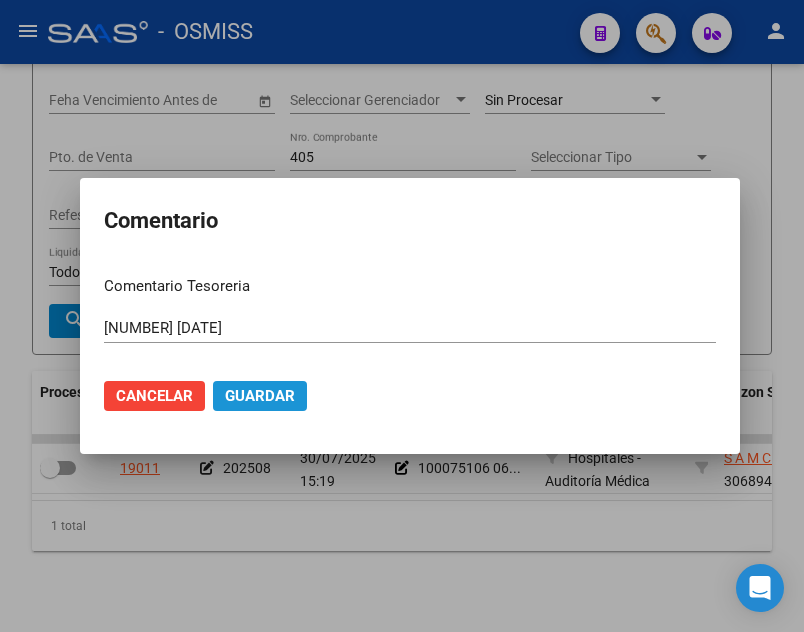 click on "Guardar" 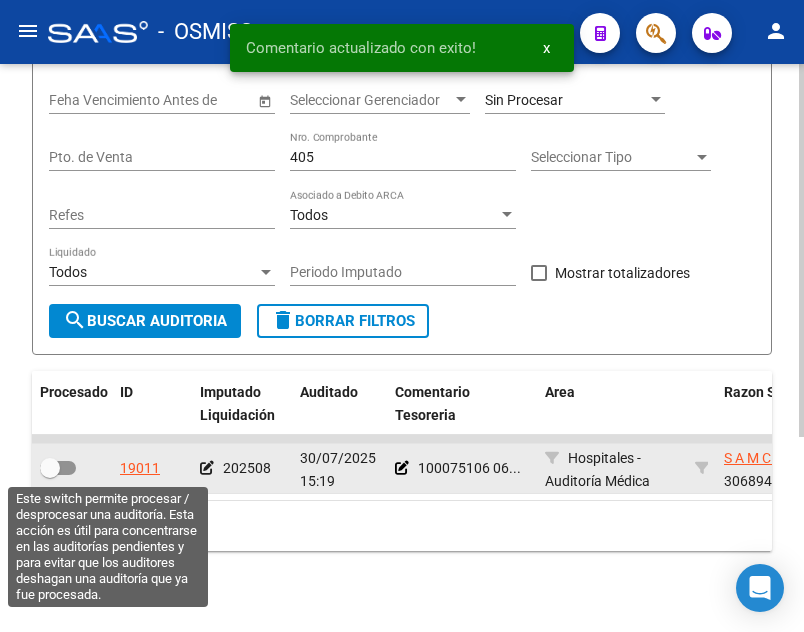 click at bounding box center [58, 468] 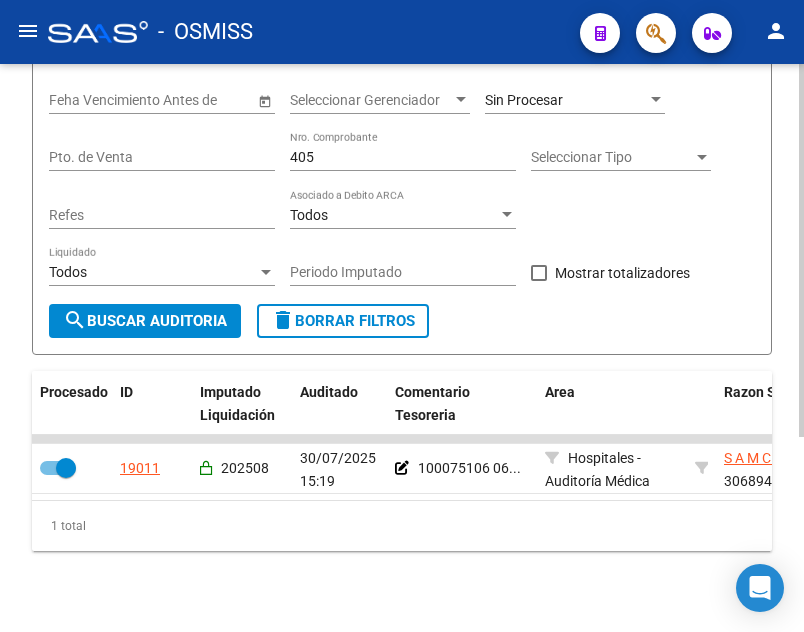 click on "405" at bounding box center [403, 157] 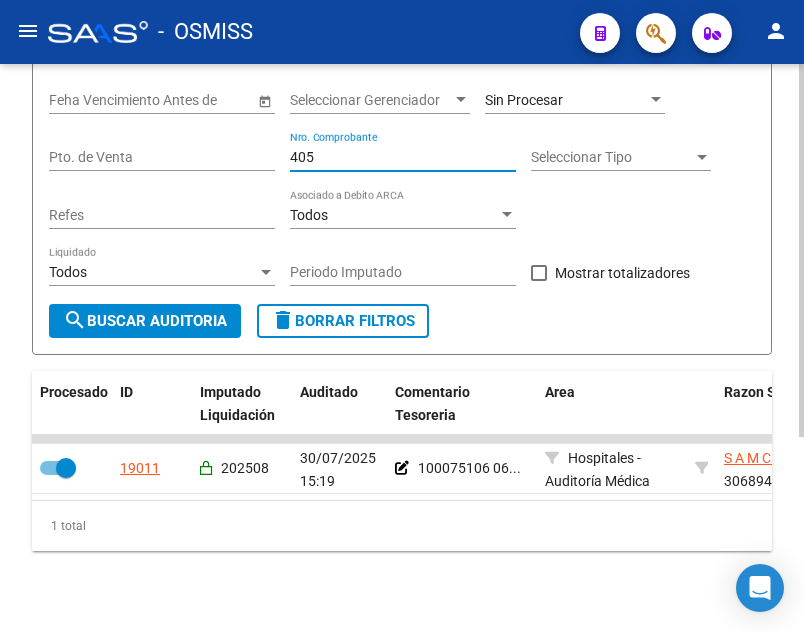drag, startPoint x: 401, startPoint y: 151, endPoint x: 36, endPoint y: 116, distance: 366.67426 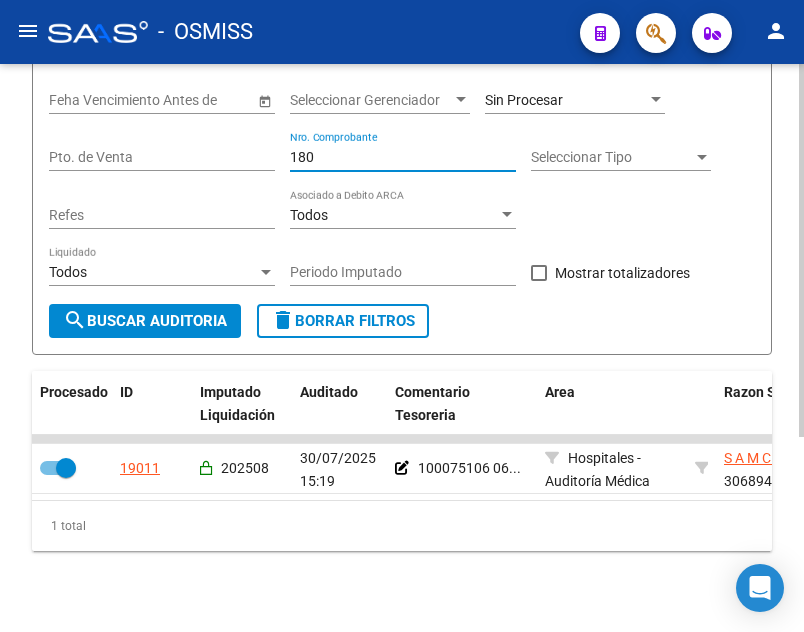 type on "1807" 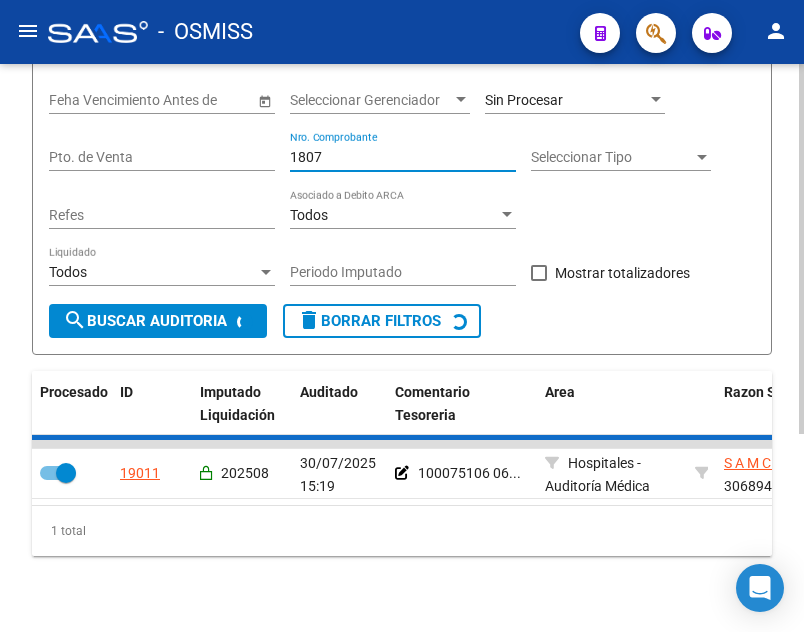 checkbox on "false" 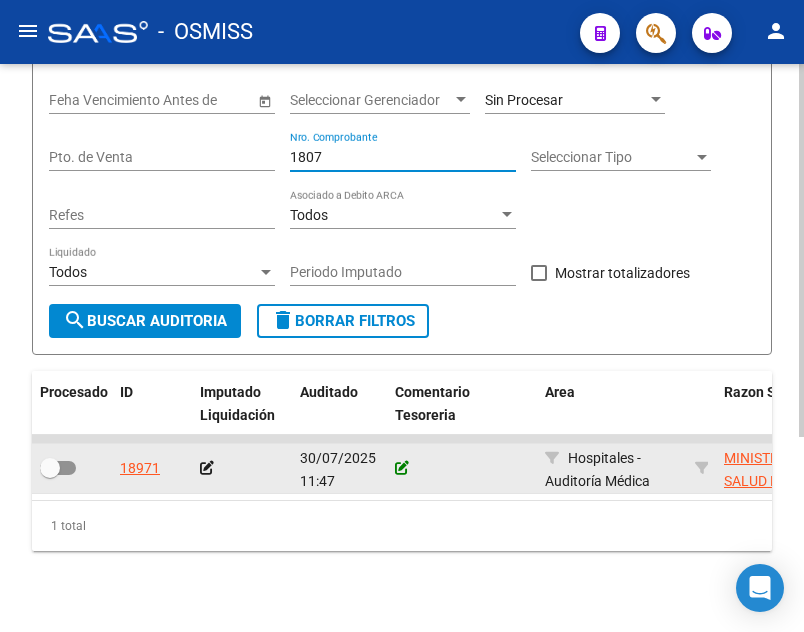 type on "1807" 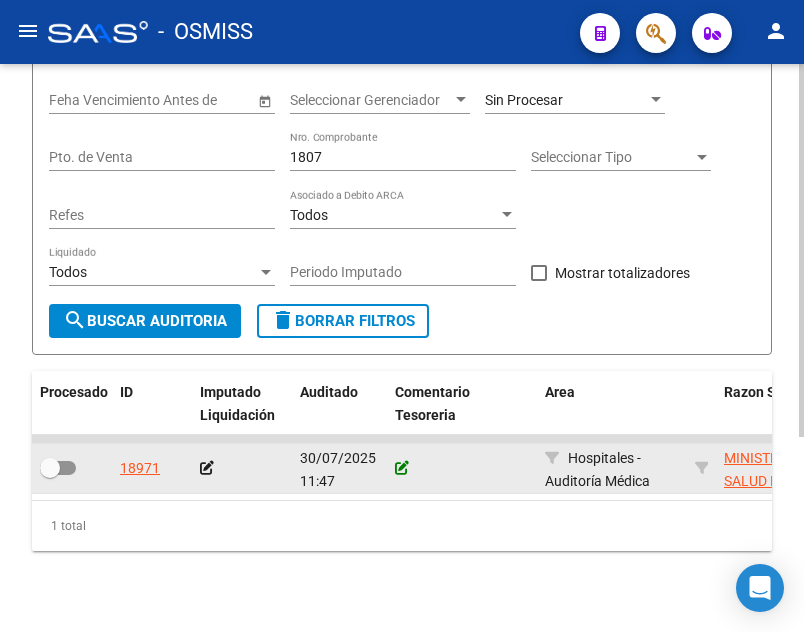 click 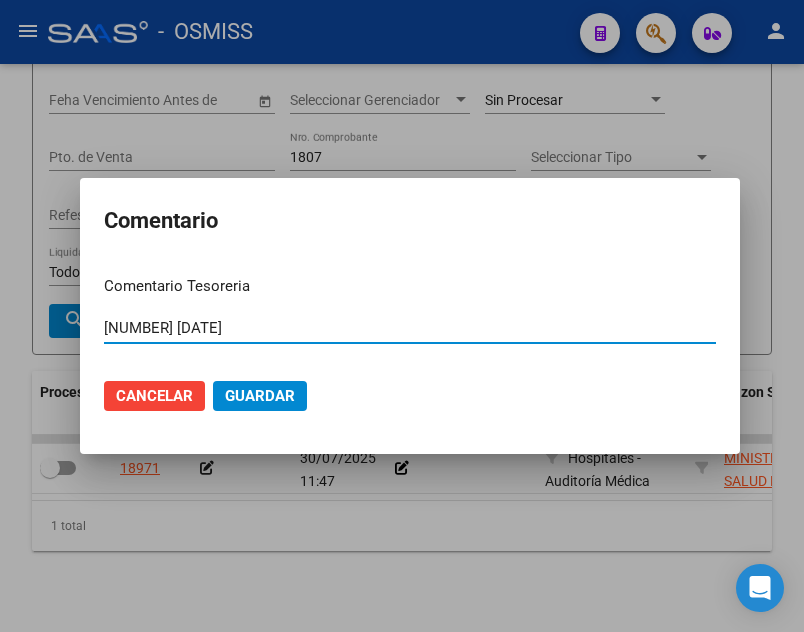 type on "[NUMBER] [DATE]" 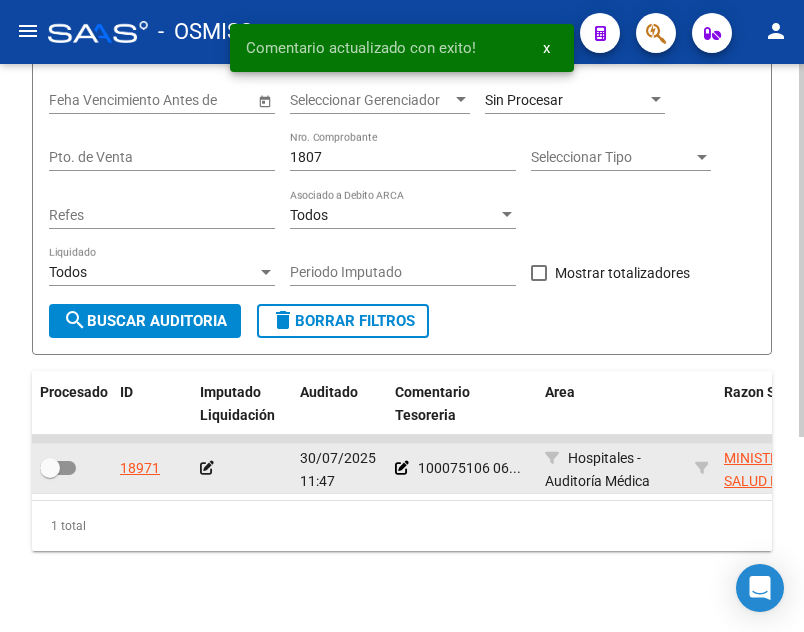 click 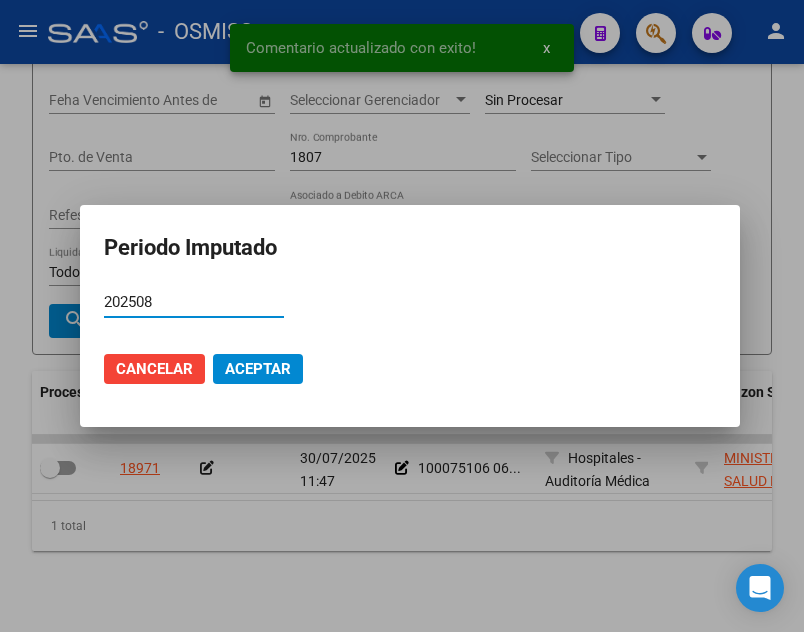 type on "202508" 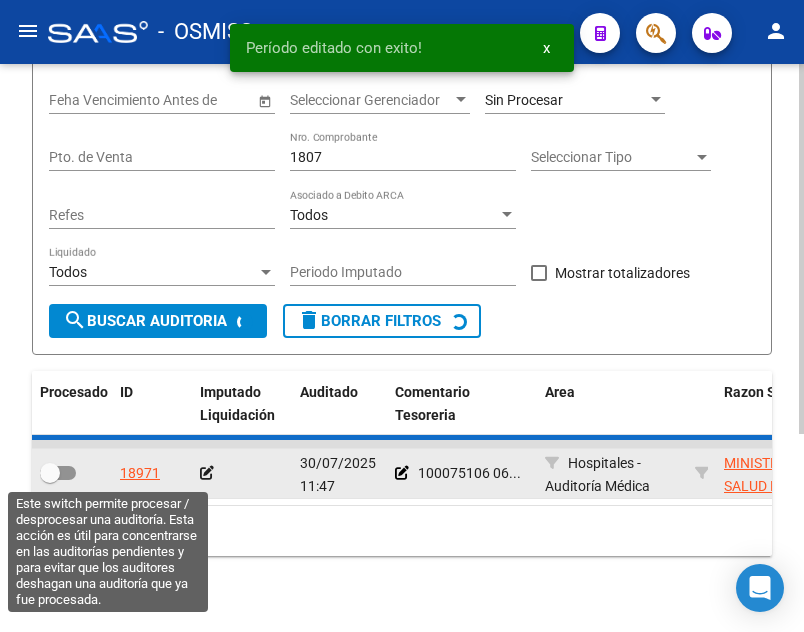 click at bounding box center (58, 473) 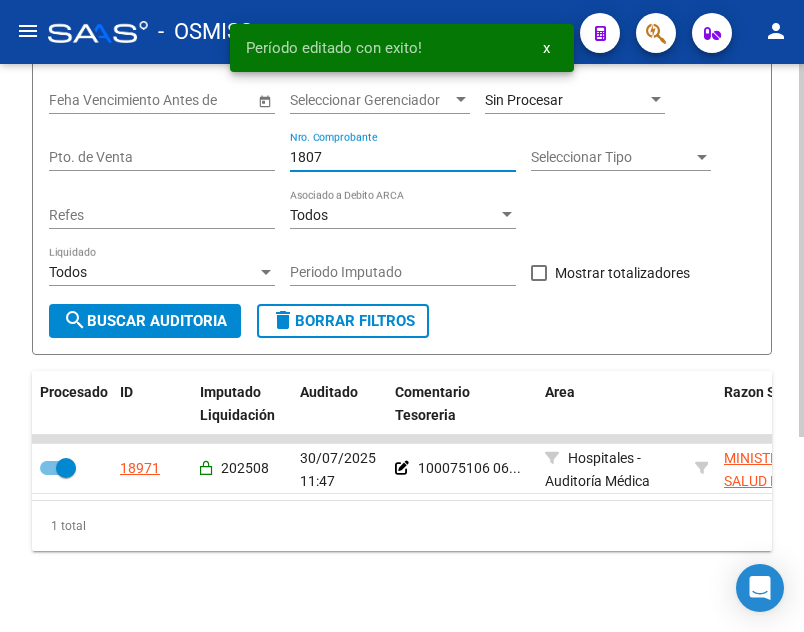 click on "1807" at bounding box center [403, 157] 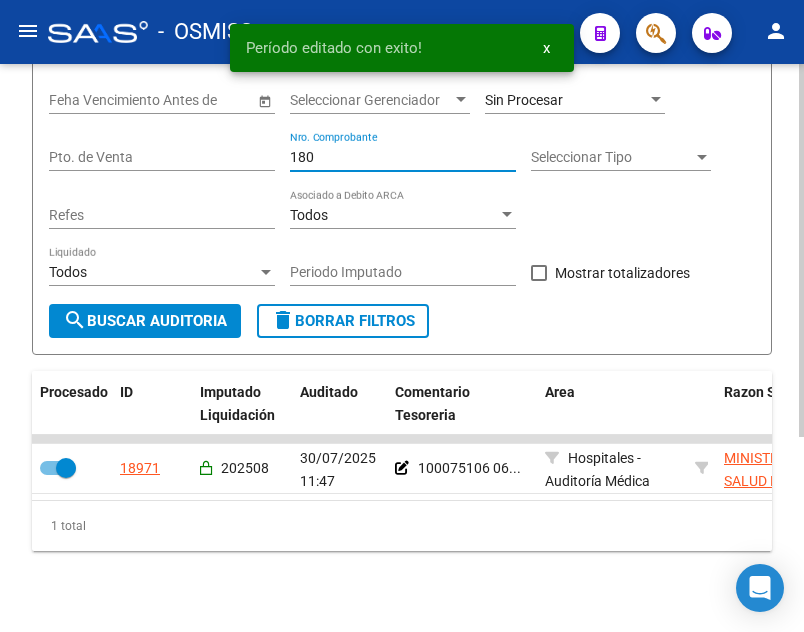 type on "1808" 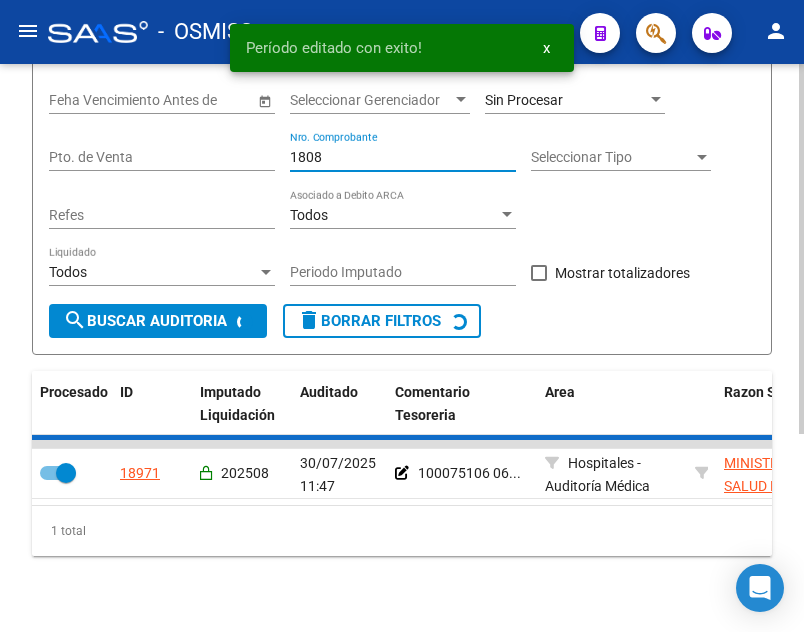 checkbox on "false" 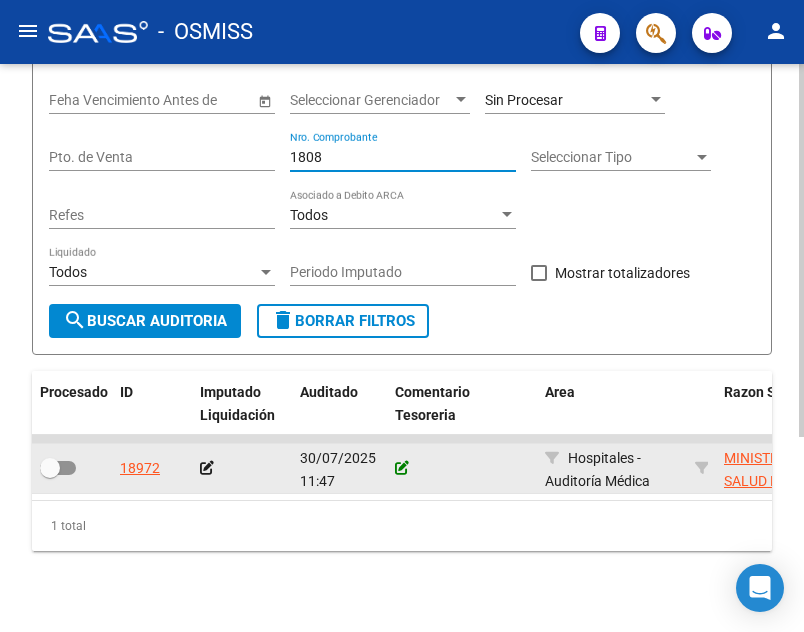type on "1808" 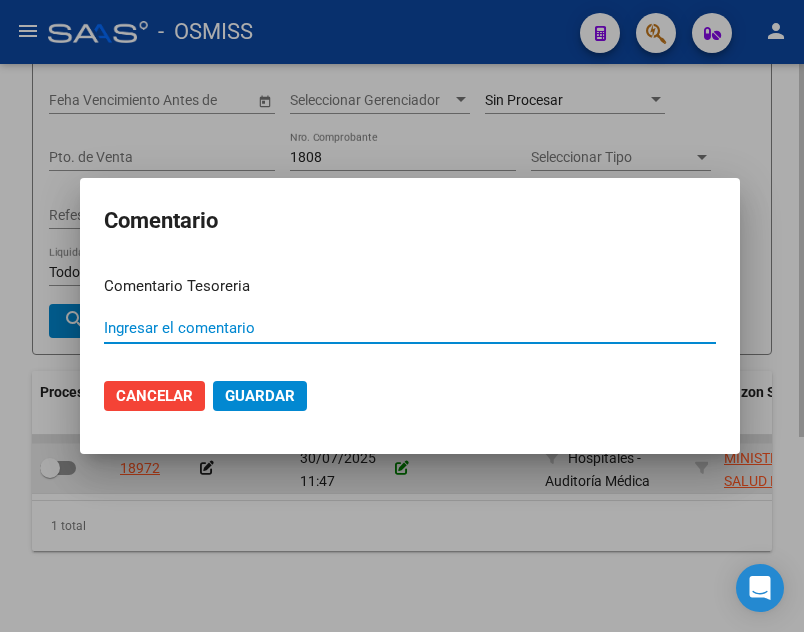 paste on "[NUMBER] [DATE]" 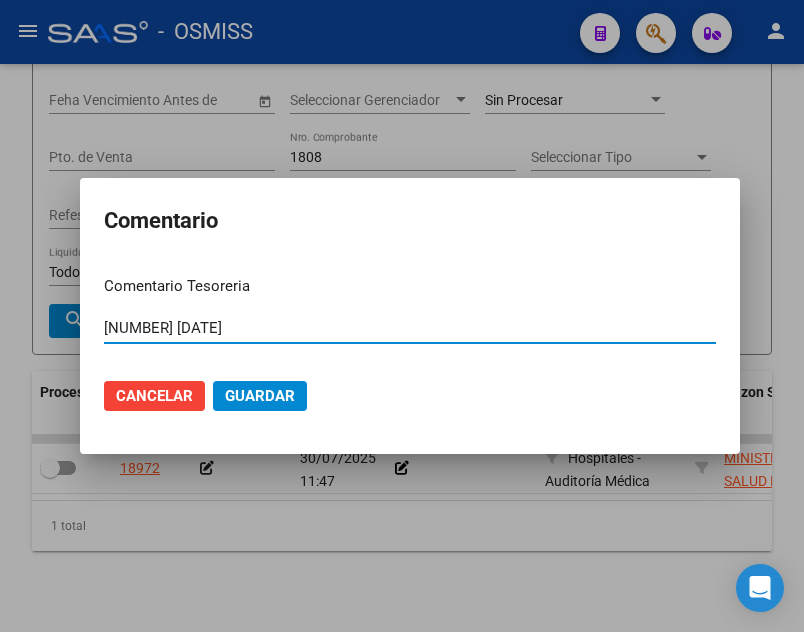 type on "[NUMBER] [DATE]" 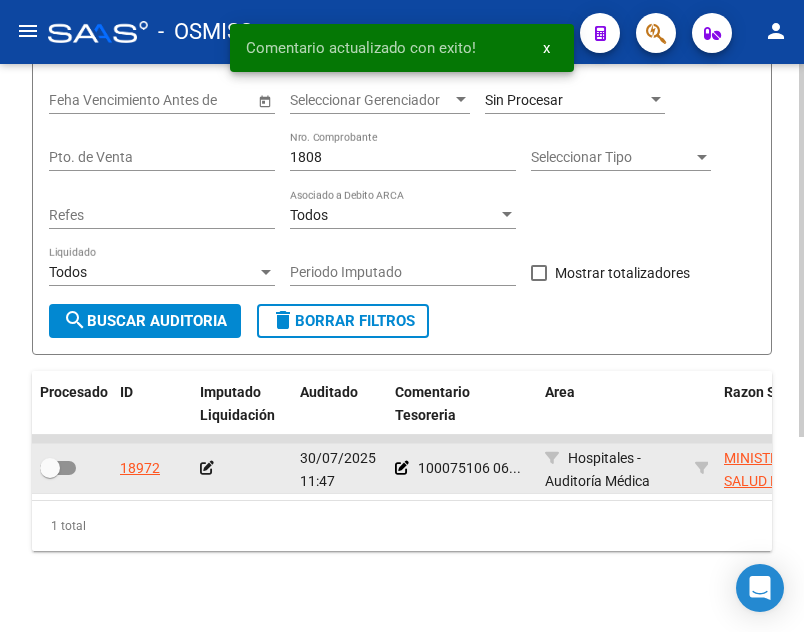 click 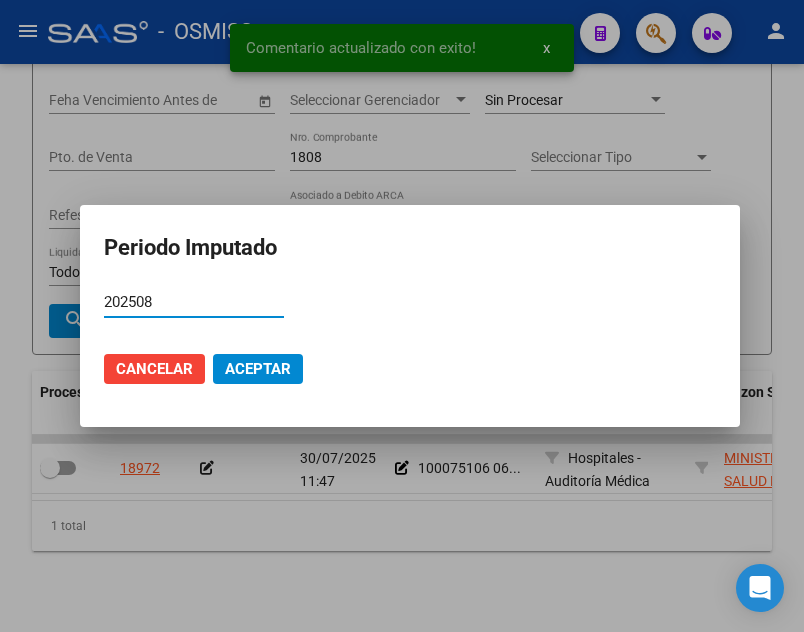 type on "202508" 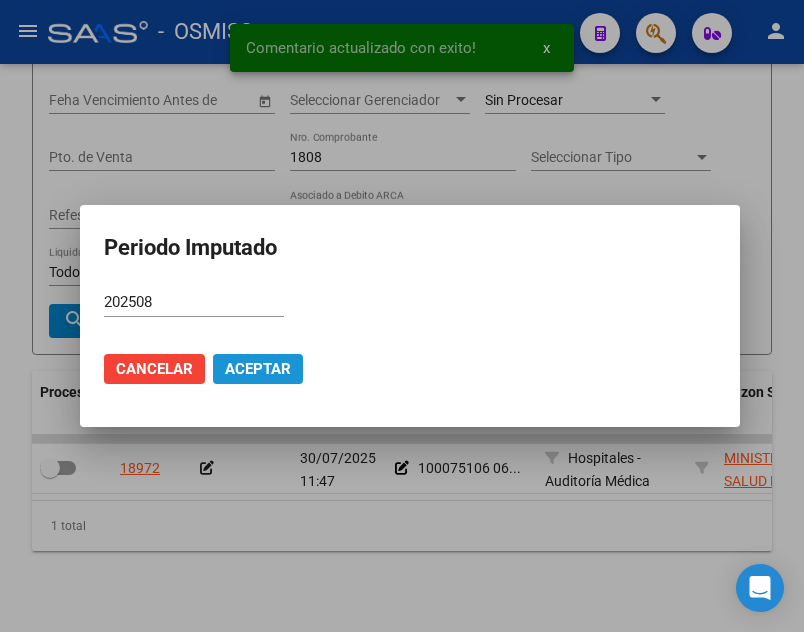 click on "Aceptar" 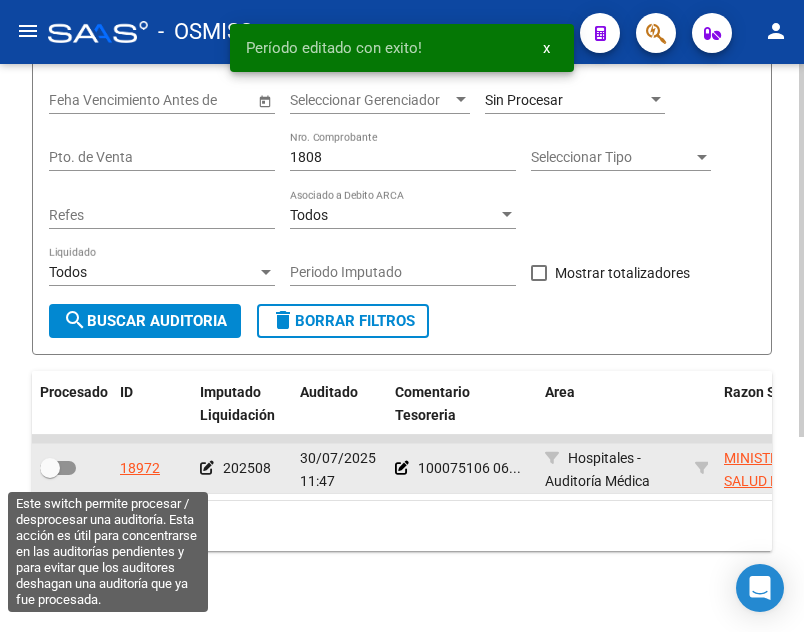 click at bounding box center [58, 468] 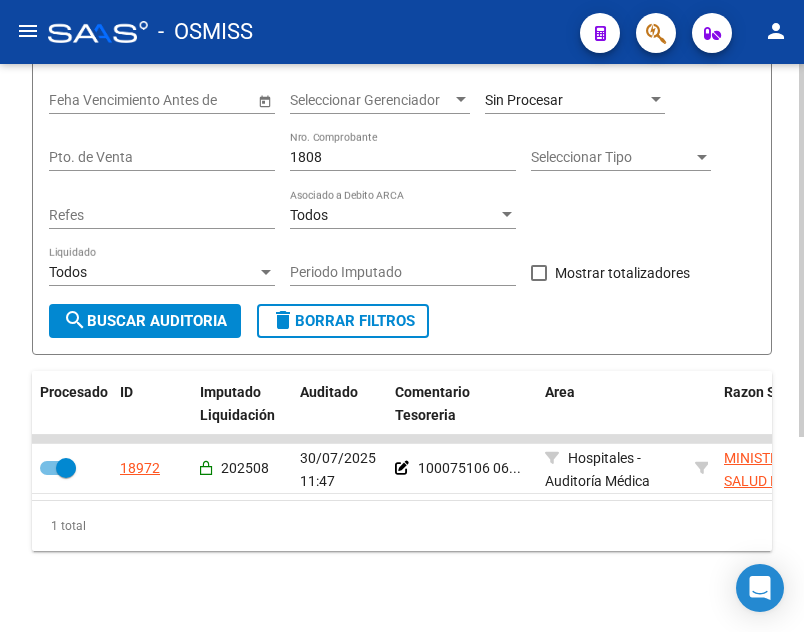 click on "1808" at bounding box center [403, 157] 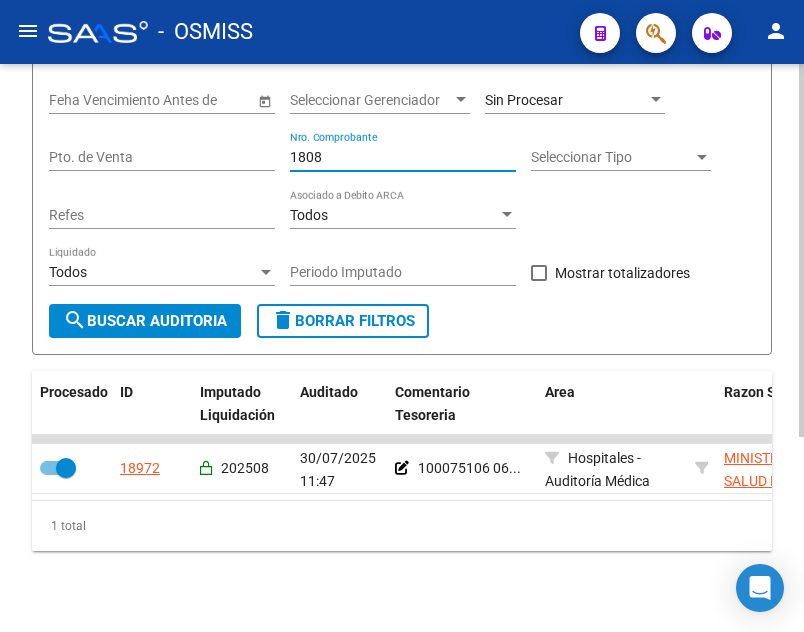drag, startPoint x: 349, startPoint y: 157, endPoint x: 147, endPoint y: 126, distance: 204.36487 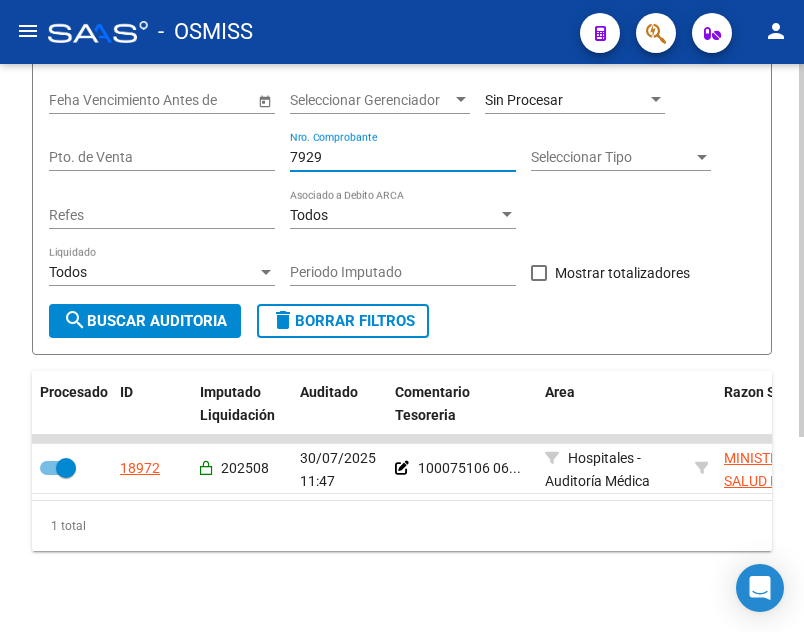 type on "79295" 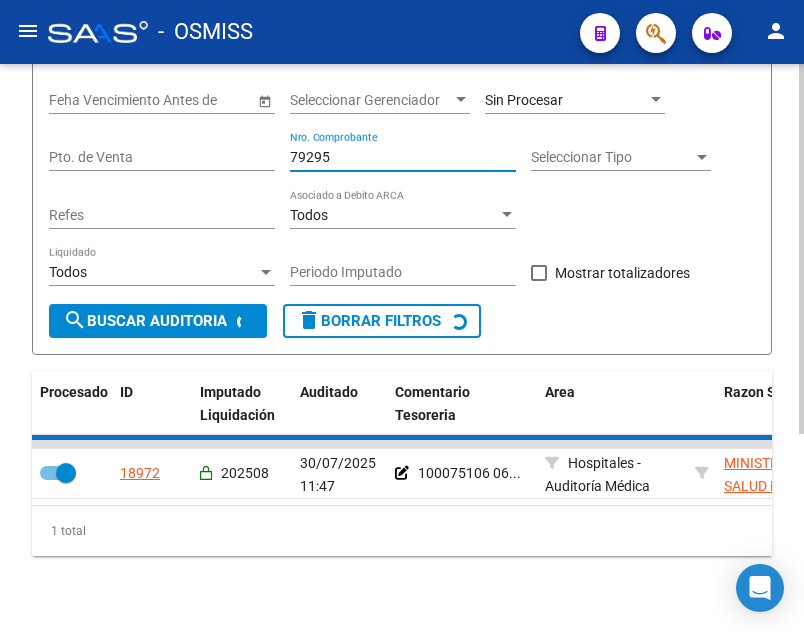 checkbox on "false" 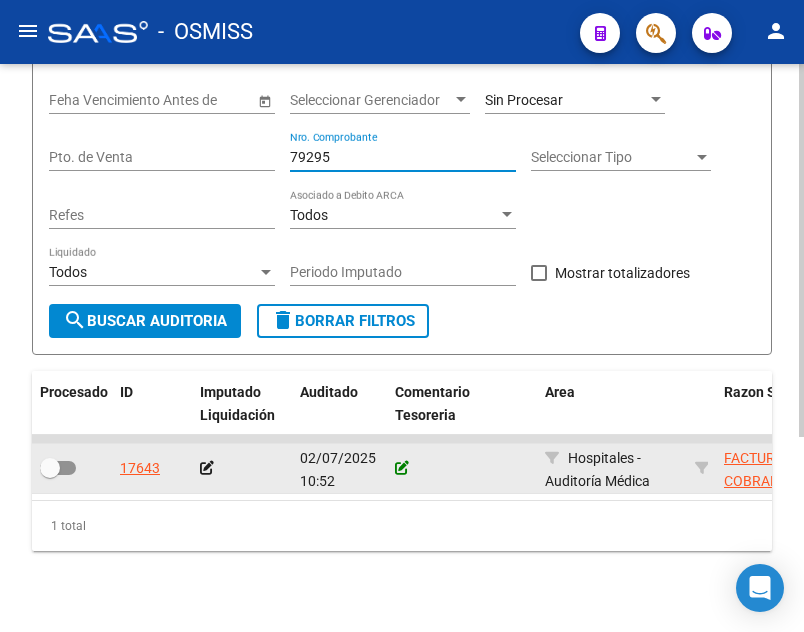type on "79295" 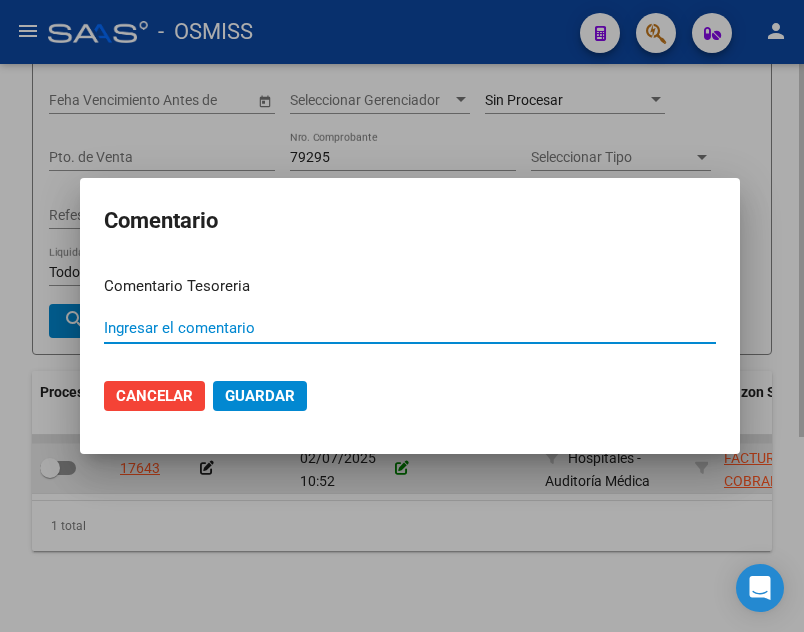 paste on "[NUMBER] [DATE]" 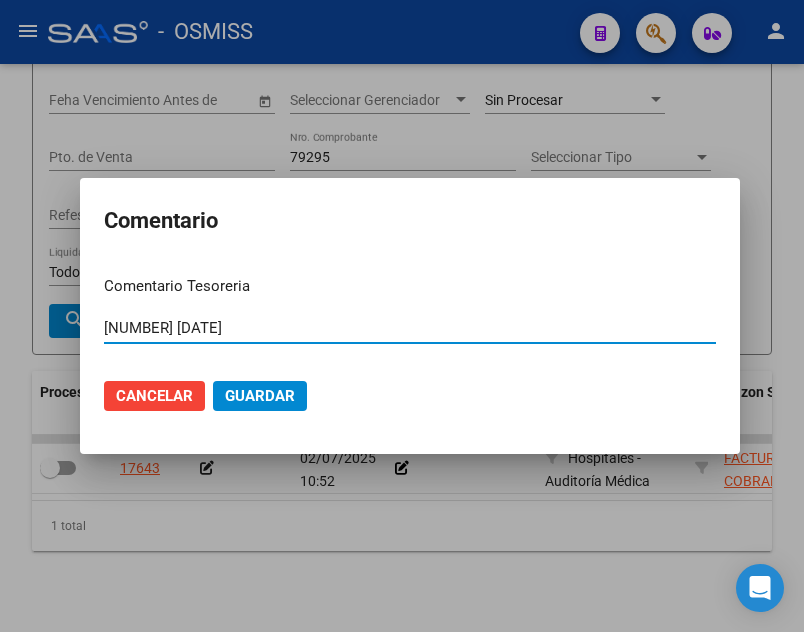 click on "[NUMBER] [DATE]" at bounding box center [410, 328] 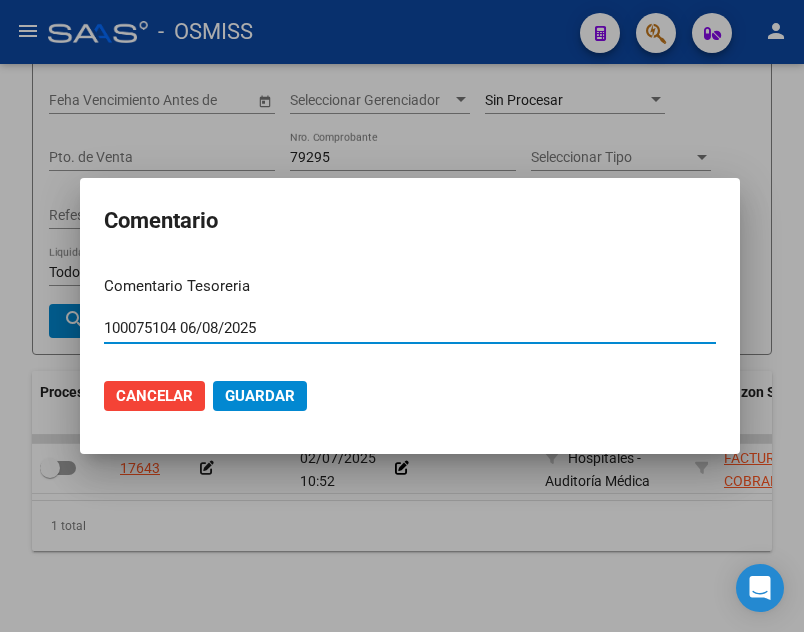 click on "100075104 06/08/2025" at bounding box center (410, 328) 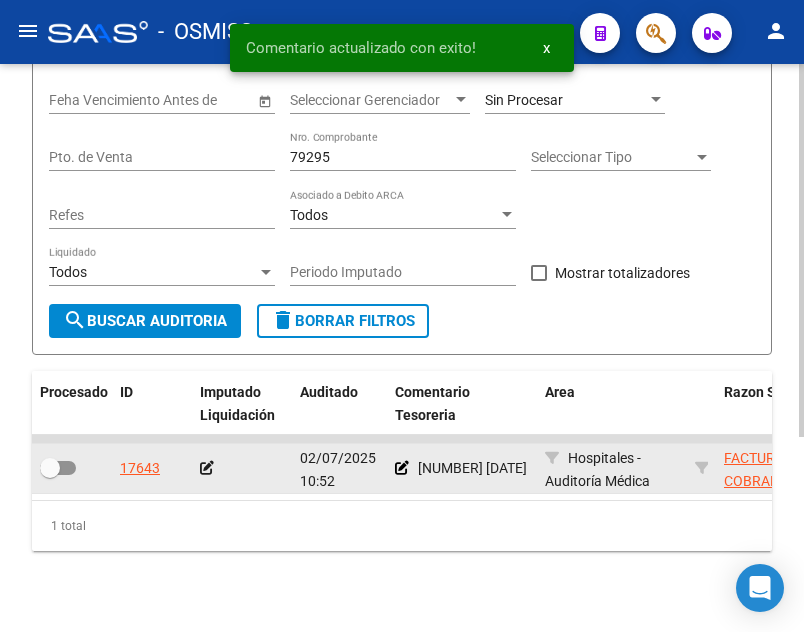 click 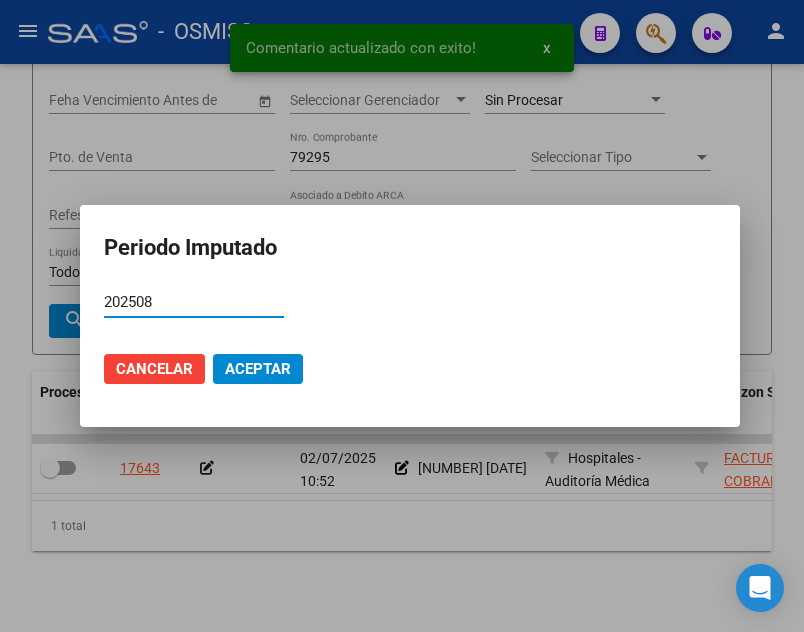 type on "202508" 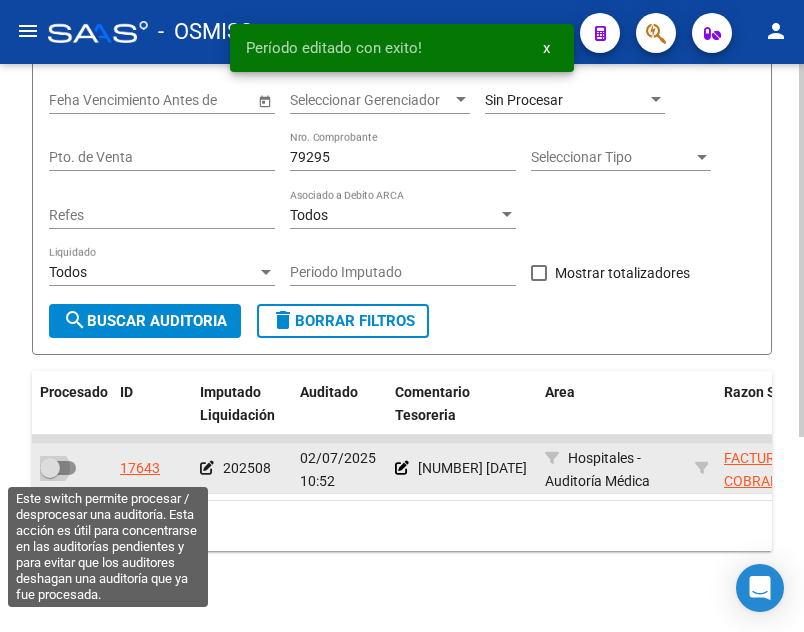 click at bounding box center (50, 468) 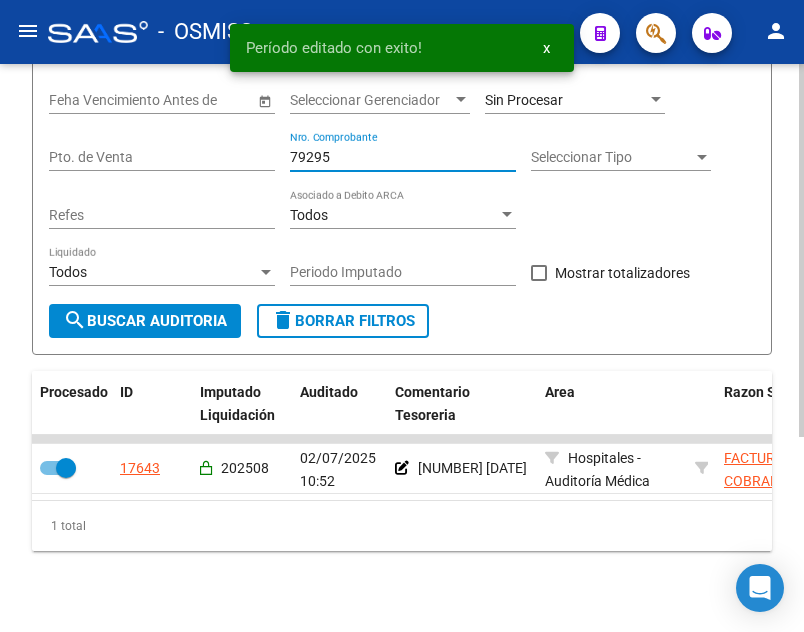 drag, startPoint x: 340, startPoint y: 163, endPoint x: 219, endPoint y: 167, distance: 121.0661 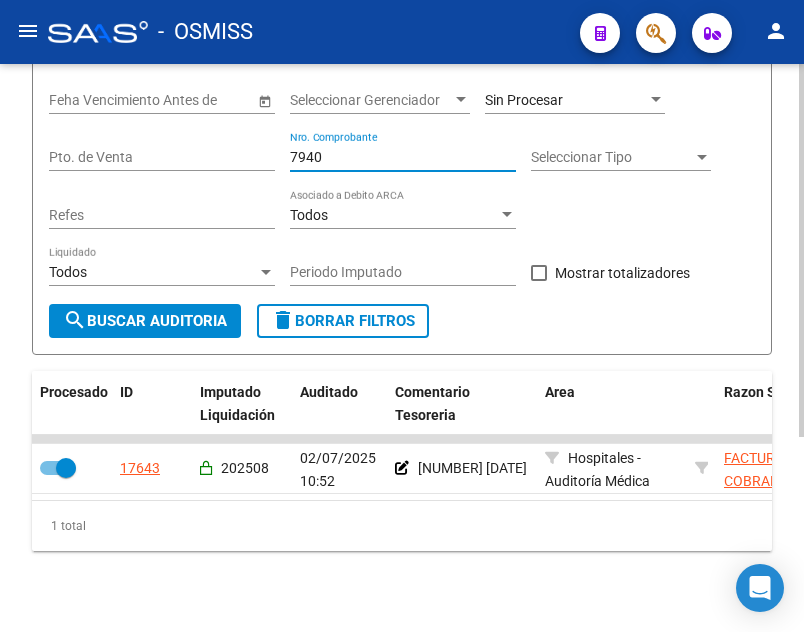 type on "79407" 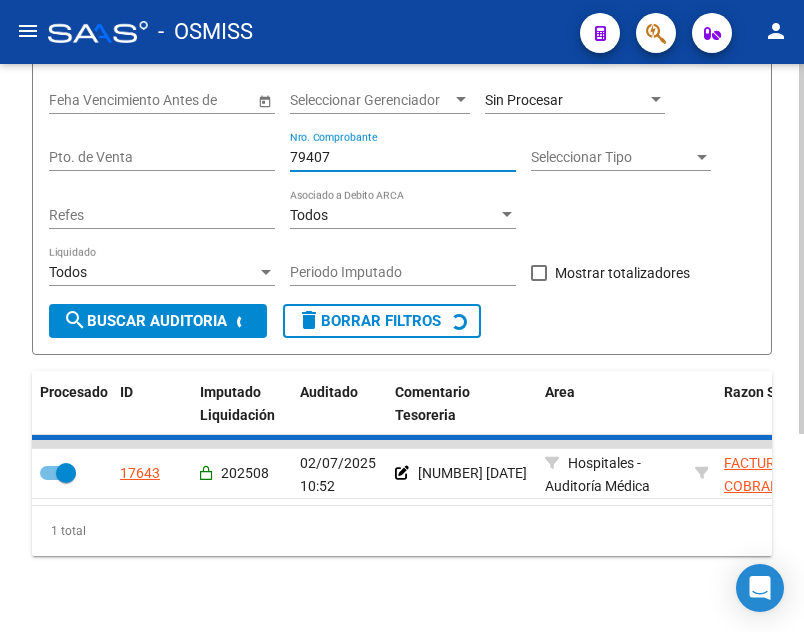 checkbox on "false" 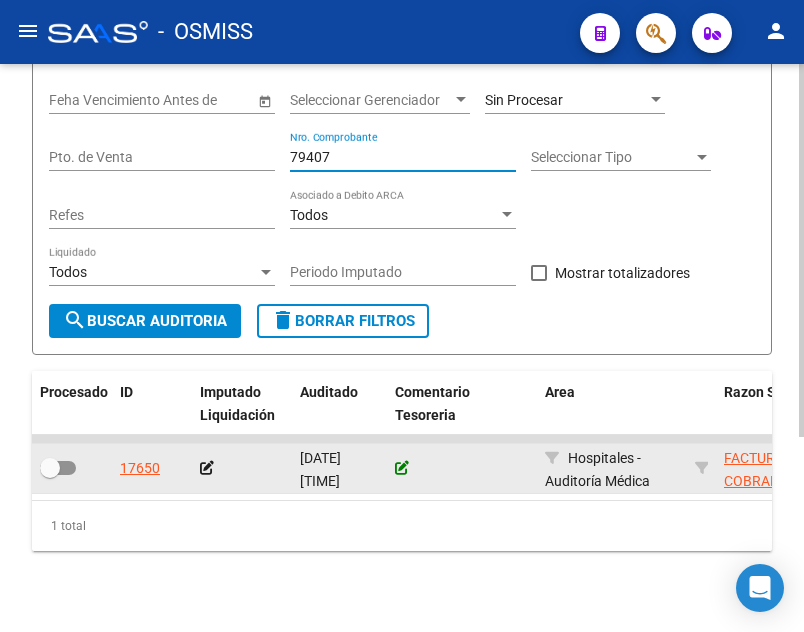 type on "79407" 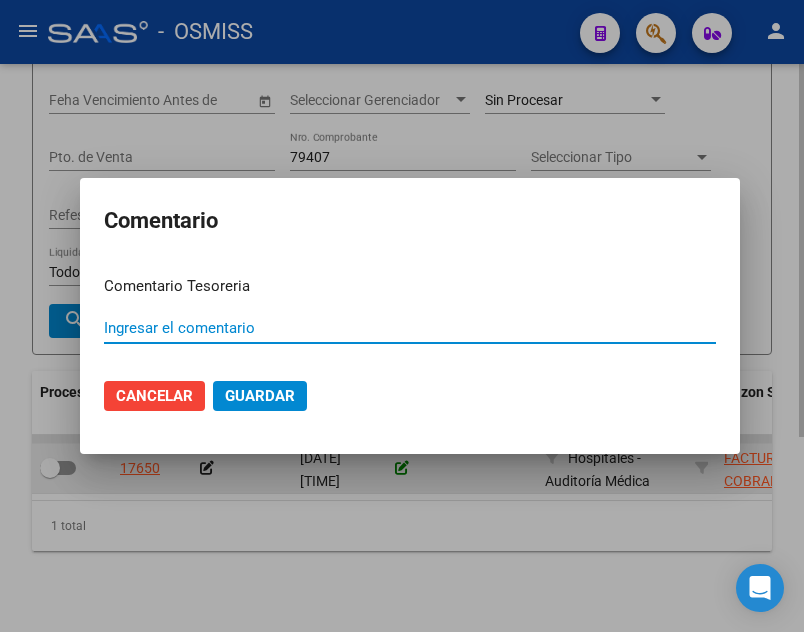 paste on "100075104 06/08/2025" 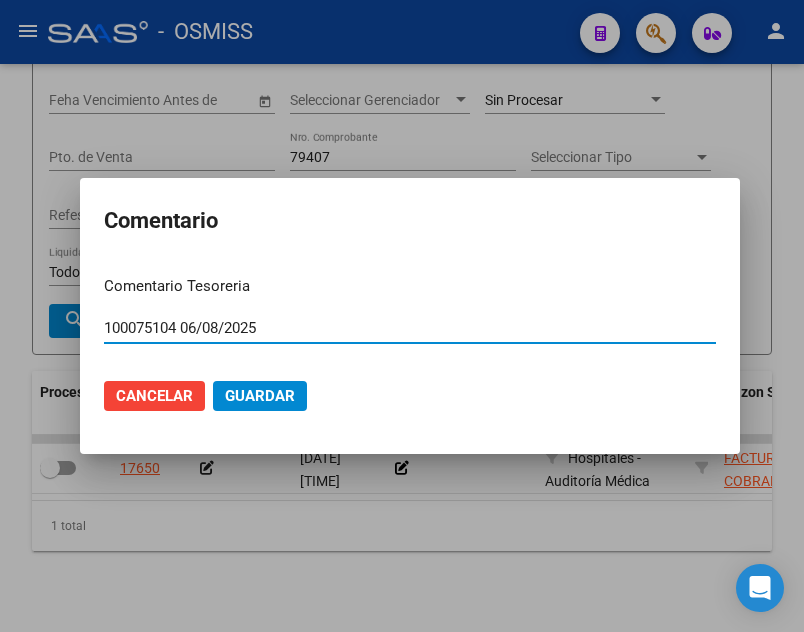 type on "100075104 06/08/2025" 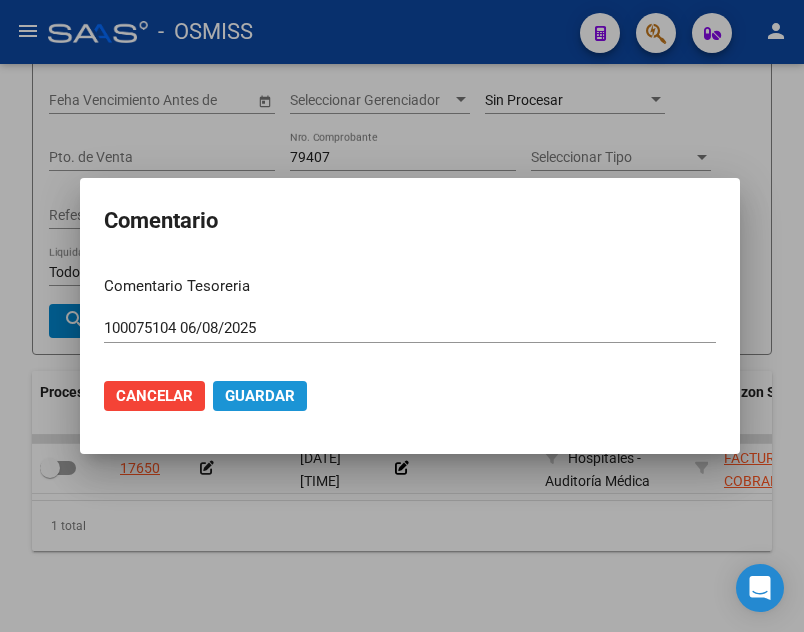 click on "Guardar" 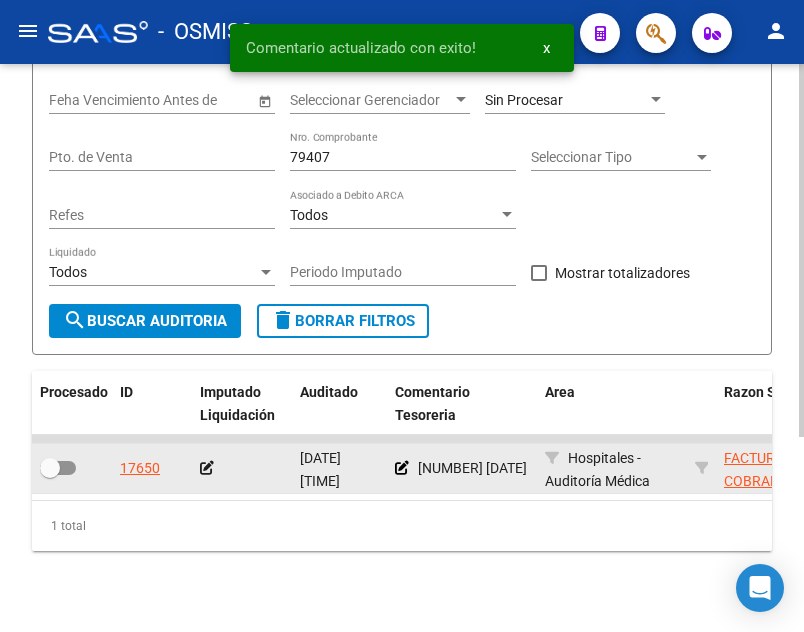 click 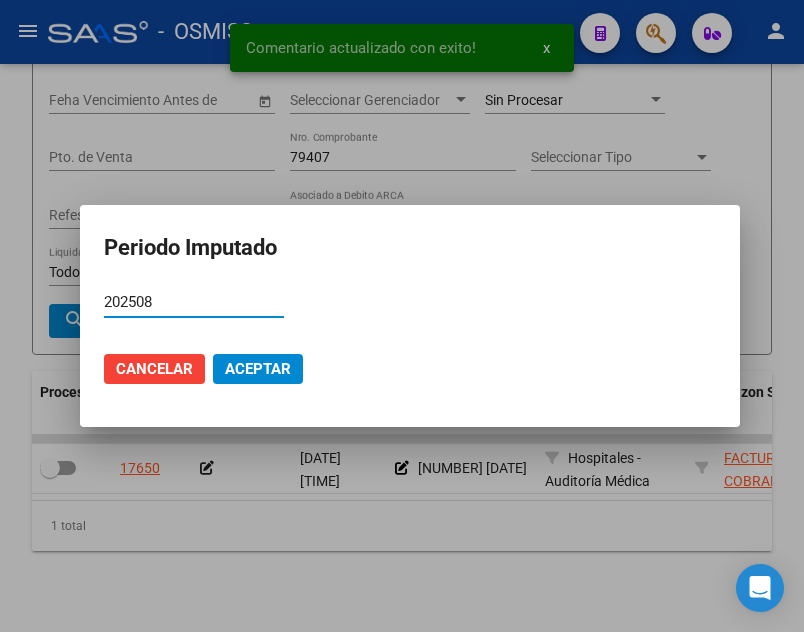 type on "202508" 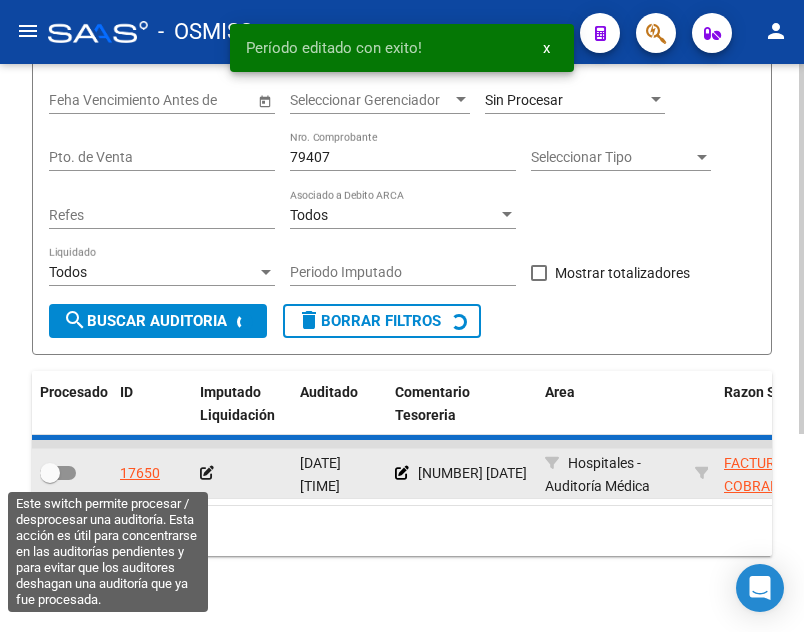click at bounding box center [50, 473] 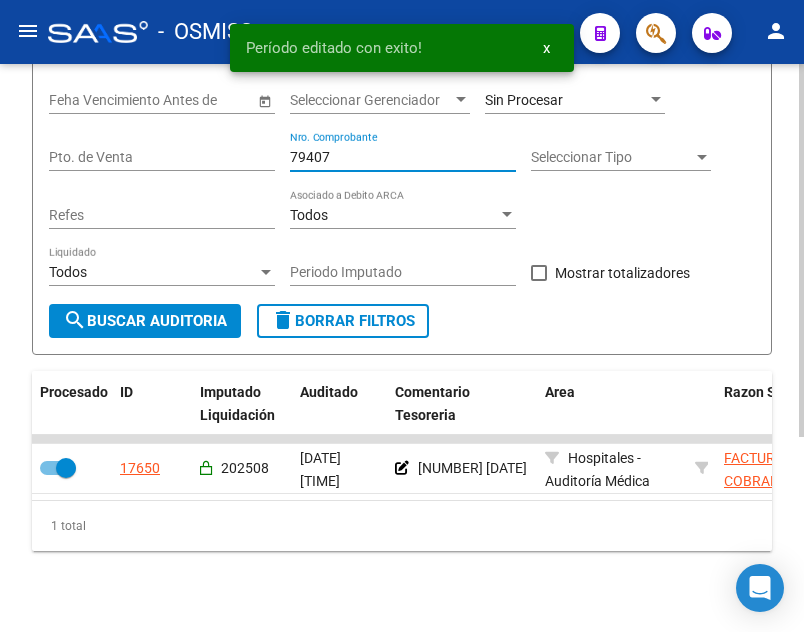 drag, startPoint x: 386, startPoint y: 162, endPoint x: 189, endPoint y: 147, distance: 197.57024 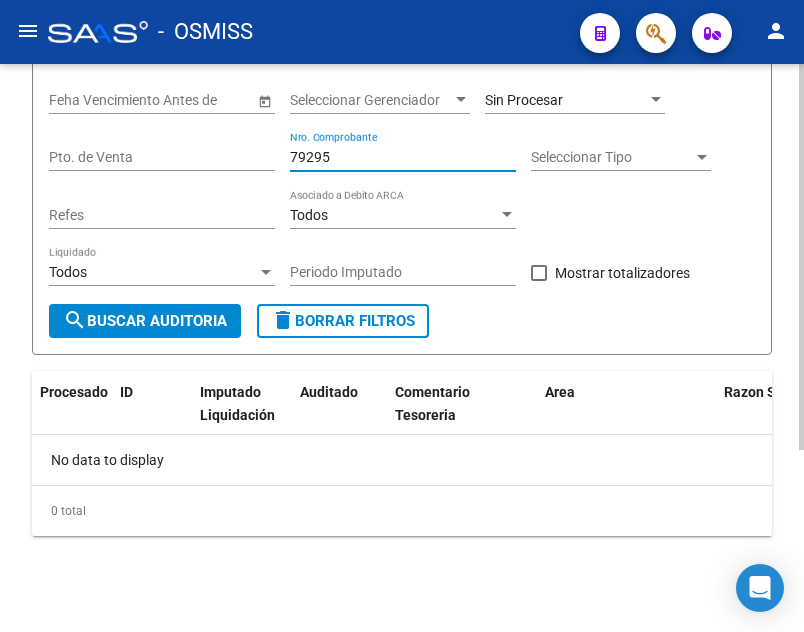 type on "79295" 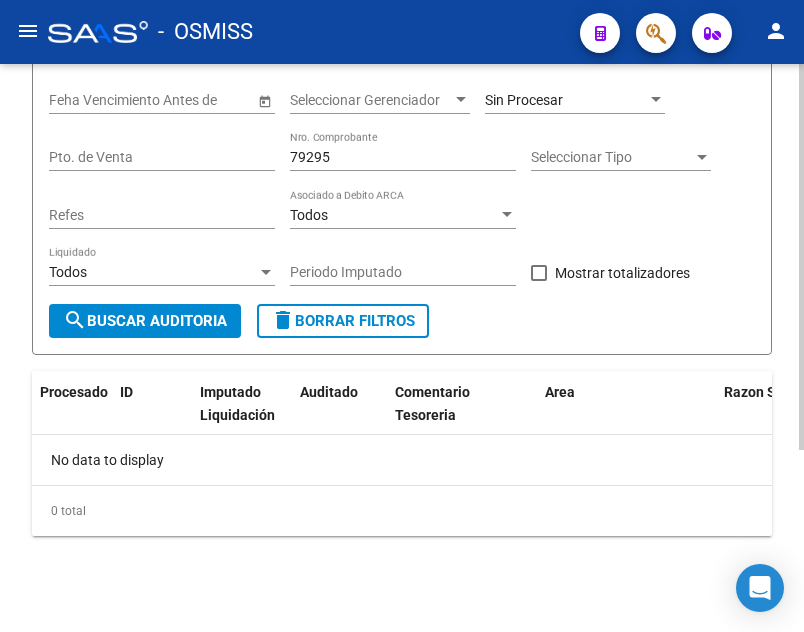 click on "Sin Procesar" 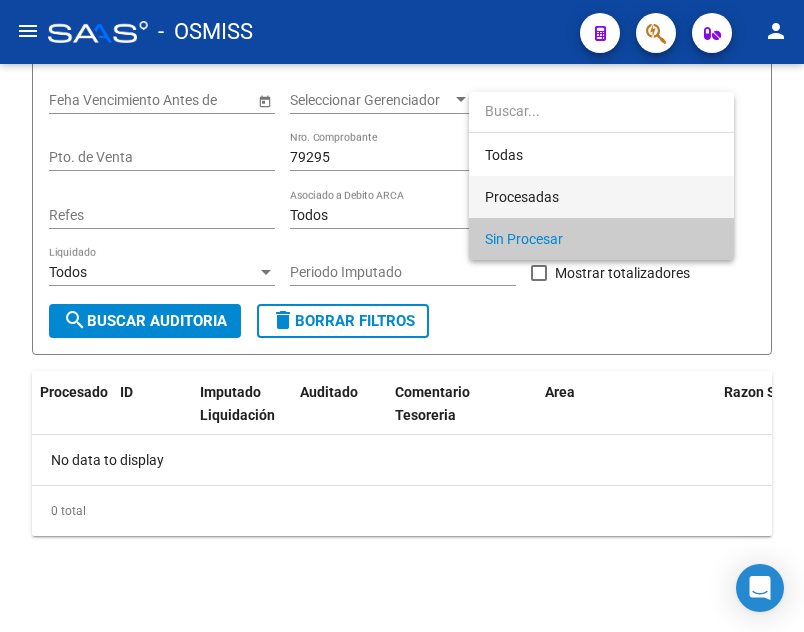 click on "Procesadas" at bounding box center (601, 197) 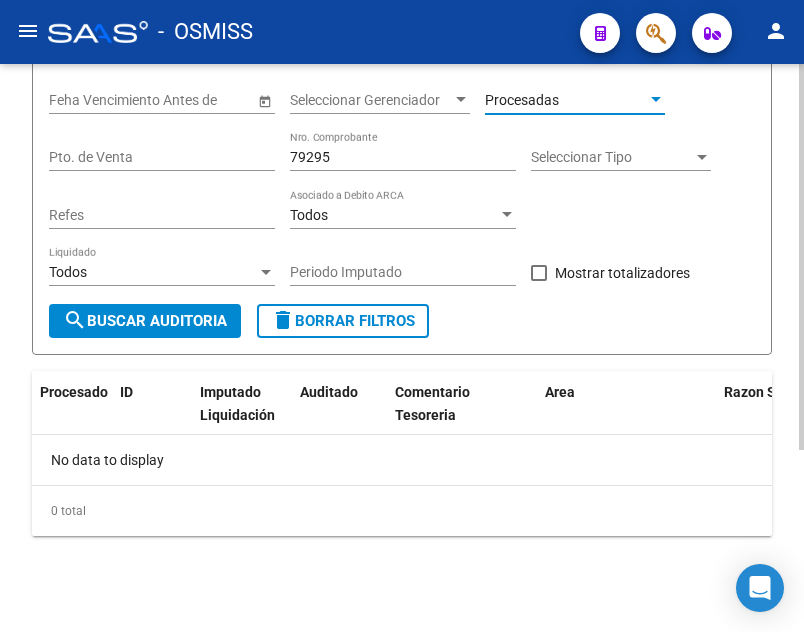 click on "search  Buscar Auditoria" 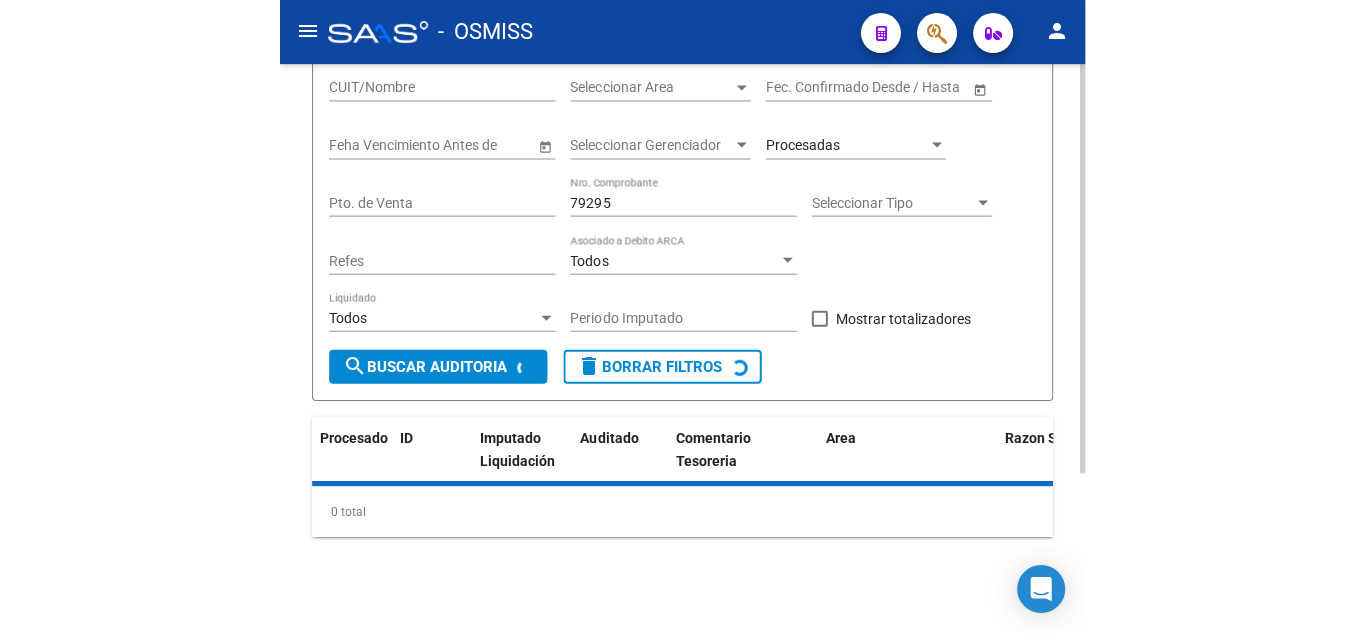 scroll, scrollTop: 267, scrollLeft: 0, axis: vertical 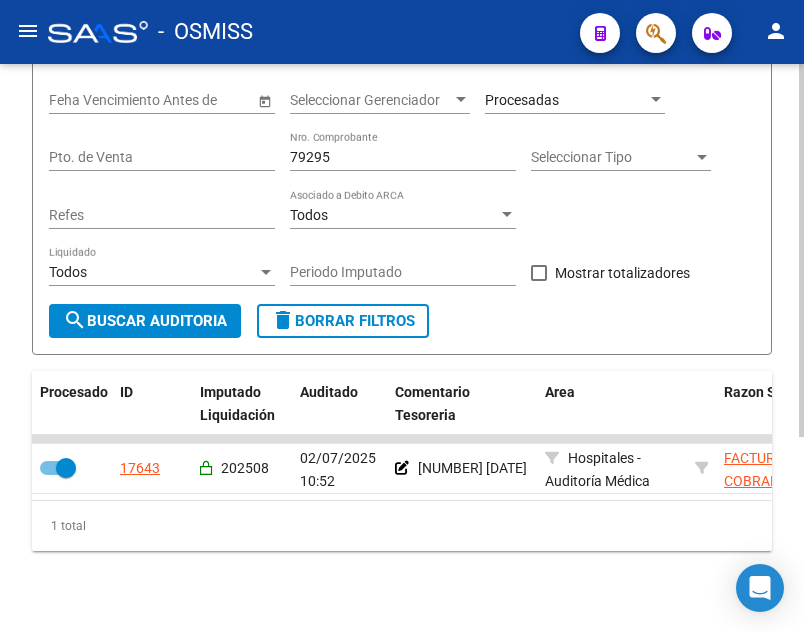 click on "Procesadas" at bounding box center (522, 100) 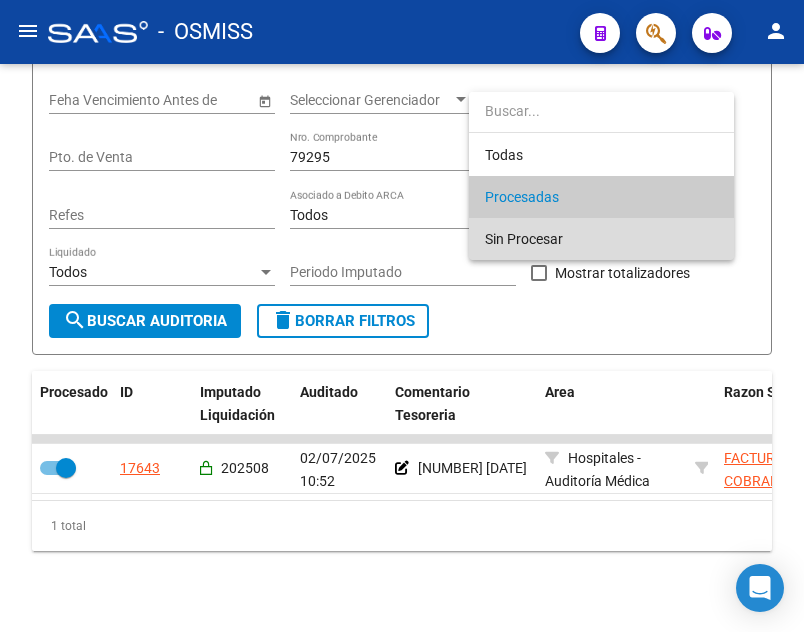 click on "Sin Procesar" at bounding box center (601, 239) 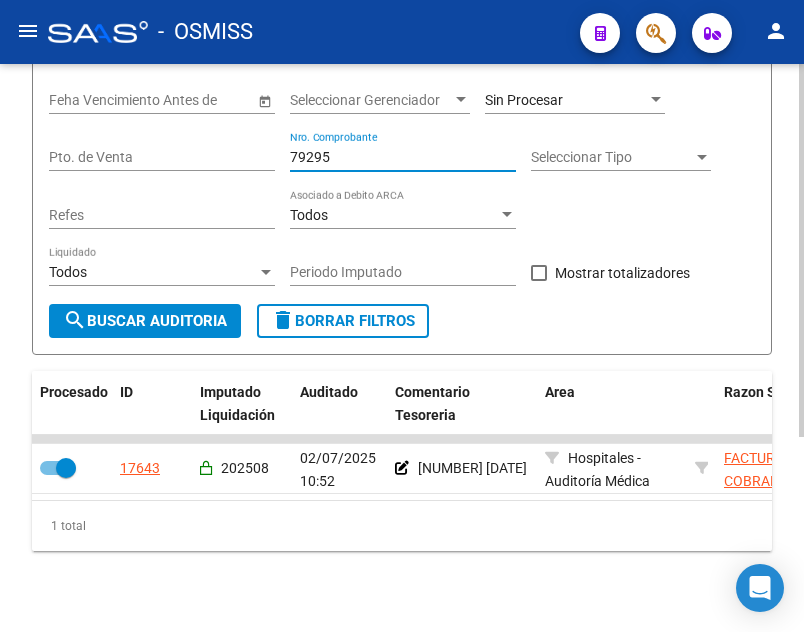 drag, startPoint x: 357, startPoint y: 153, endPoint x: 17, endPoint y: 118, distance: 341.79672 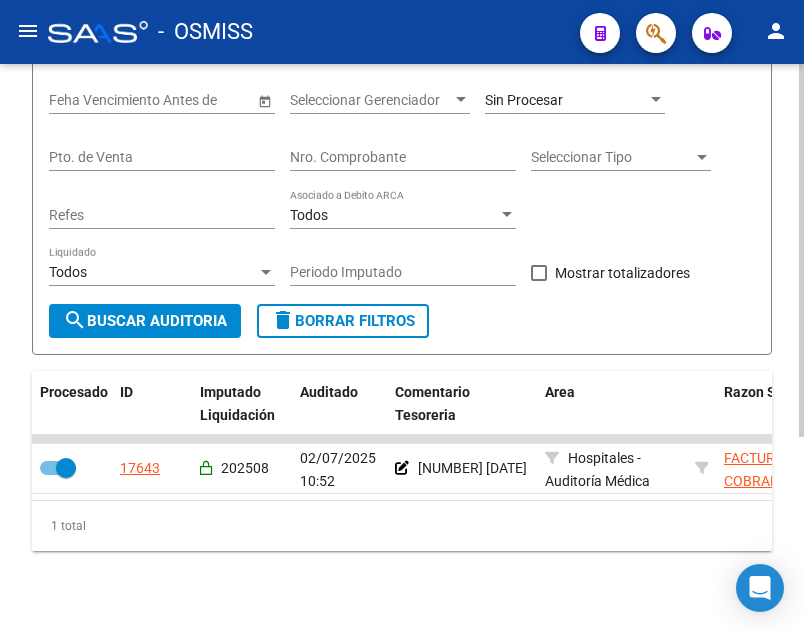 click on "Filtros Id Hospital CUIT/Nombre Seleccionar Area Seleccionar Area Start date – End date Fec. Confirmado Desde / Hasta Feha Vencimiento Antes de Seleccionar Gerenciador Seleccionar Gerenciador Sin Procesar Pto. de Venta Nro. Comprobante Seleccionar Tipo Seleccionar Tipo Refes Todos Asociado a Debito ARCA Todos Liquidado Periodo Imputado    Mostrar totalizadores" 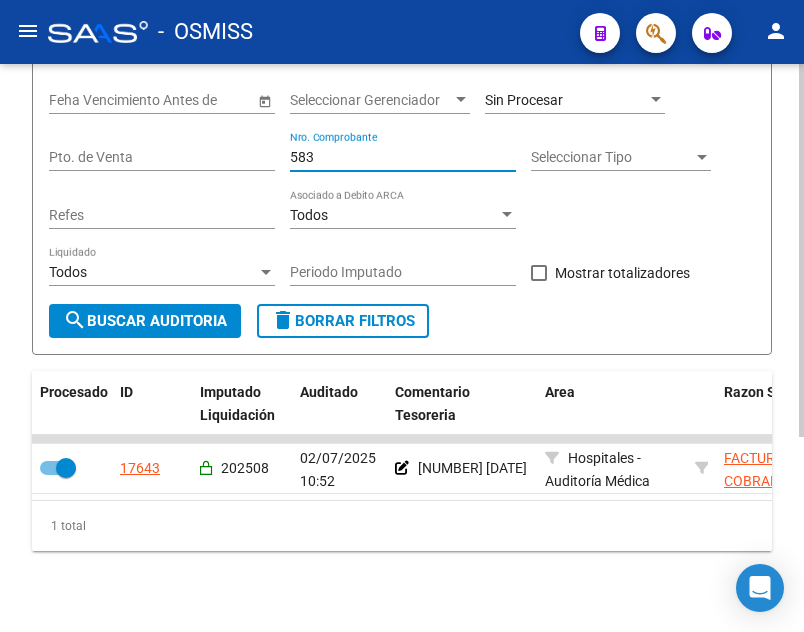 type on "5837" 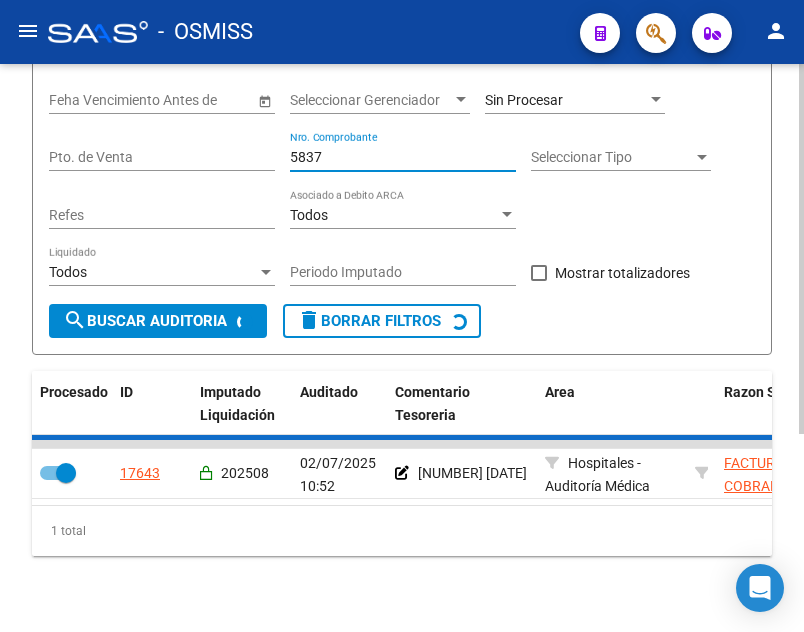 checkbox on "false" 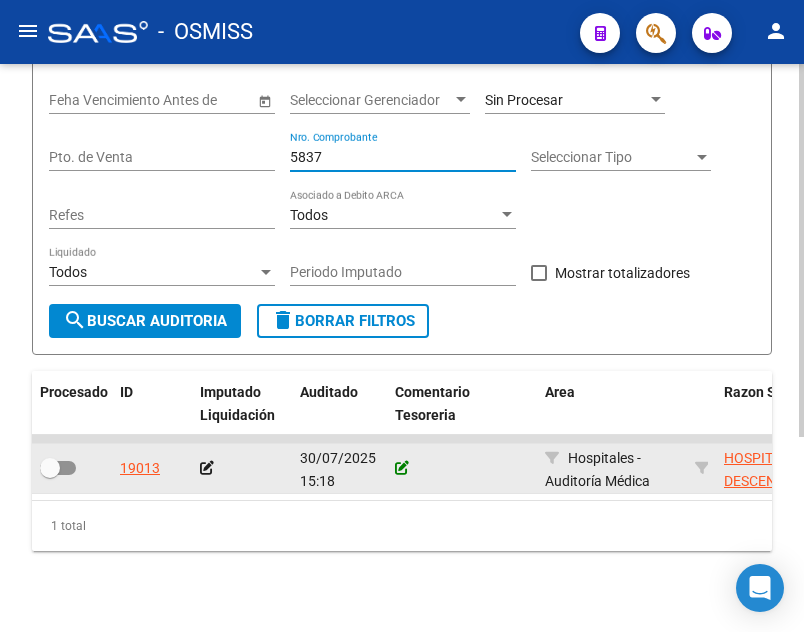 type on "5837" 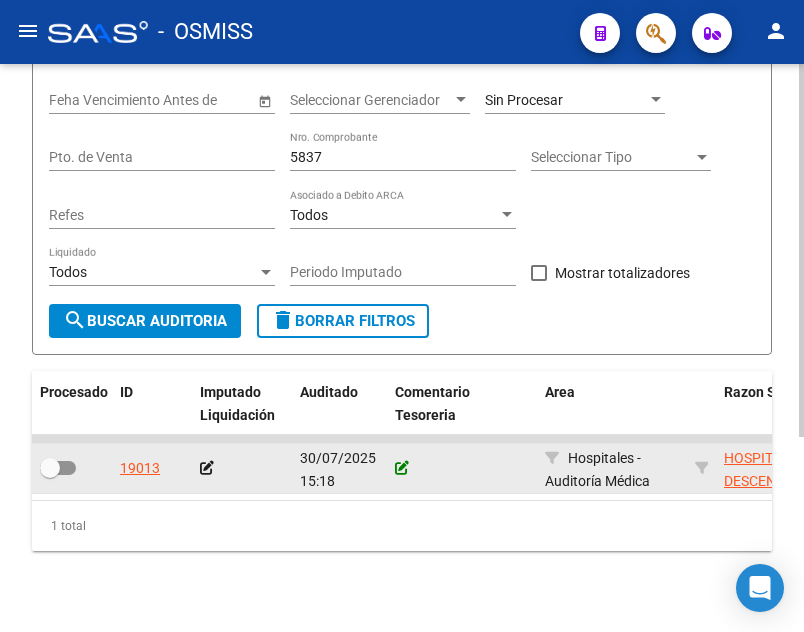 click 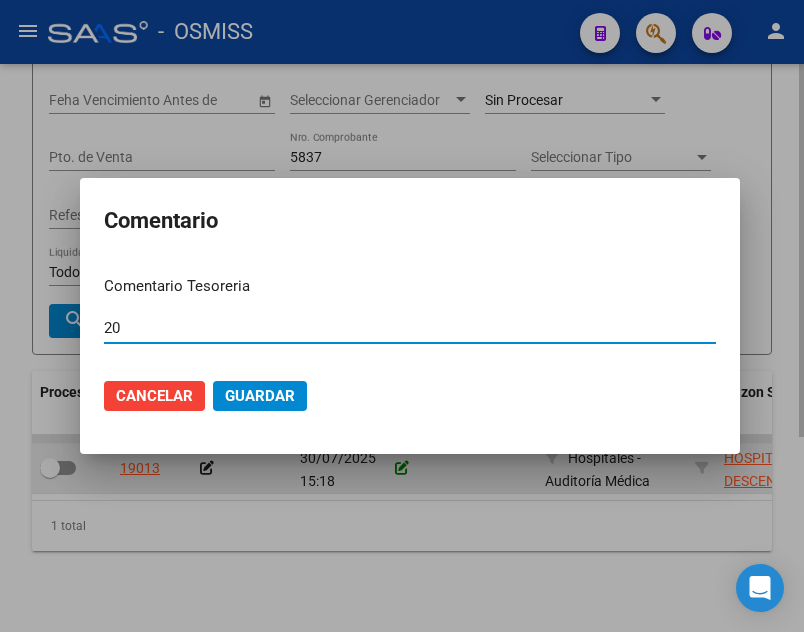 type on "2" 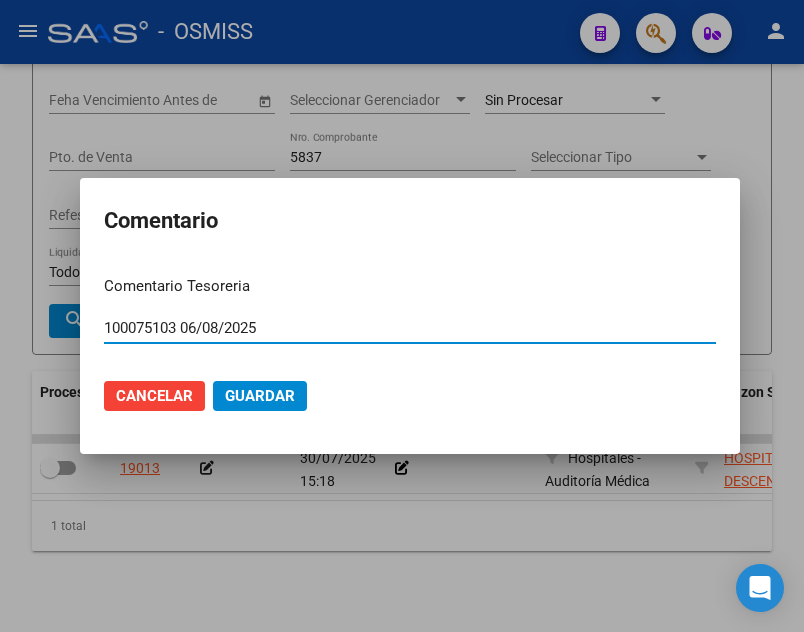 type on "100075103 06/08/2025" 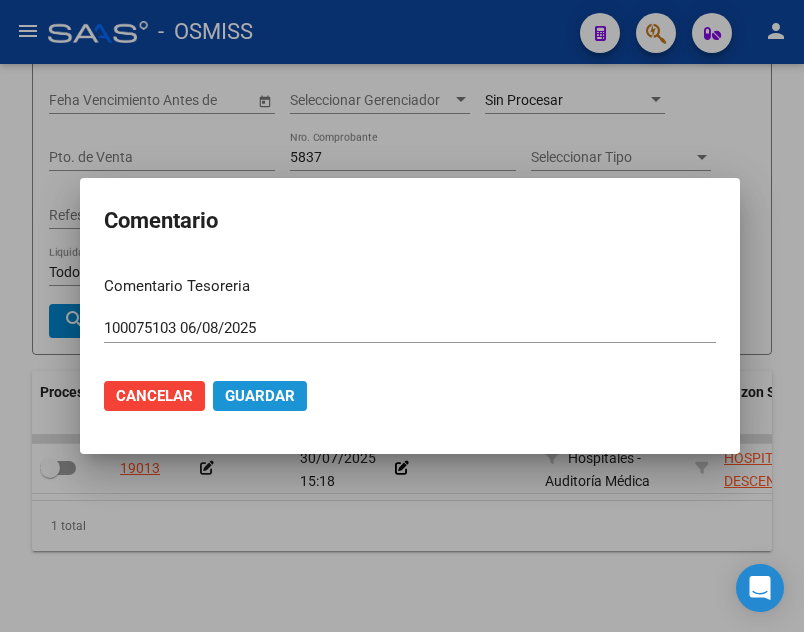 click on "Guardar" 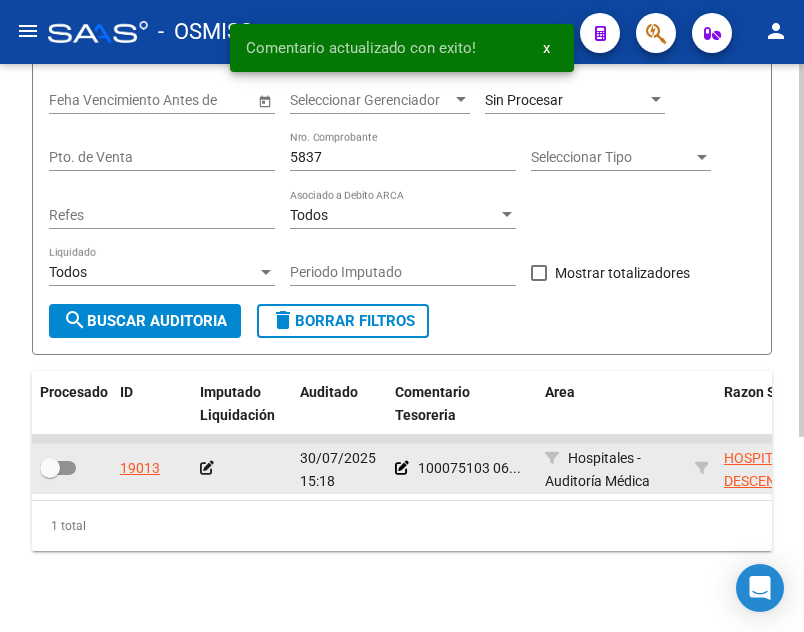 click 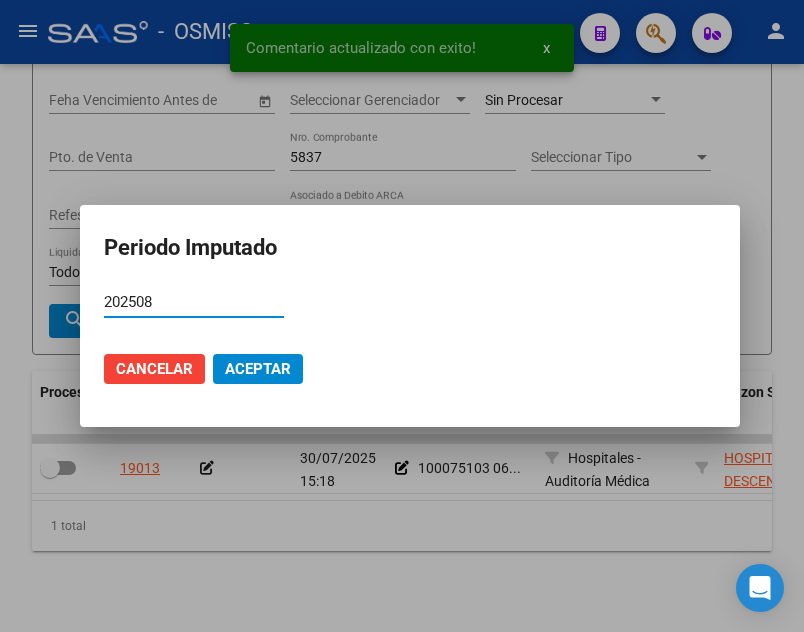 type on "202508" 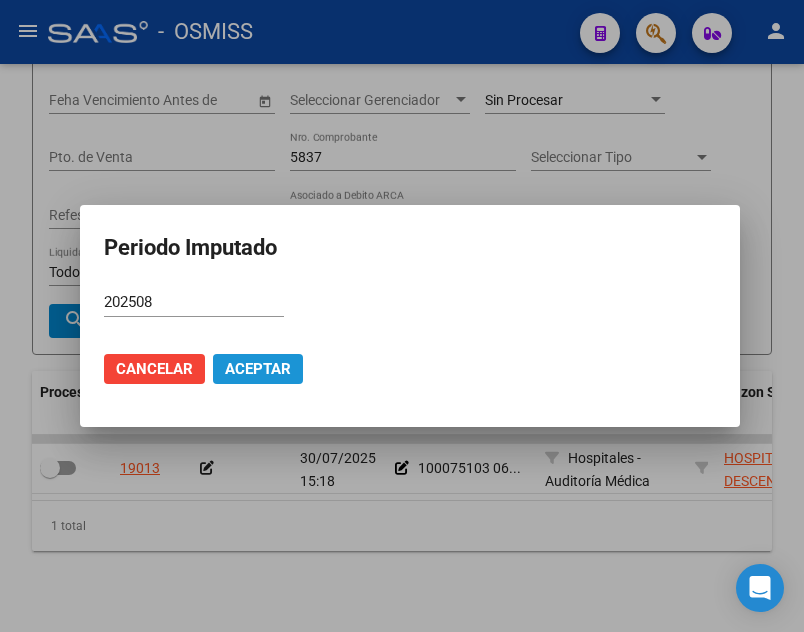 click on "Aceptar" 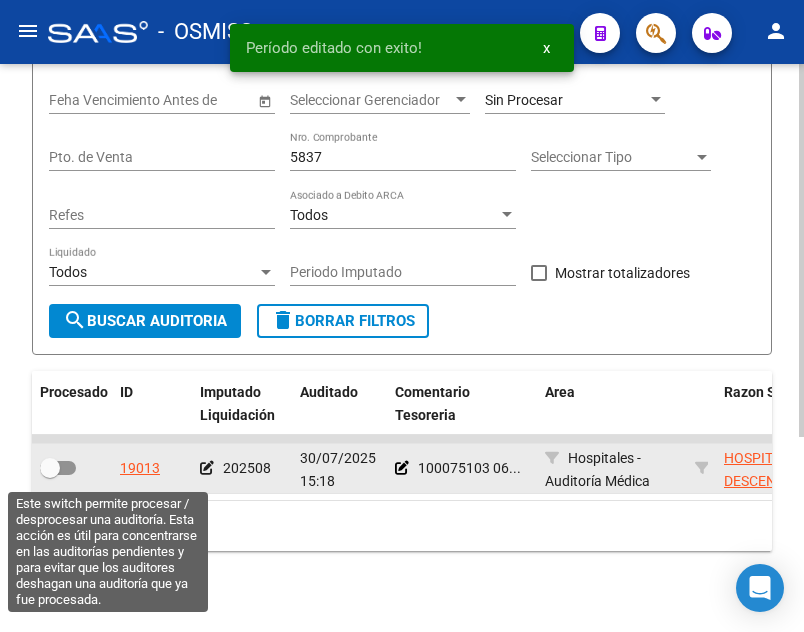 click at bounding box center (58, 468) 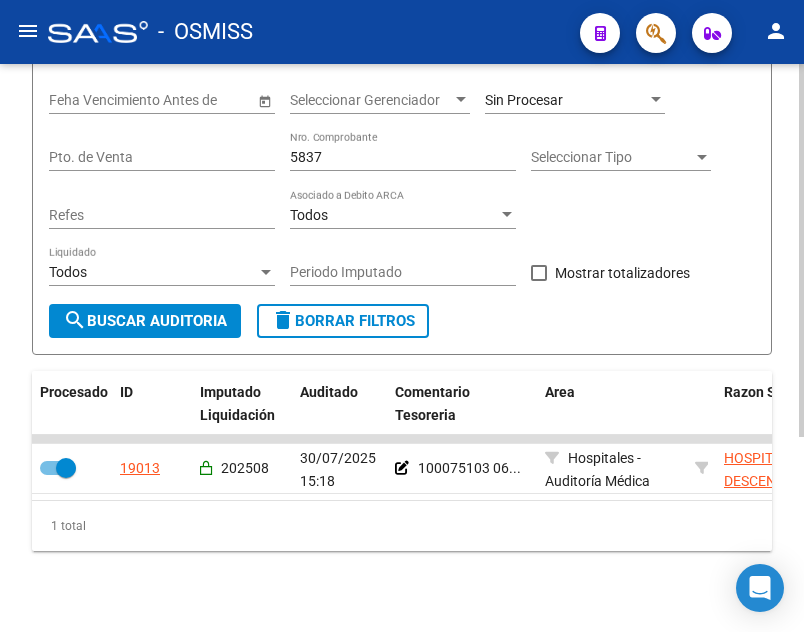 click on "5837" at bounding box center [403, 157] 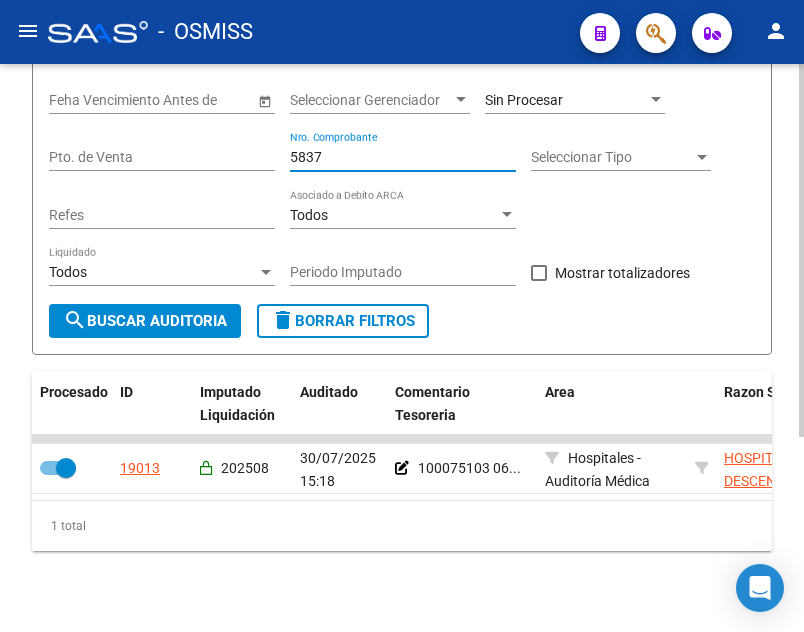 drag, startPoint x: 328, startPoint y: 163, endPoint x: 192, endPoint y: 158, distance: 136.09187 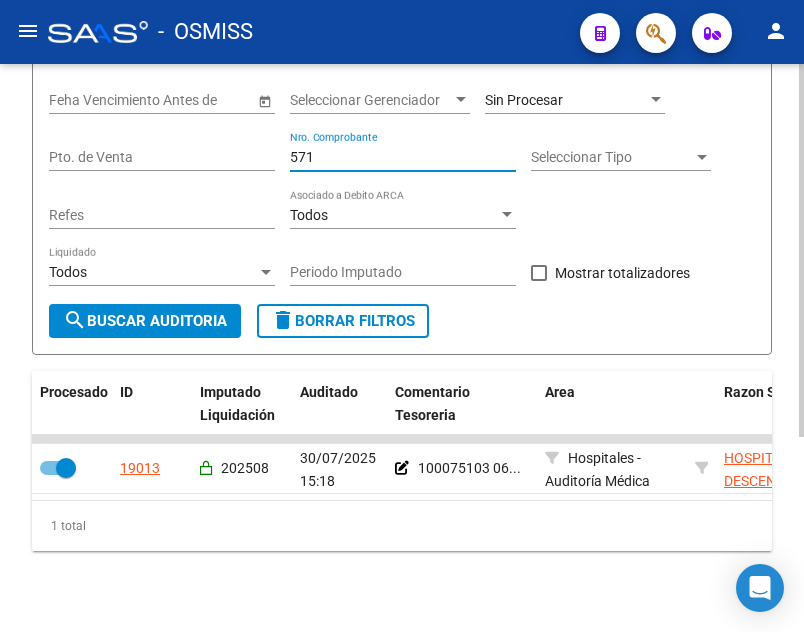 type on "5715" 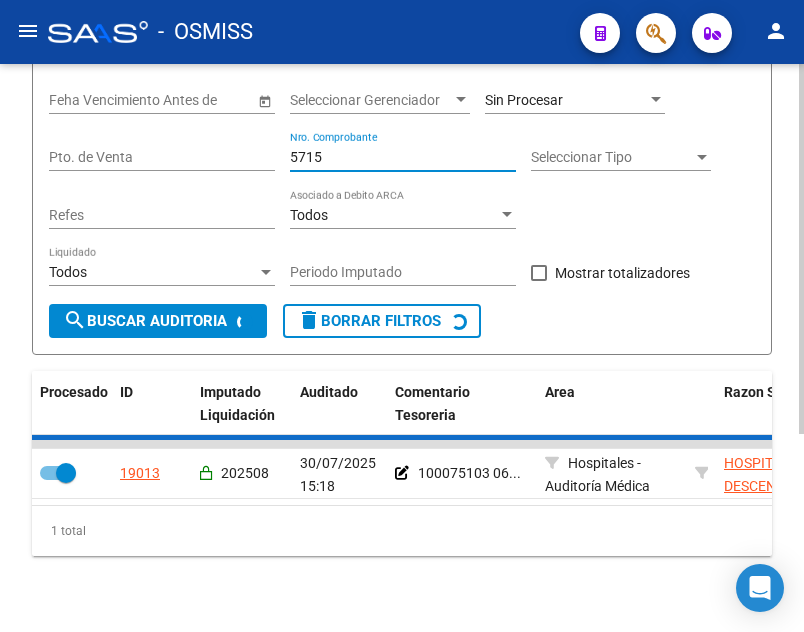 checkbox on "false" 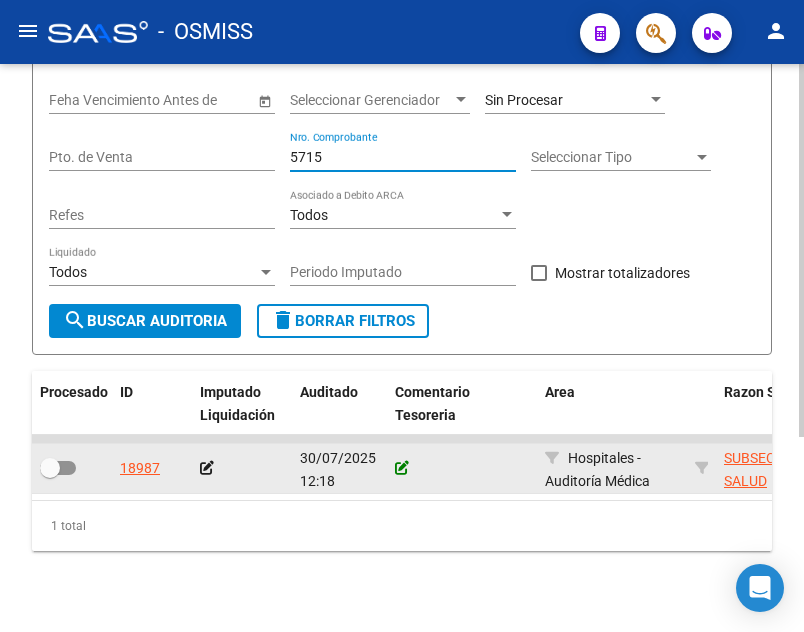 type on "5715" 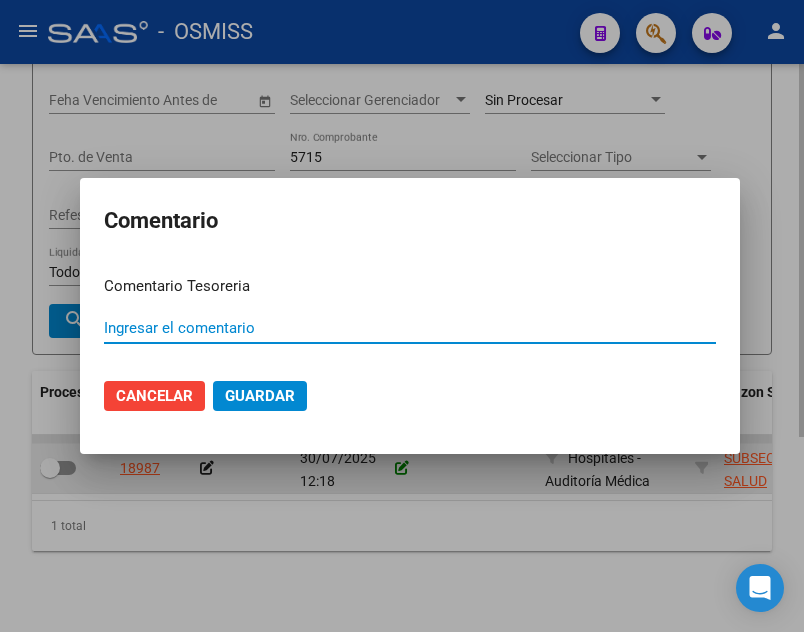 paste on "100075104 06/08/2025" 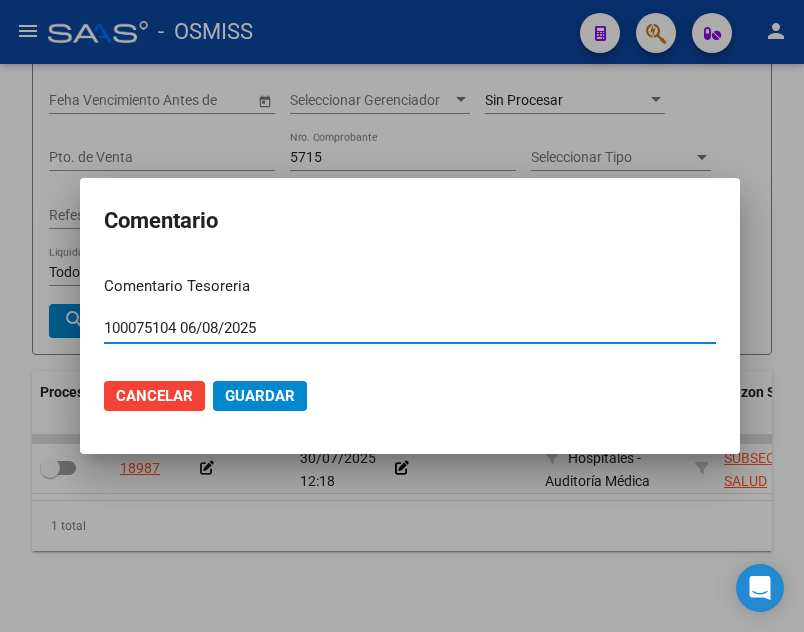 click on "100075104 06/08/2025" at bounding box center (410, 328) 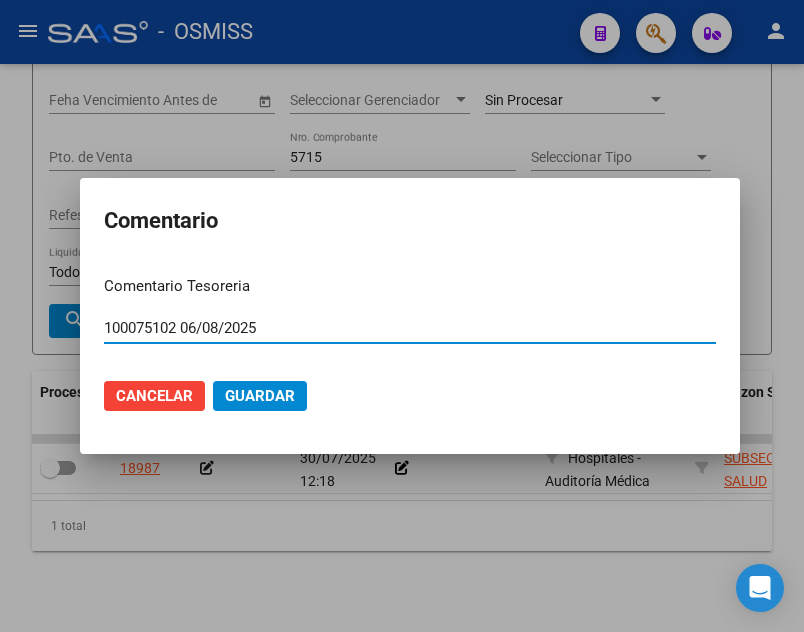 click on "100075102 06/08/2025" at bounding box center (410, 328) 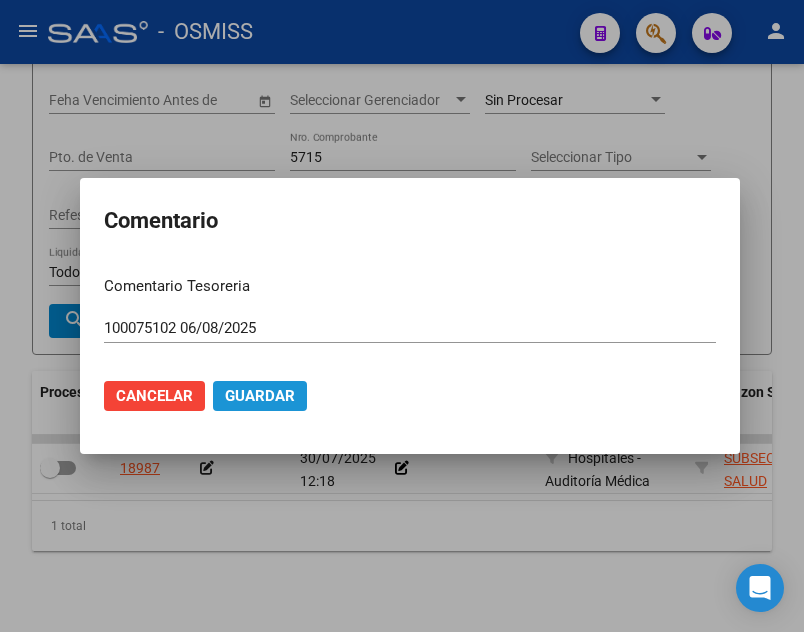 click on "Guardar" 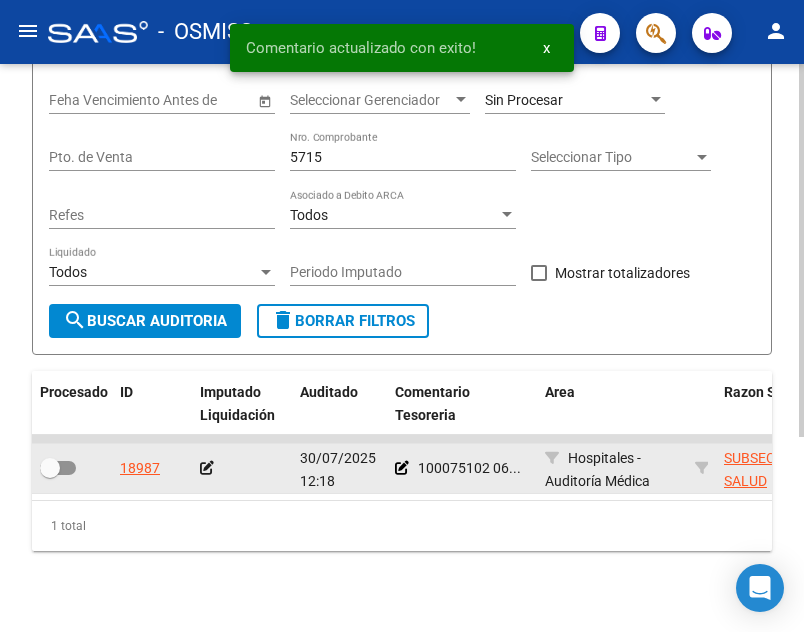 click 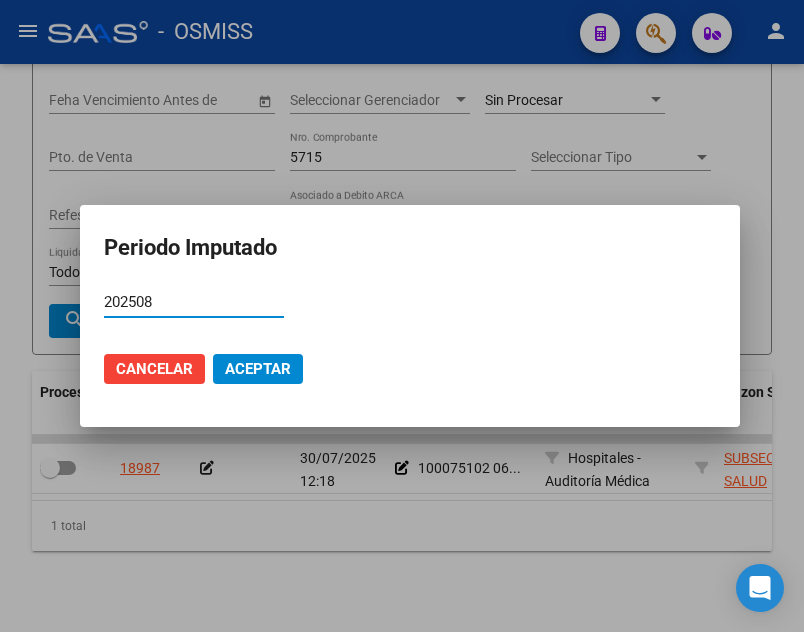 type on "202508" 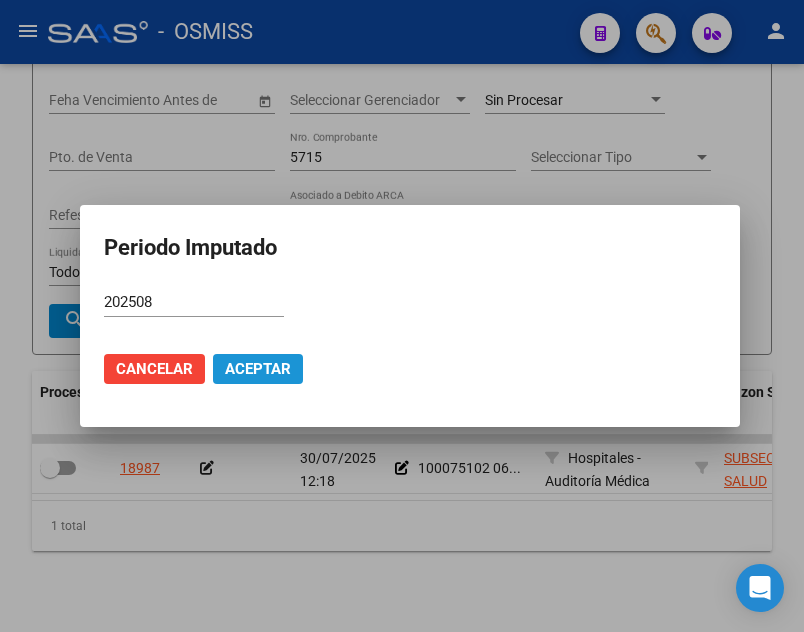 click on "Aceptar" 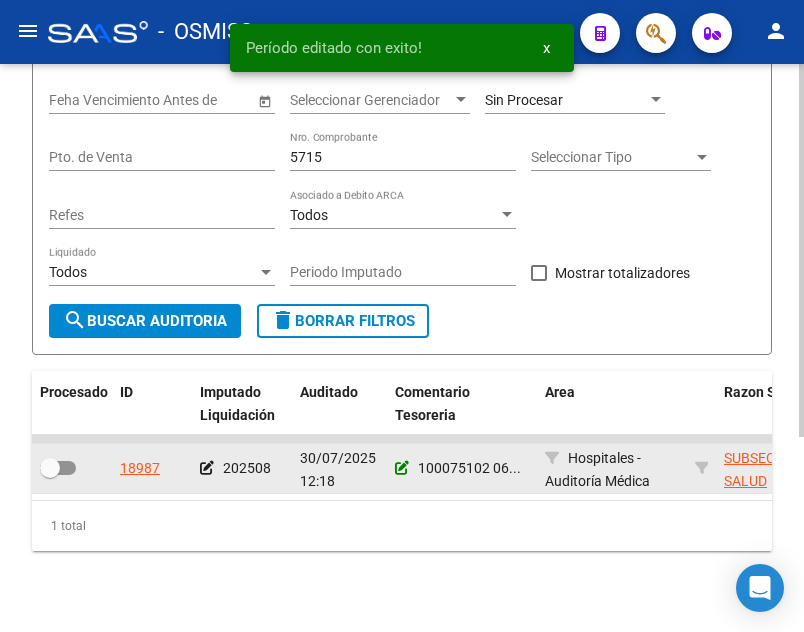 click 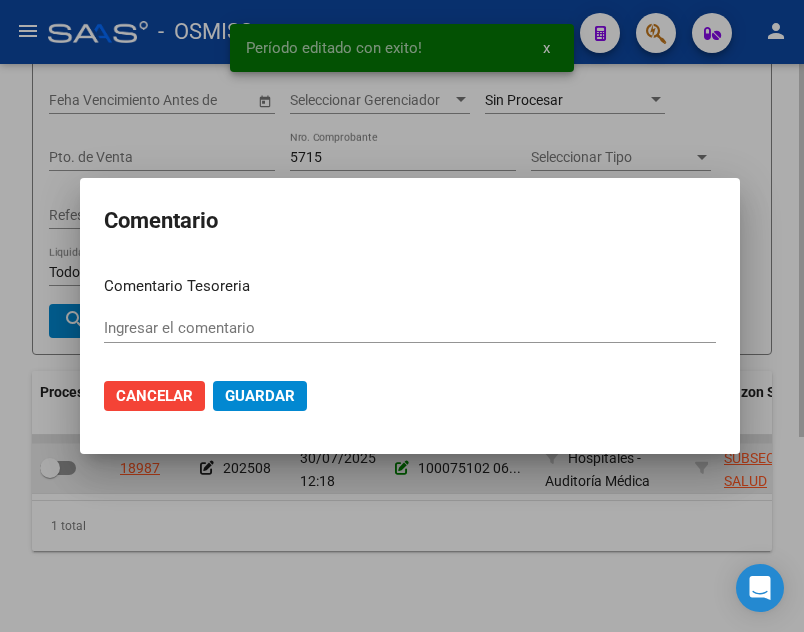 type on "100075102 06/08/2025" 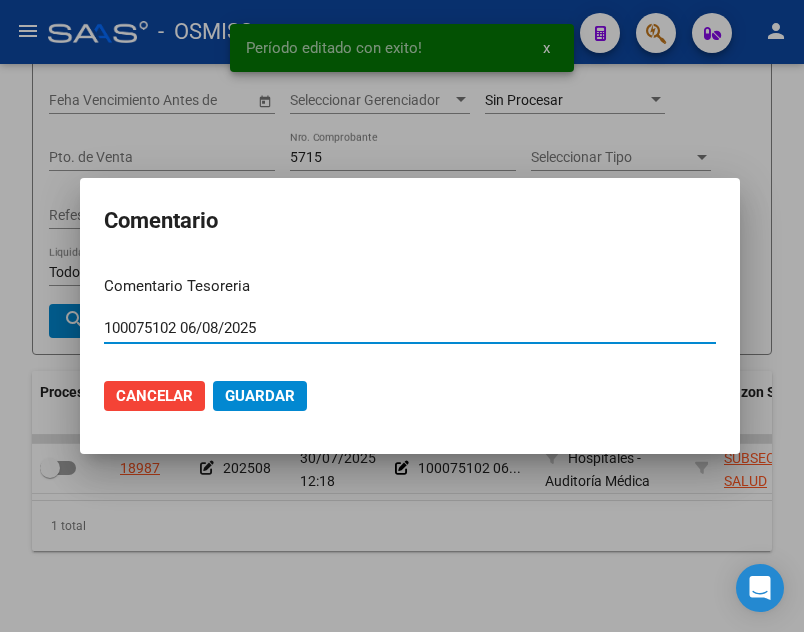 click on "100075102 06/08/2025" at bounding box center [410, 328] 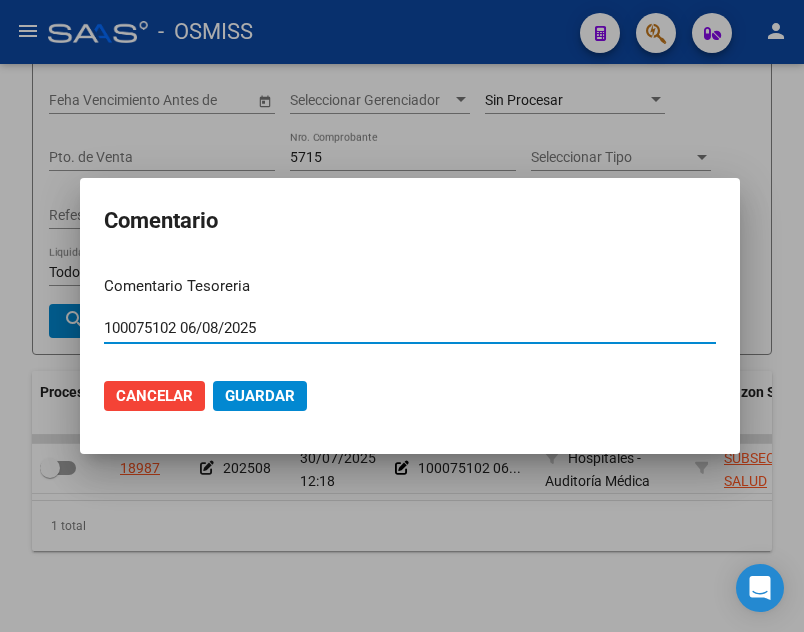 click on "100075102 06/08/2025" at bounding box center [410, 328] 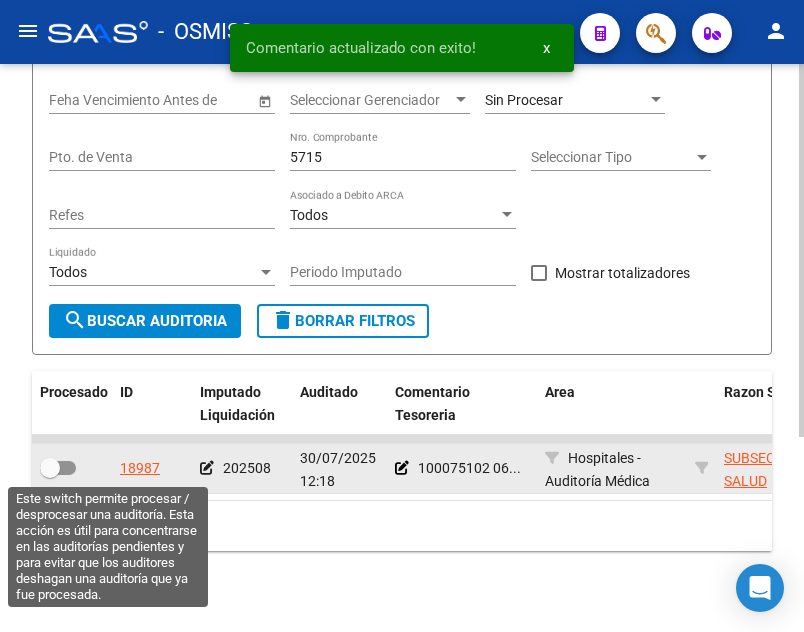 click at bounding box center (50, 468) 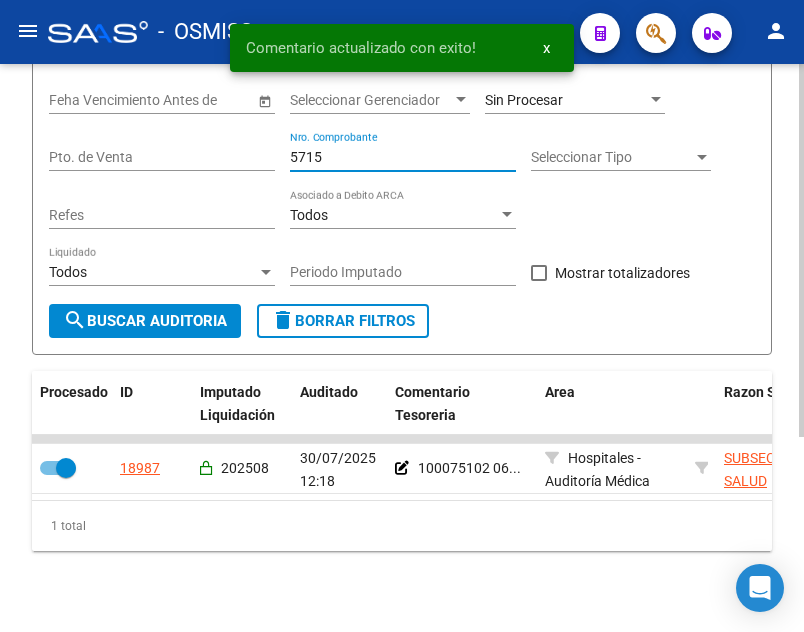 click on "5715" at bounding box center (403, 157) 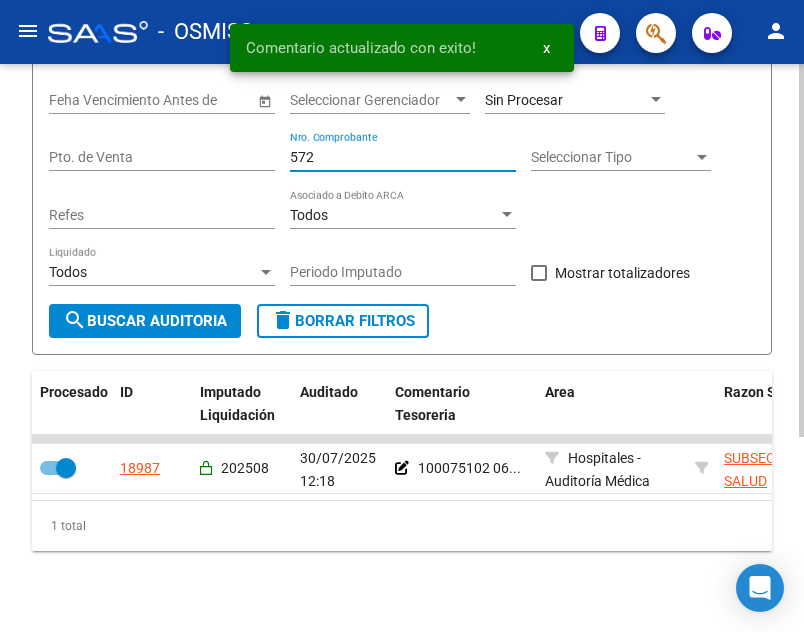 type on "5723" 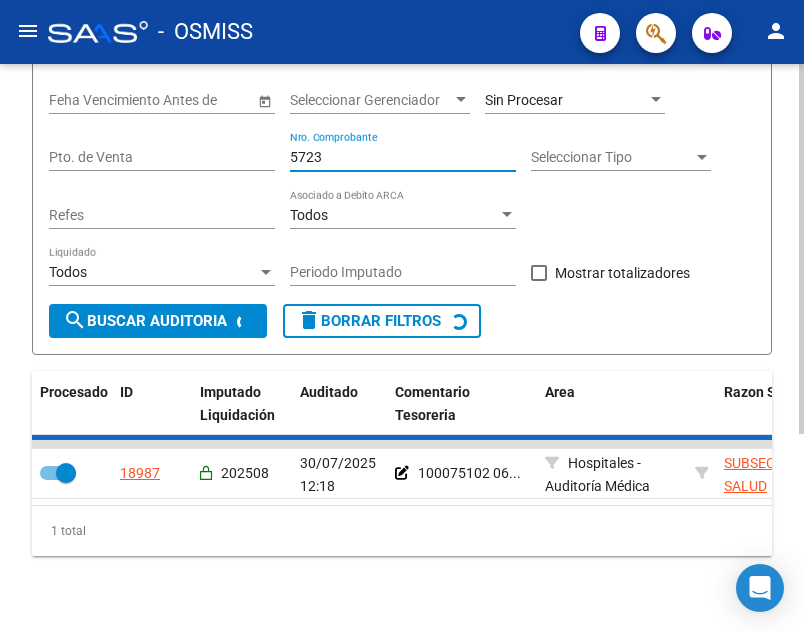 checkbox on "false" 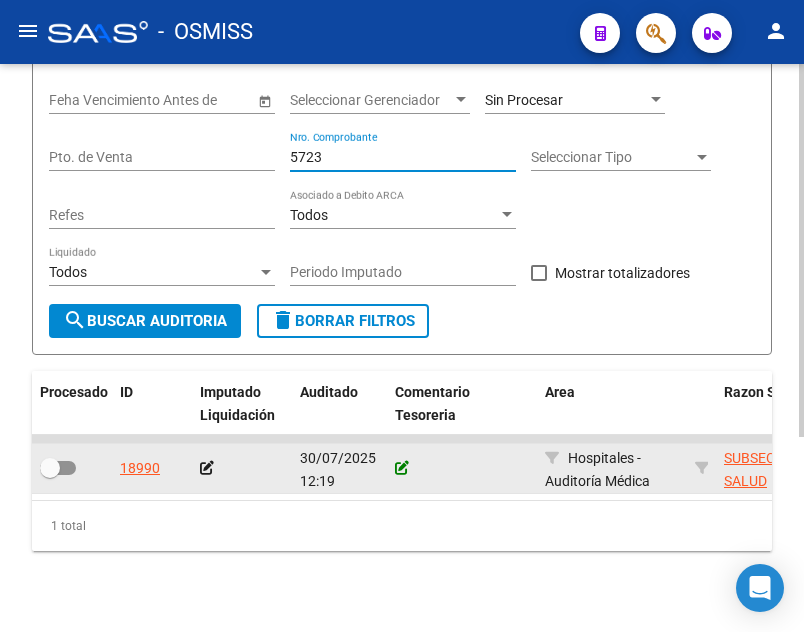 type on "5723" 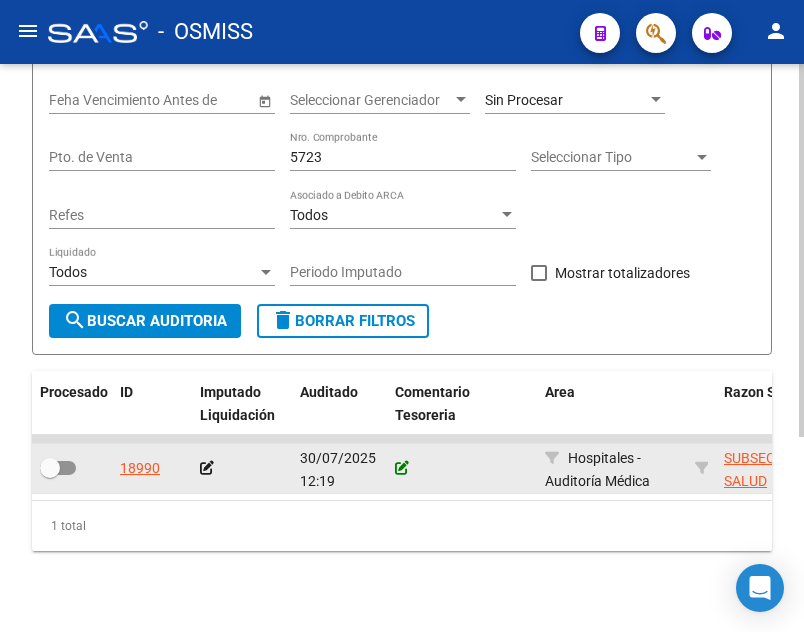 click 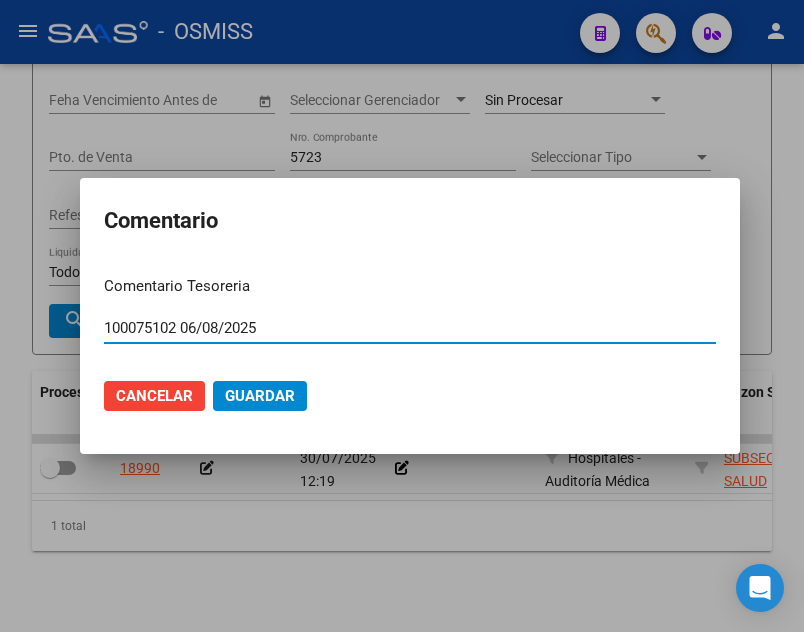 type on "100075102 06/08/2025" 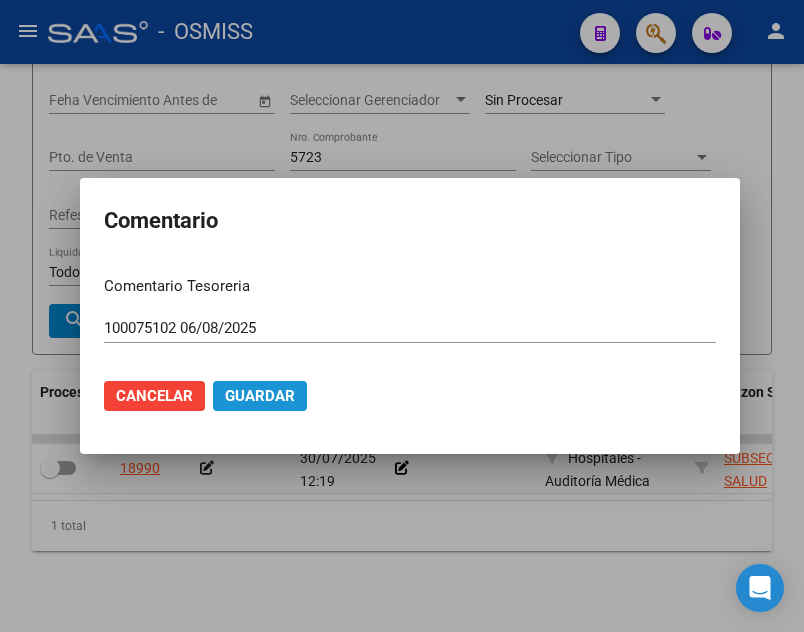 click on "Guardar" 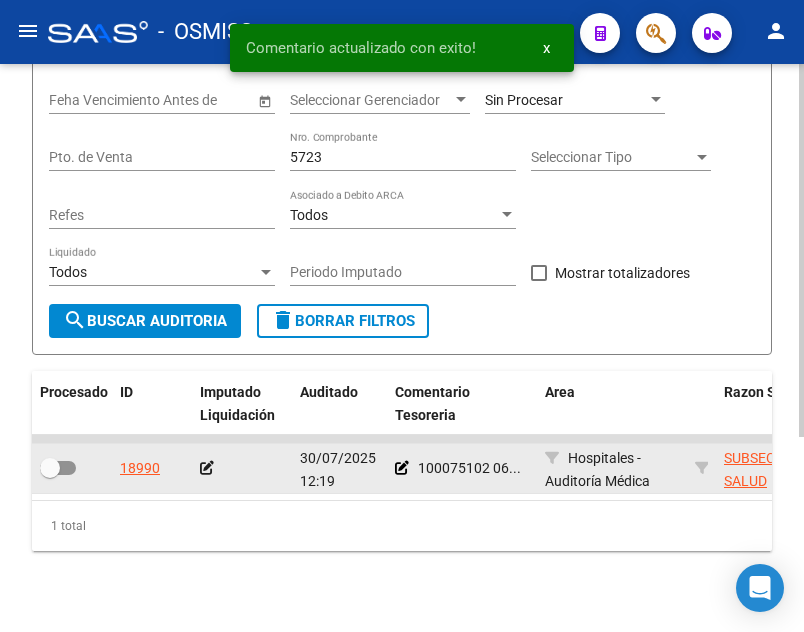 click 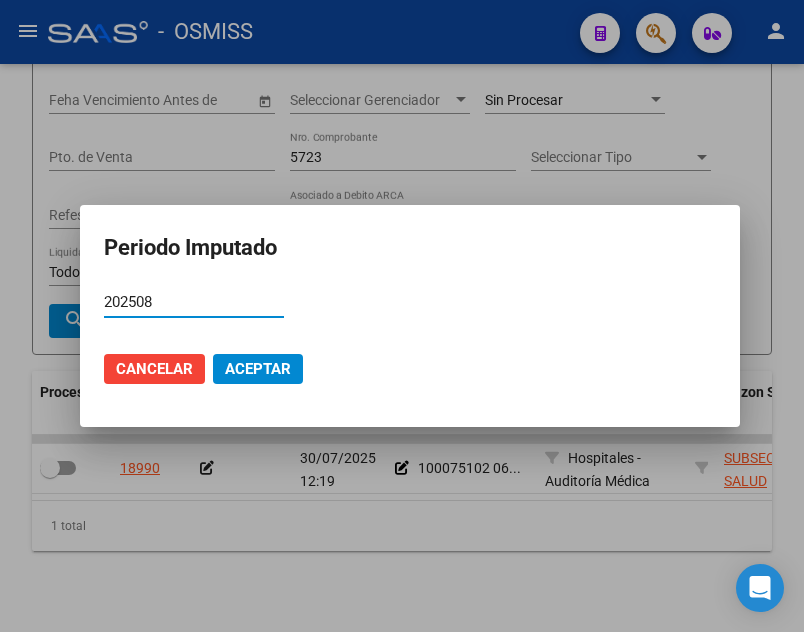 type on "202508" 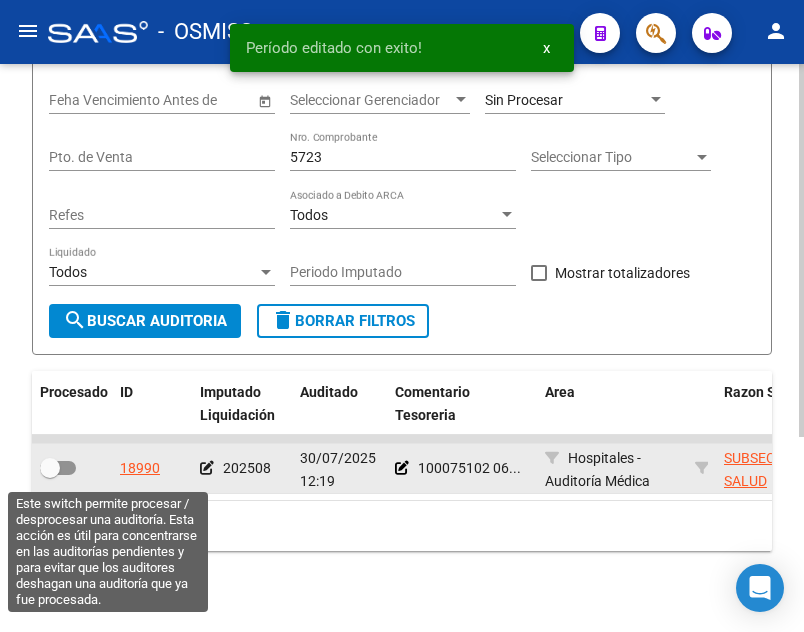 click at bounding box center (50, 468) 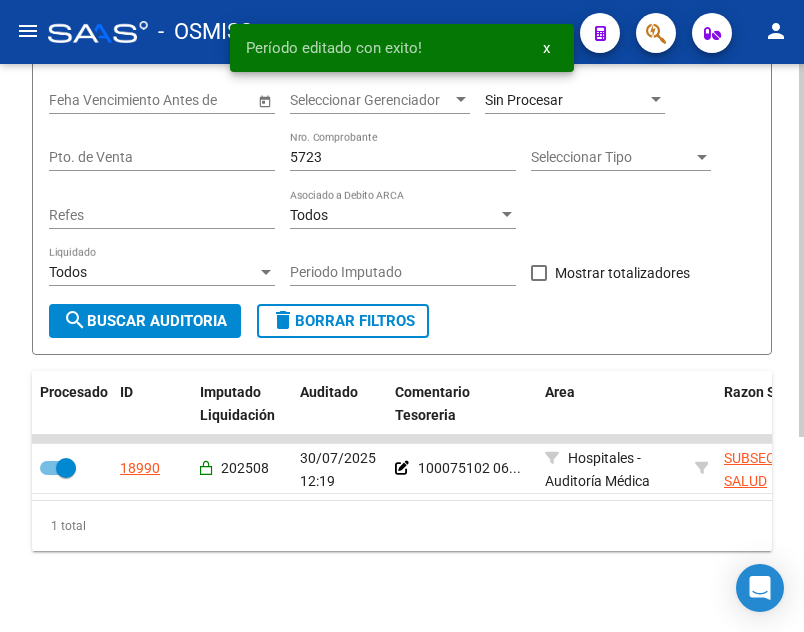 click on "5723" at bounding box center (403, 157) 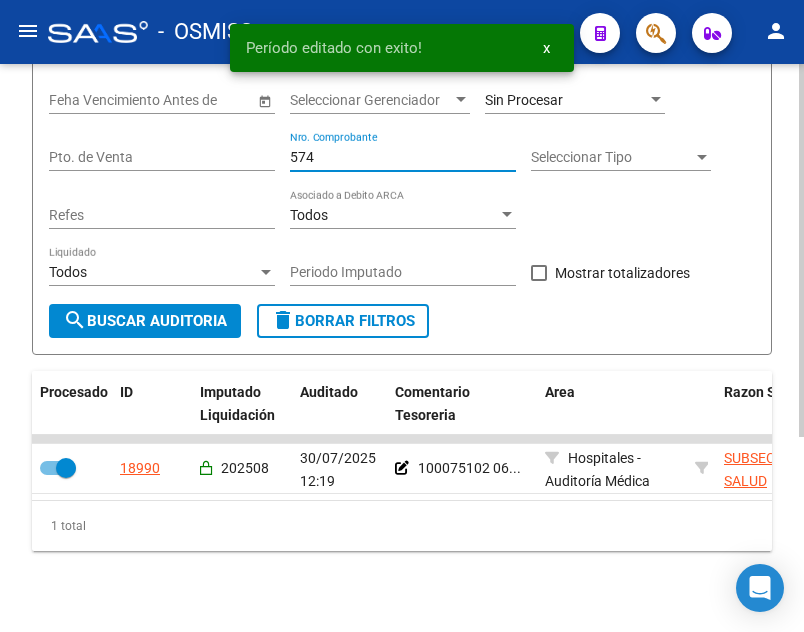 type on "5743" 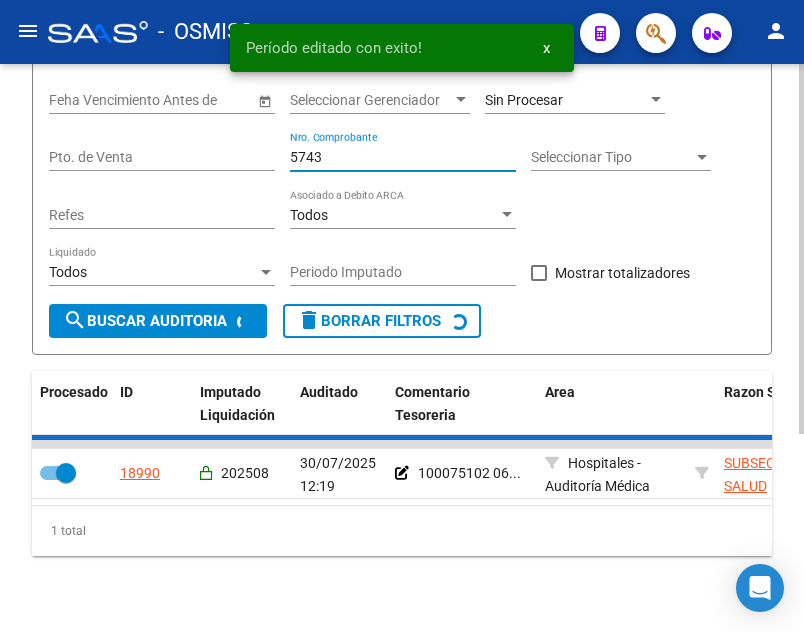 checkbox on "false" 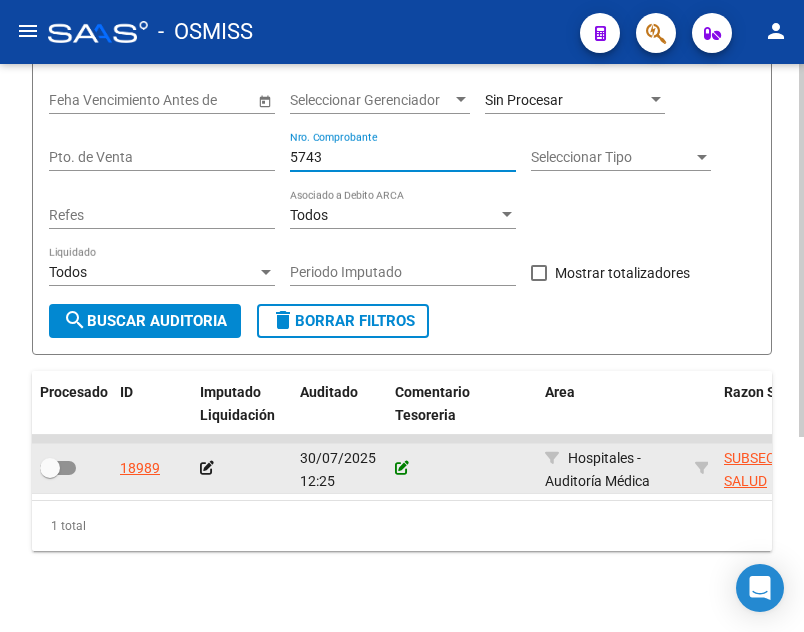 type on "5743" 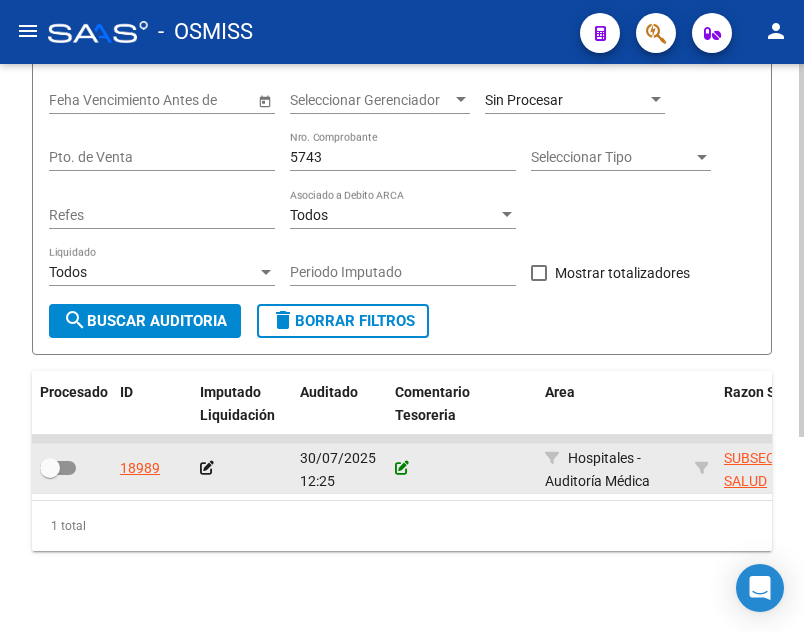 click 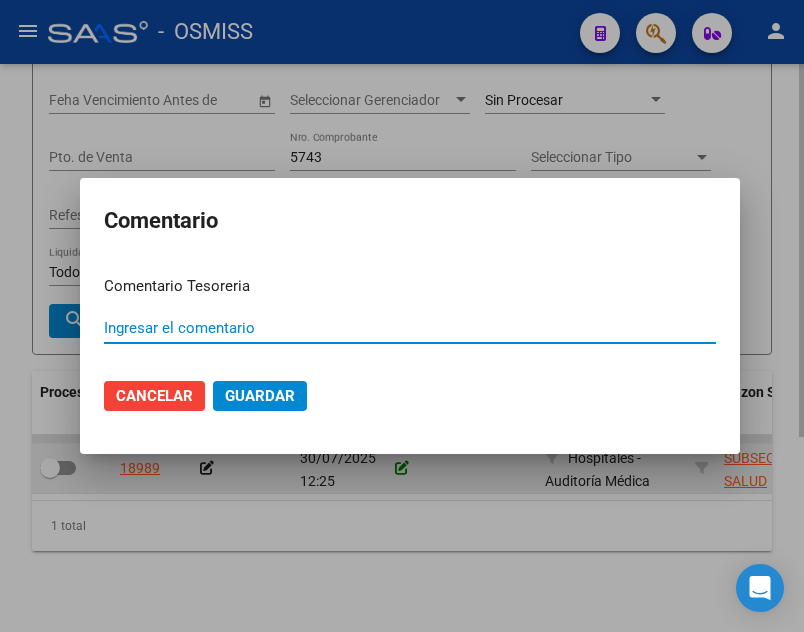 paste on "100075102 06/08/2025" 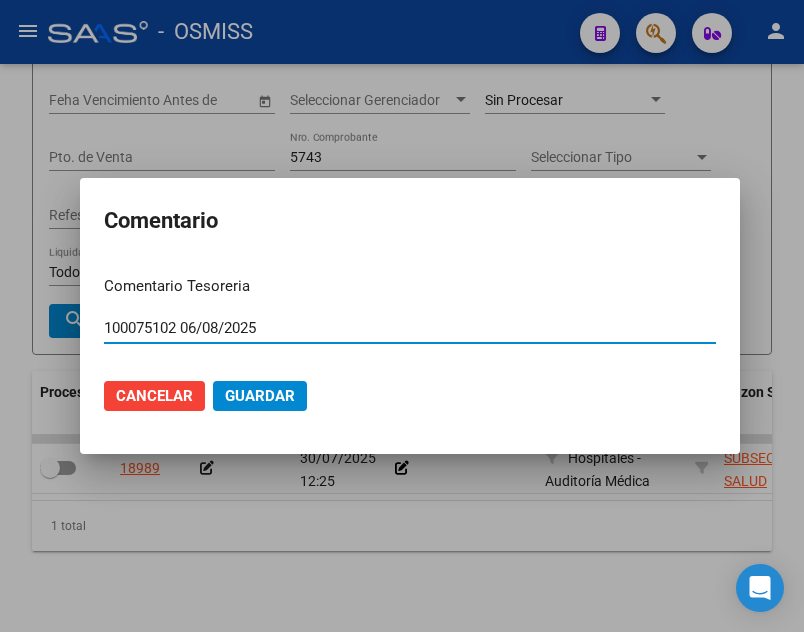 type on "100075102 06/08/2025" 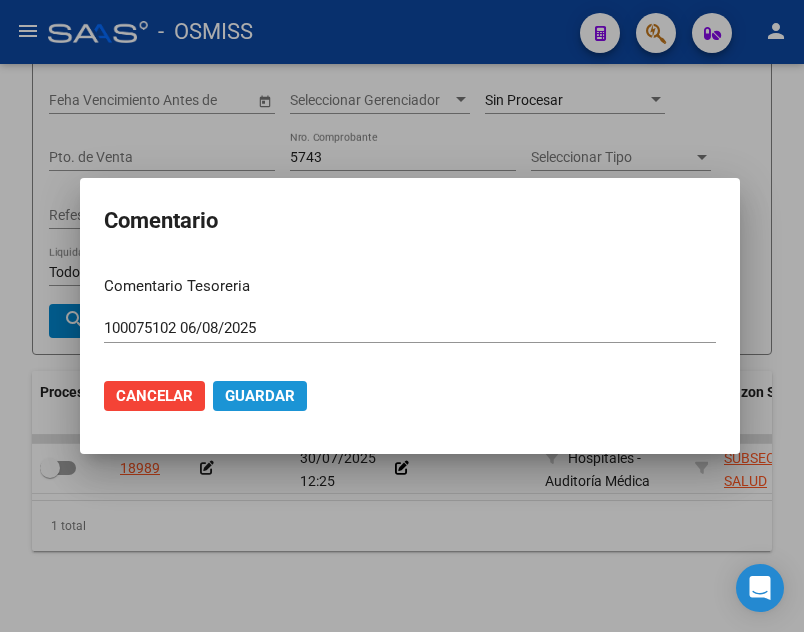 click on "Guardar" 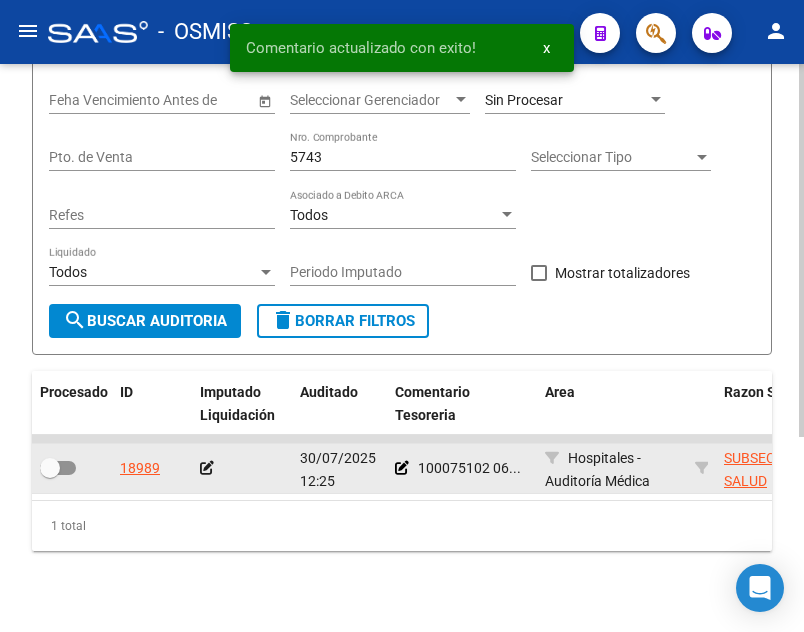 click 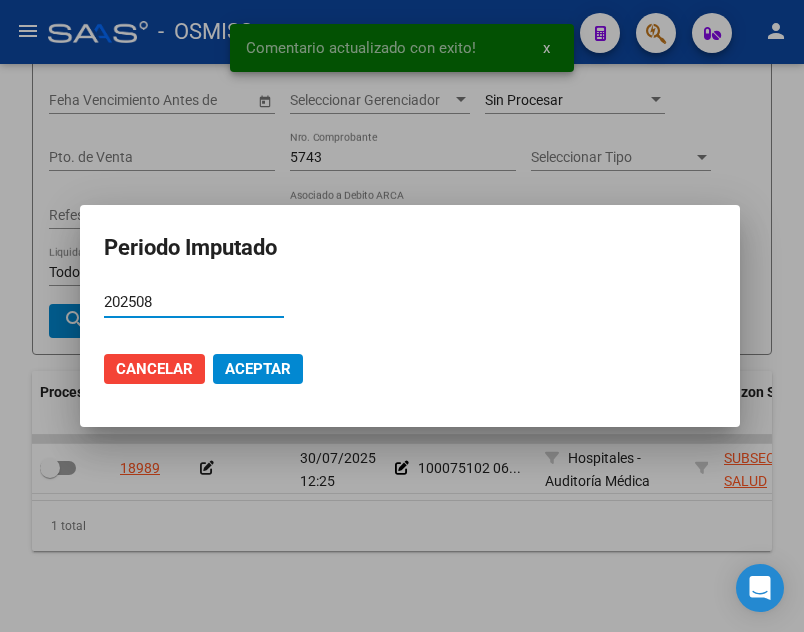 type on "202508" 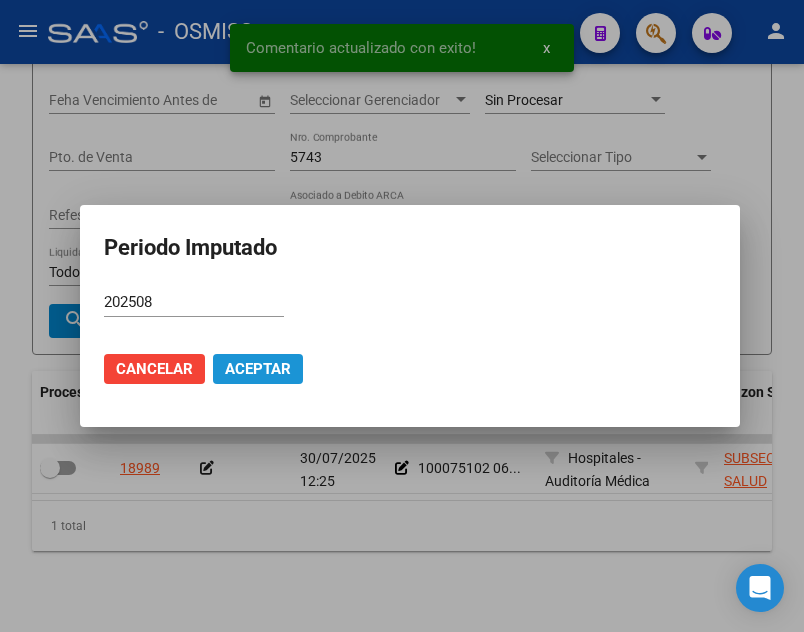 click on "Aceptar" 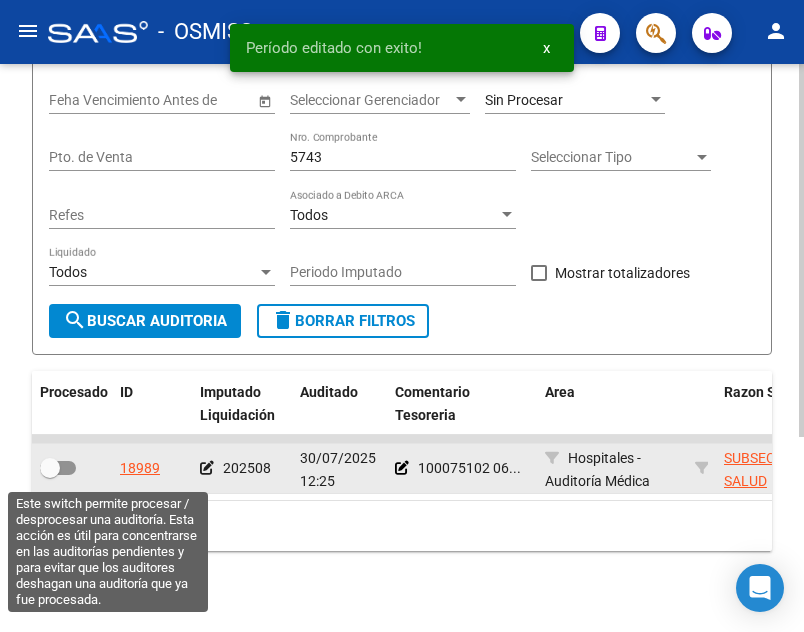 click at bounding box center [50, 468] 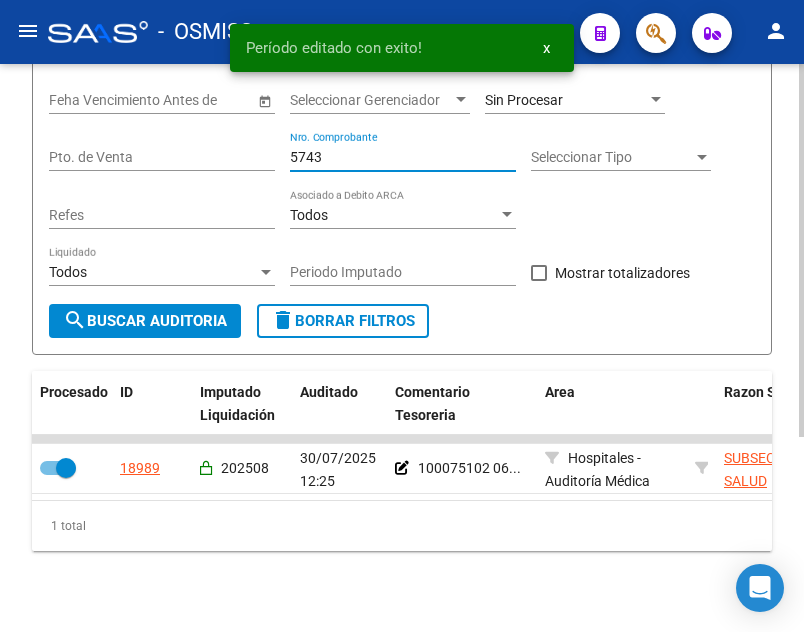 drag, startPoint x: 365, startPoint y: 159, endPoint x: 294, endPoint y: 150, distance: 71.568146 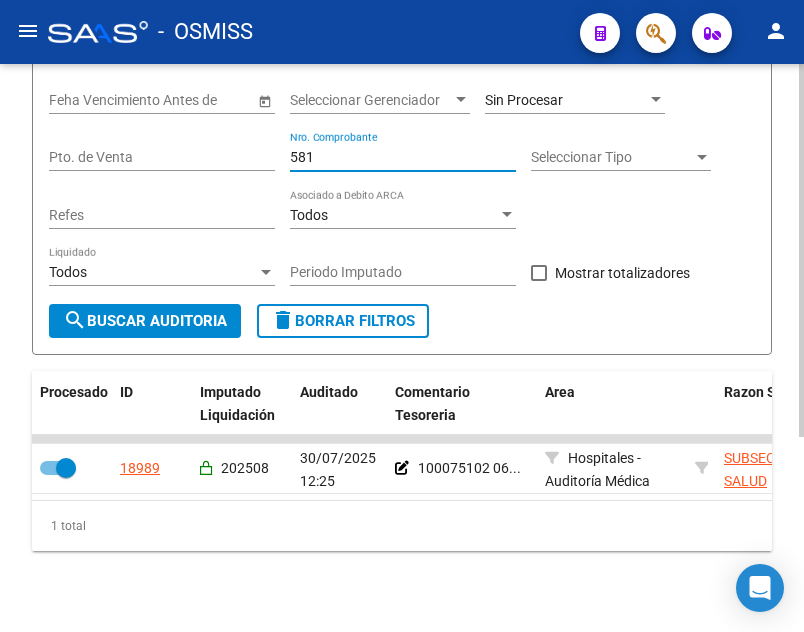 type on "5813" 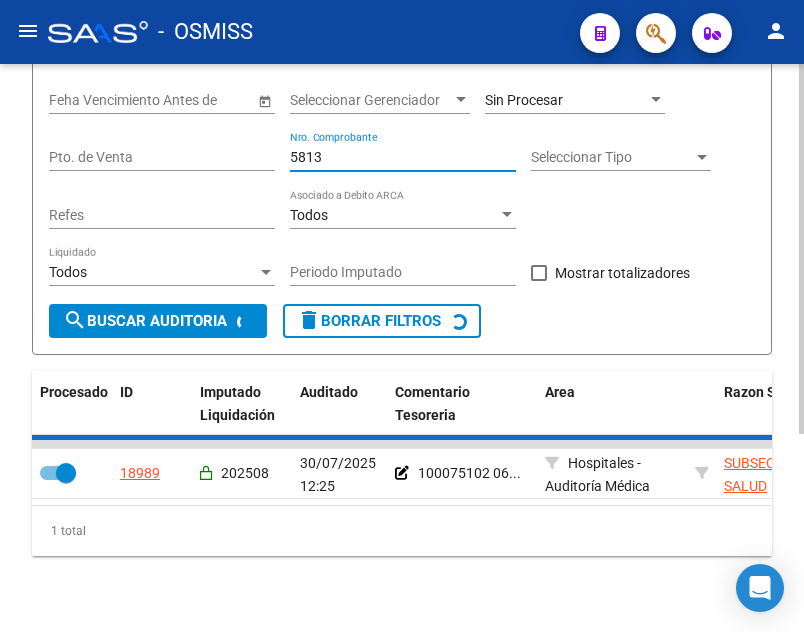checkbox on "false" 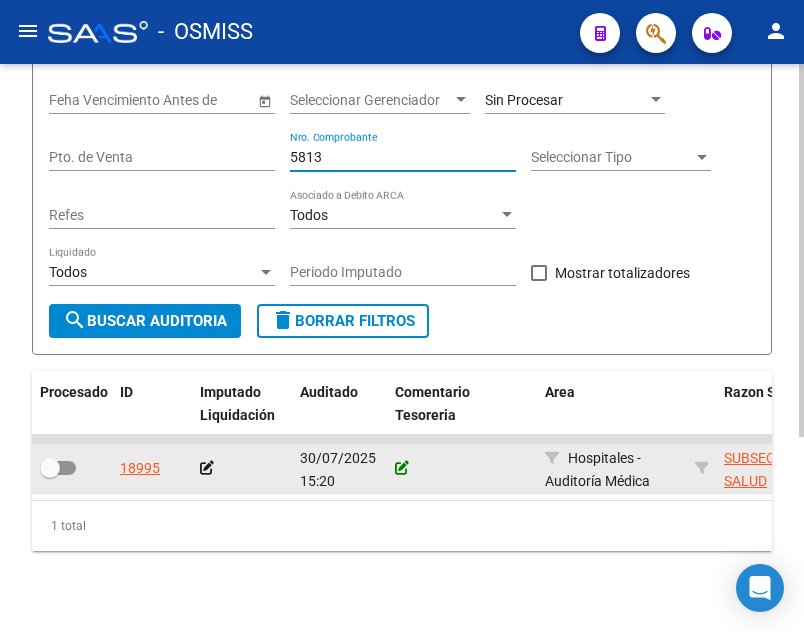type on "5813" 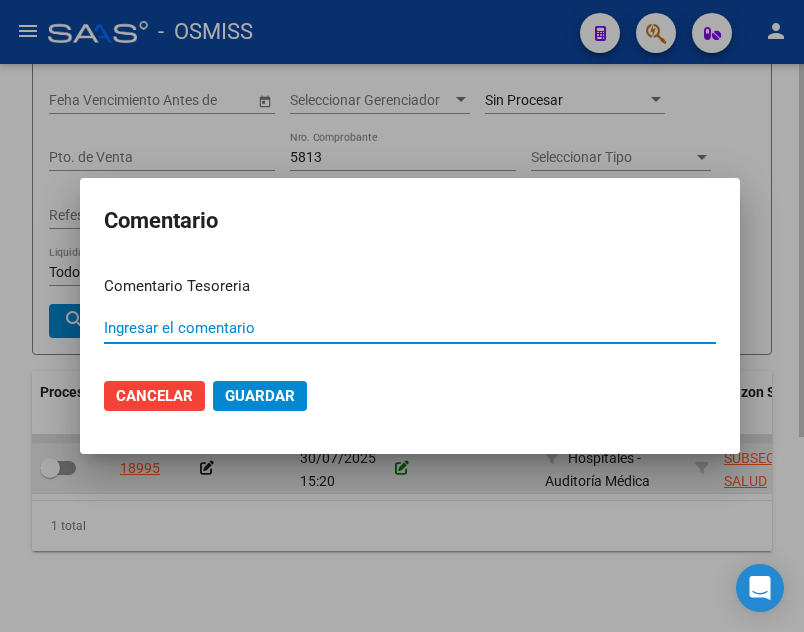 paste on "100075102 06/08/2025" 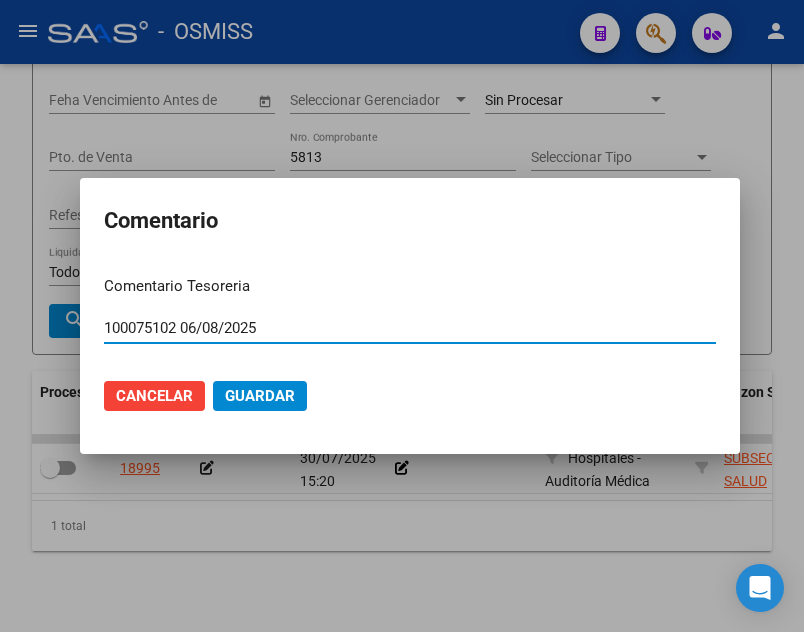 type on "100075102 06/08/2025" 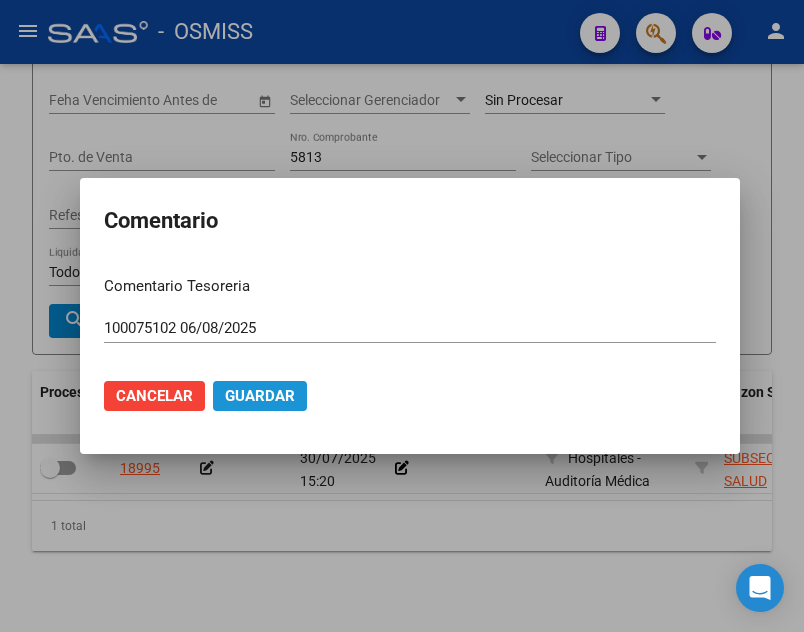 click on "Guardar" 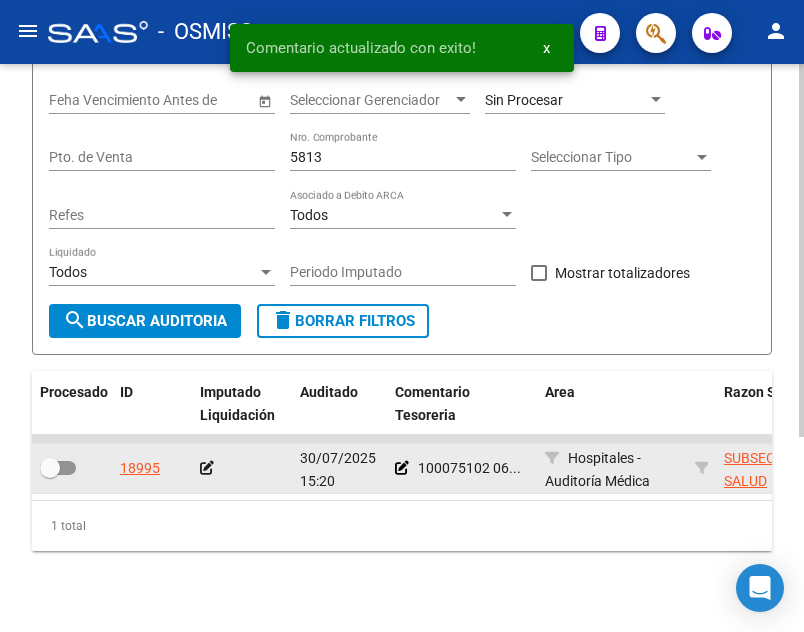 click 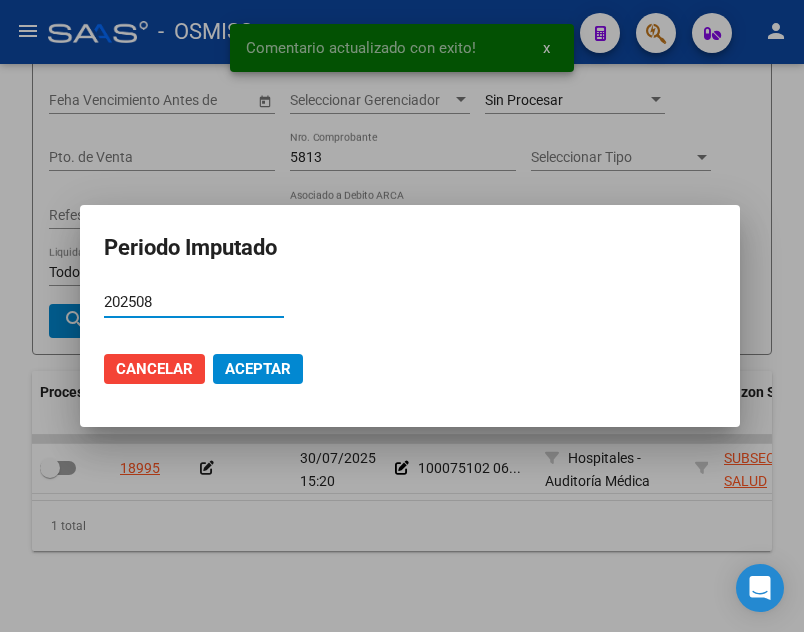 type on "202508" 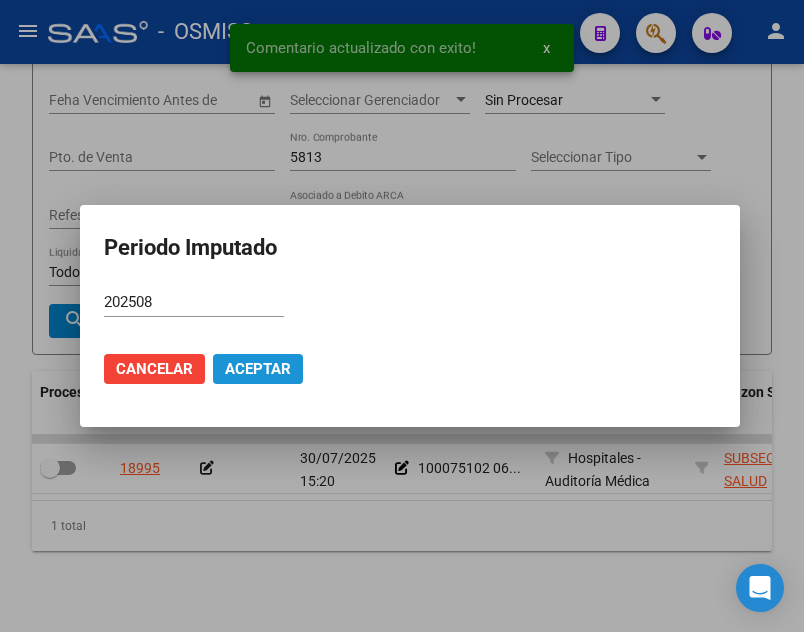 click on "Aceptar" 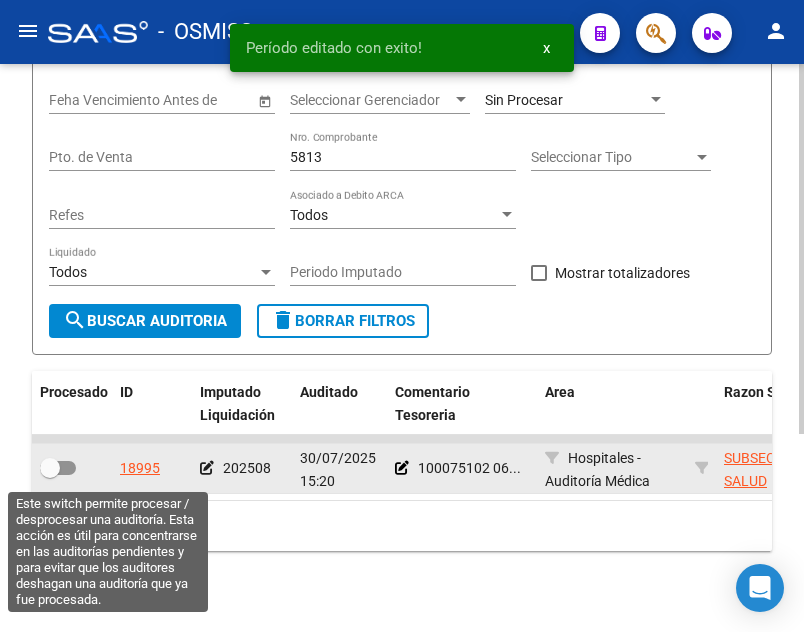 click at bounding box center [50, 468] 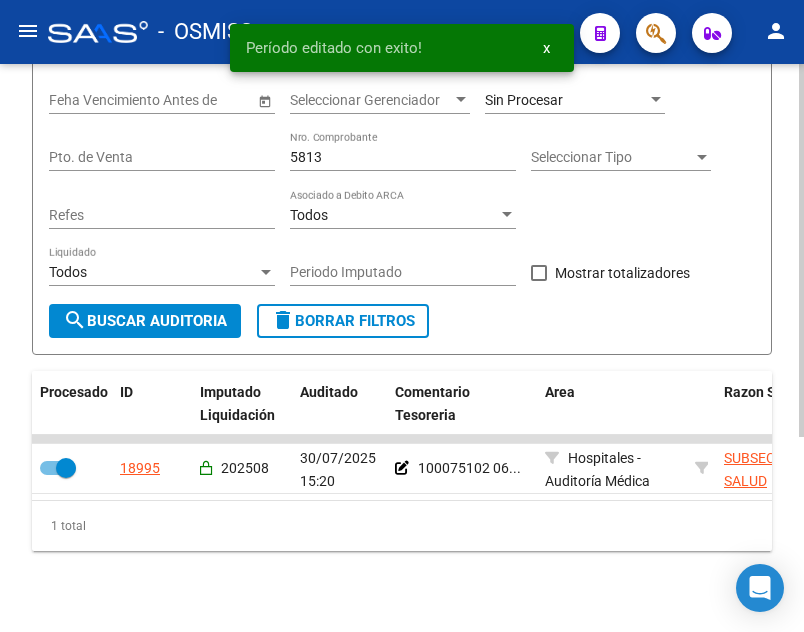 drag, startPoint x: 336, startPoint y: 171, endPoint x: 239, endPoint y: 180, distance: 97.41663 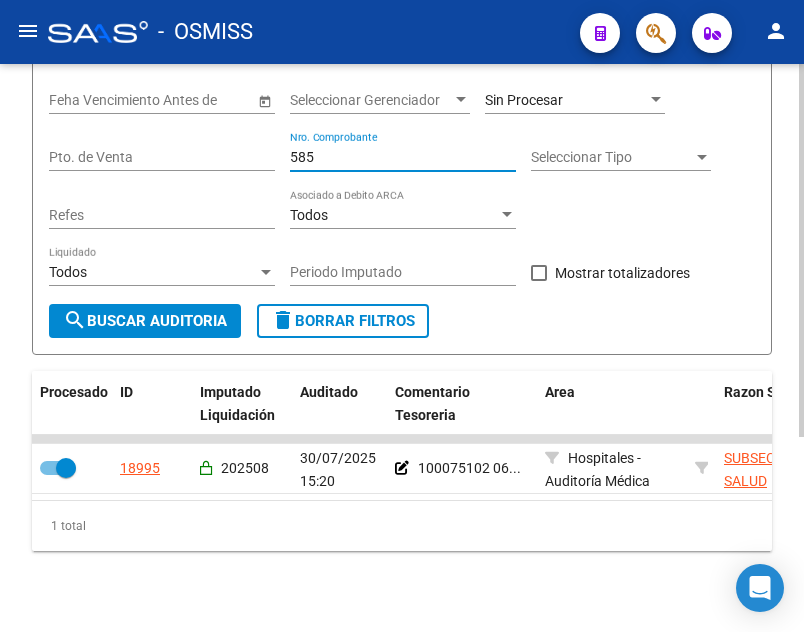 type on "5851" 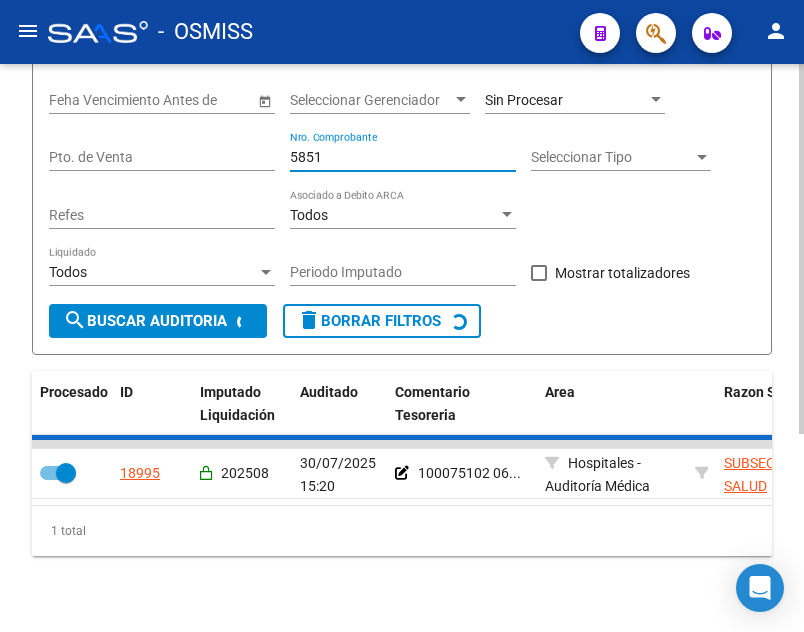 checkbox on "false" 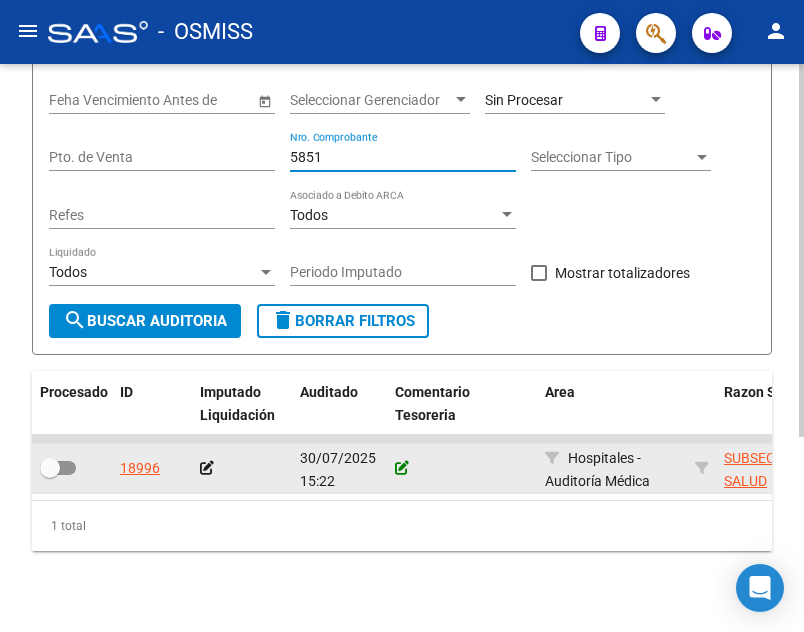 type on "5851" 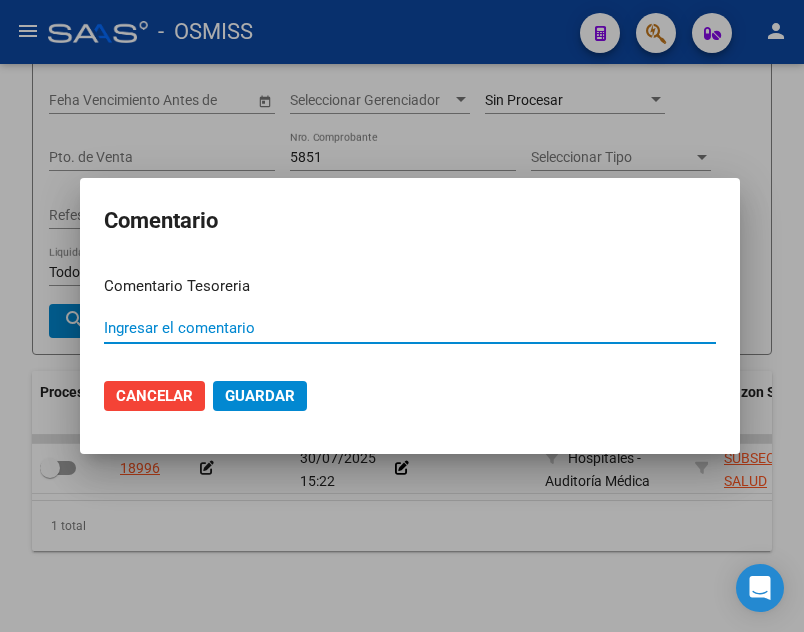 paste on "100075102 06/08/2025" 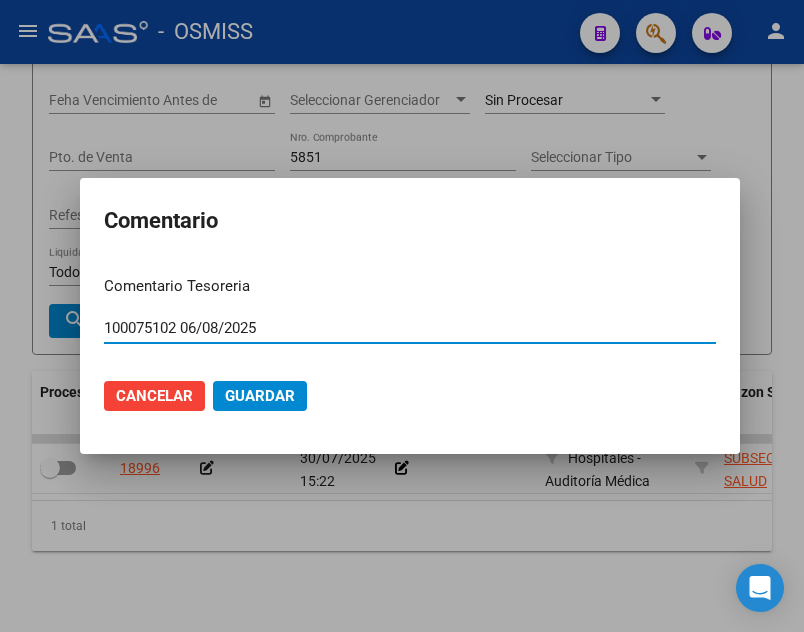 type on "100075102 06/08/2025" 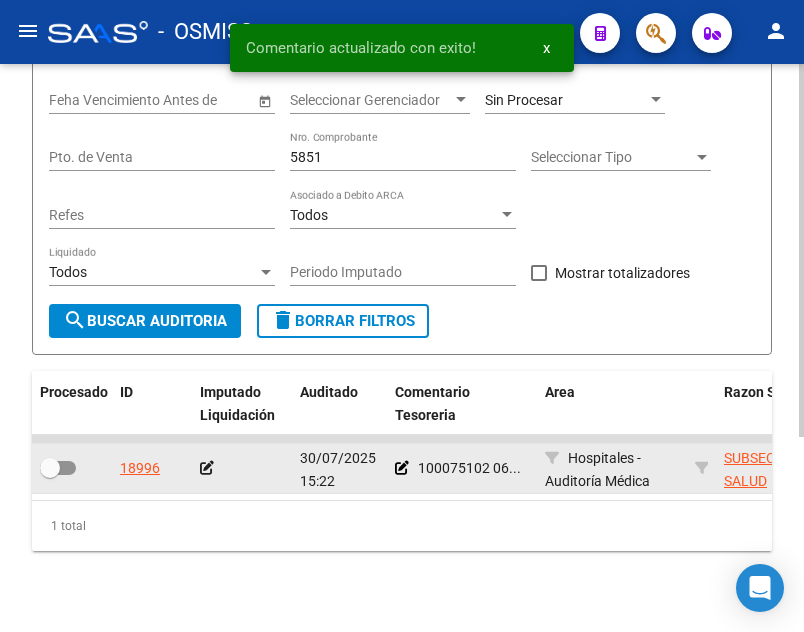 click 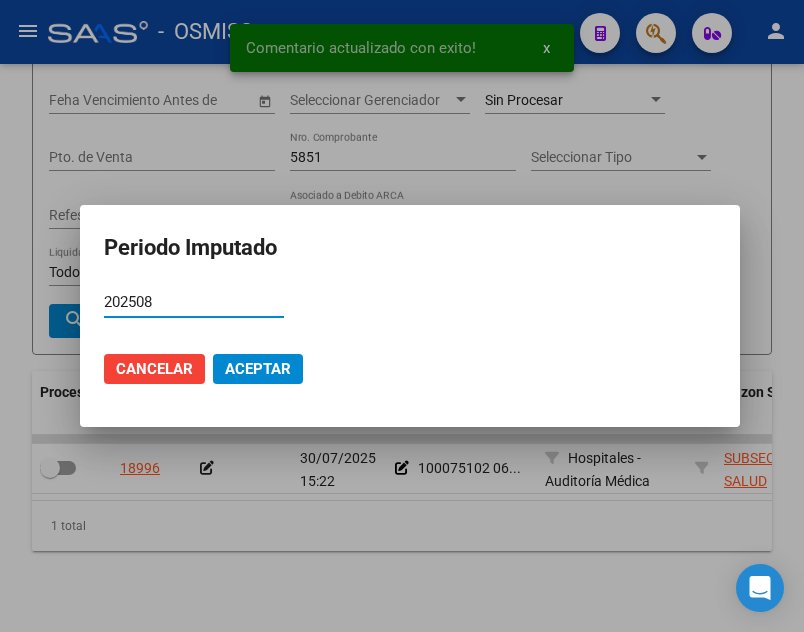 type on "202508" 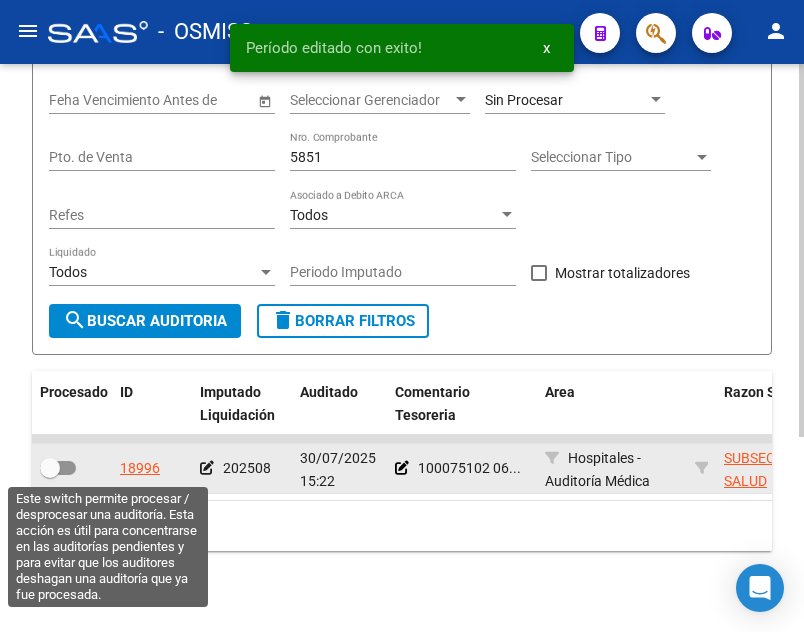 click at bounding box center (58, 468) 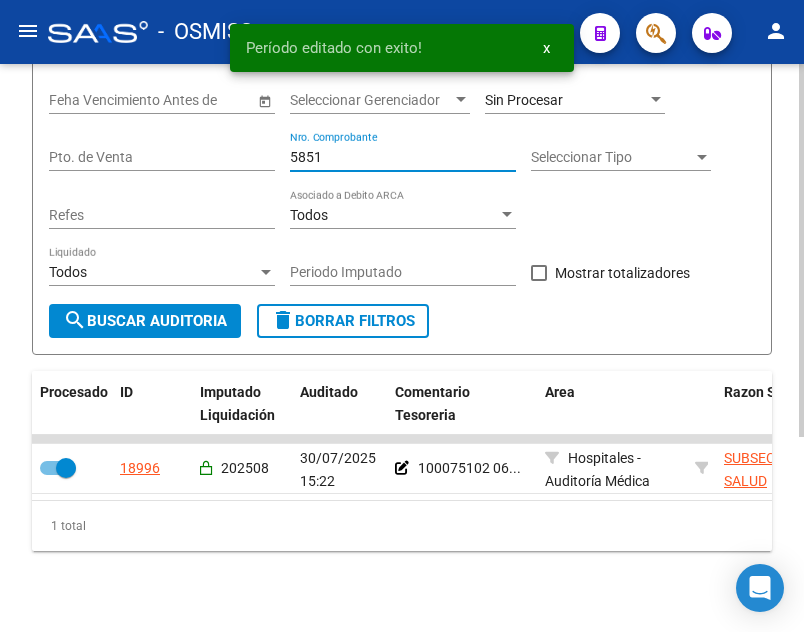 click on "5851" at bounding box center [403, 157] 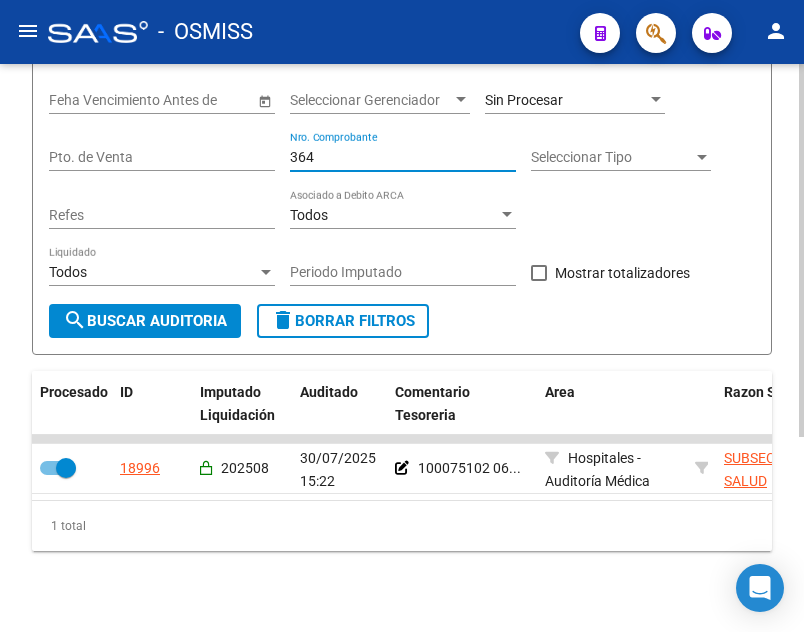 type on "3646" 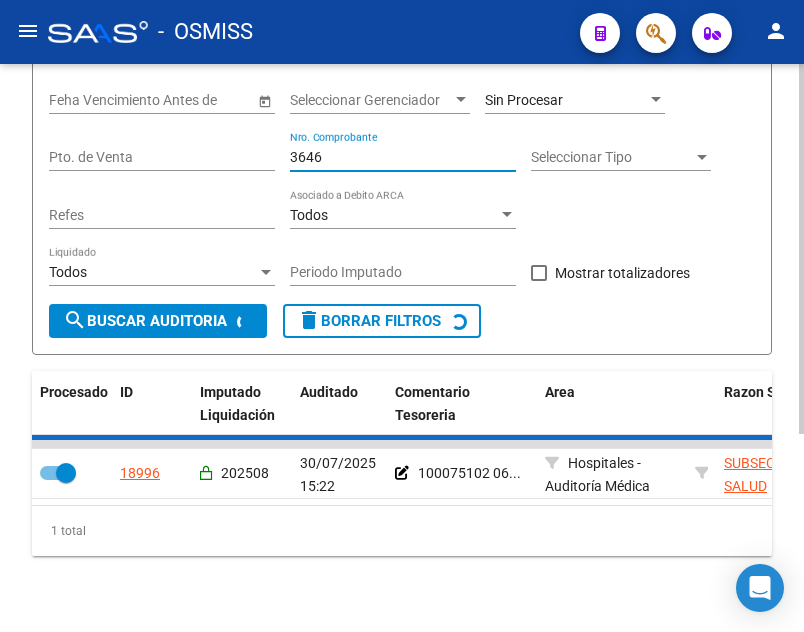checkbox on "false" 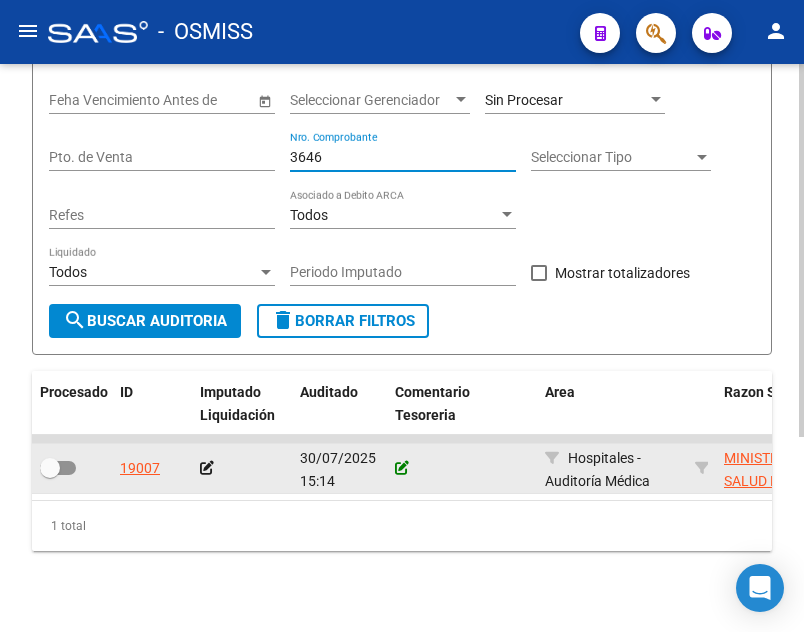 type on "3646" 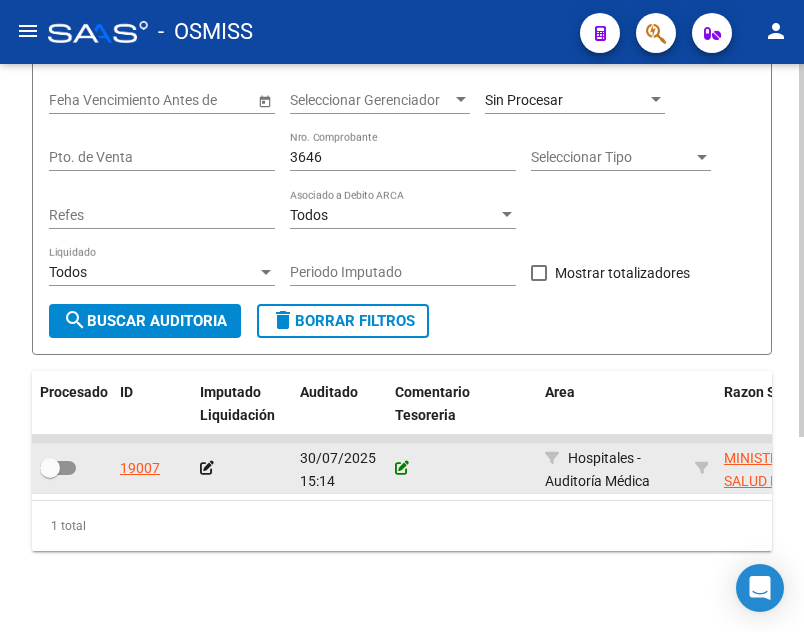 click 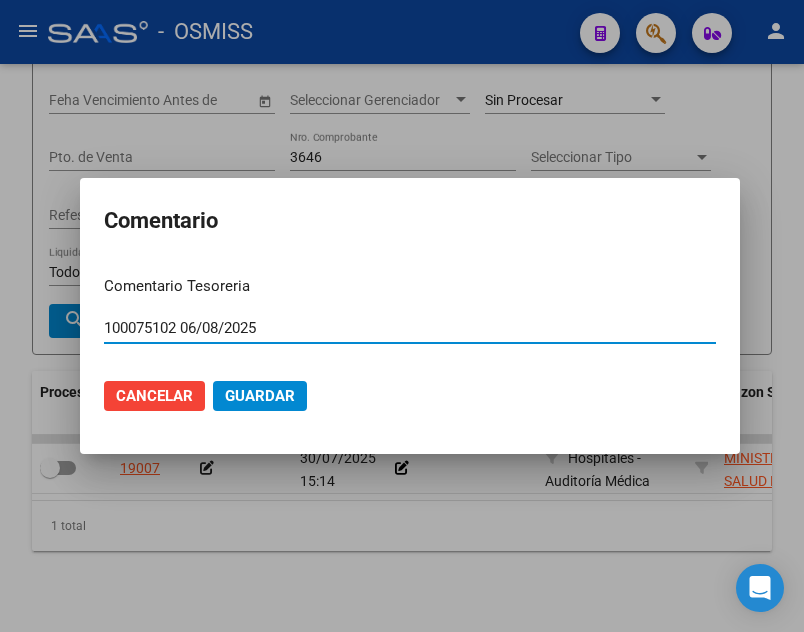 type on "100075102 06/08/2025" 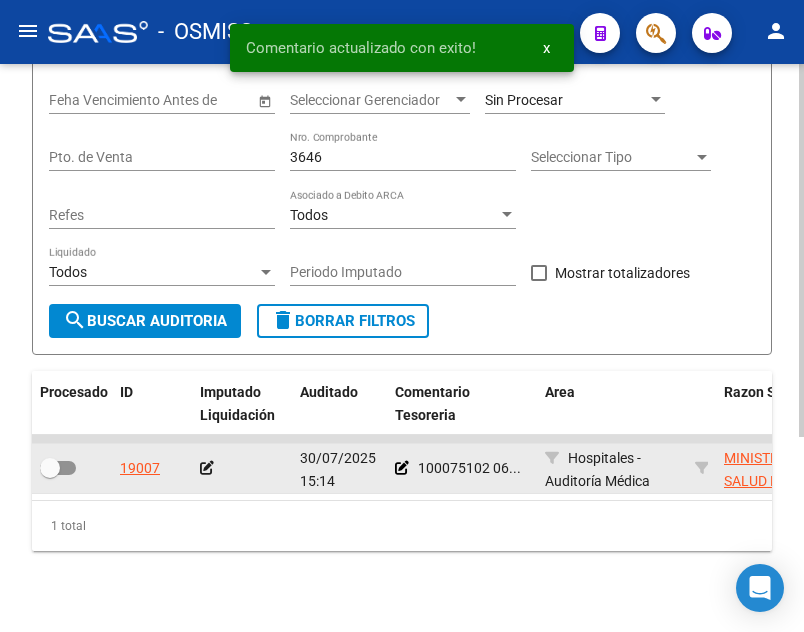 click 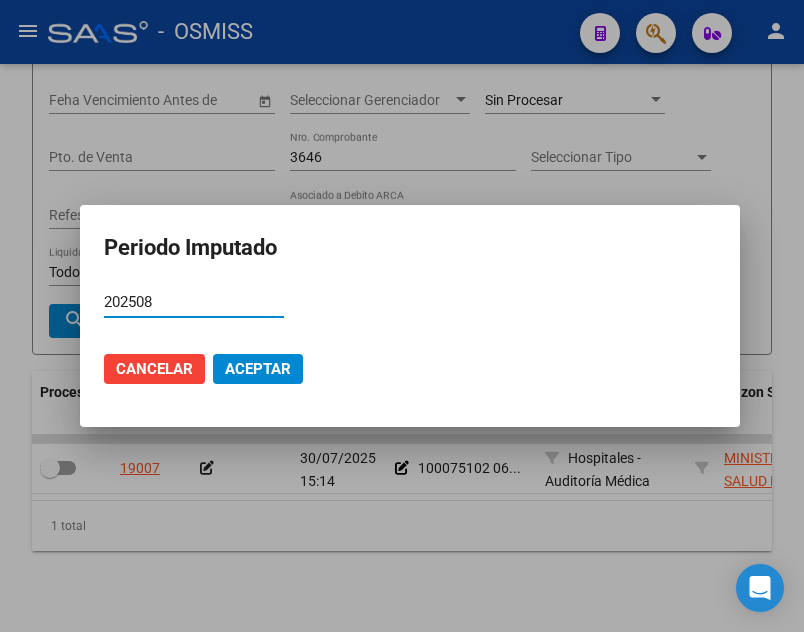 type on "202508" 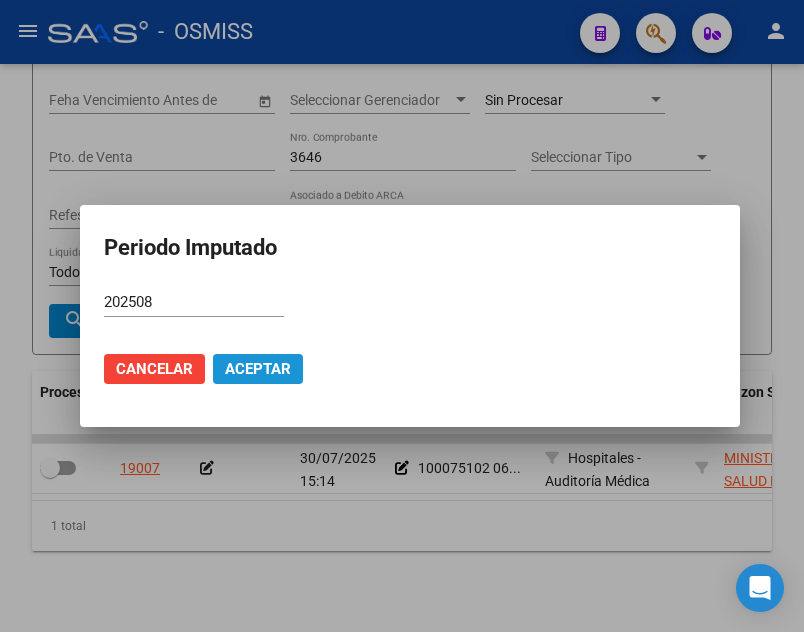 click on "Aceptar" 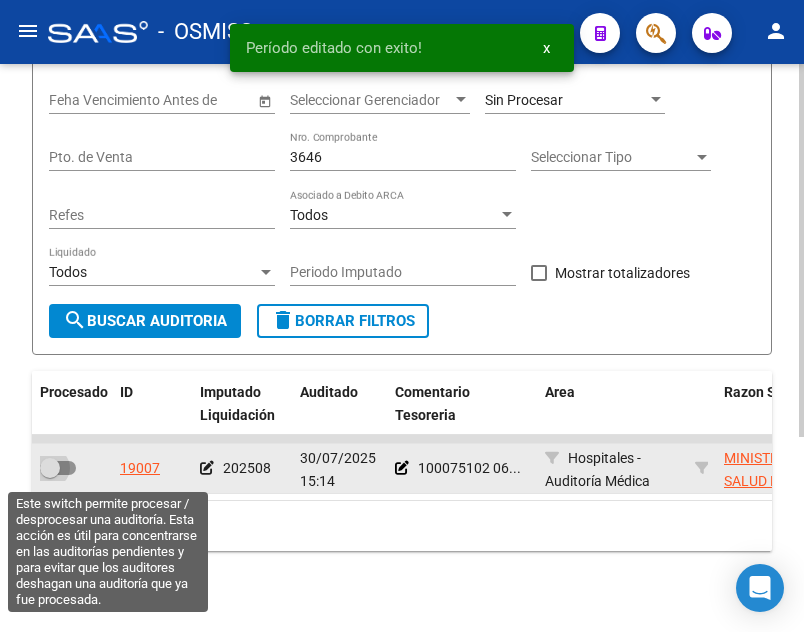 click at bounding box center [58, 468] 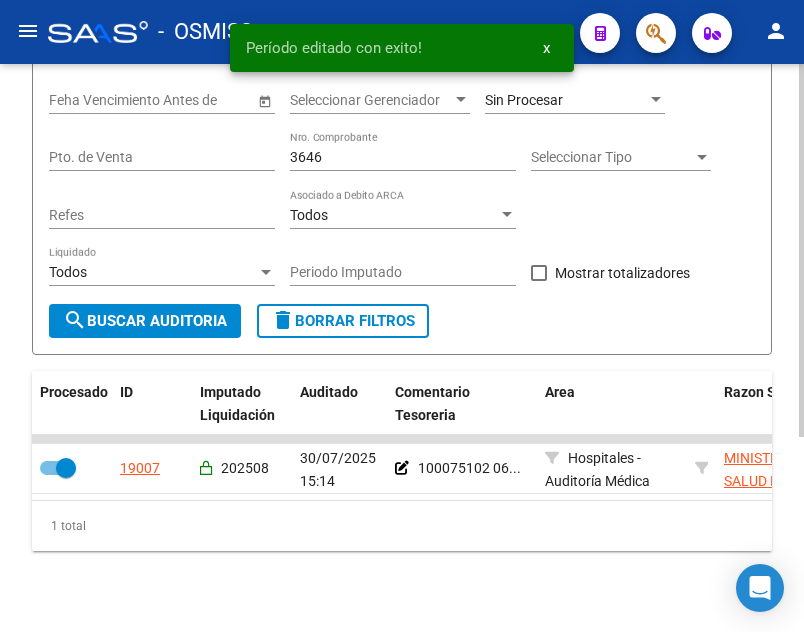 click on "3646" at bounding box center [403, 157] 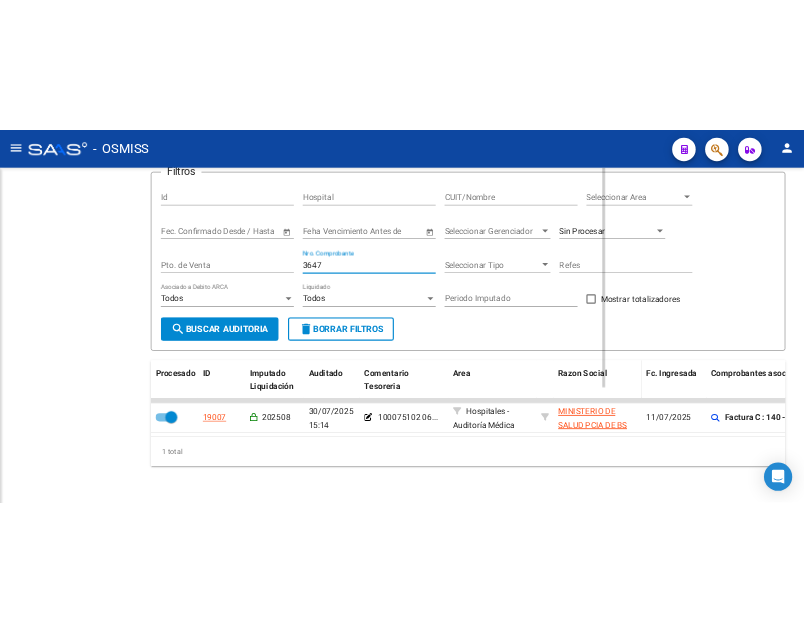 scroll, scrollTop: 162, scrollLeft: 0, axis: vertical 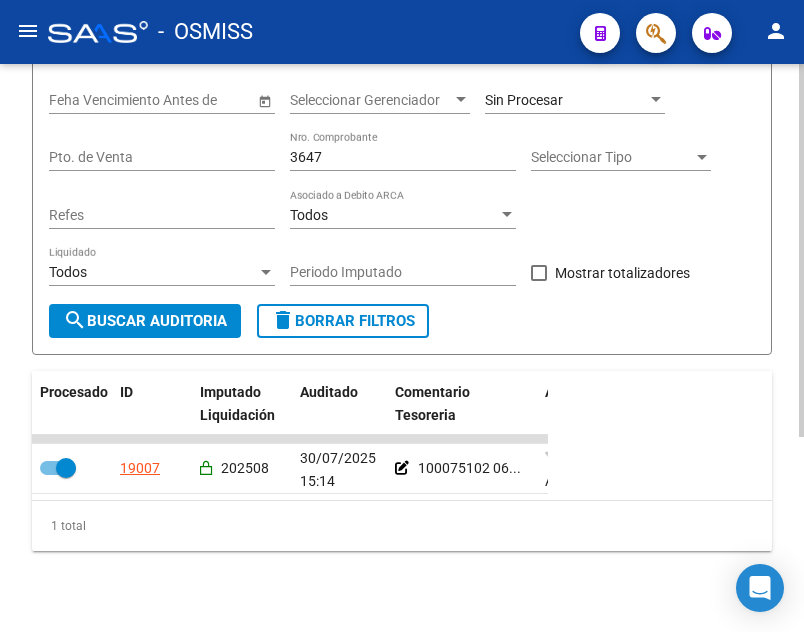 click on "3647" at bounding box center [403, 157] 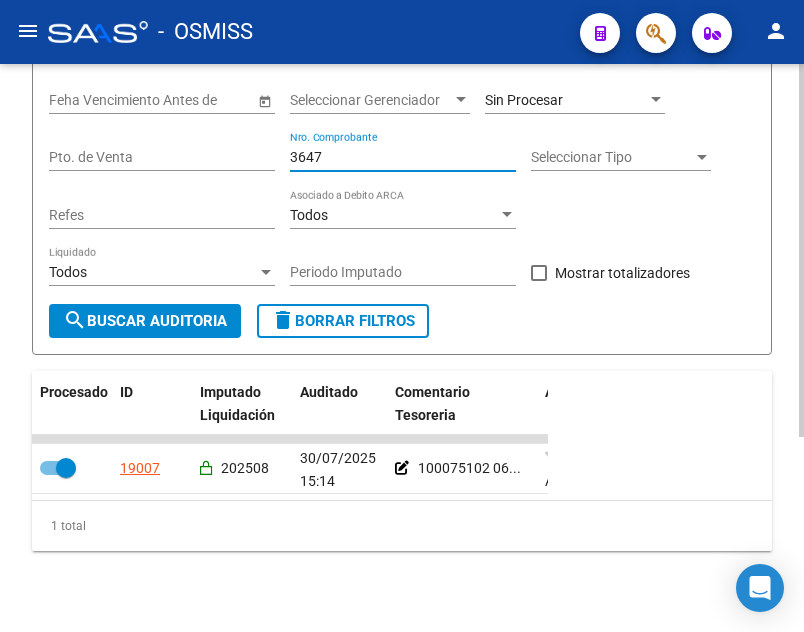 drag, startPoint x: 350, startPoint y: 165, endPoint x: 197, endPoint y: 142, distance: 154.7191 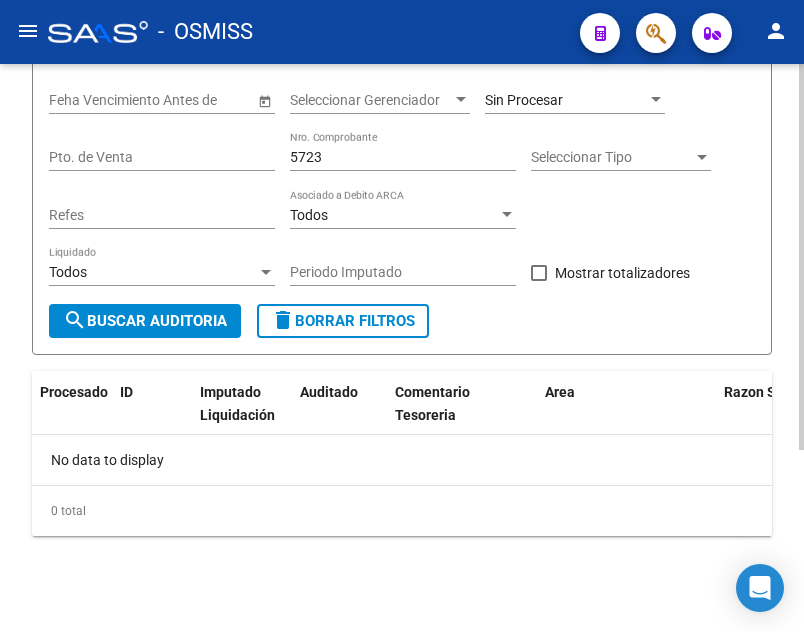 click on "Sin Procesar" 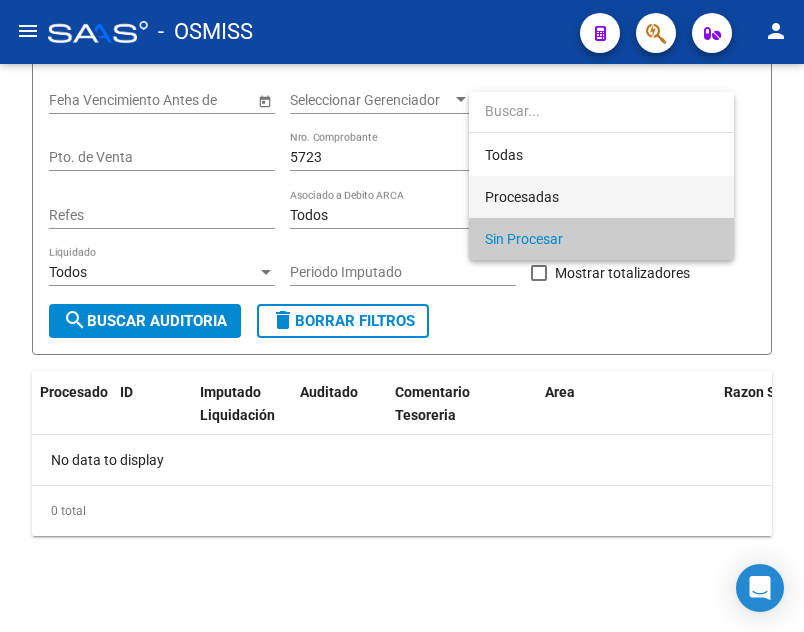 click on "Procesadas" at bounding box center [601, 197] 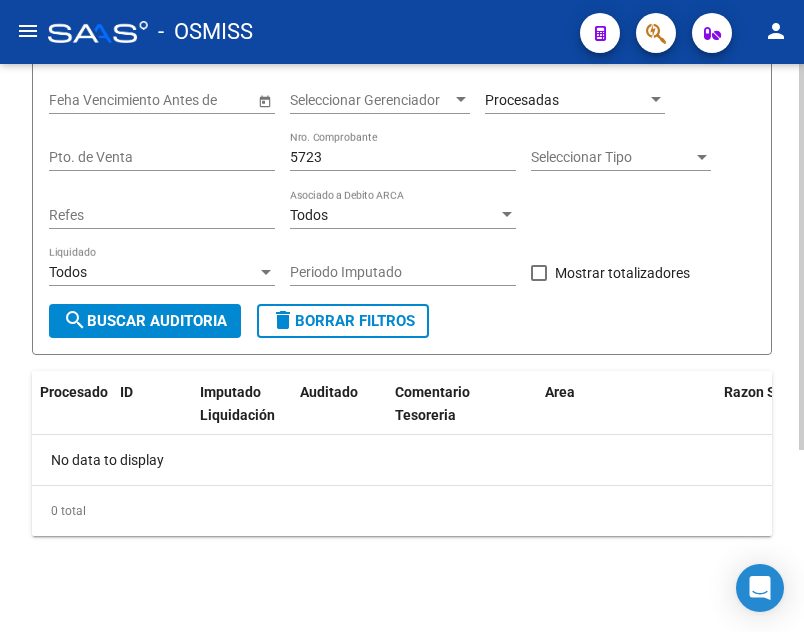click on "Filtros Id Hospital CUIT/Nombre Seleccionar Area Seleccionar Area Start date – End date Fec. Confirmado Desde / Hasta Feha Vencimiento Antes de Seleccionar Gerenciador Seleccionar Gerenciador Procesadas Pto. de Venta 5723 Nro. Comprobante Seleccionar Tipo Seleccionar Tipo Refes Todos Asociado a Debito ARCA Todos Liquidado Periodo Imputado    Mostrar totalizadores search  Buscar Auditoria  delete  Borrar Filtros" 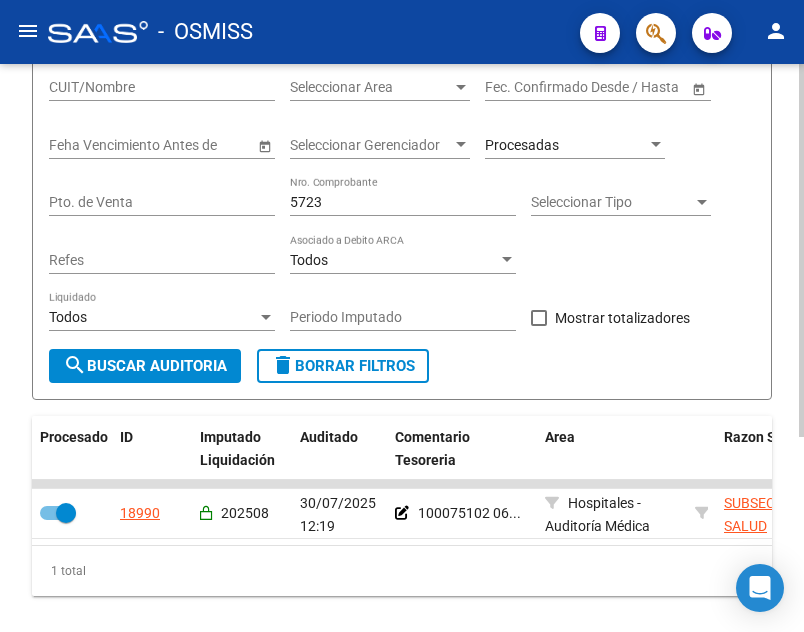 scroll, scrollTop: 267, scrollLeft: 0, axis: vertical 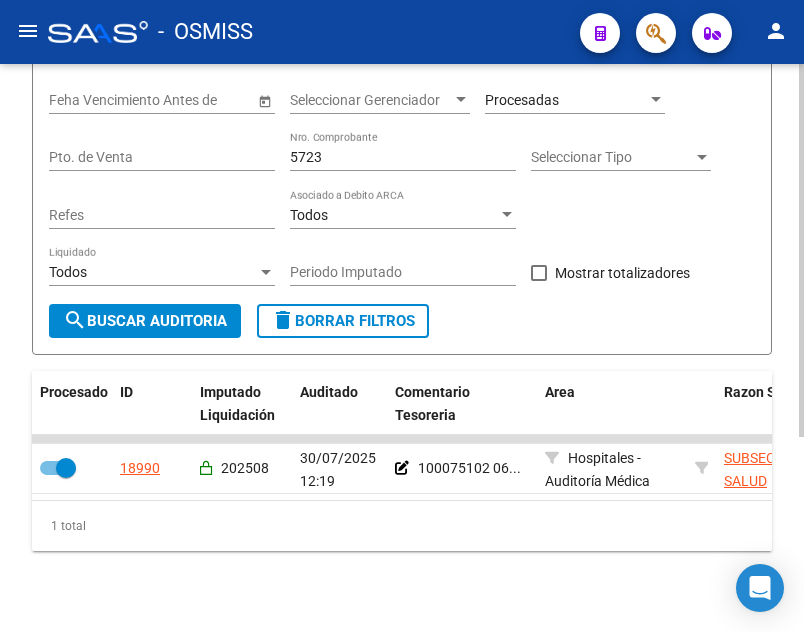 click on "Todos Asociado a Debito ARCA" 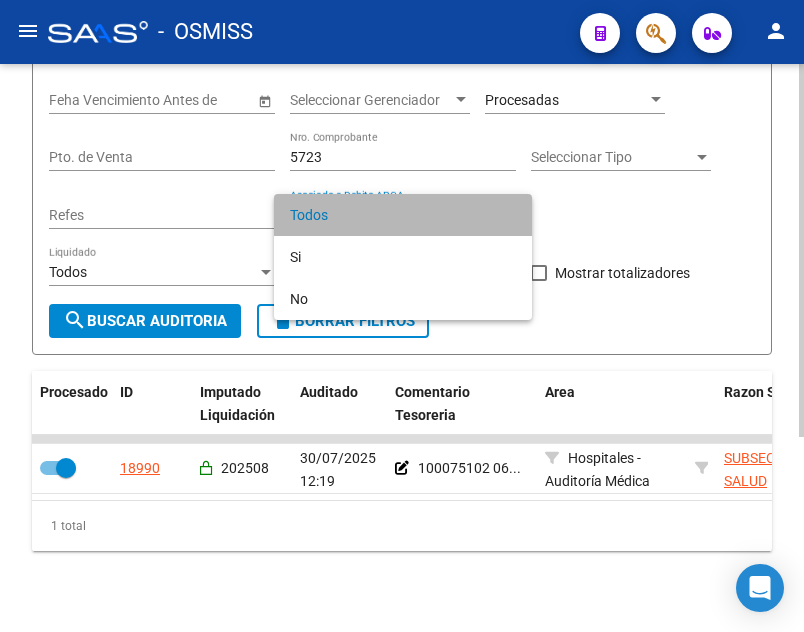 click on "Todos" at bounding box center [403, 215] 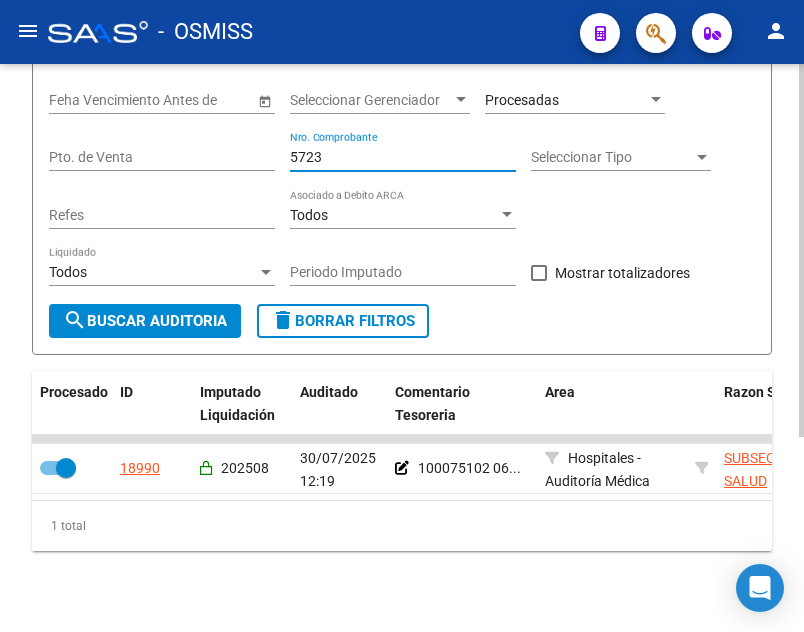click on "5723" at bounding box center (403, 157) 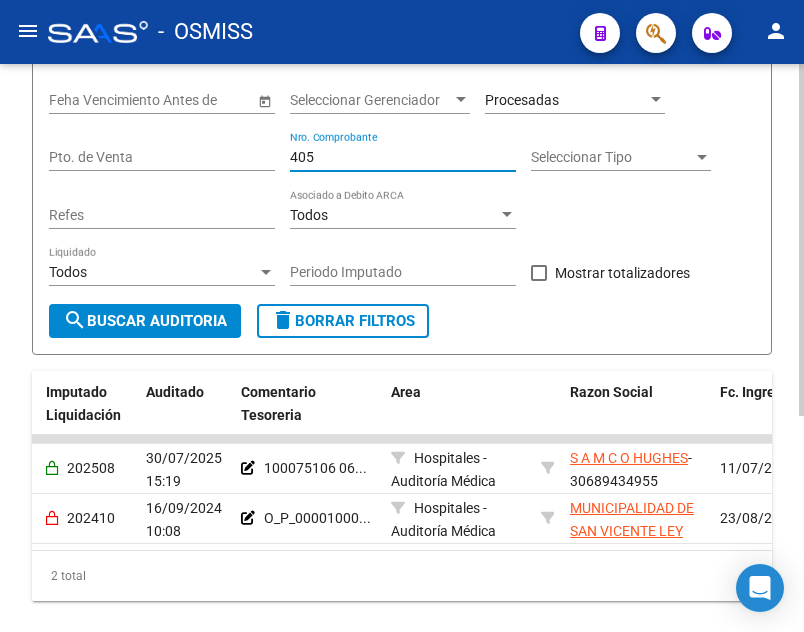 scroll, scrollTop: 0, scrollLeft: 109, axis: horizontal 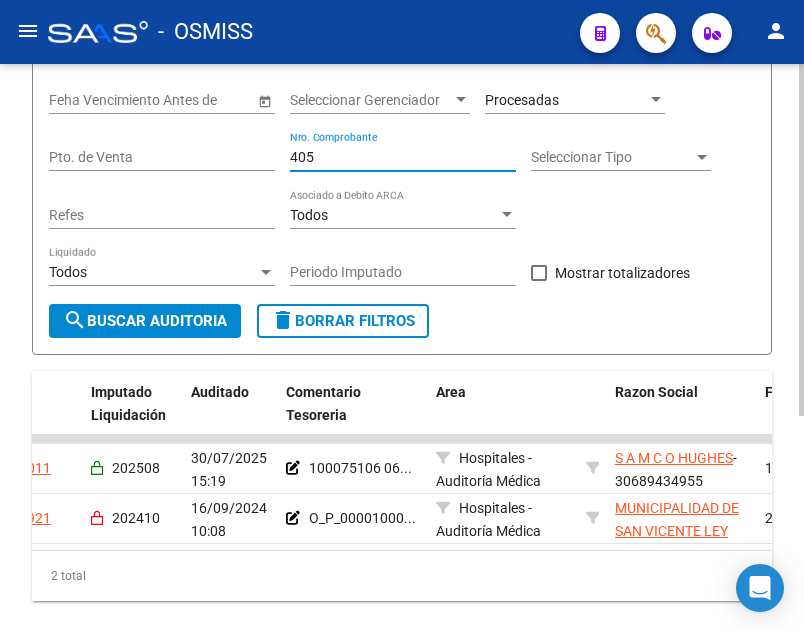 drag, startPoint x: 346, startPoint y: 150, endPoint x: 62, endPoint y: 144, distance: 284.0634 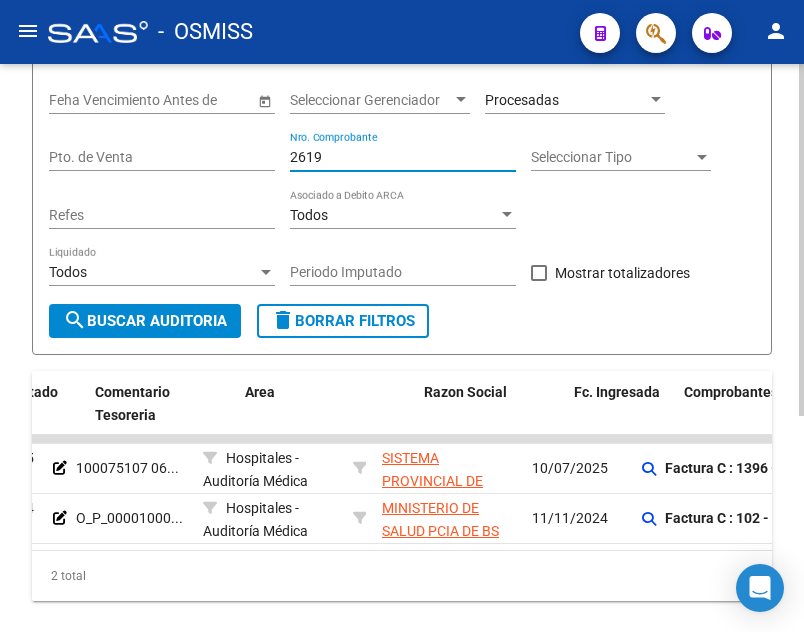 scroll, scrollTop: 0, scrollLeft: 297, axis: horizontal 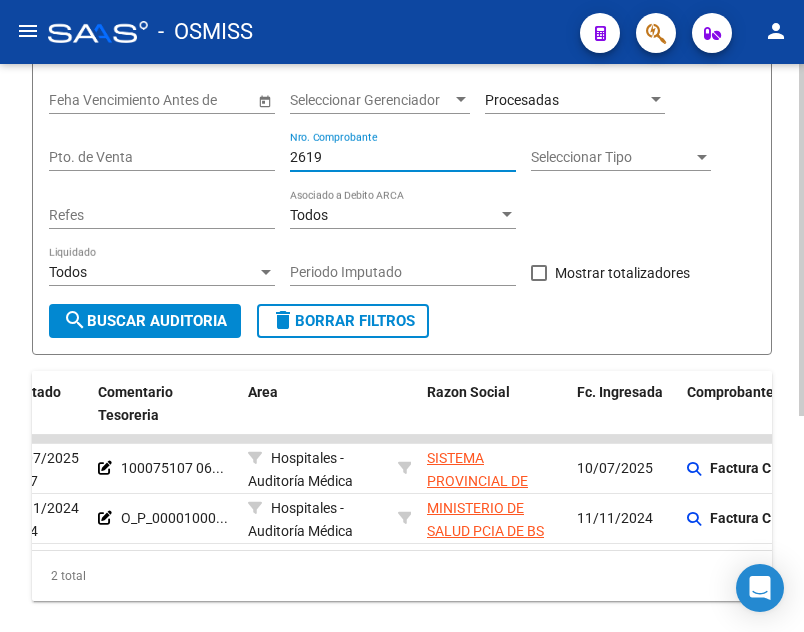 drag, startPoint x: 377, startPoint y: 159, endPoint x: 181, endPoint y: 140, distance: 196.91876 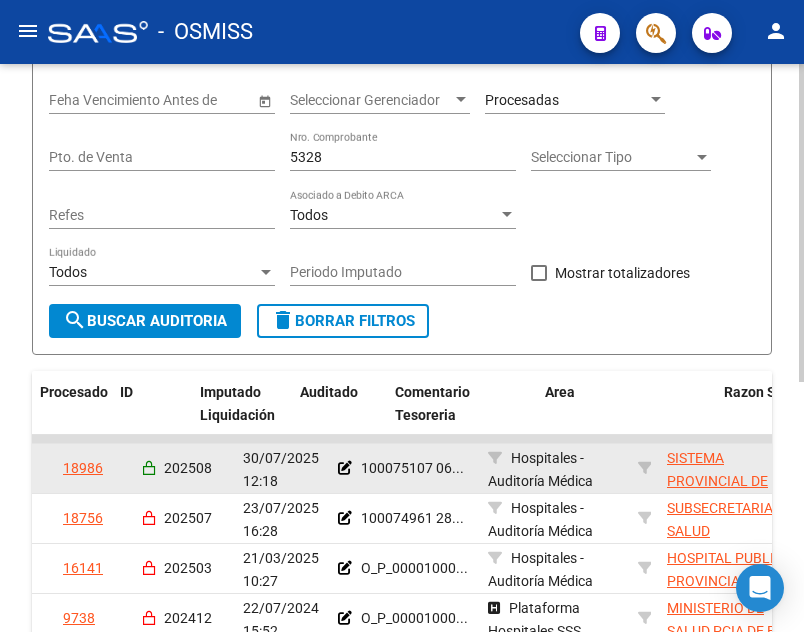 scroll, scrollTop: 0, scrollLeft: 0, axis: both 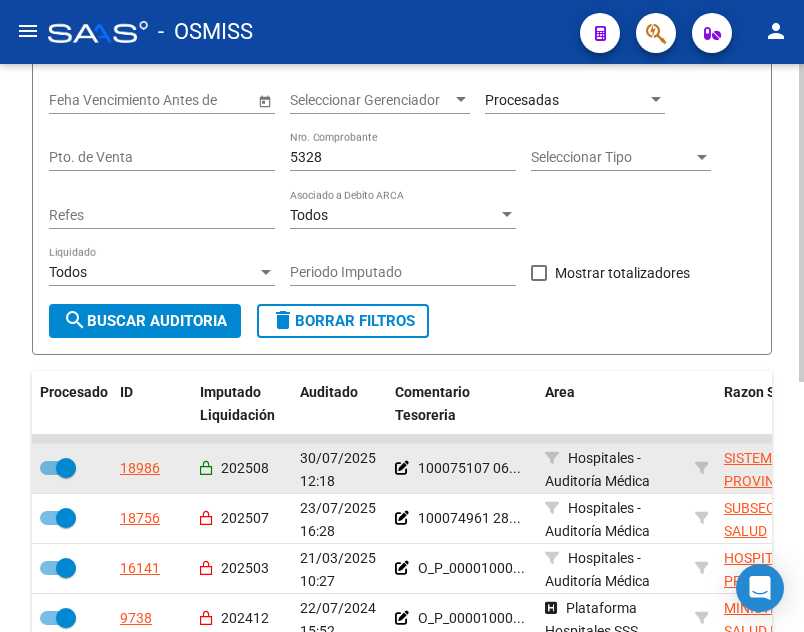 drag, startPoint x: 353, startPoint y: 455, endPoint x: 266, endPoint y: 451, distance: 87.0919 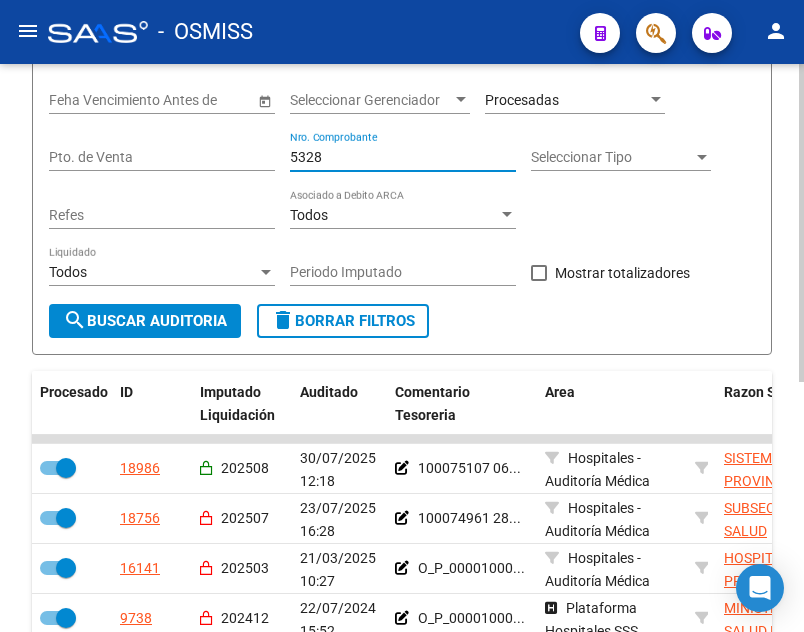 drag, startPoint x: 327, startPoint y: 150, endPoint x: 211, endPoint y: 164, distance: 116.841774 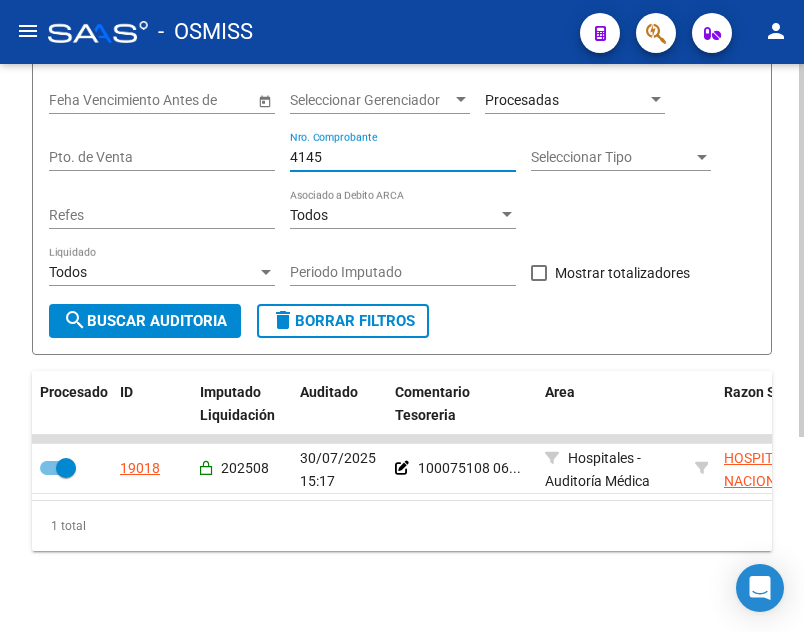drag, startPoint x: 370, startPoint y: 156, endPoint x: 211, endPoint y: 160, distance: 159.05031 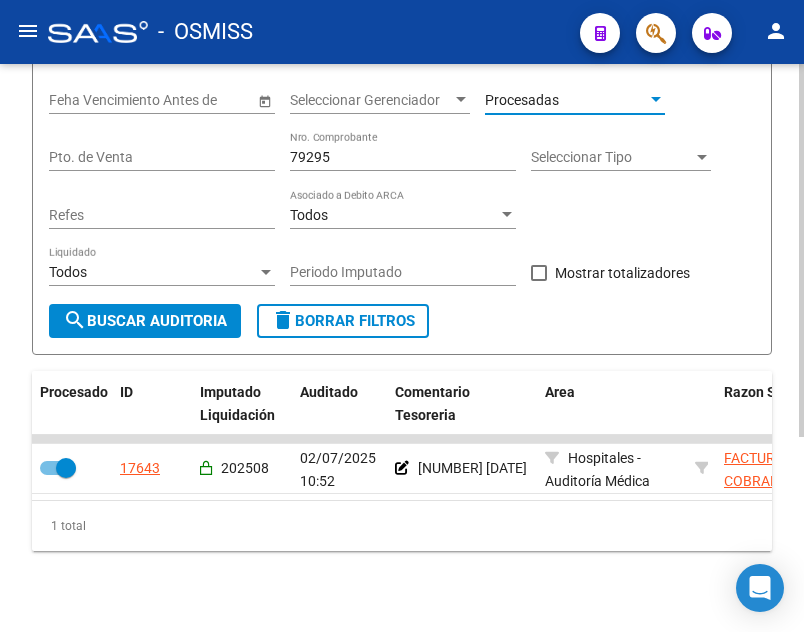 click on "Procesadas" at bounding box center [522, 100] 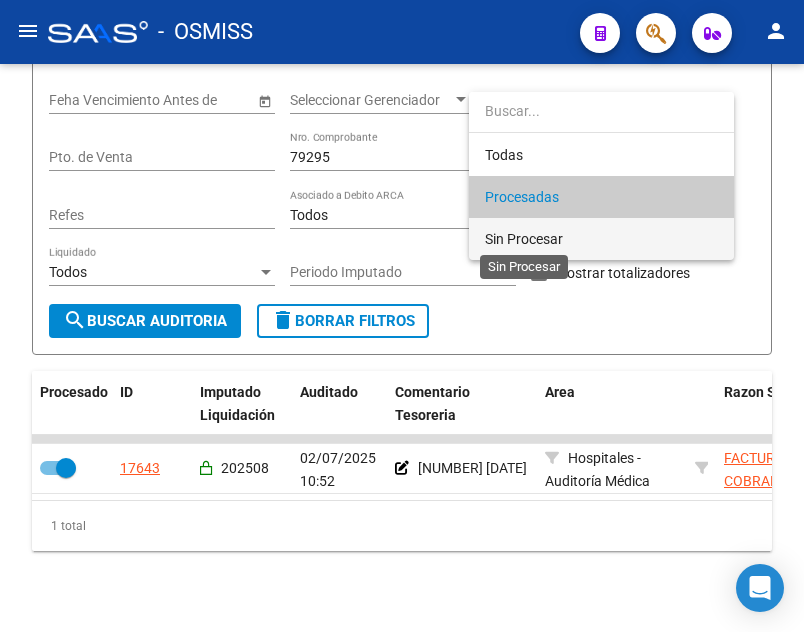 click on "Sin Procesar" at bounding box center (524, 239) 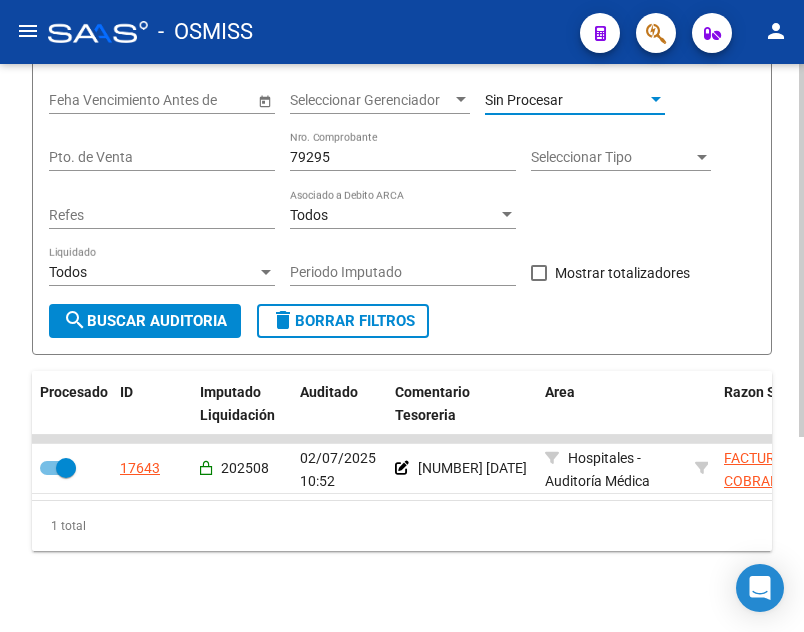 click on "search  Buscar Auditoria" 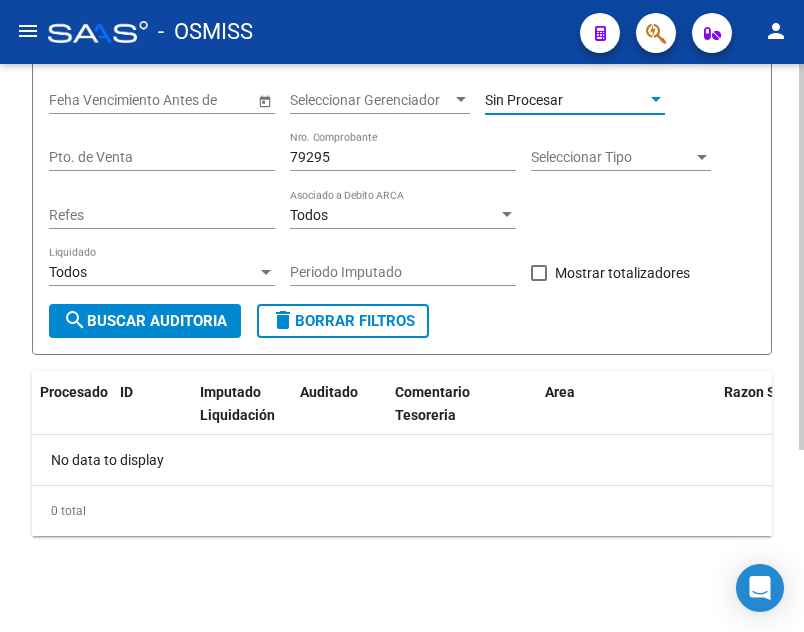 click on "Sin Procesar" at bounding box center (524, 100) 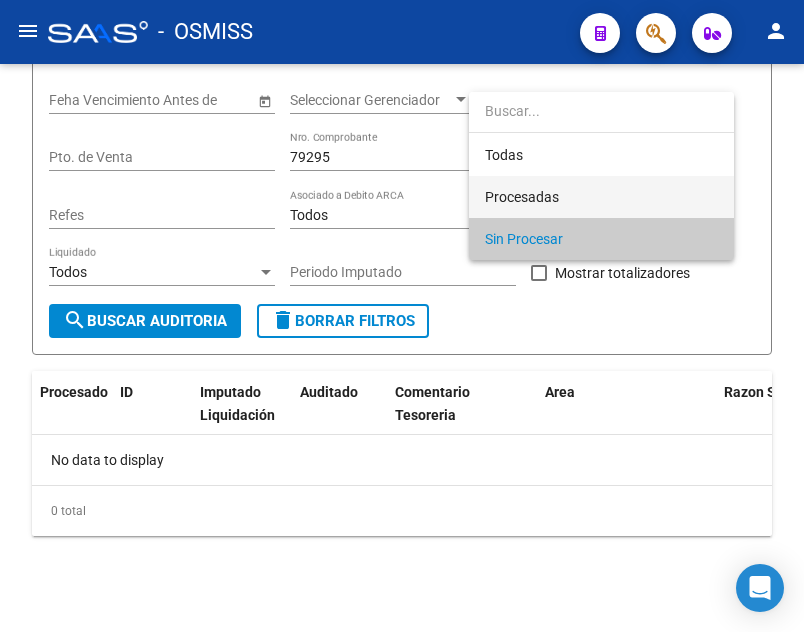 click on "Procesadas" at bounding box center (601, 197) 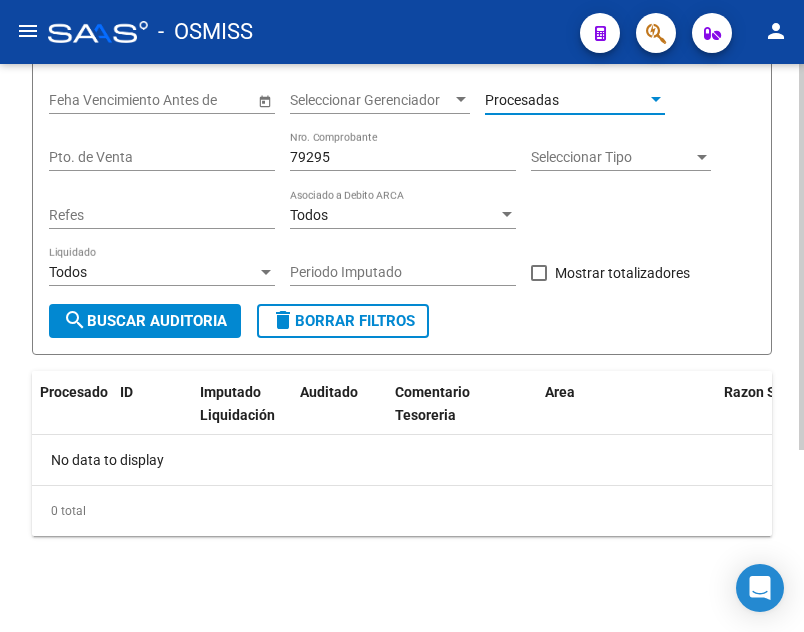 click on "search  Buscar Auditoria" 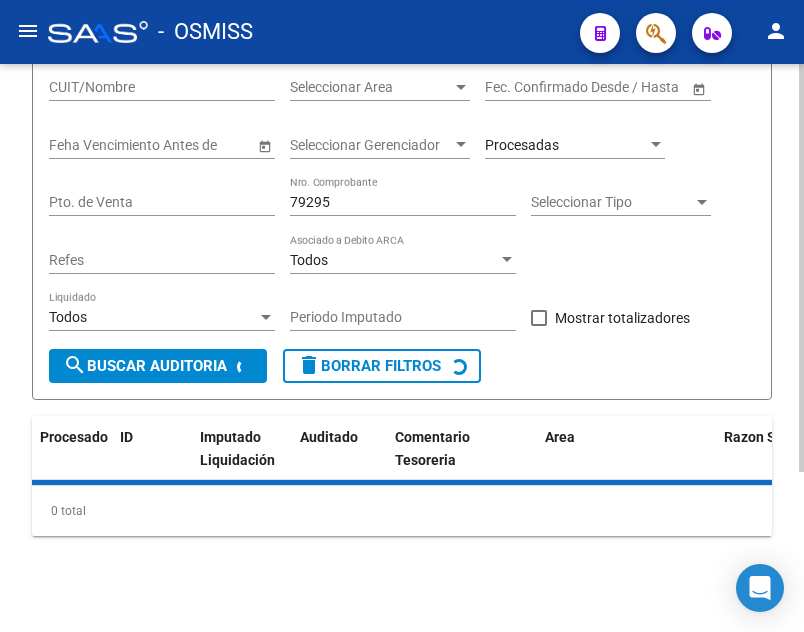 scroll, scrollTop: 267, scrollLeft: 0, axis: vertical 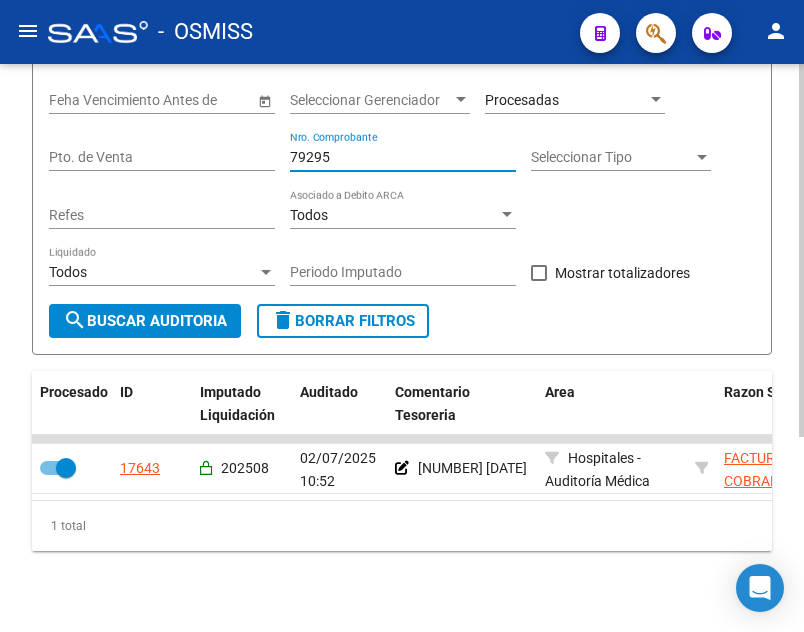 drag, startPoint x: 351, startPoint y: 158, endPoint x: 373, endPoint y: 157, distance: 22.022715 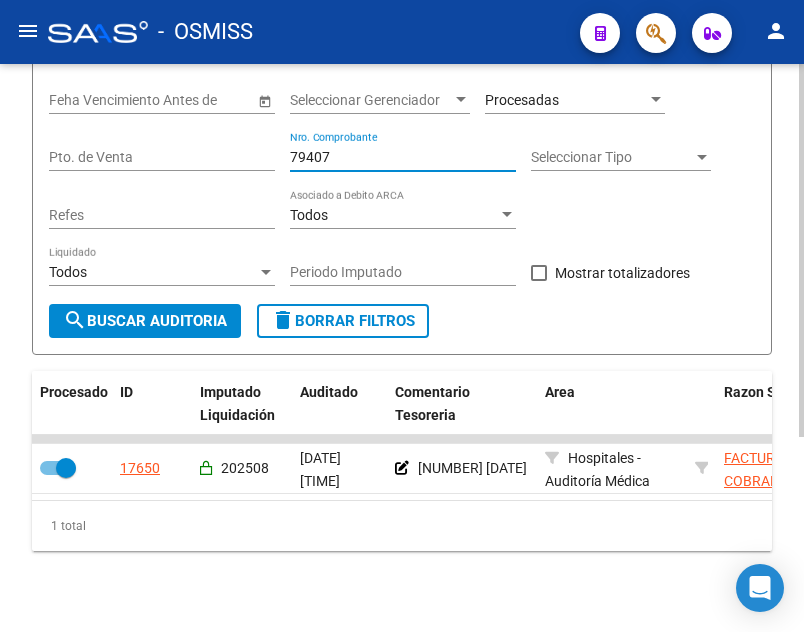 drag, startPoint x: 401, startPoint y: 162, endPoint x: 256, endPoint y: 162, distance: 145 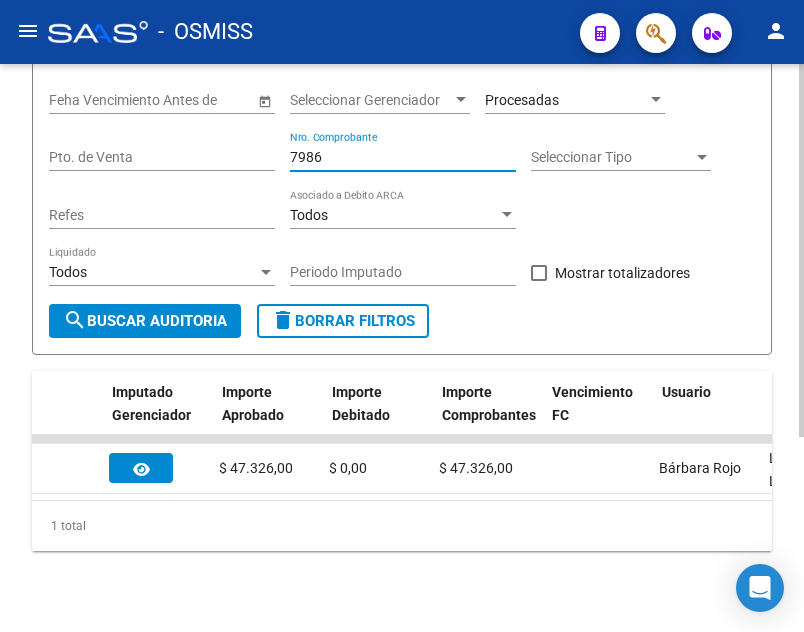 scroll, scrollTop: 0, scrollLeft: 1172, axis: horizontal 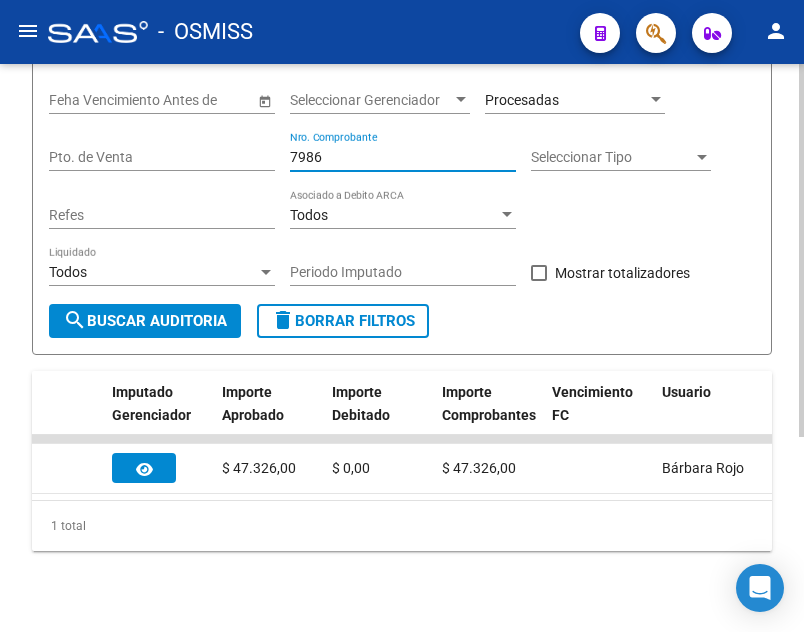 type on "7986" 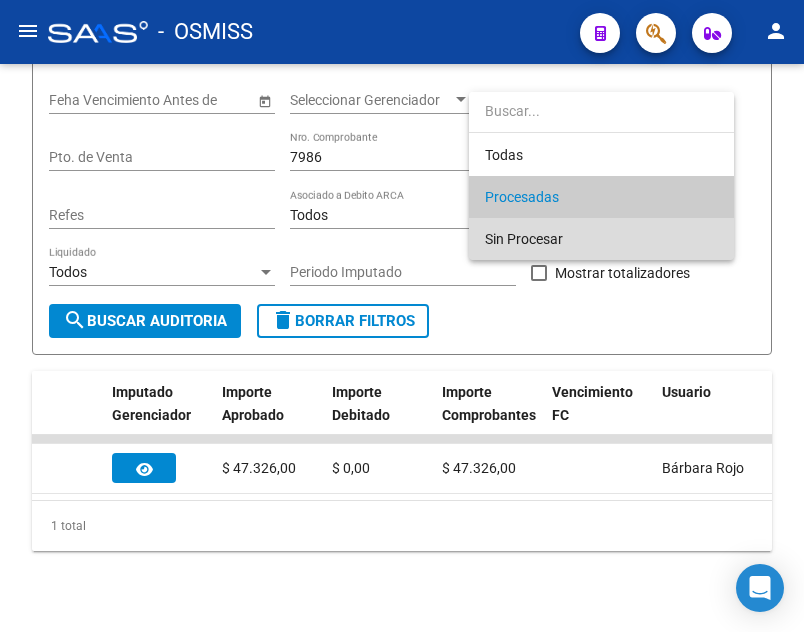 click on "Sin Procesar" at bounding box center (601, 239) 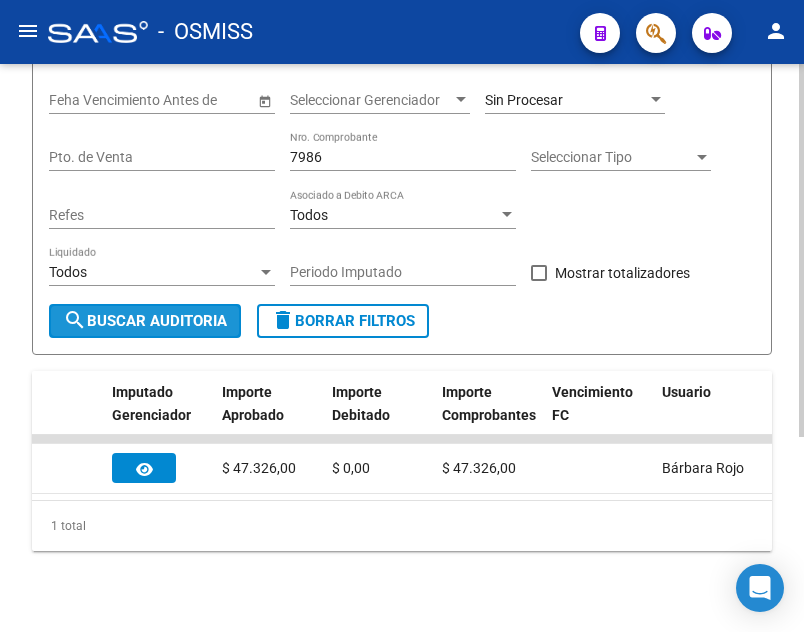 click on "search  Buscar Auditoria" 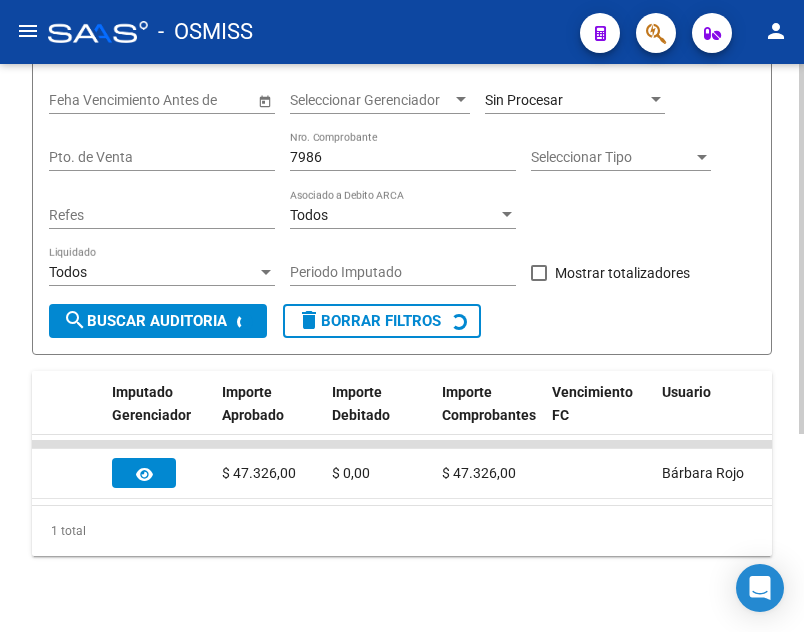 checkbox on "false" 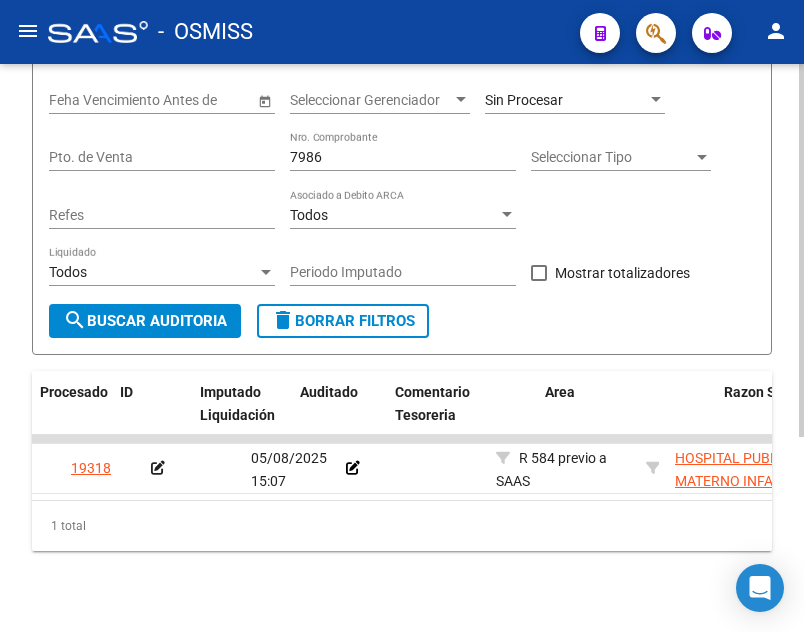 scroll, scrollTop: 0, scrollLeft: 0, axis: both 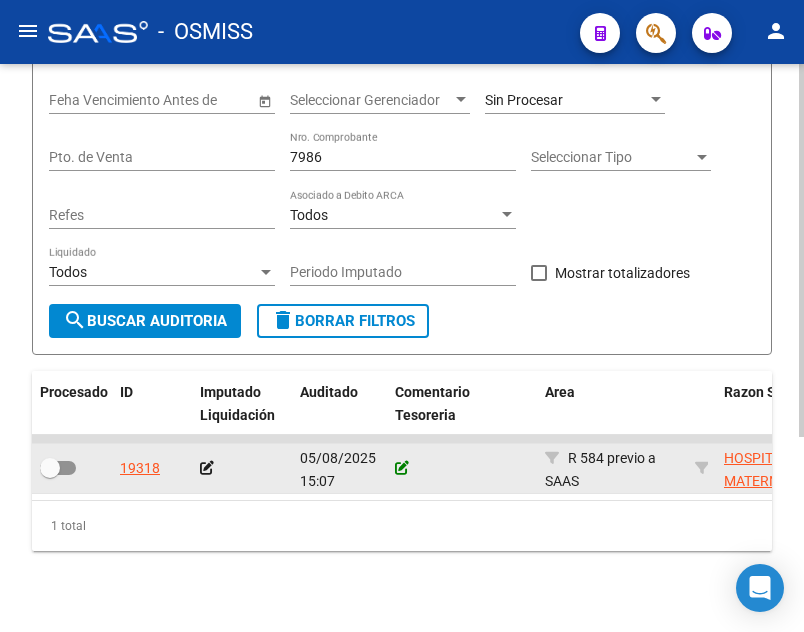 click 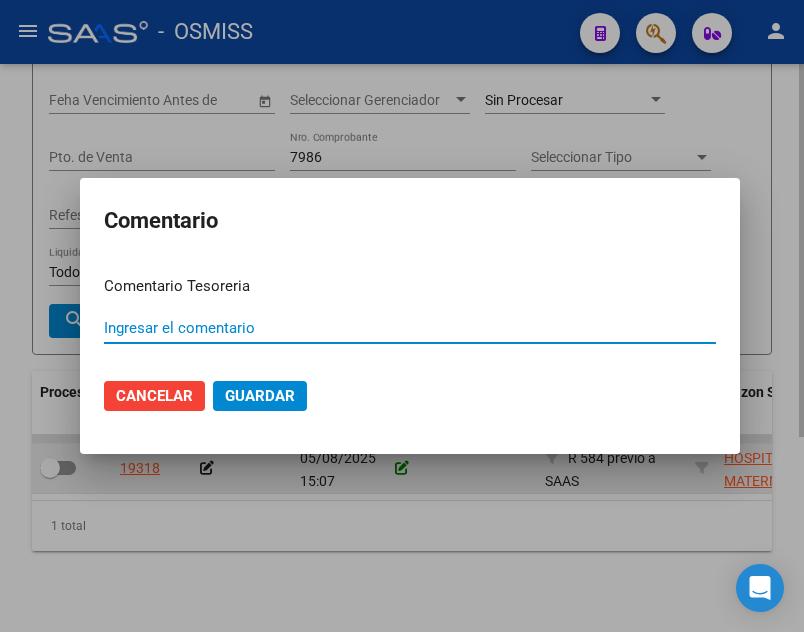 paste on "ORDENES DE PAGO 06-08" 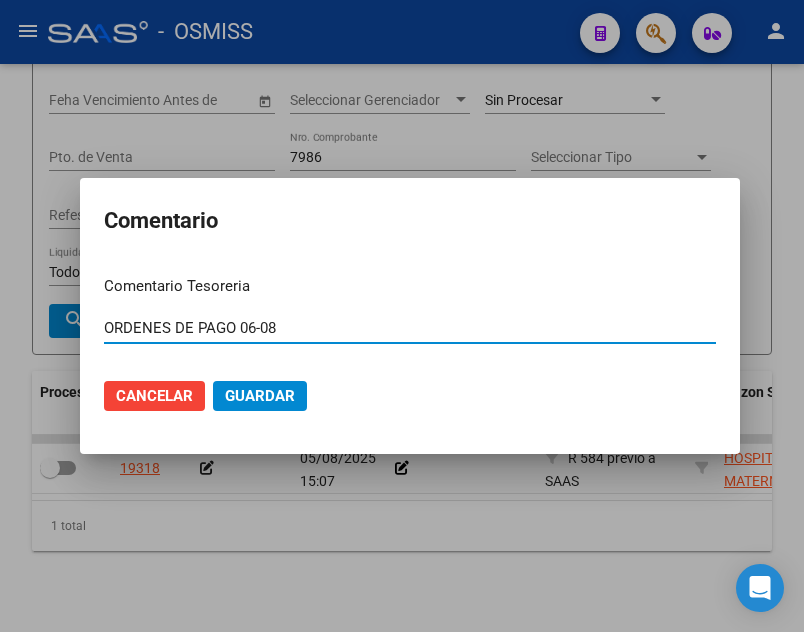 drag, startPoint x: 300, startPoint y: 322, endPoint x: -8, endPoint y: 263, distance: 313.60007 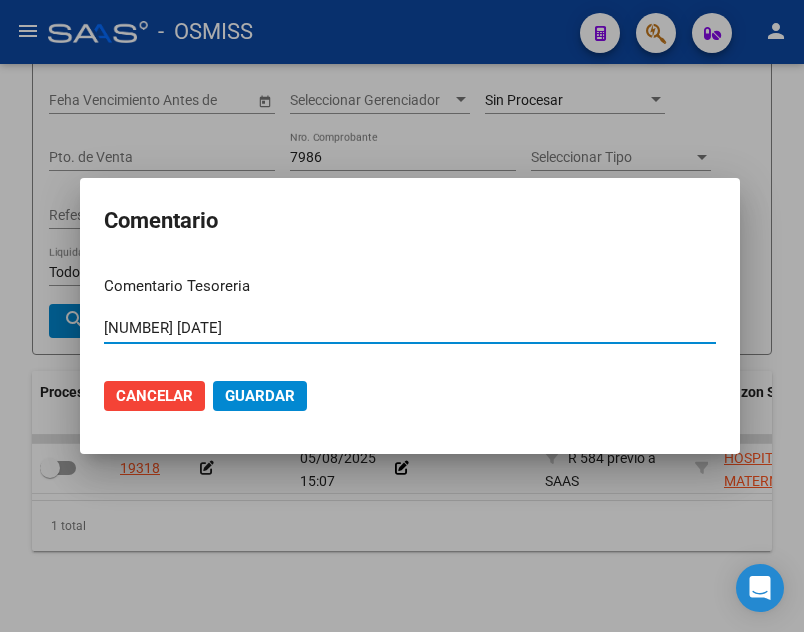 type on "[NUMBER] [DATE]" 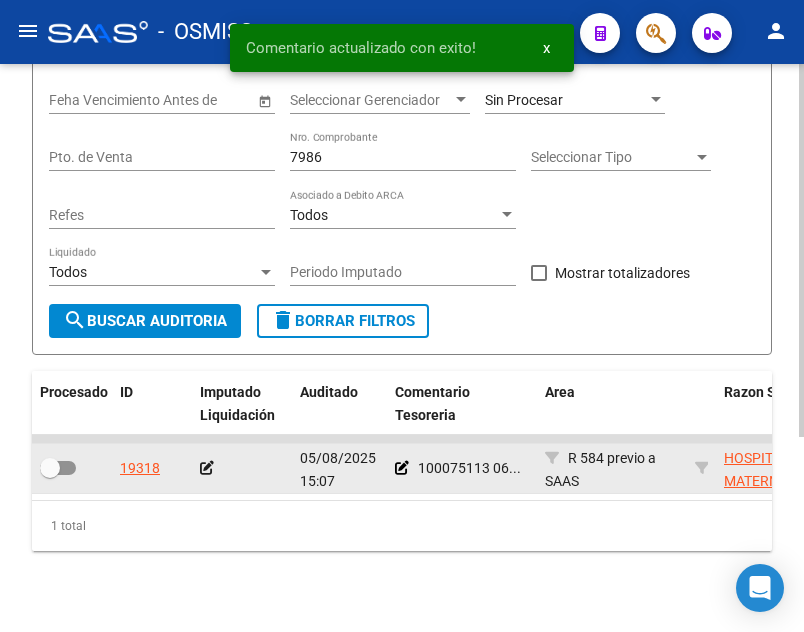 click 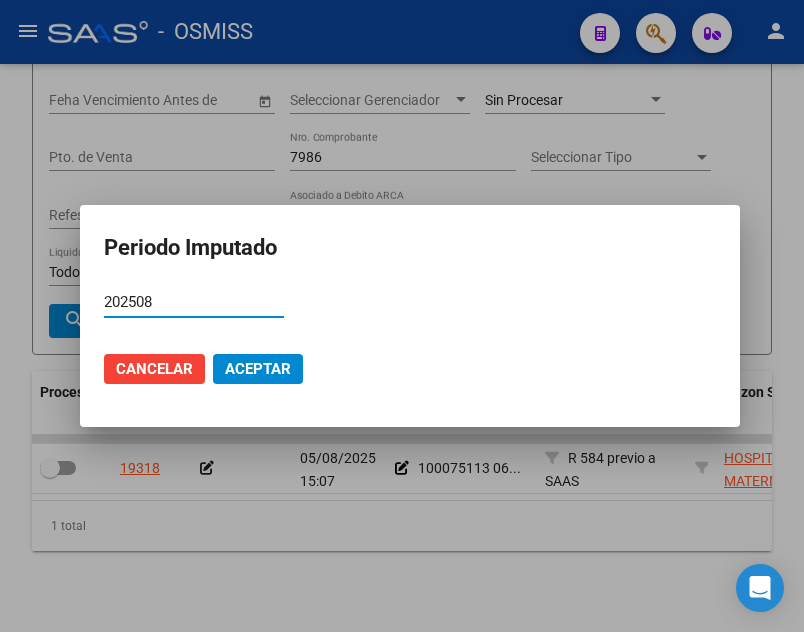 type on "202508" 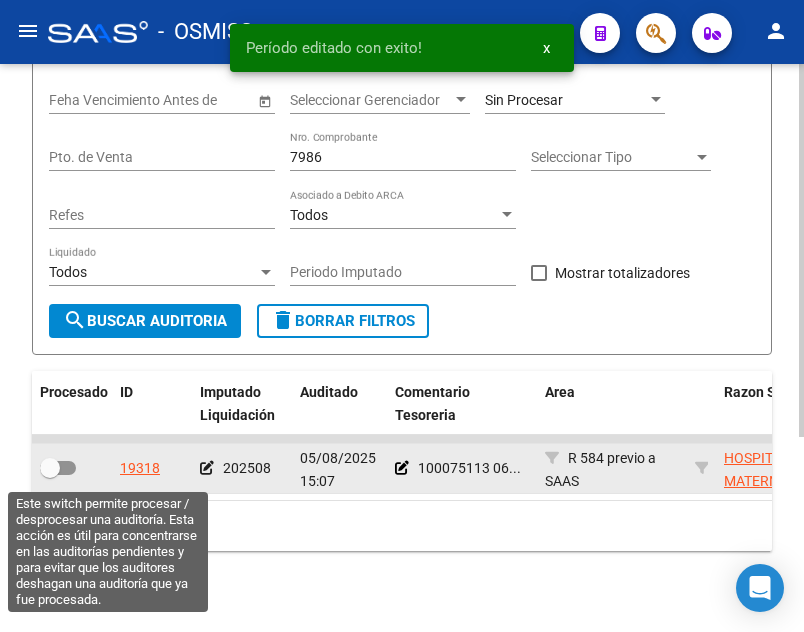 click at bounding box center [58, 468] 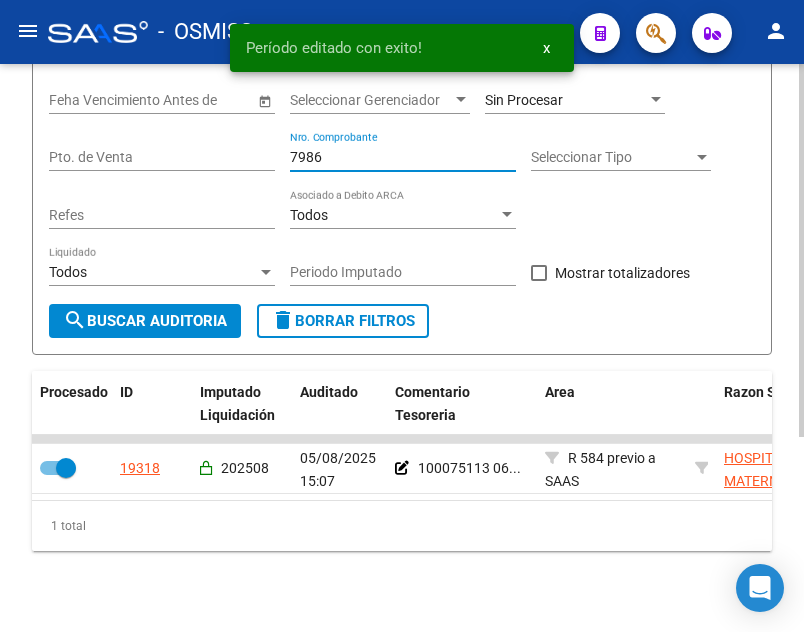 click on "7986" at bounding box center [403, 157] 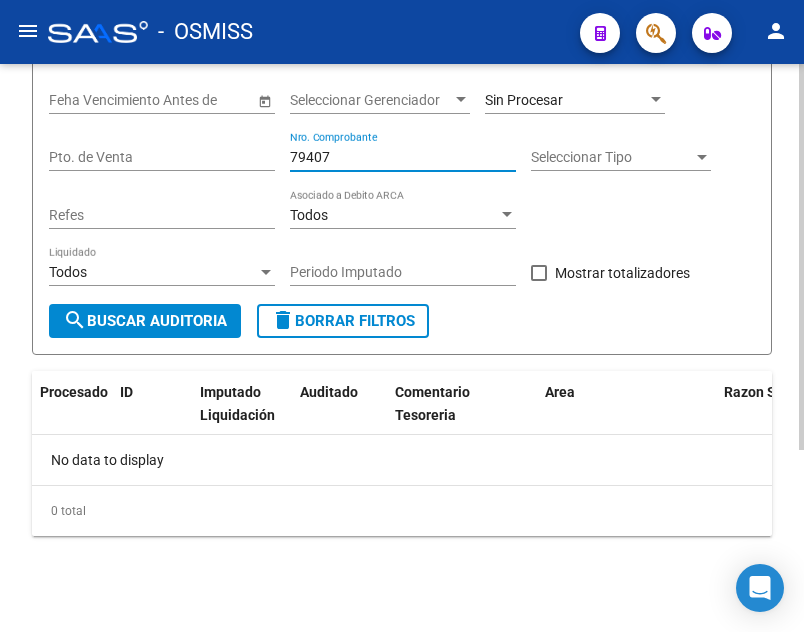 drag, startPoint x: 342, startPoint y: 161, endPoint x: 306, endPoint y: 150, distance: 37.64306 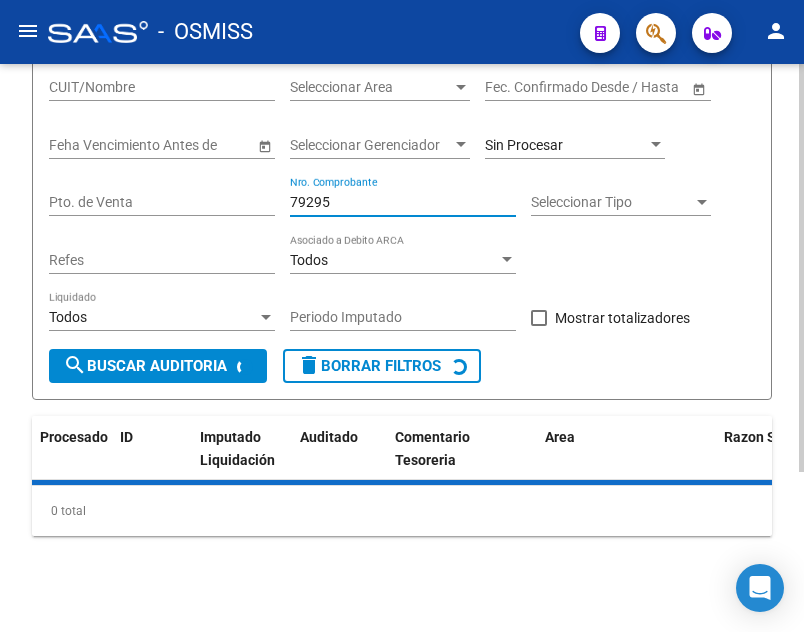 scroll, scrollTop: 267, scrollLeft: 0, axis: vertical 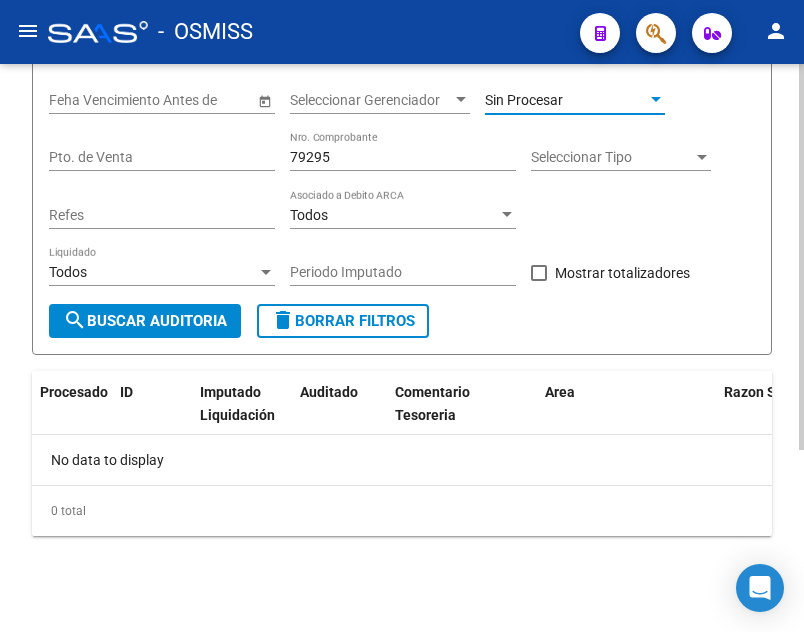 click on "Sin Procesar" at bounding box center (566, 100) 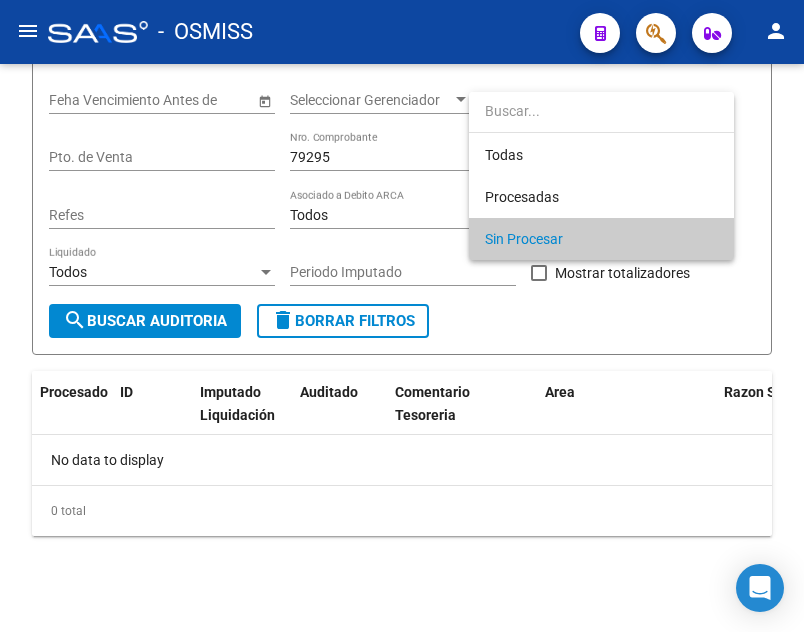 click at bounding box center [402, 316] 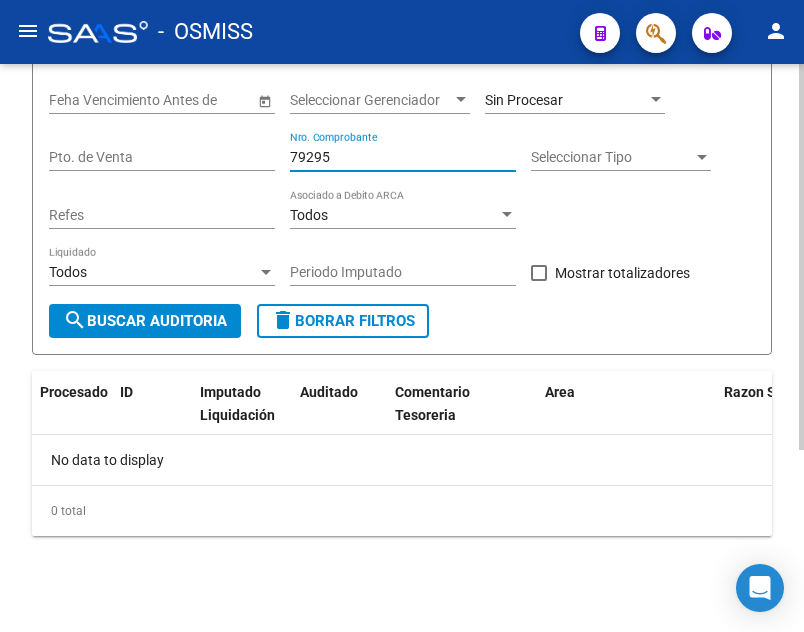 drag, startPoint x: 364, startPoint y: 163, endPoint x: 201, endPoint y: 162, distance: 163.00307 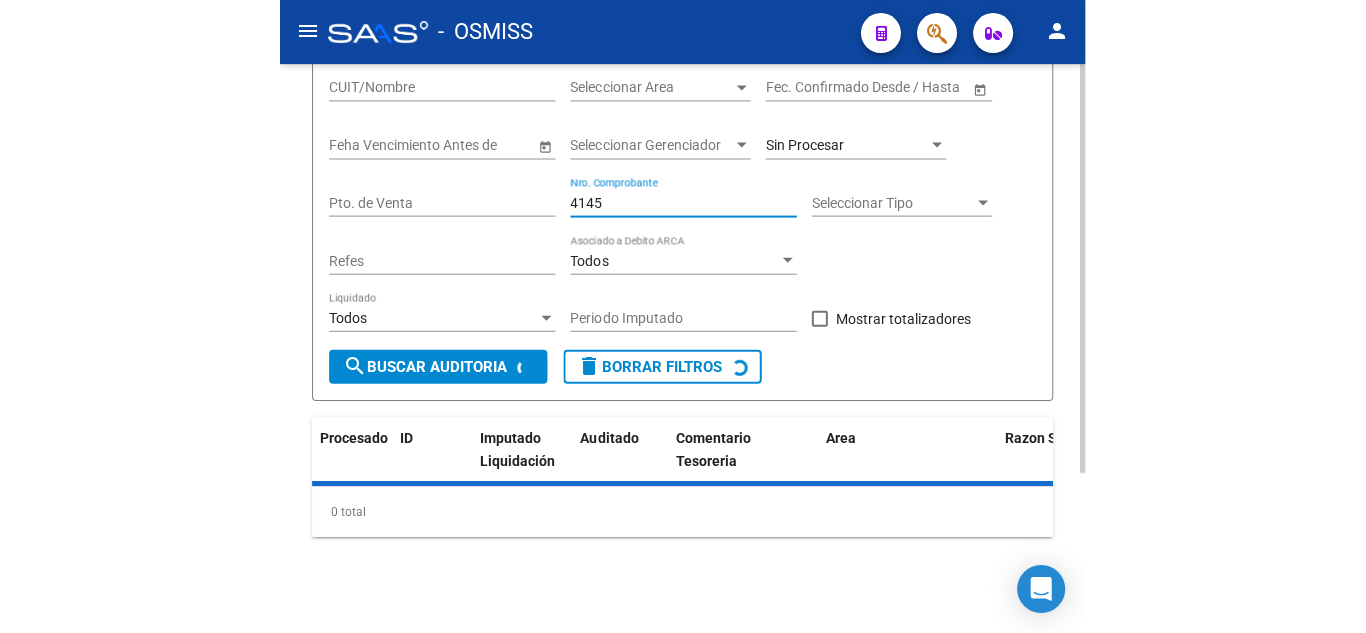 scroll, scrollTop: 267, scrollLeft: 0, axis: vertical 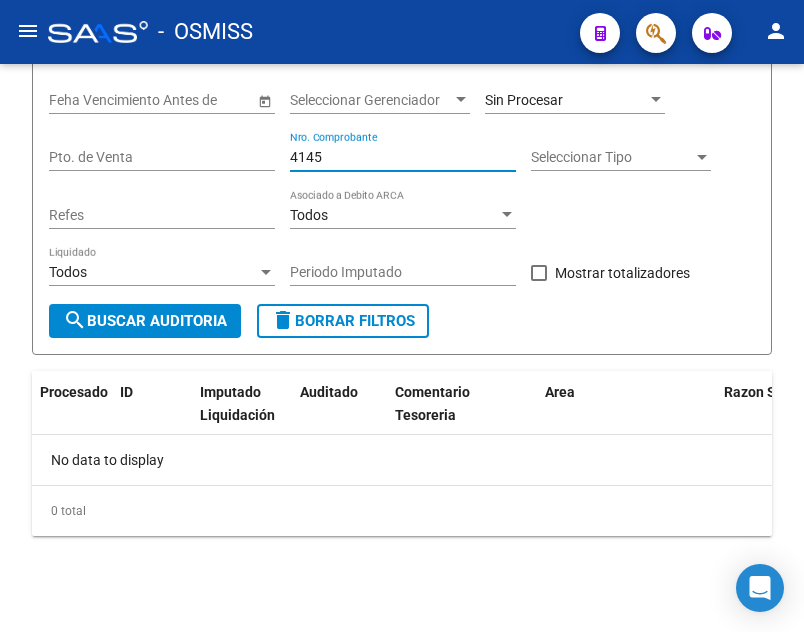 type on "4145" 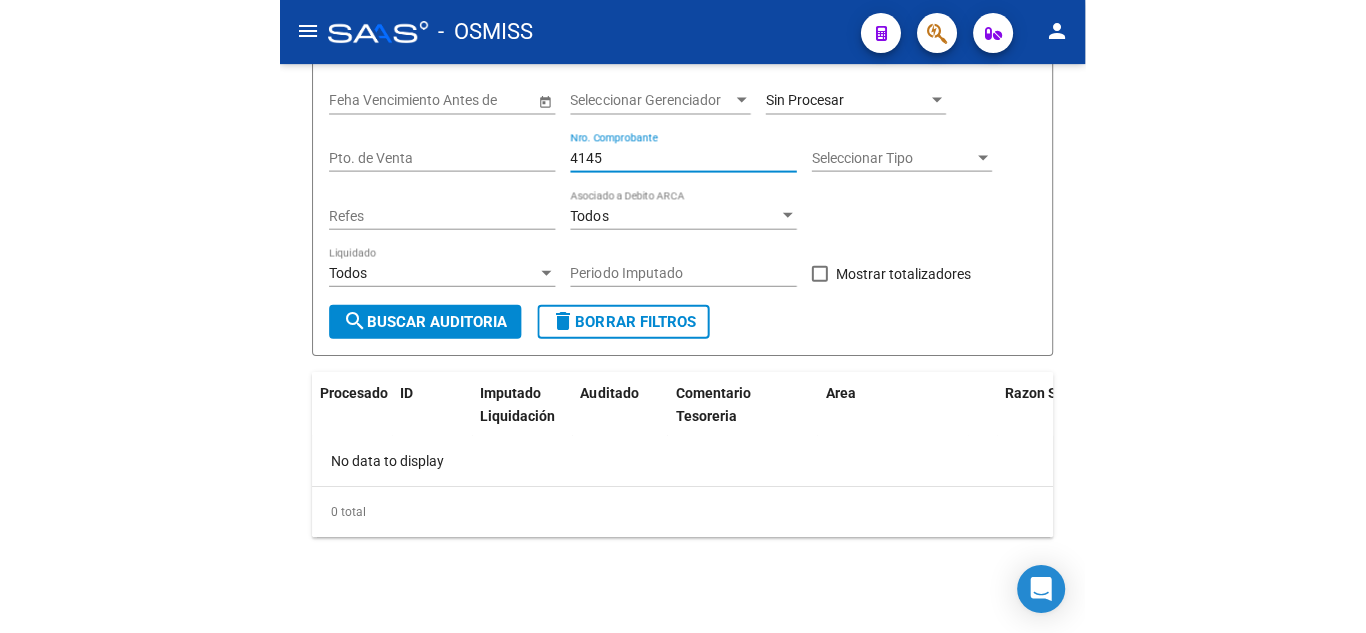 scroll, scrollTop: 131, scrollLeft: 0, axis: vertical 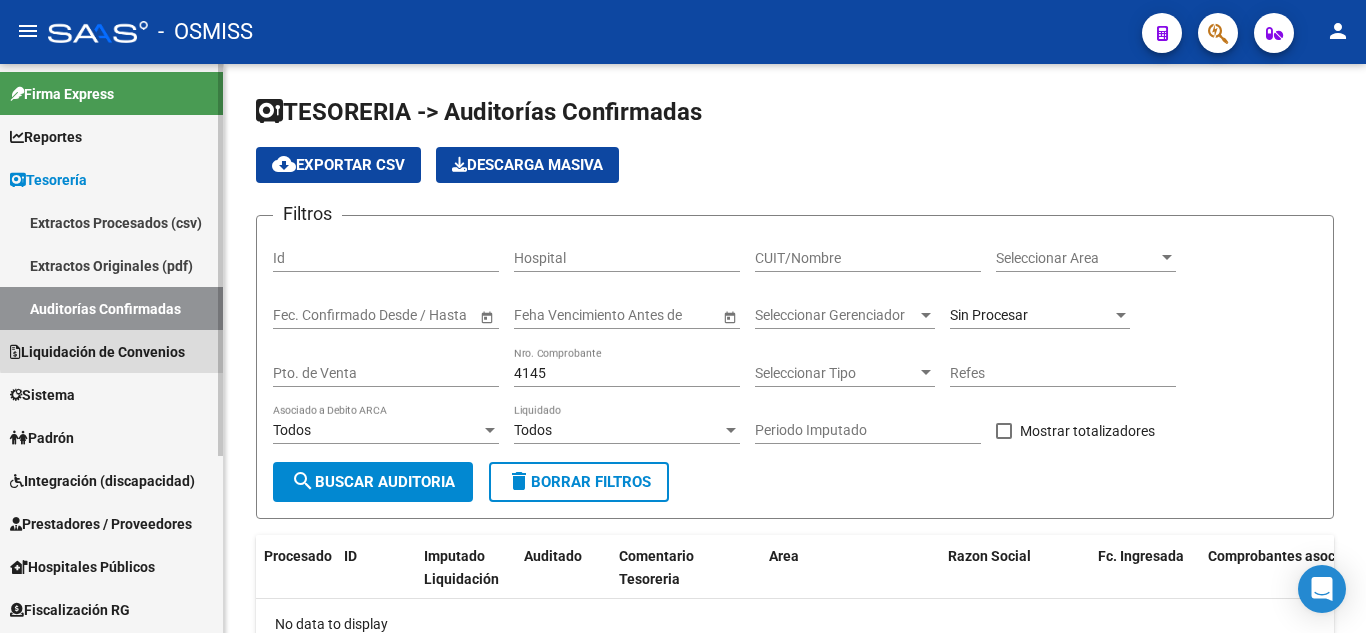 click on "Liquidación de Convenios" at bounding box center (97, 352) 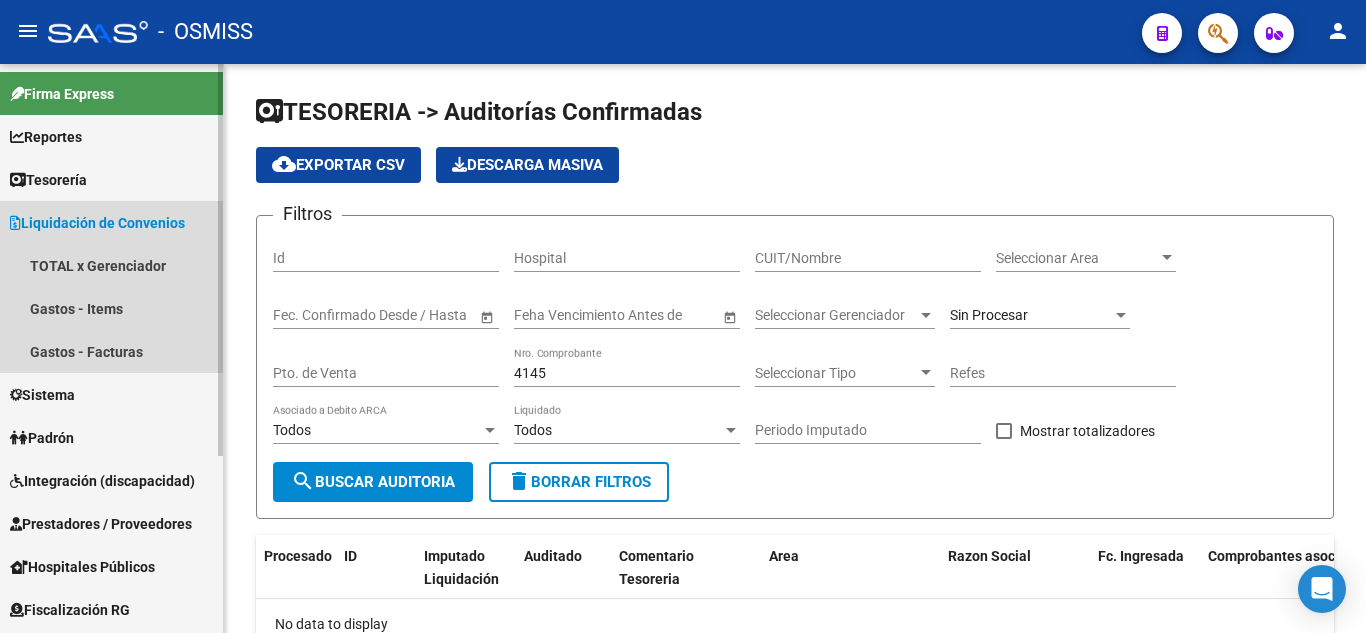 click on "Liquidación de Convenios" at bounding box center [97, 223] 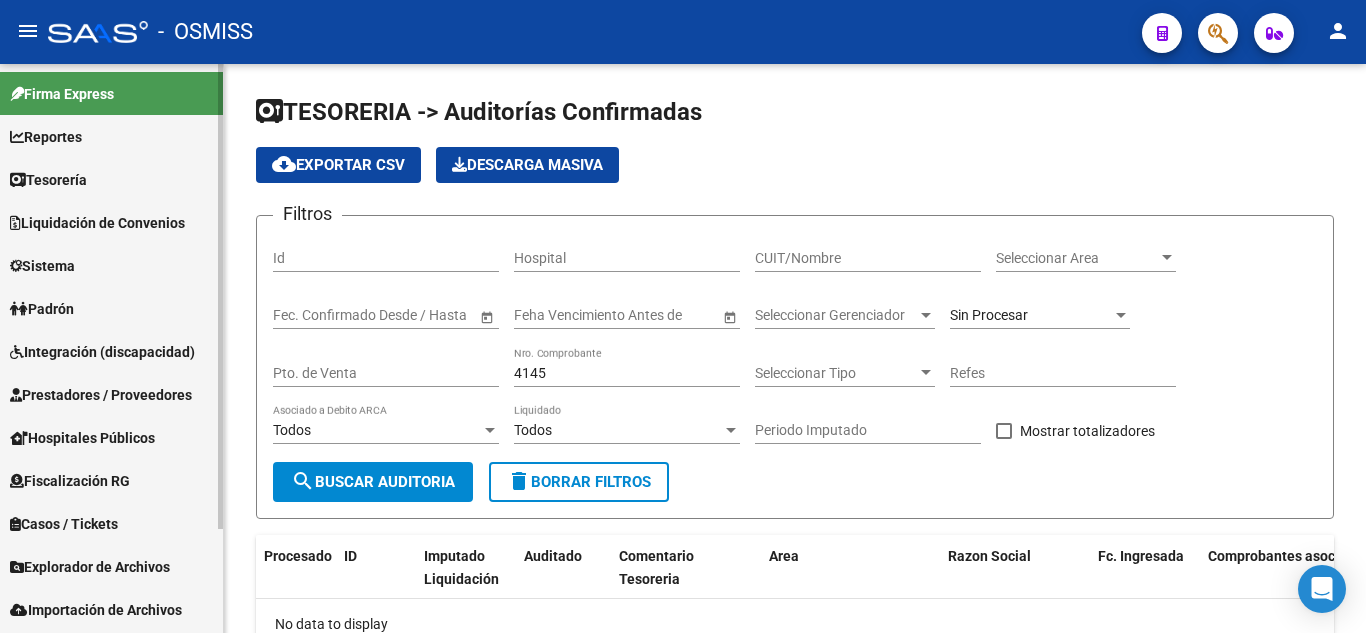 click on "Tesorería" at bounding box center (111, 179) 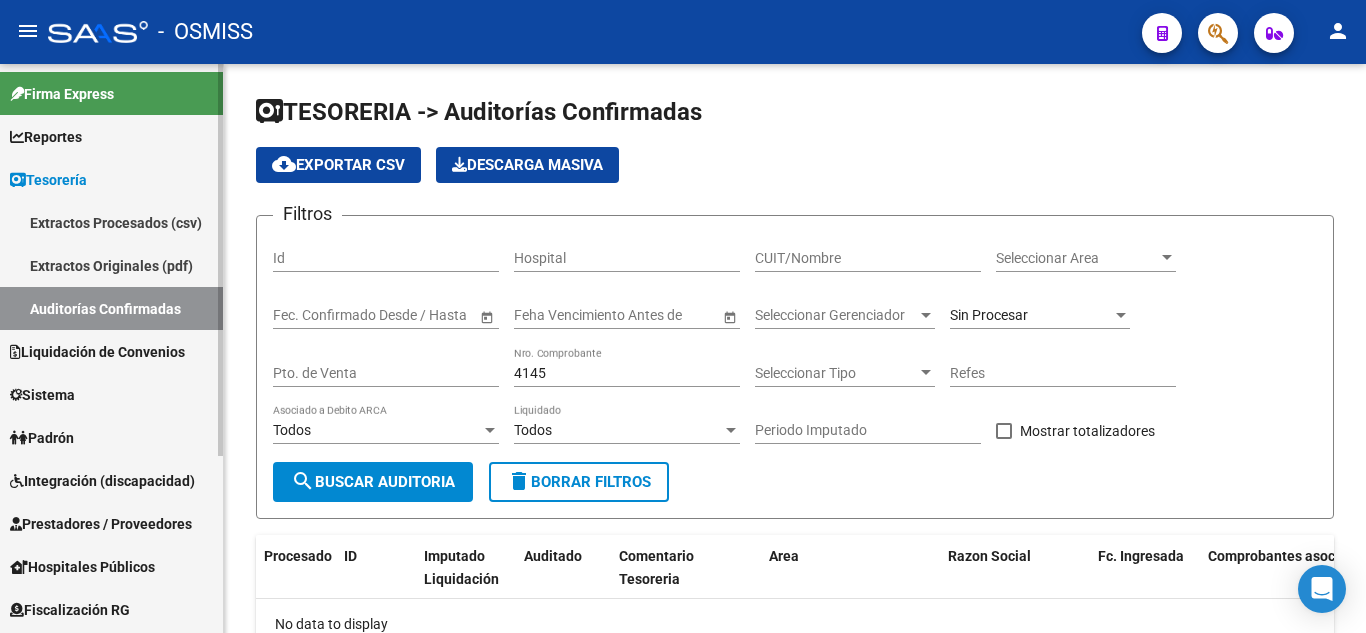click on "Liquidación de Convenios" at bounding box center (97, 352) 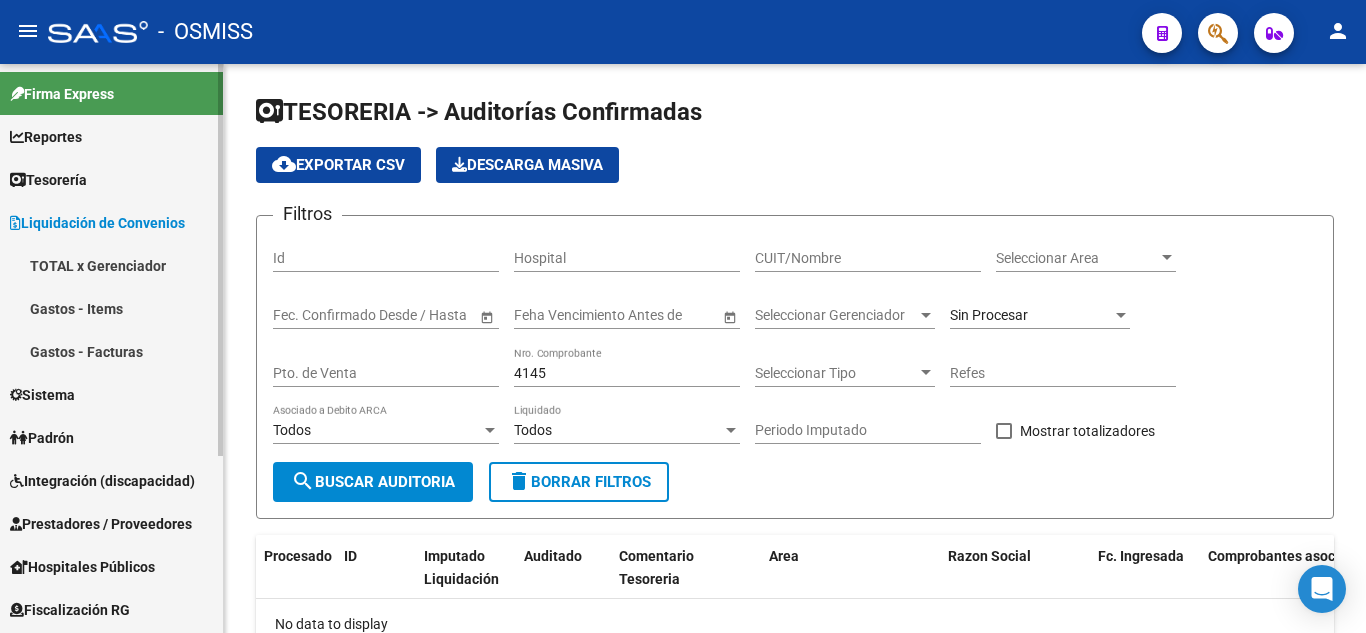 click on "Sistema" at bounding box center (111, 394) 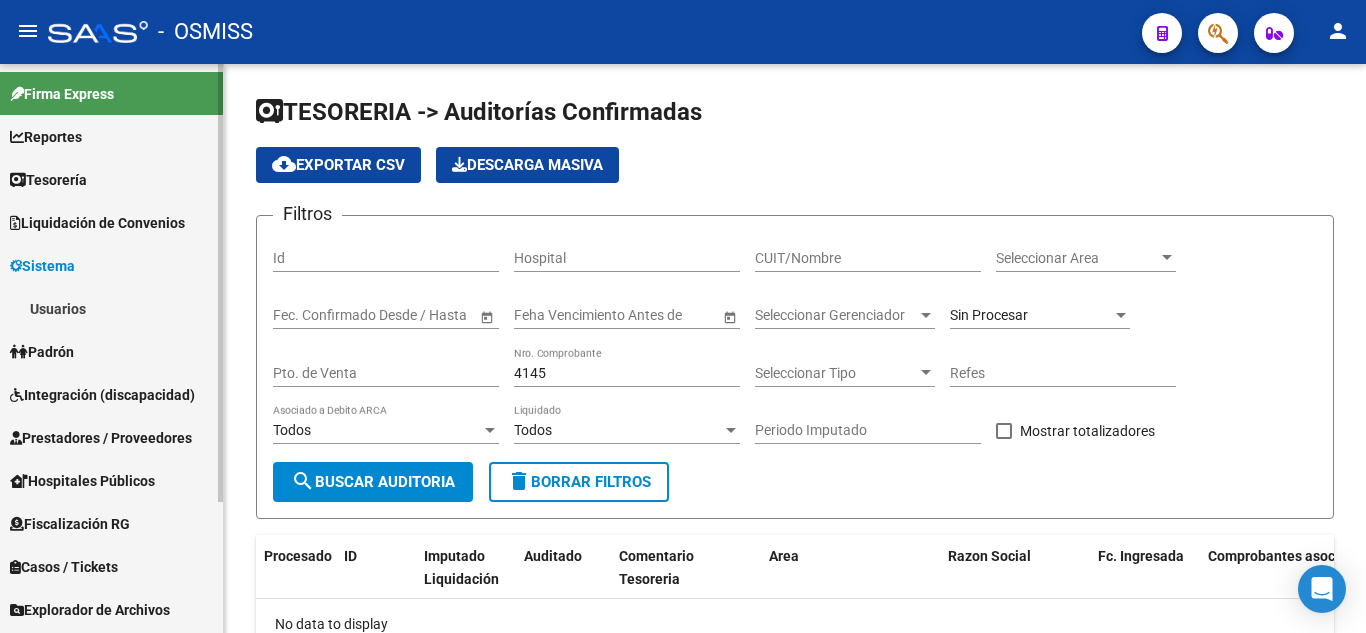 click on "Integración (discapacidad)" at bounding box center (102, 395) 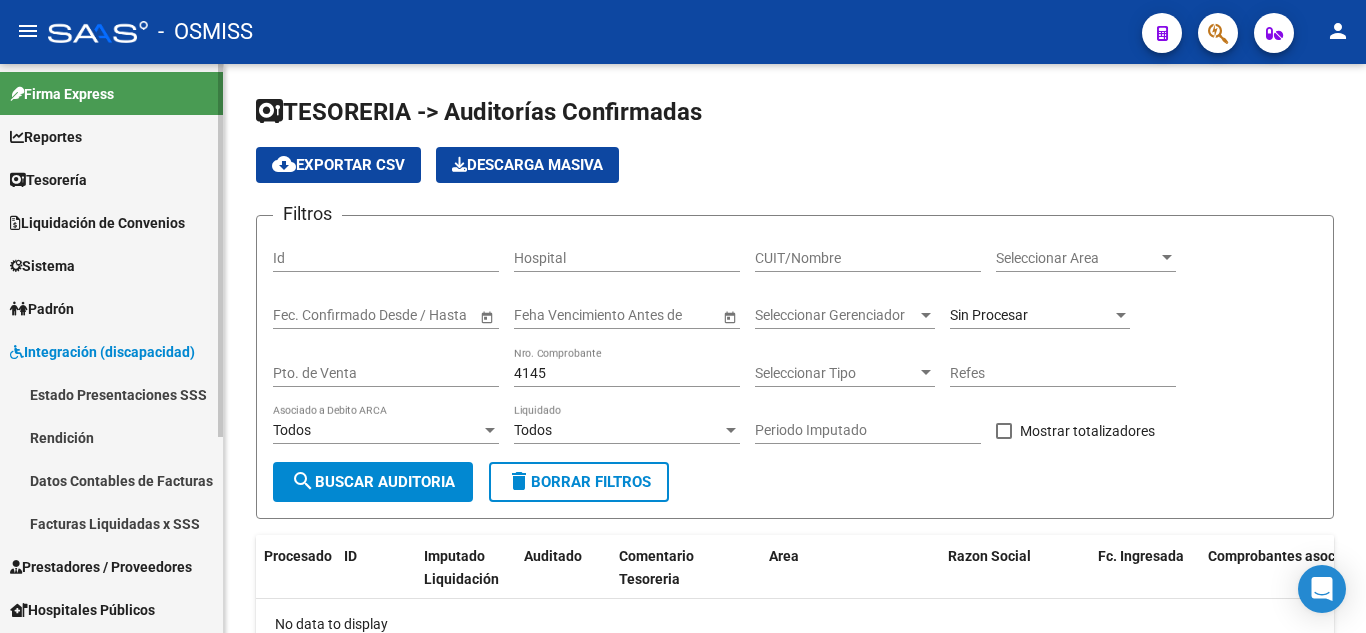 click on "Prestadores / Proveedores" at bounding box center (101, 567) 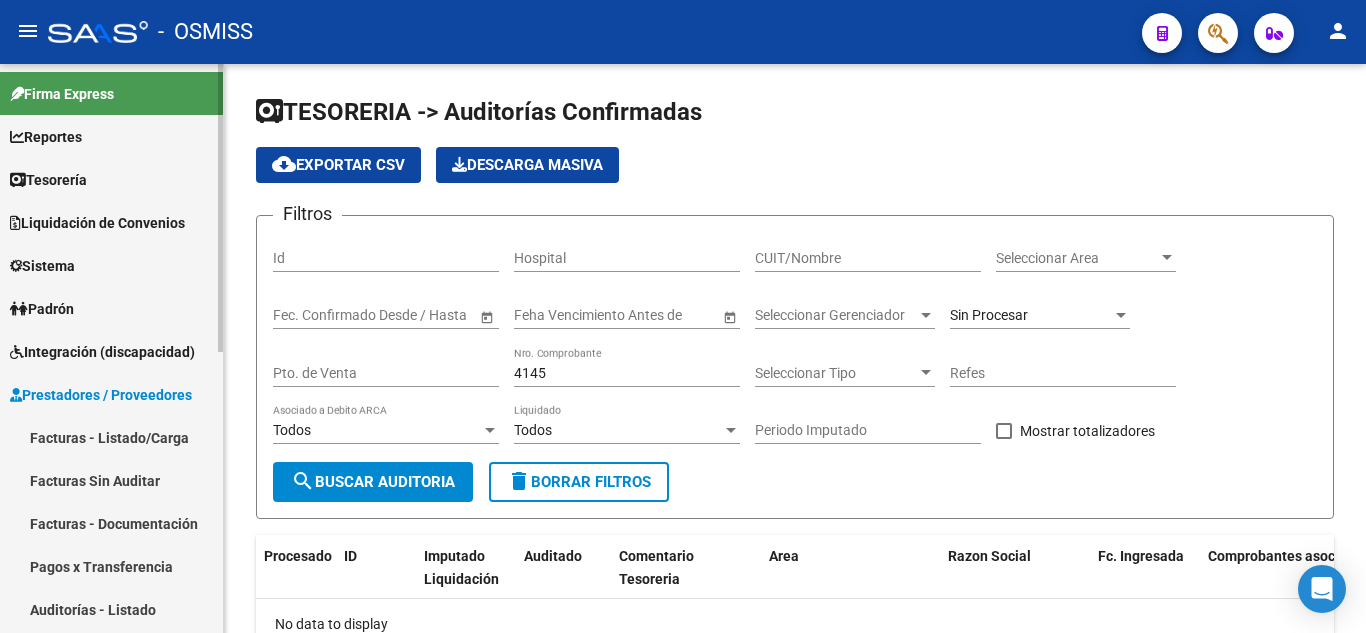 click on "Facturas - Listado/Carga" at bounding box center [111, 437] 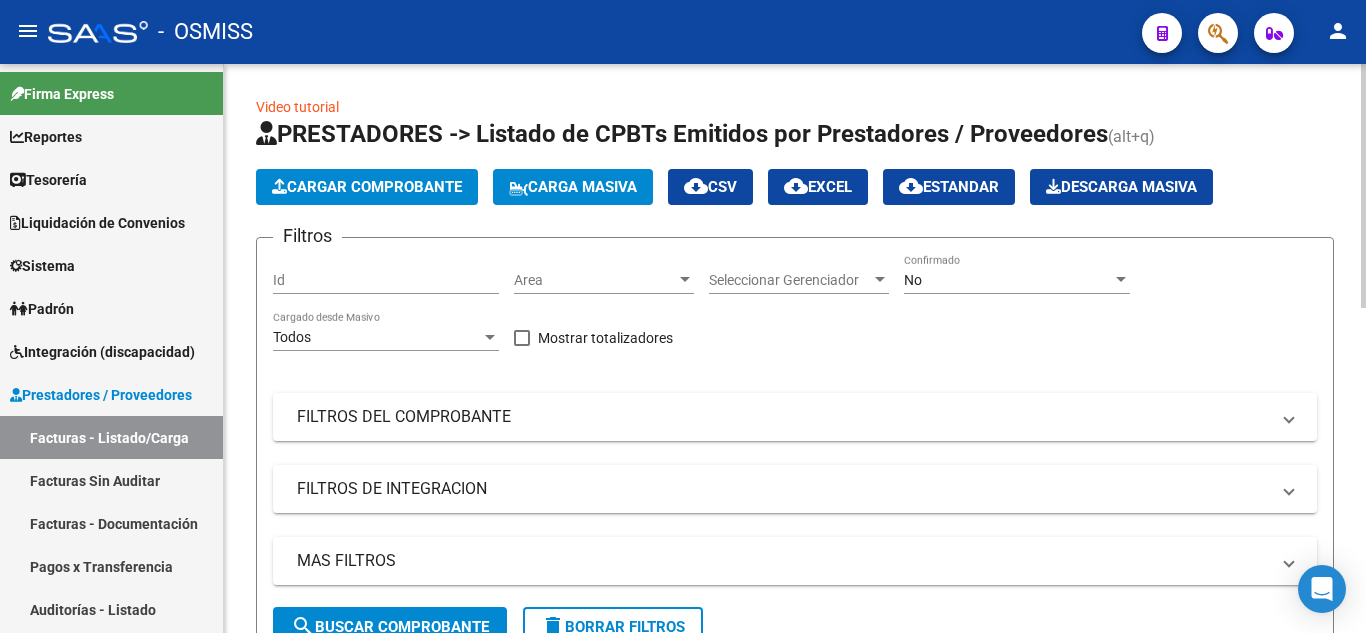click on "cloud_download  EXCEL" 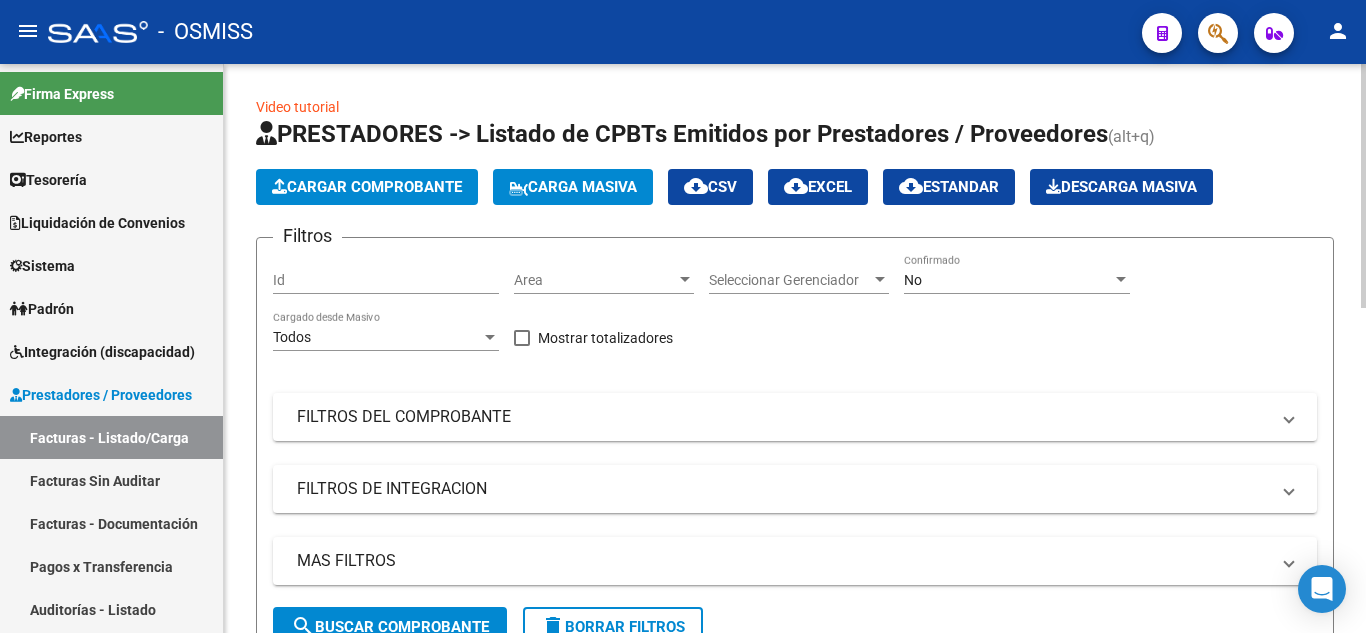 click on "Area" at bounding box center [595, 280] 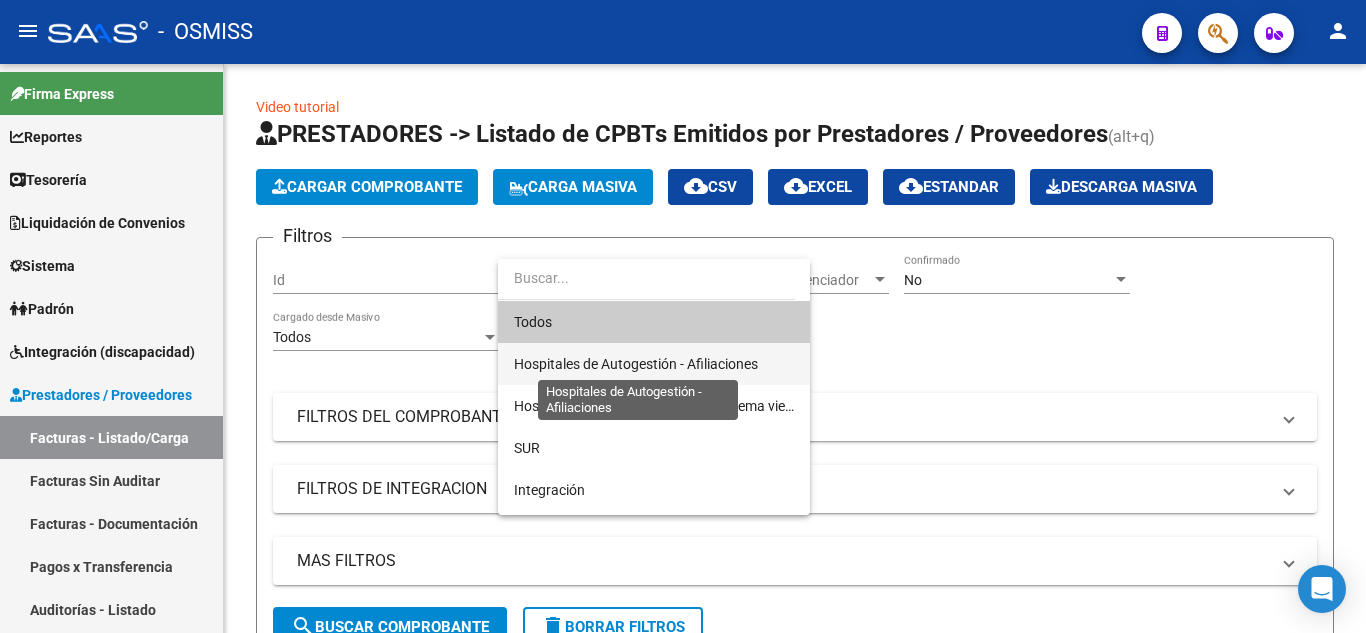 click on "Hospitales de Autogestión - Afiliaciones" at bounding box center [636, 364] 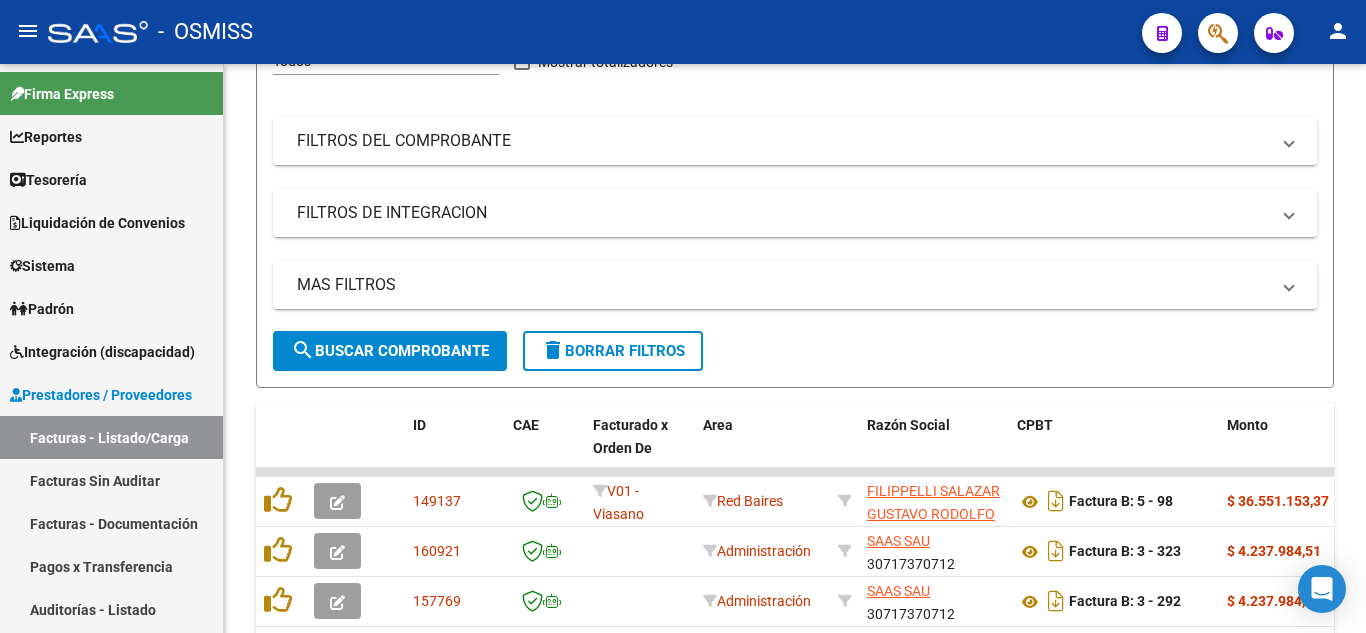 scroll, scrollTop: 300, scrollLeft: 0, axis: vertical 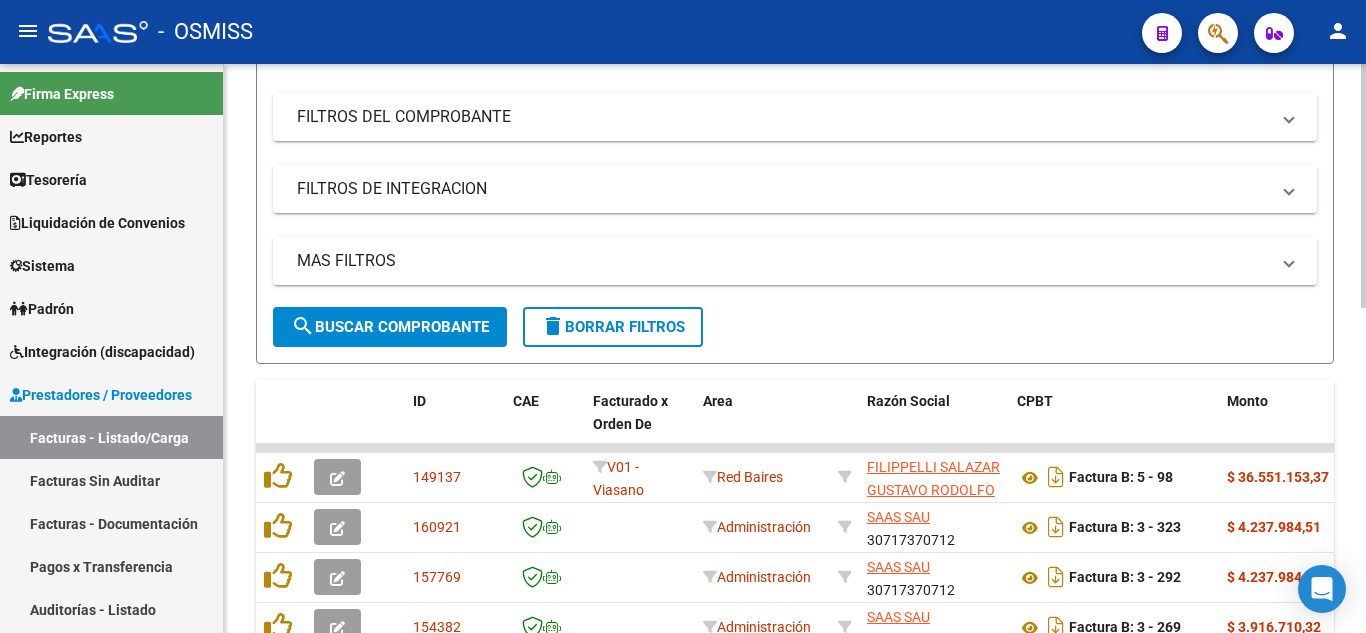 click on "search  Buscar Comprobante" 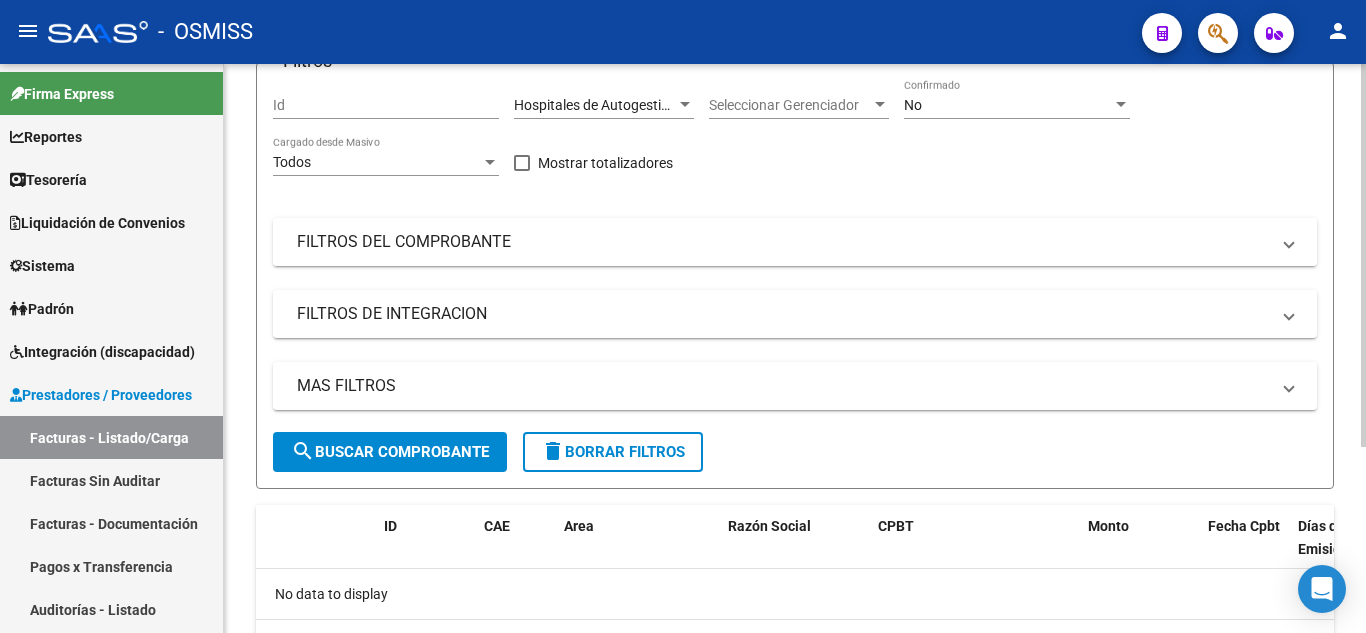 scroll, scrollTop: 0, scrollLeft: 0, axis: both 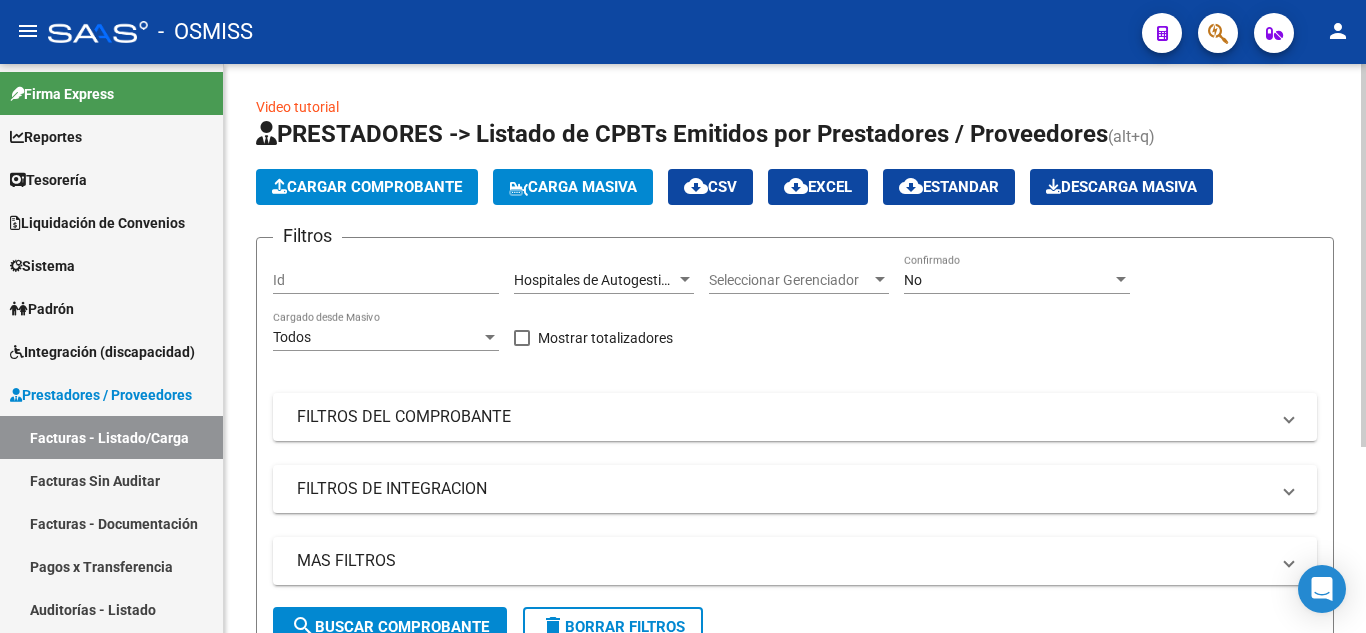 click on "No Confirmado" 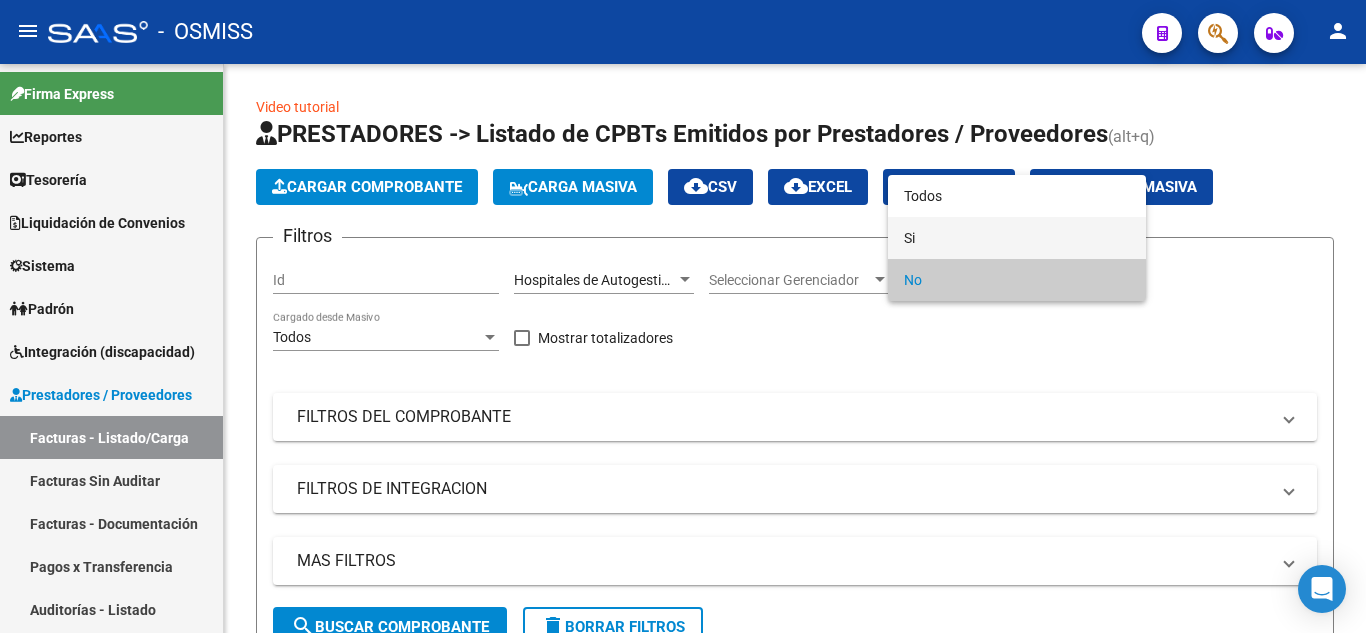 click on "Si" at bounding box center (1017, 238) 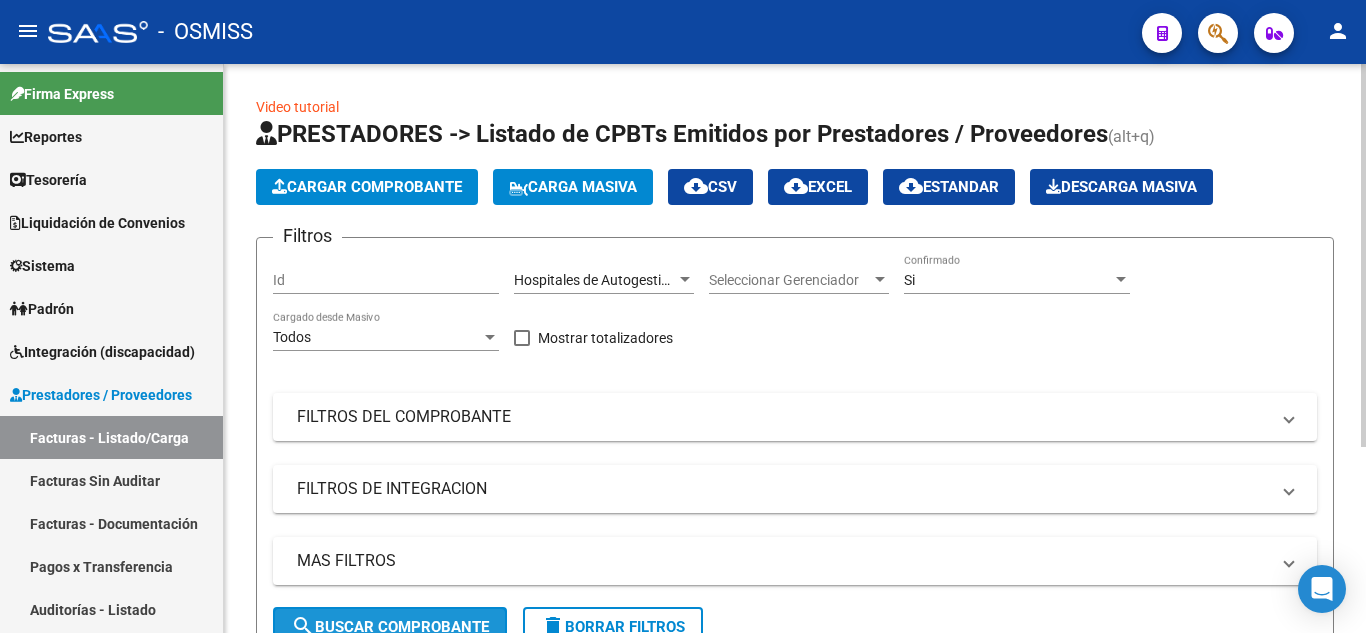 drag, startPoint x: 475, startPoint y: 618, endPoint x: 516, endPoint y: 583, distance: 53.90733 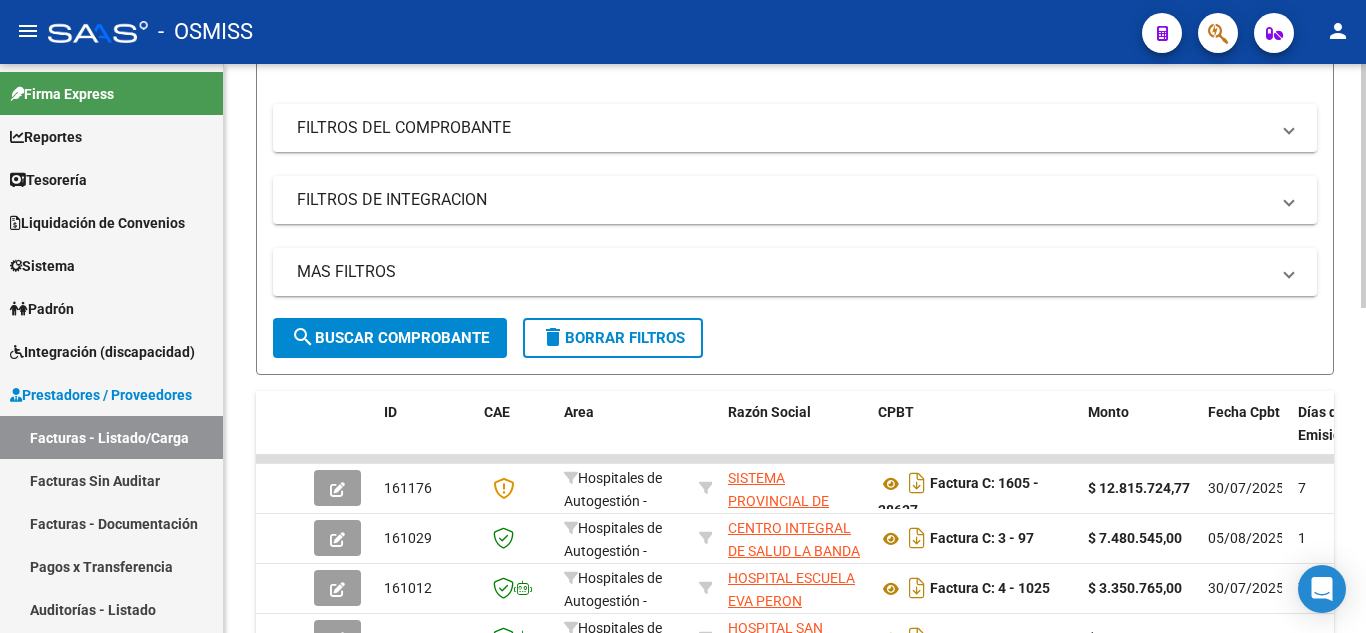 scroll, scrollTop: 257, scrollLeft: 0, axis: vertical 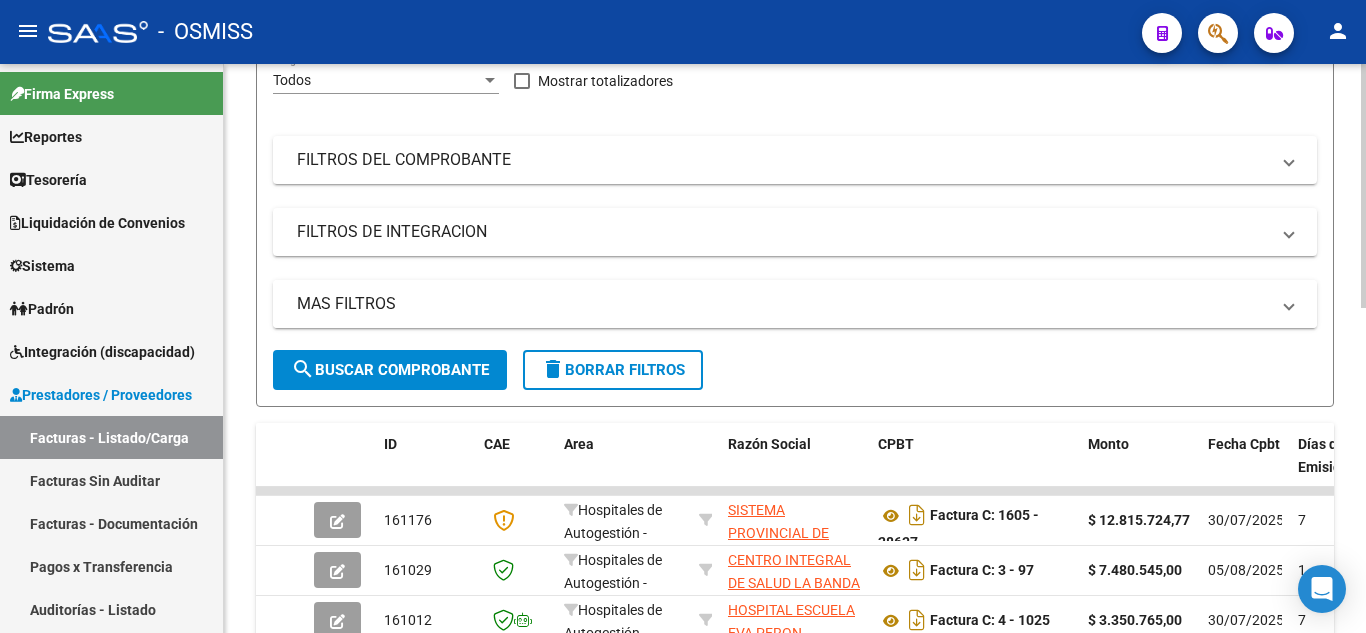 click on "MAS FILTROS" at bounding box center (795, 304) 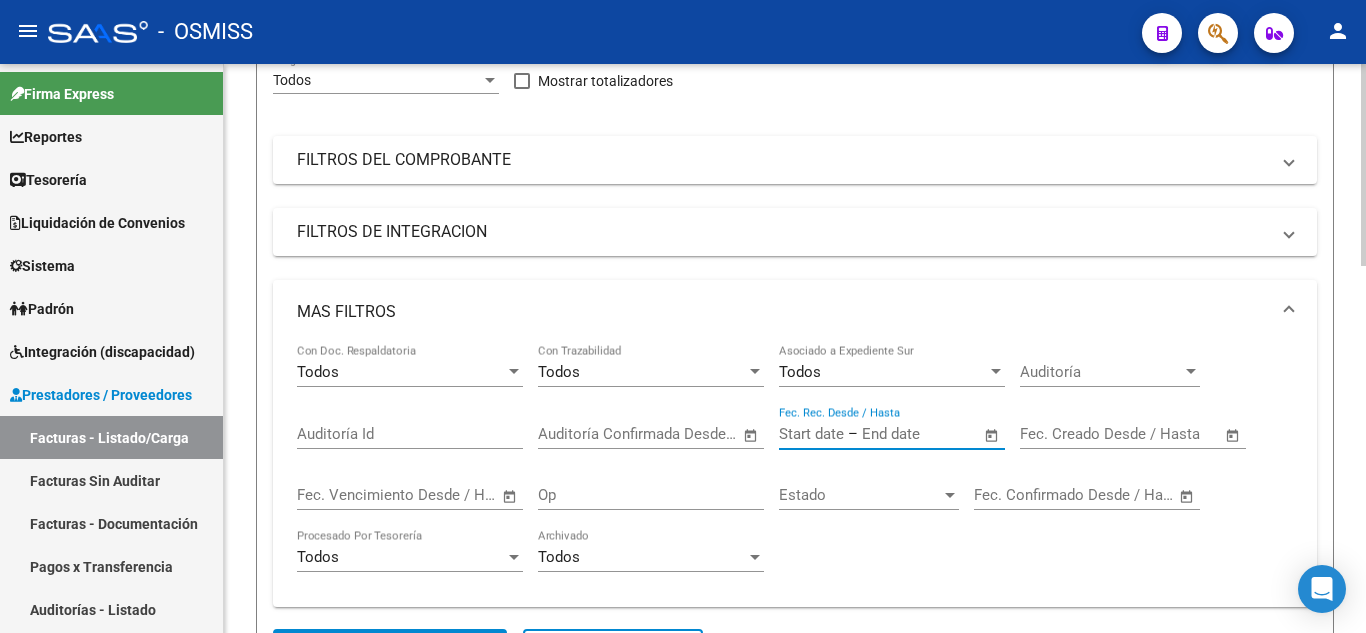 click at bounding box center [910, 434] 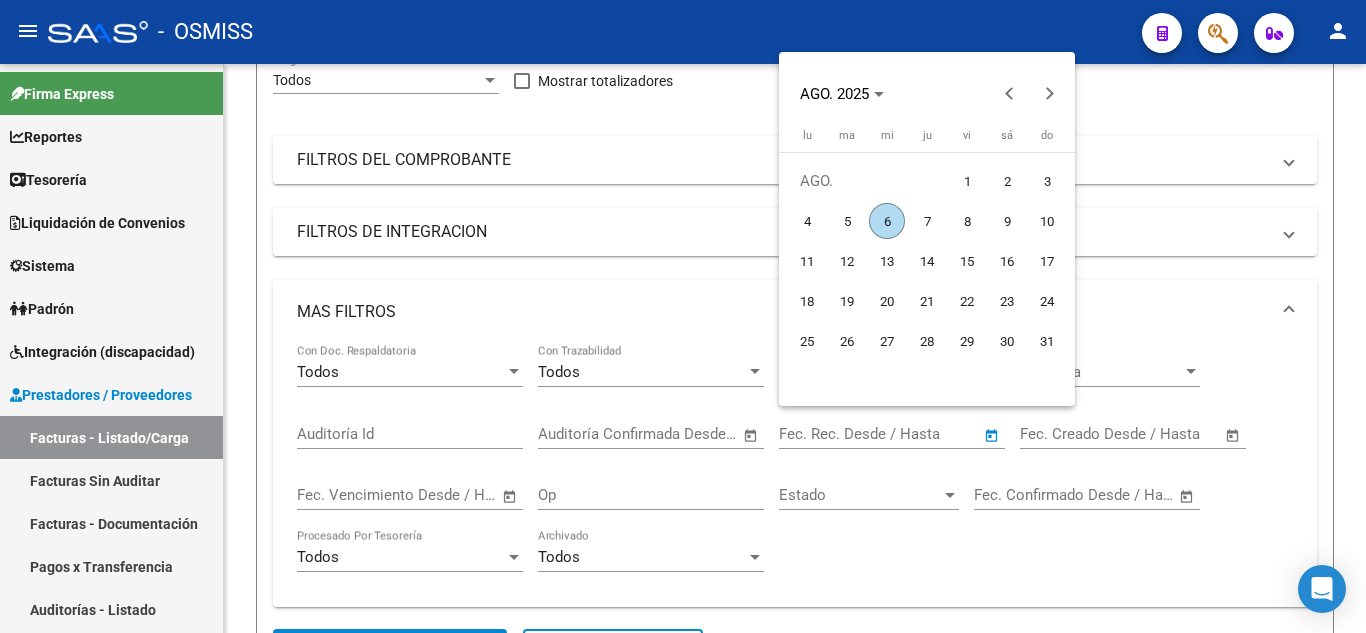 click on "5" at bounding box center [847, 221] 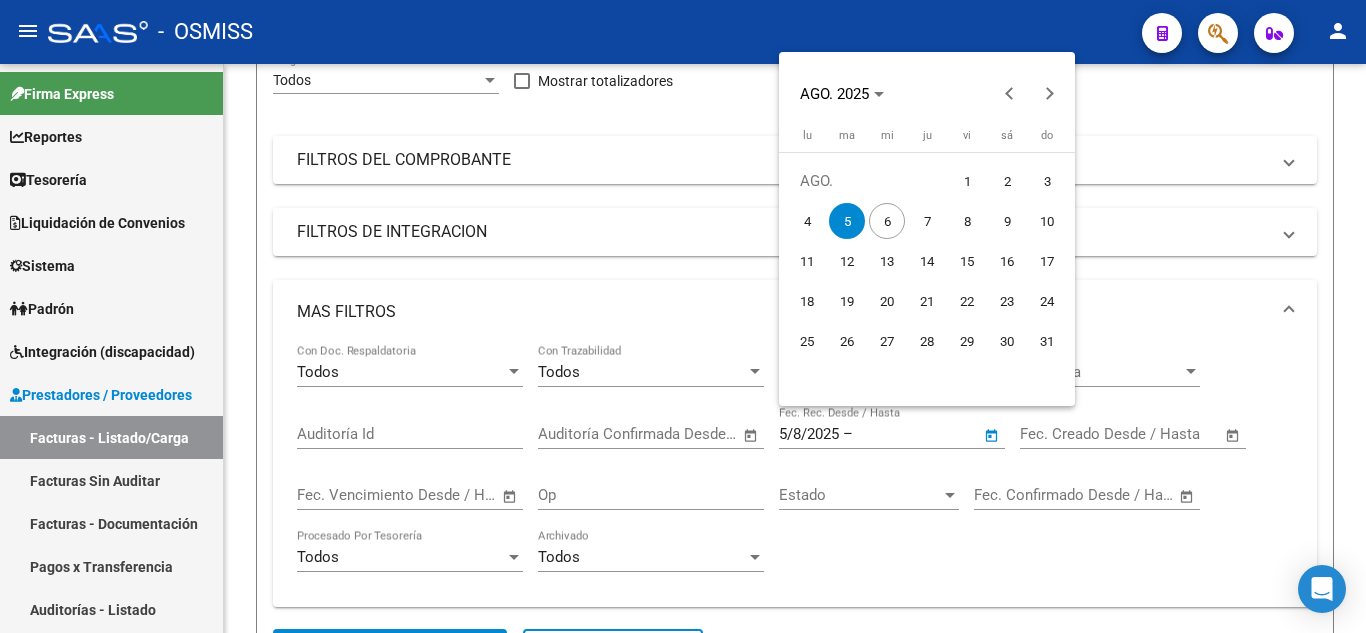 click on "5" at bounding box center [847, 221] 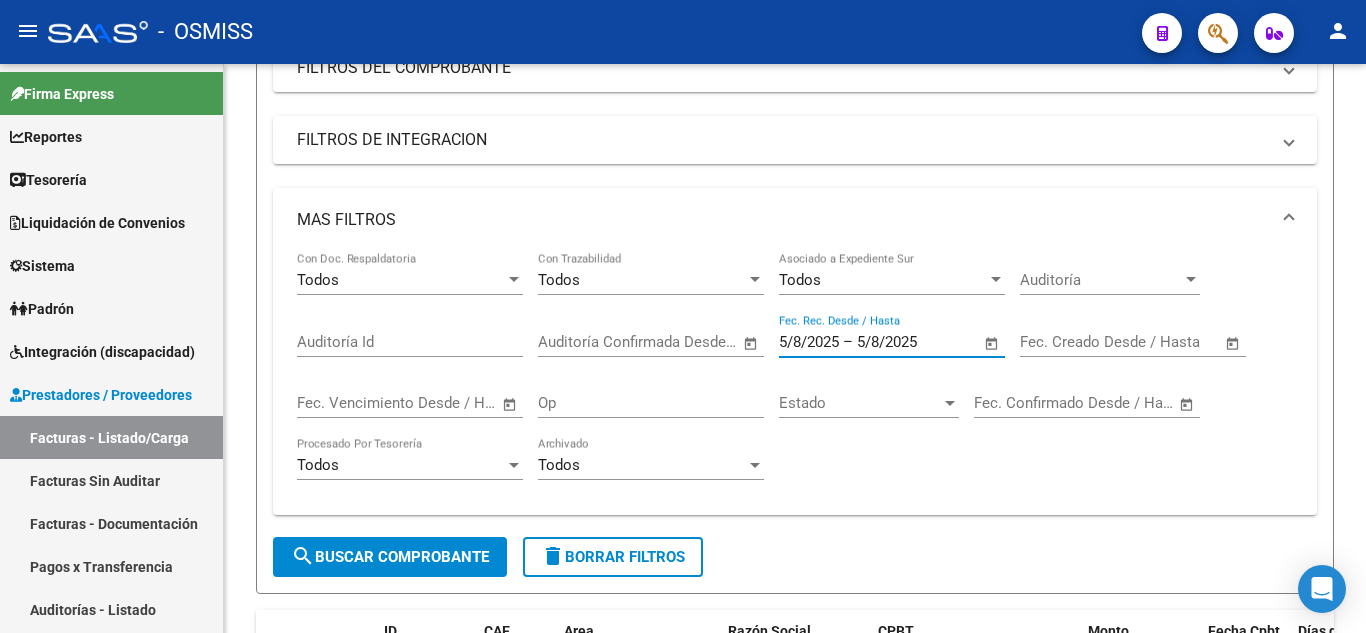 scroll, scrollTop: 457, scrollLeft: 0, axis: vertical 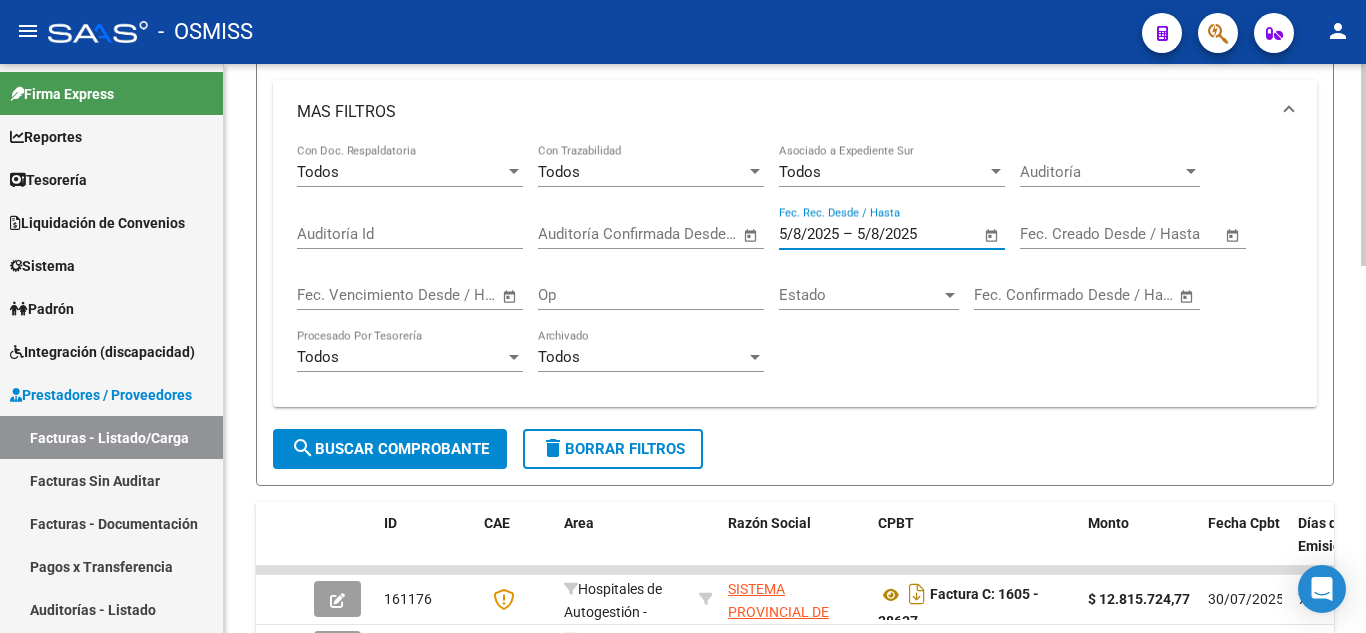 click on "search  Buscar Comprobante" 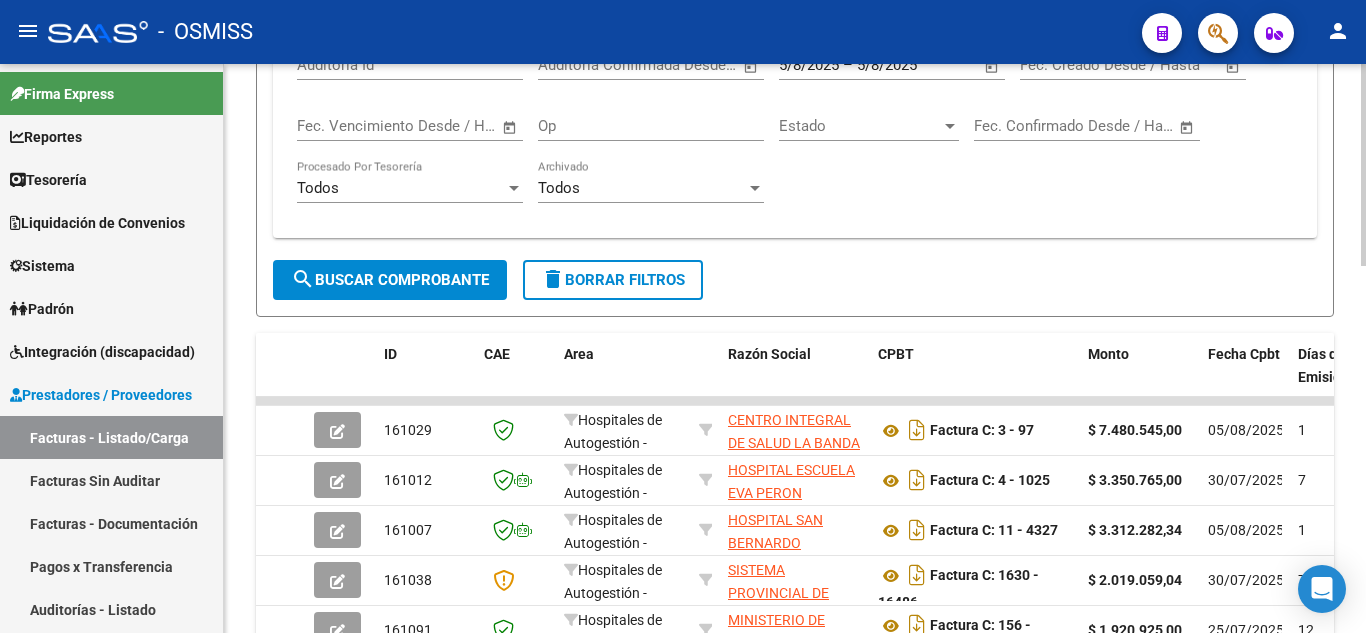 scroll, scrollTop: 657, scrollLeft: 0, axis: vertical 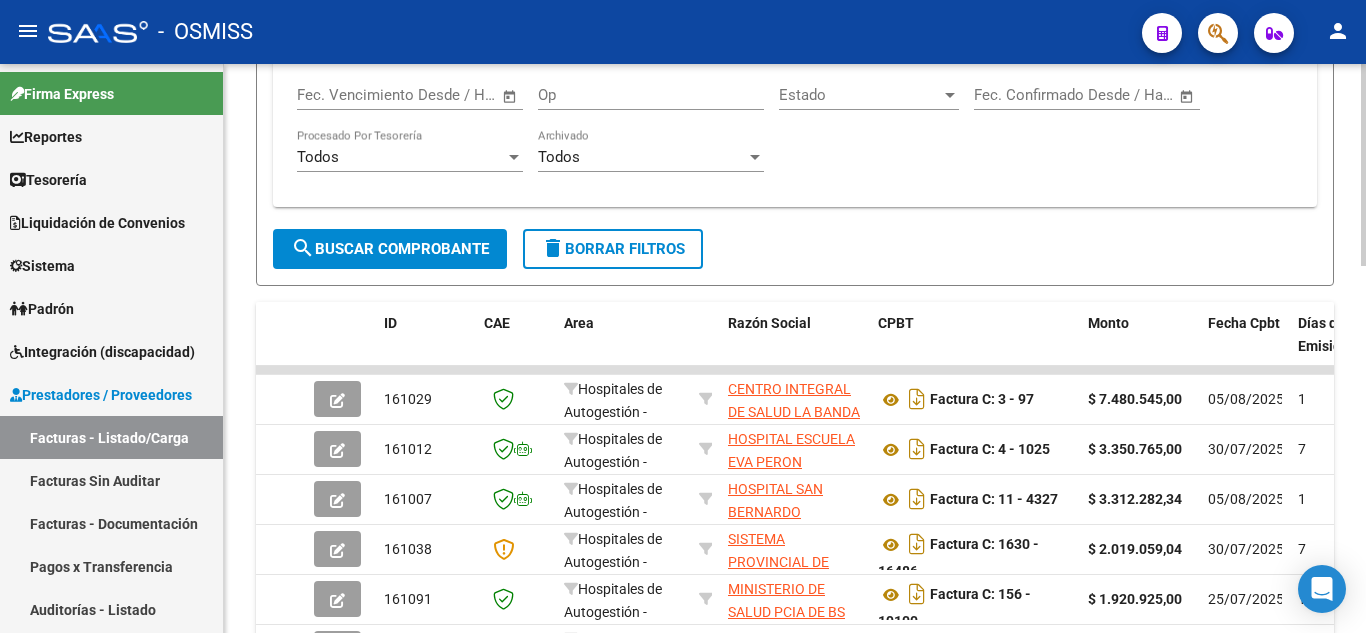 click on "Video tutorial PRESTADORES -> Listado de CPBTs Emitidos por Prestadores / Proveedores (alt+q) Cargar Comprobante
Carga Masiva cloud_download CSV cloud_download EXCEL cloud_download Estandar Descarga Masiva
Filtros Id Hospitales de Autogestión - Afiliaciones Area Seleccionar Gerenciador Seleccionar Gerenciador Si Confirmado Todos Cargado desde Masivo Mostrar totalizadores FILTROS DEL COMPROBANTE Comprobante Tipo Comprobante Tipo Start date – End date Fec. Comprobante Desde / Hasta Días Emisión Desde(cant. días) Días Emisión Hasta(cant. días) CUIT / Razón Social Pto. Venta Nro. Comprobante Código SSS CAE Válido CAE Válido Todos Cargado Módulo Hosp. Todos Tiene facturacion Apócrifa Hospital Refes FILTROS DE INTEGRACION Período De Prestación Campos del Archivo de Rendición Devuelto x SSS (dr_envio) Todos Rendido x SSS (dr_envio) Tipo de Registro Tipo de Registro Período Presentación Período Presentación Campos del Legajo Asociado (preaprobación) Todos Todos Todos" 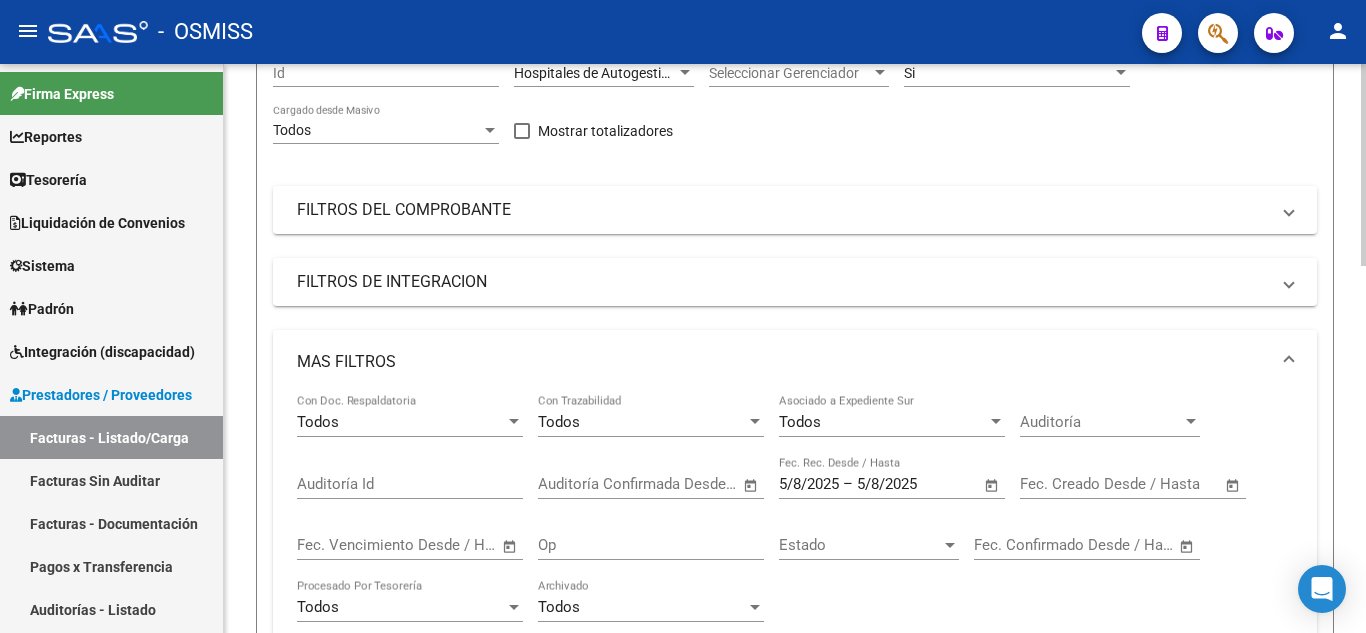 scroll, scrollTop: 400, scrollLeft: 0, axis: vertical 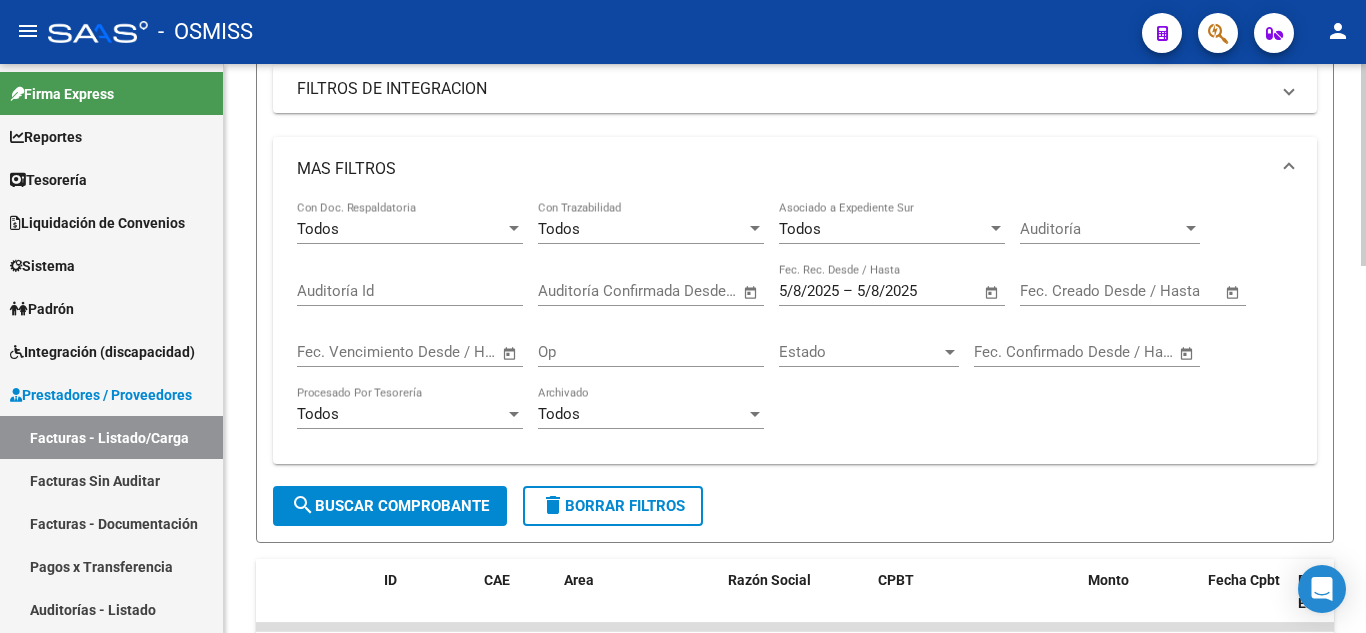 click on "search  Buscar Comprobante" 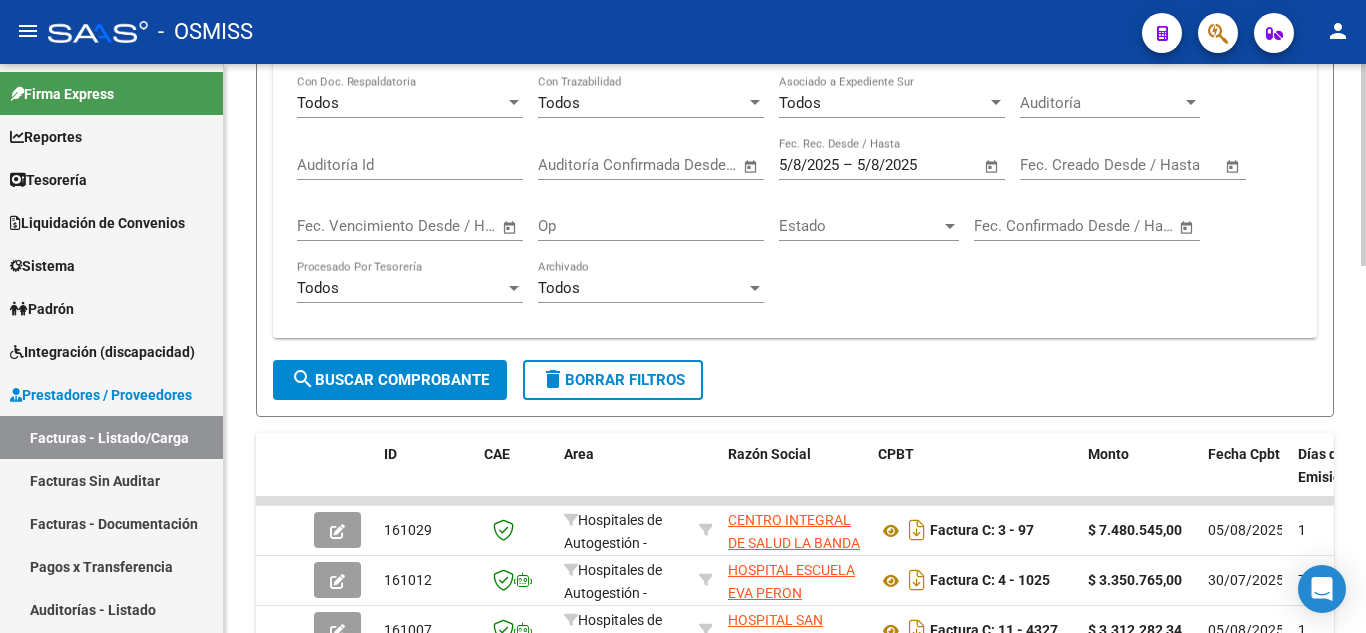 scroll, scrollTop: 800, scrollLeft: 0, axis: vertical 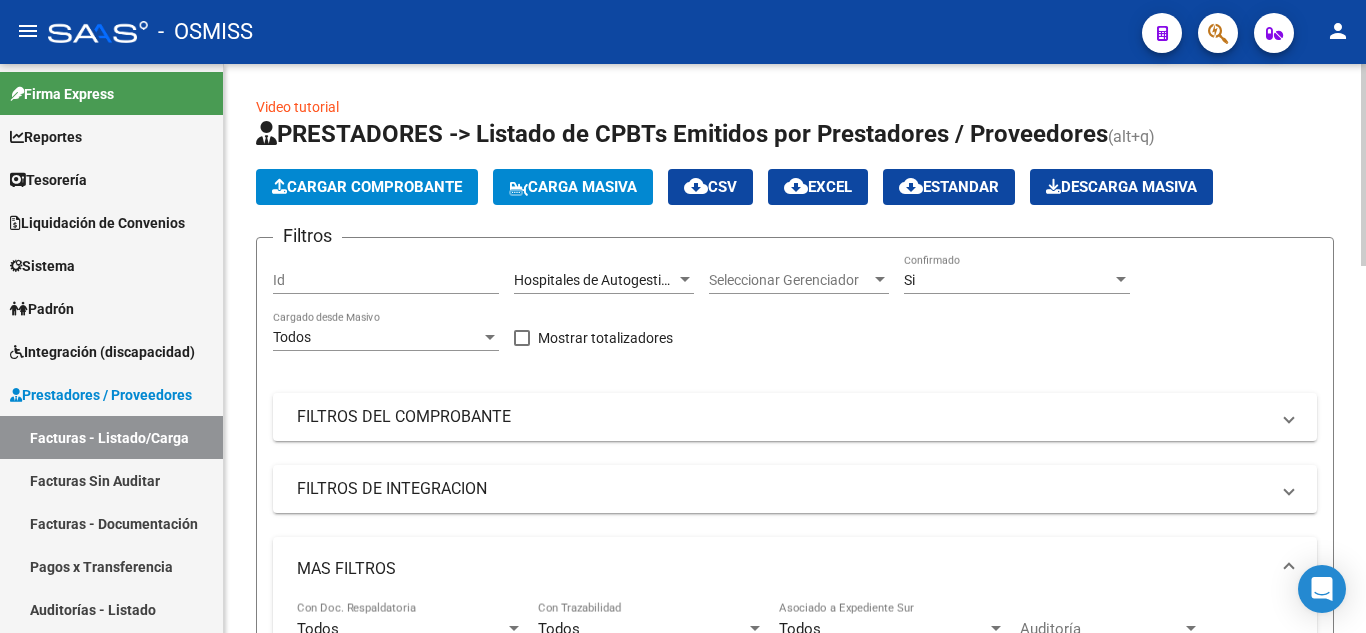 click on "cloud_download  EXCEL" 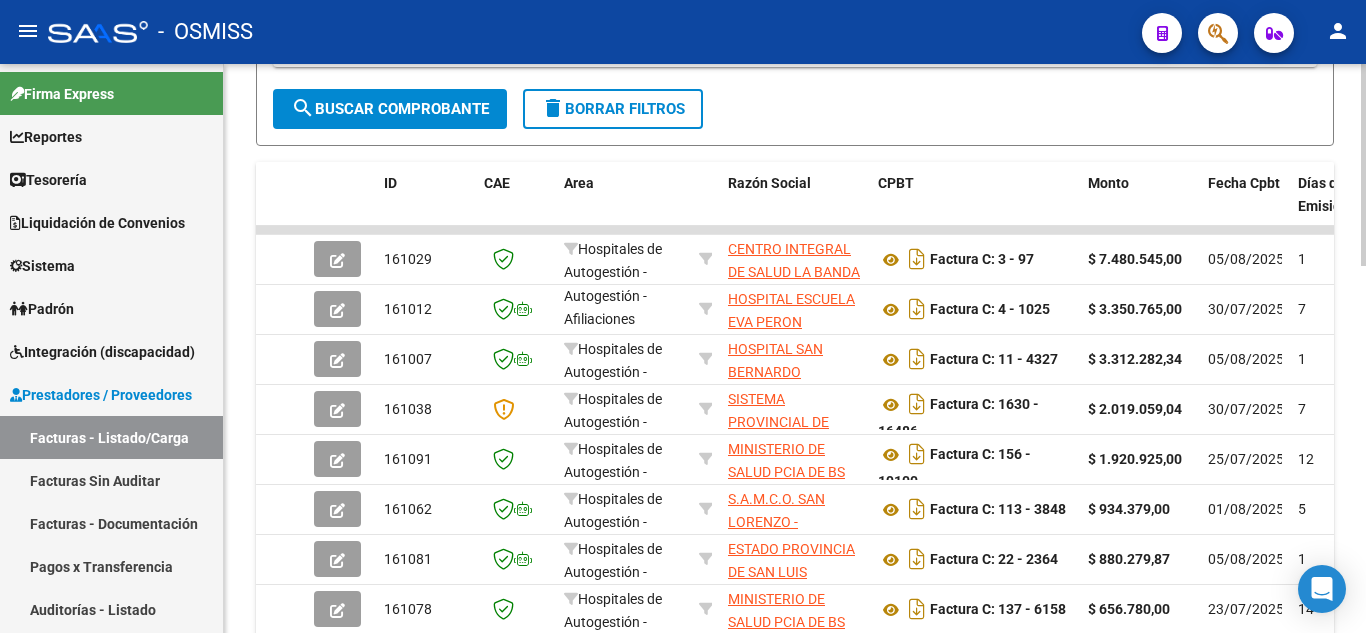 scroll, scrollTop: 800, scrollLeft: 0, axis: vertical 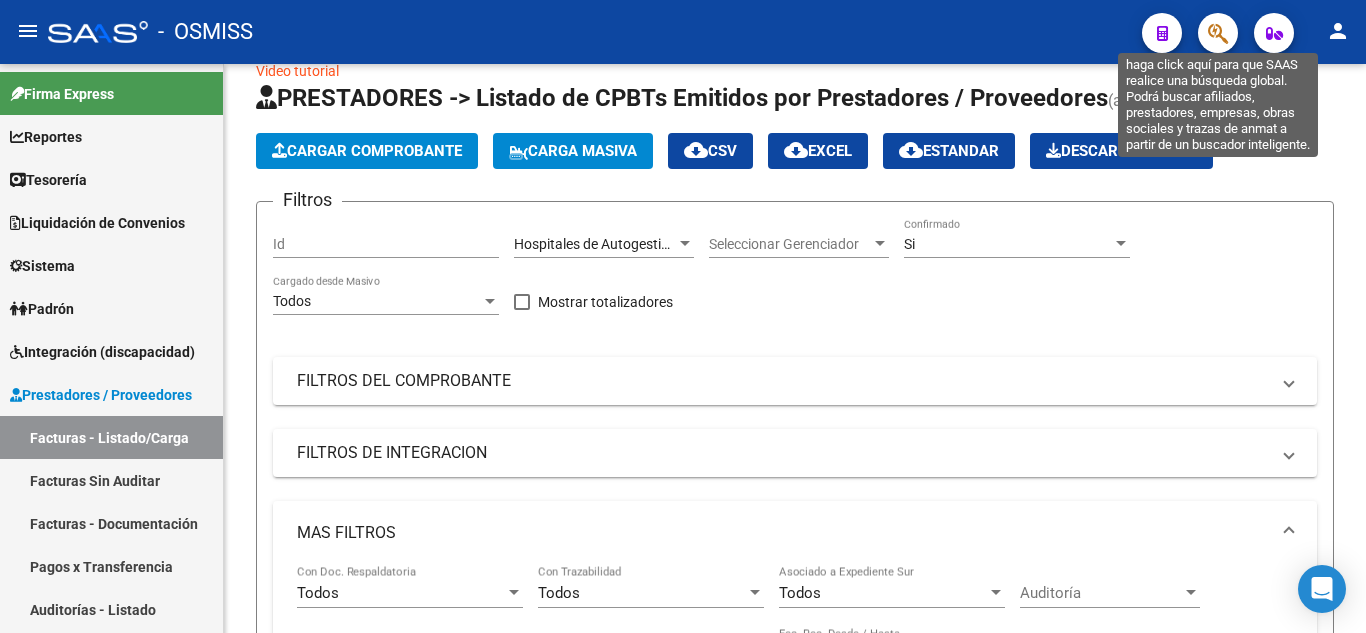 click 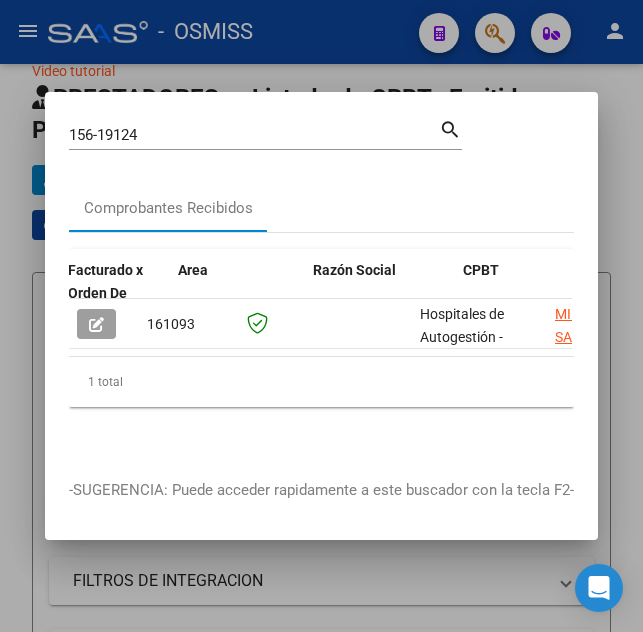 scroll, scrollTop: 0, scrollLeft: 270, axis: horizontal 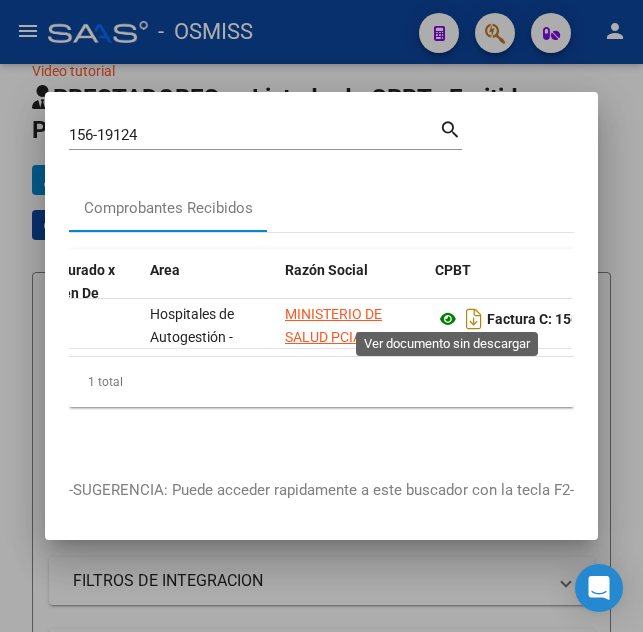 click 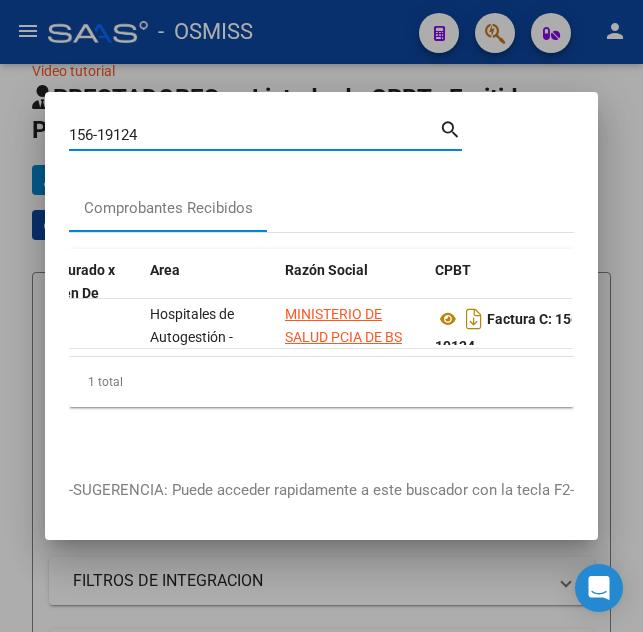 drag, startPoint x: 177, startPoint y: 125, endPoint x: 161, endPoint y: 123, distance: 16.124516 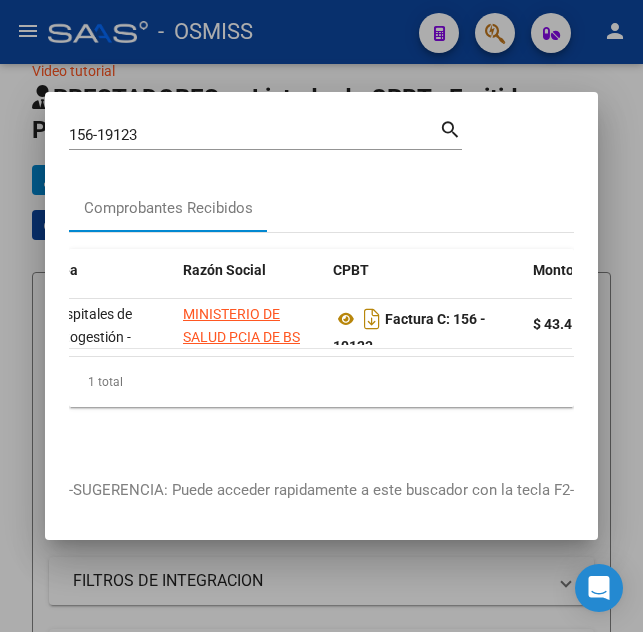 scroll, scrollTop: 0, scrollLeft: 428, axis: horizontal 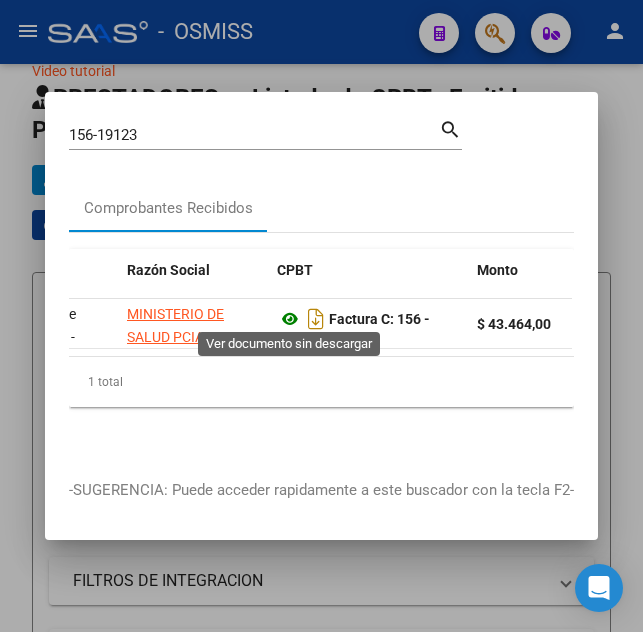 click 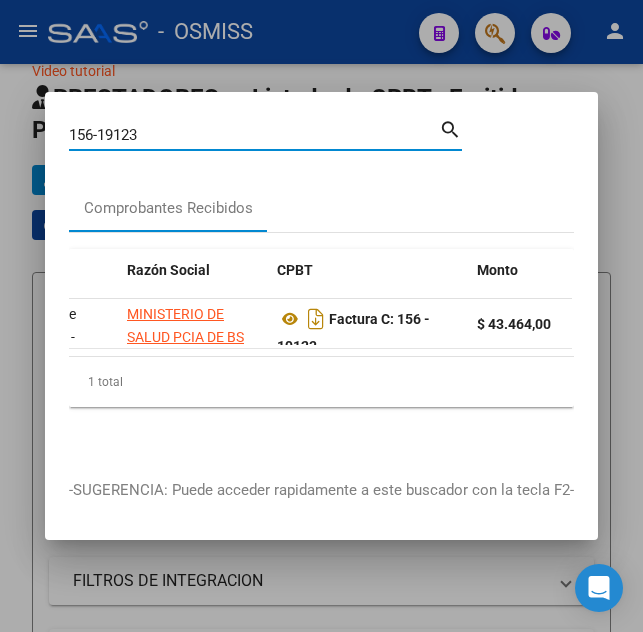 click on "156-19123" at bounding box center (254, 135) 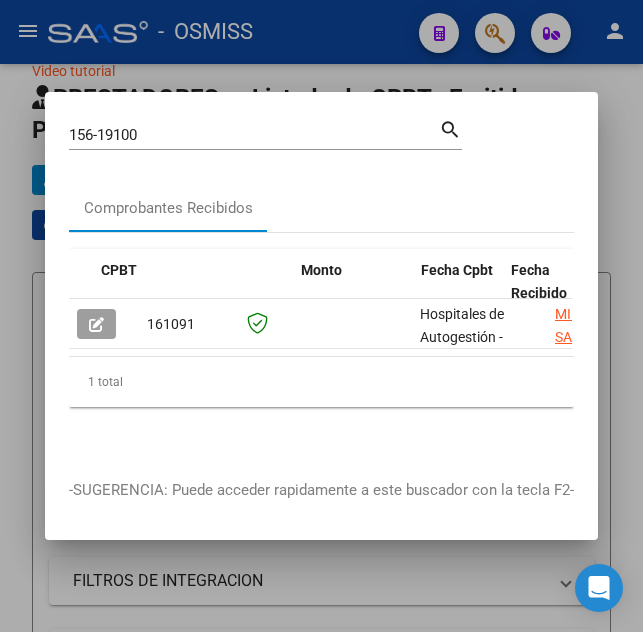 scroll, scrollTop: 0, scrollLeft: 604, axis: horizontal 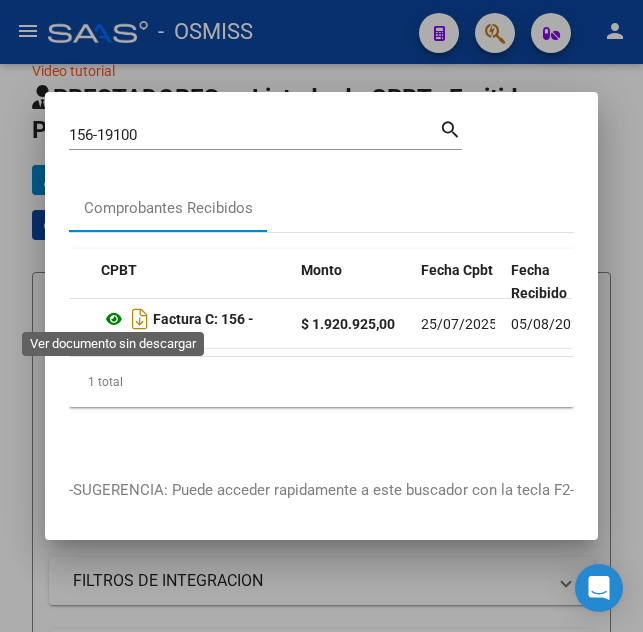 click 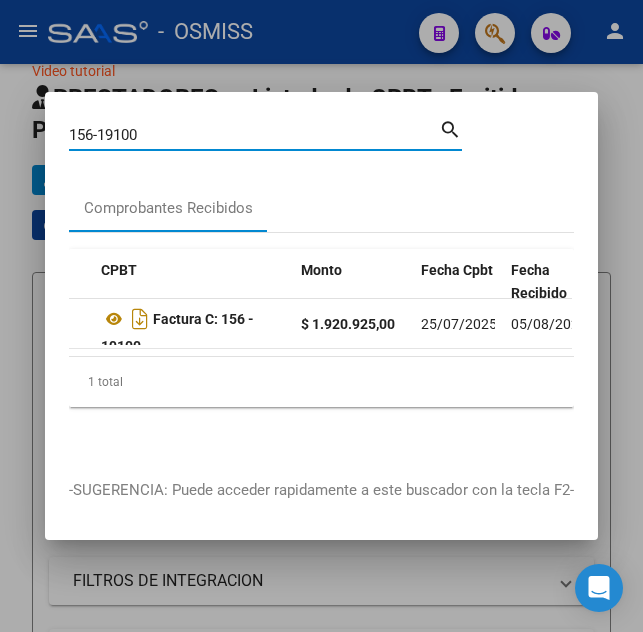 drag, startPoint x: 167, startPoint y: 128, endPoint x: -8, endPoint y: 106, distance: 176.37744 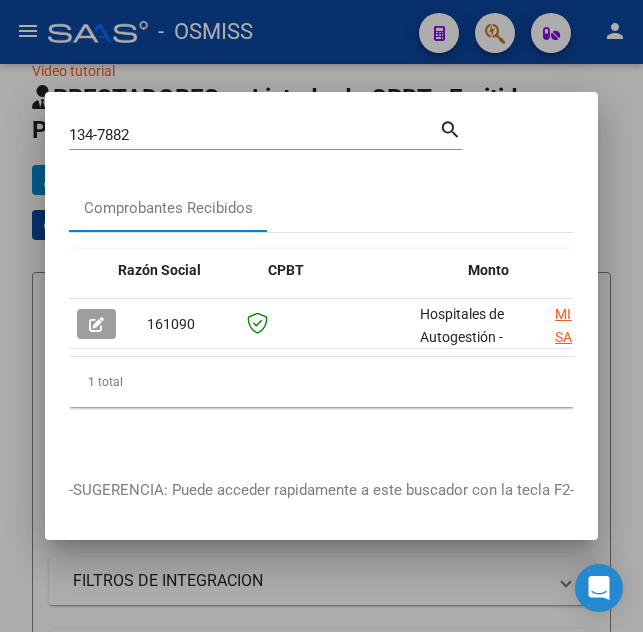 scroll, scrollTop: 0, scrollLeft: 493, axis: horizontal 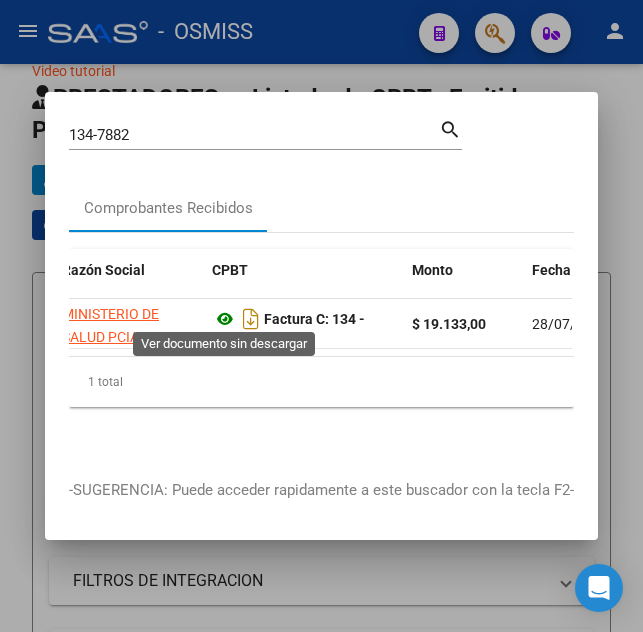 click 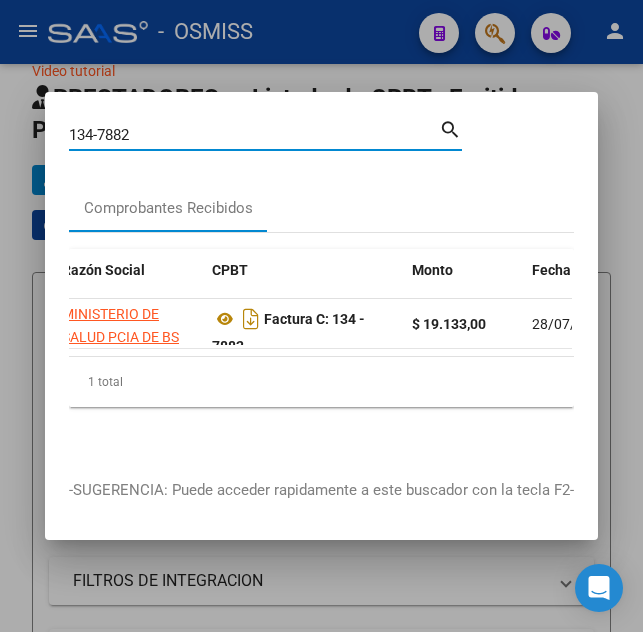 drag, startPoint x: 155, startPoint y: 124, endPoint x: 99, endPoint y: 125, distance: 56.008926 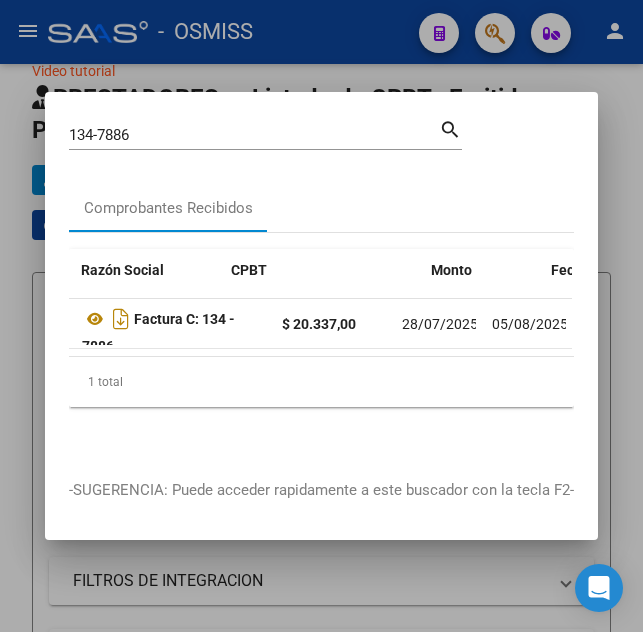 scroll, scrollTop: 0, scrollLeft: 651, axis: horizontal 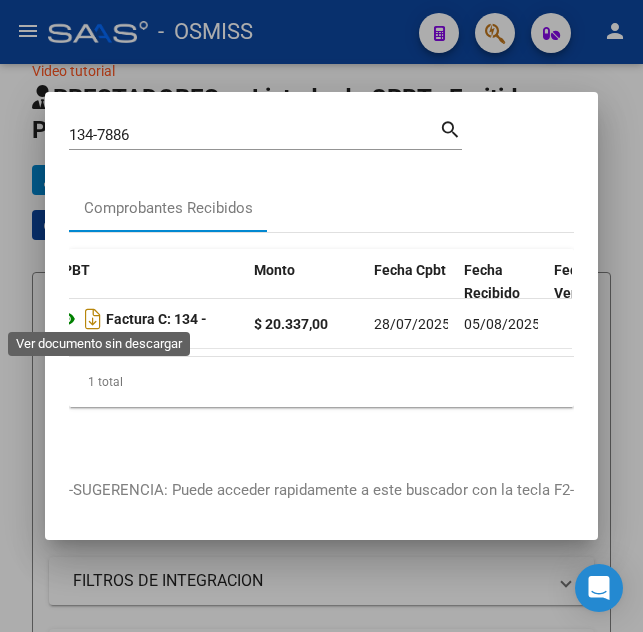 click 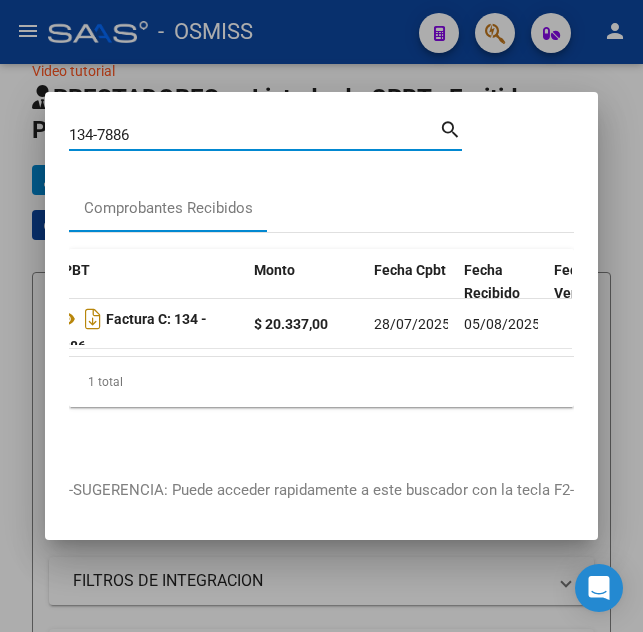 drag, startPoint x: 189, startPoint y: 135, endPoint x: -8, endPoint y: 114, distance: 198.11613 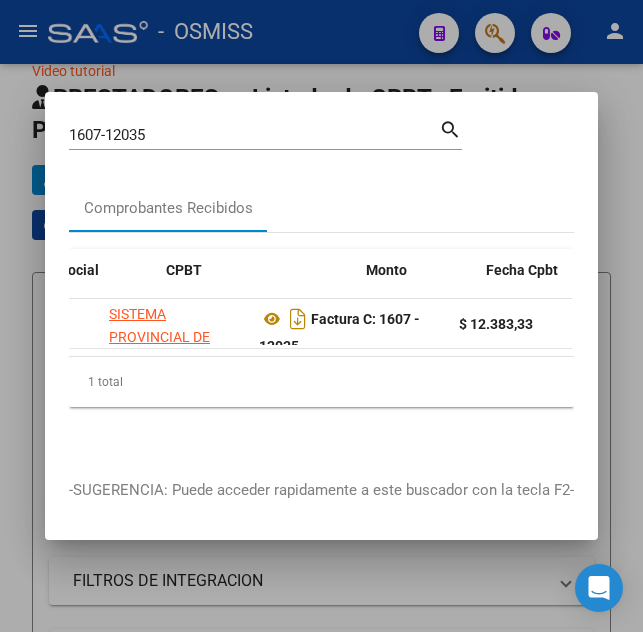 scroll, scrollTop: 0, scrollLeft: 539, axis: horizontal 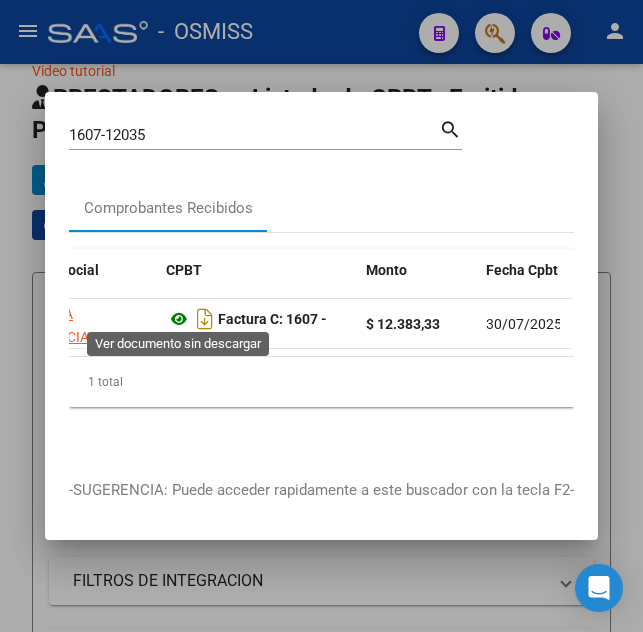 click 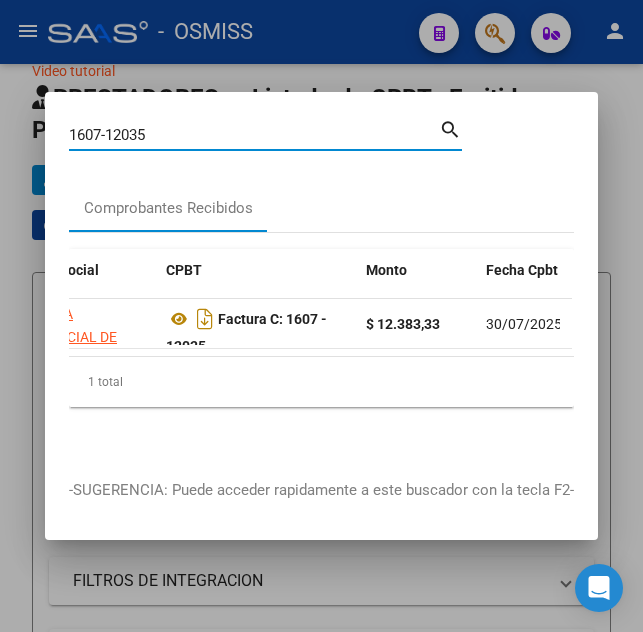 drag, startPoint x: 191, startPoint y: 129, endPoint x: -8, endPoint y: 130, distance: 199.00252 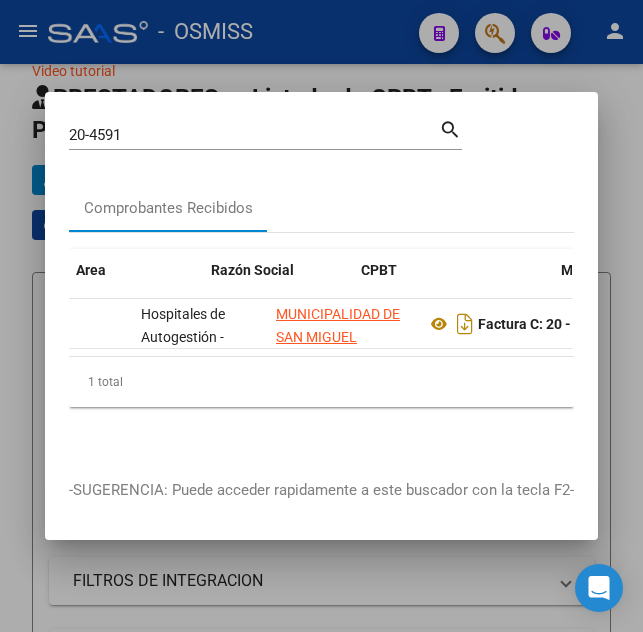 scroll, scrollTop: 0, scrollLeft: 344, axis: horizontal 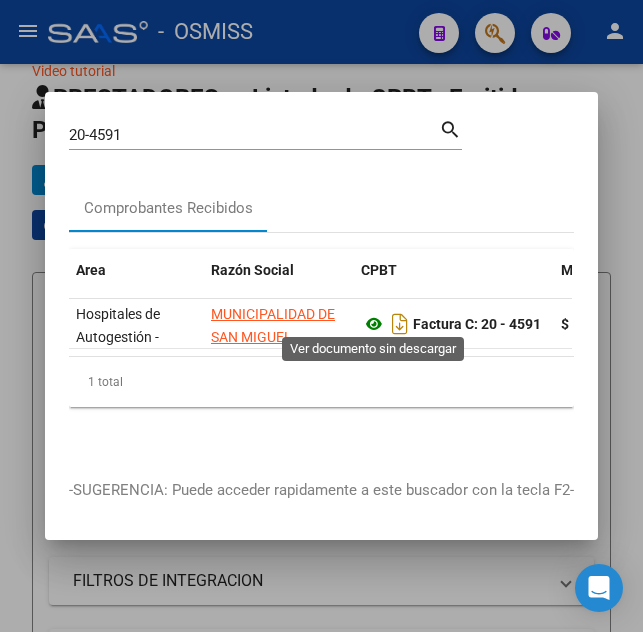click 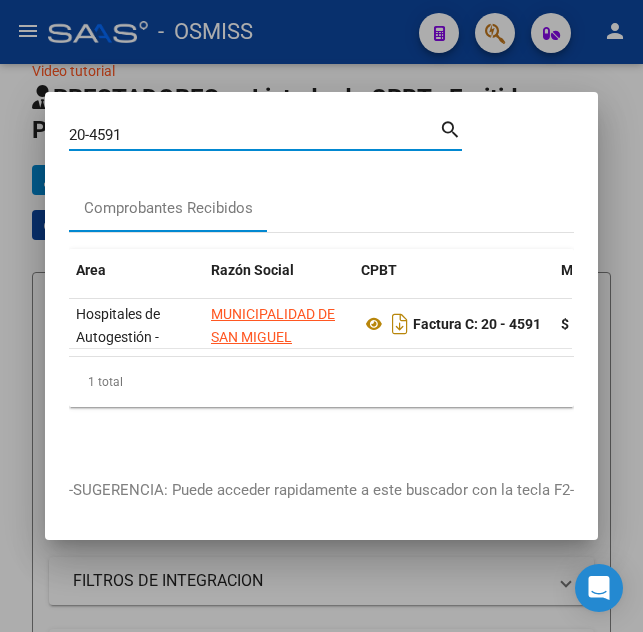 click on "20-4591" at bounding box center [254, 135] 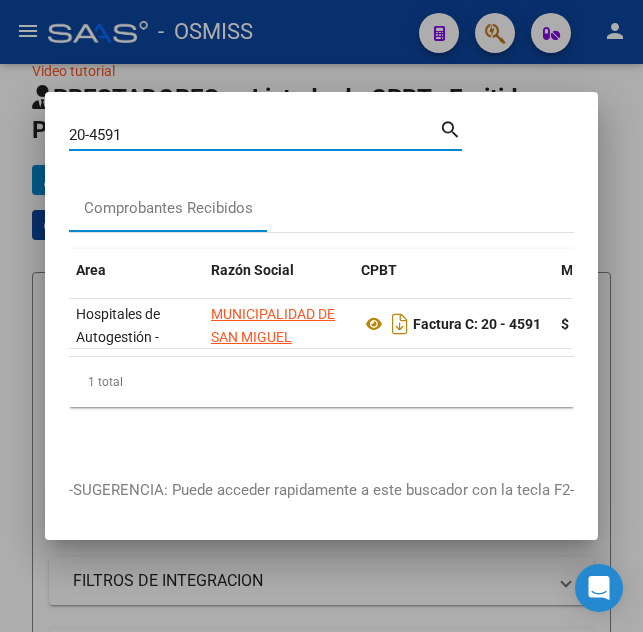 drag, startPoint x: 160, startPoint y: 133, endPoint x: 7, endPoint y: 125, distance: 153.20901 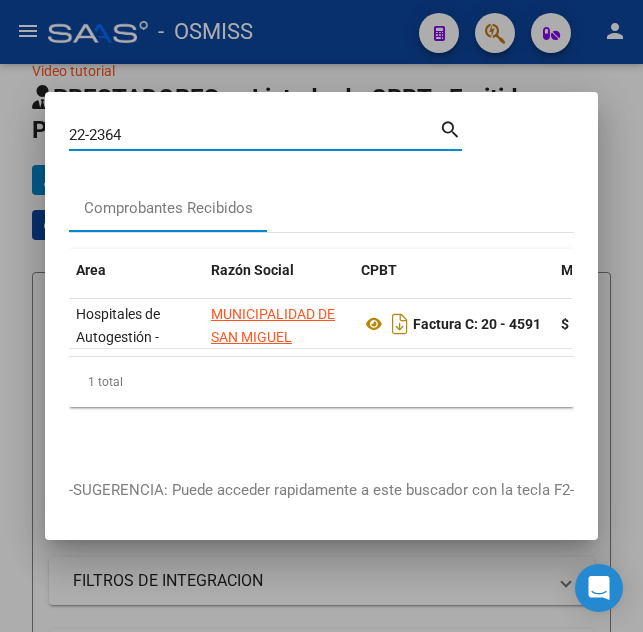 type on "22-2364" 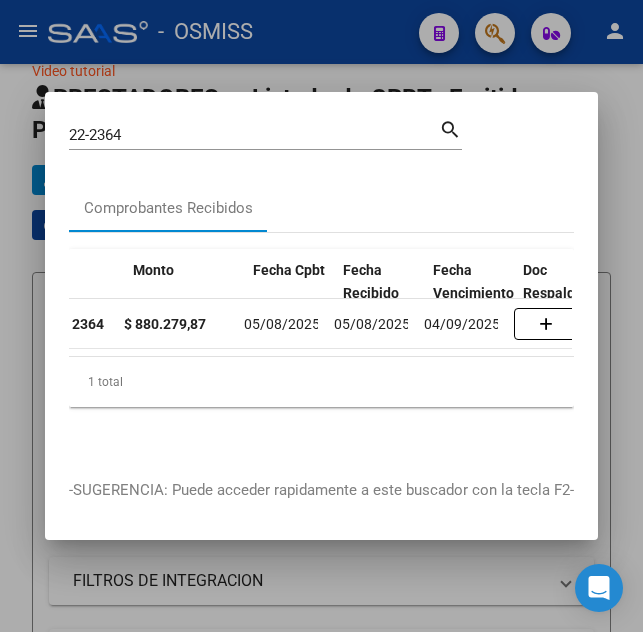 scroll, scrollTop: 0, scrollLeft: 642, axis: horizontal 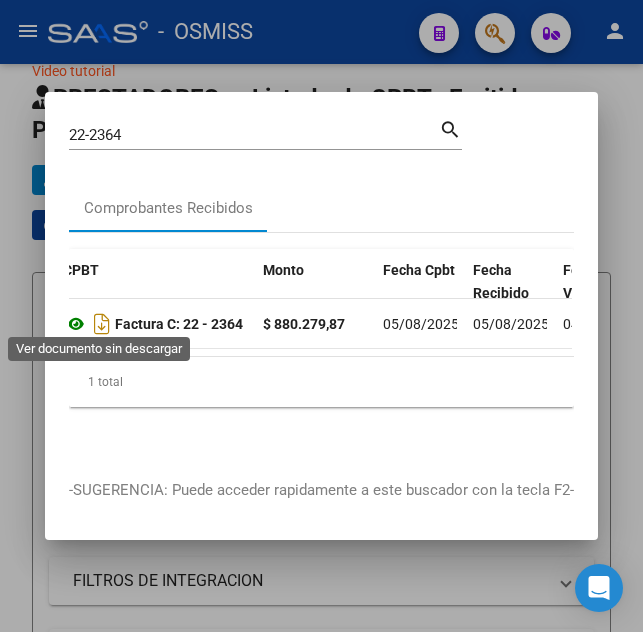click 